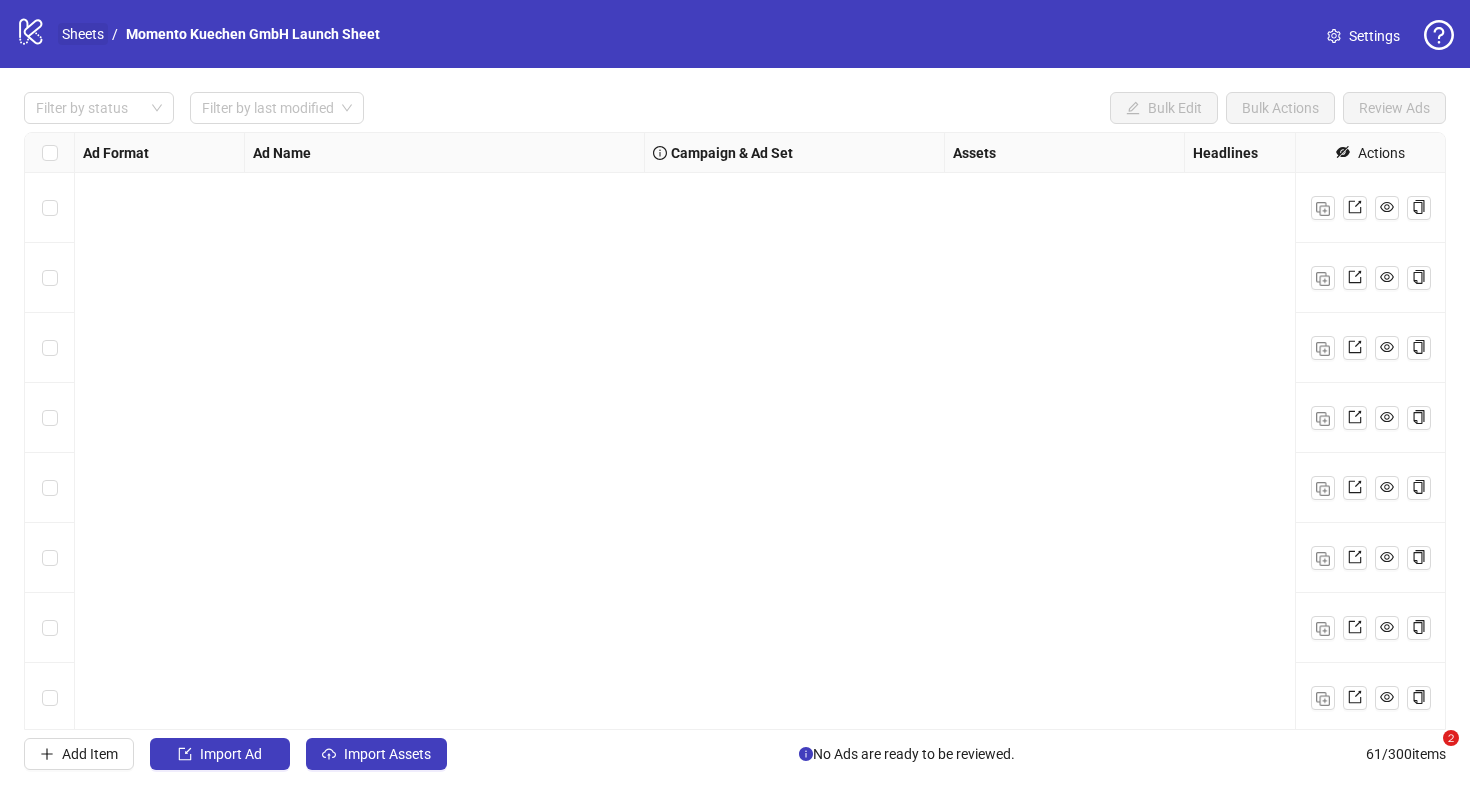 scroll, scrollTop: 0, scrollLeft: 0, axis: both 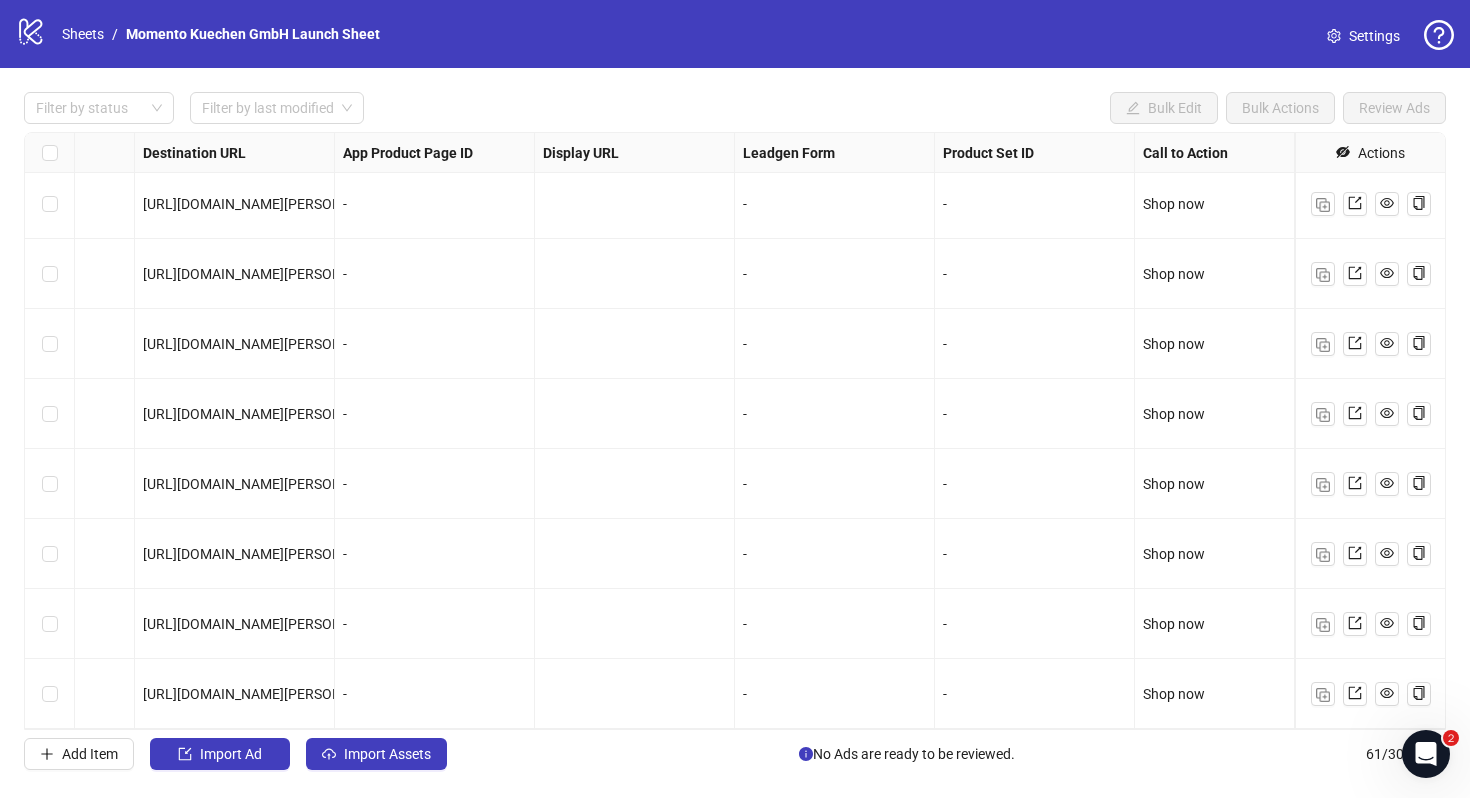 click on "logo/logo-mobile" 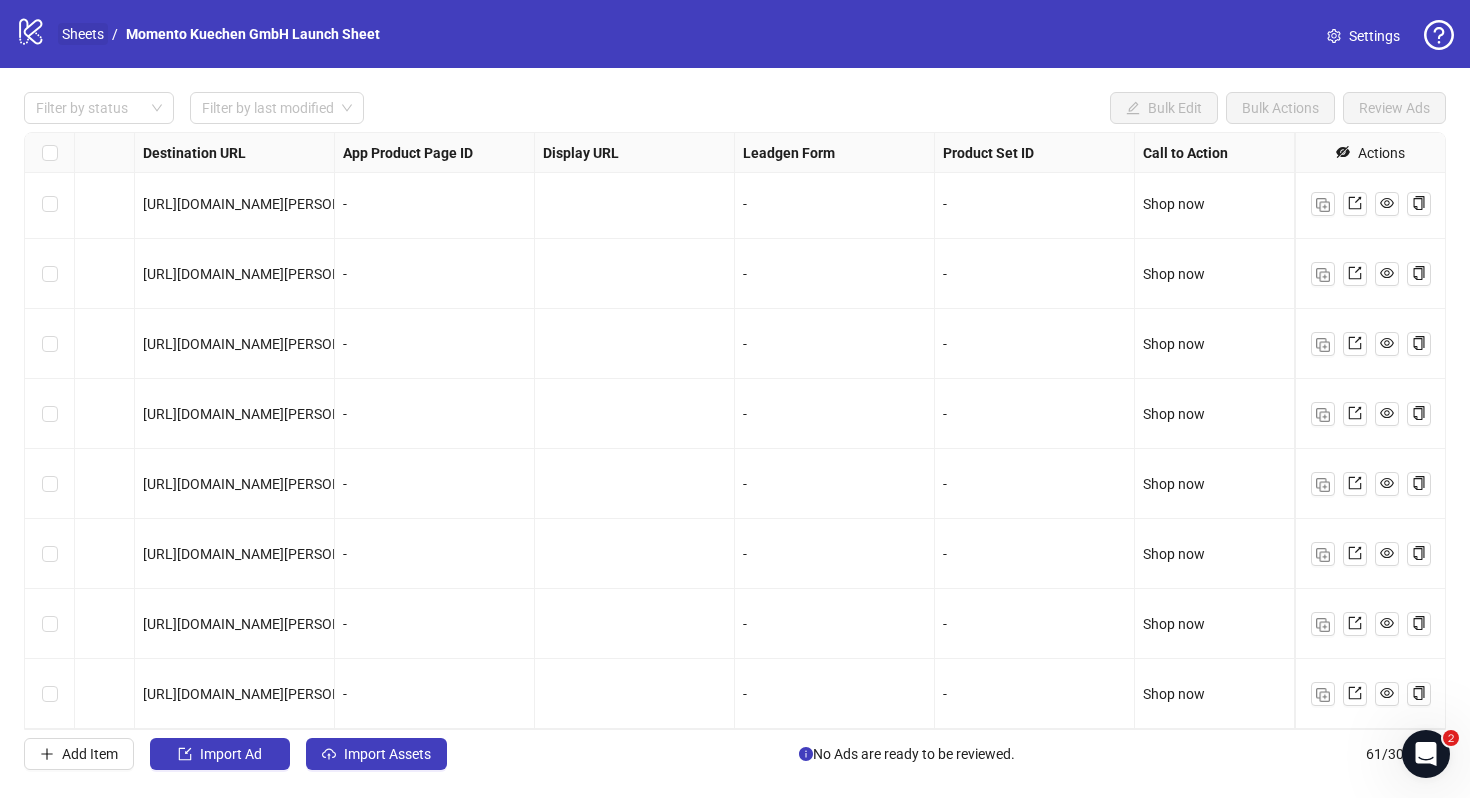 click on "Sheets" at bounding box center (83, 34) 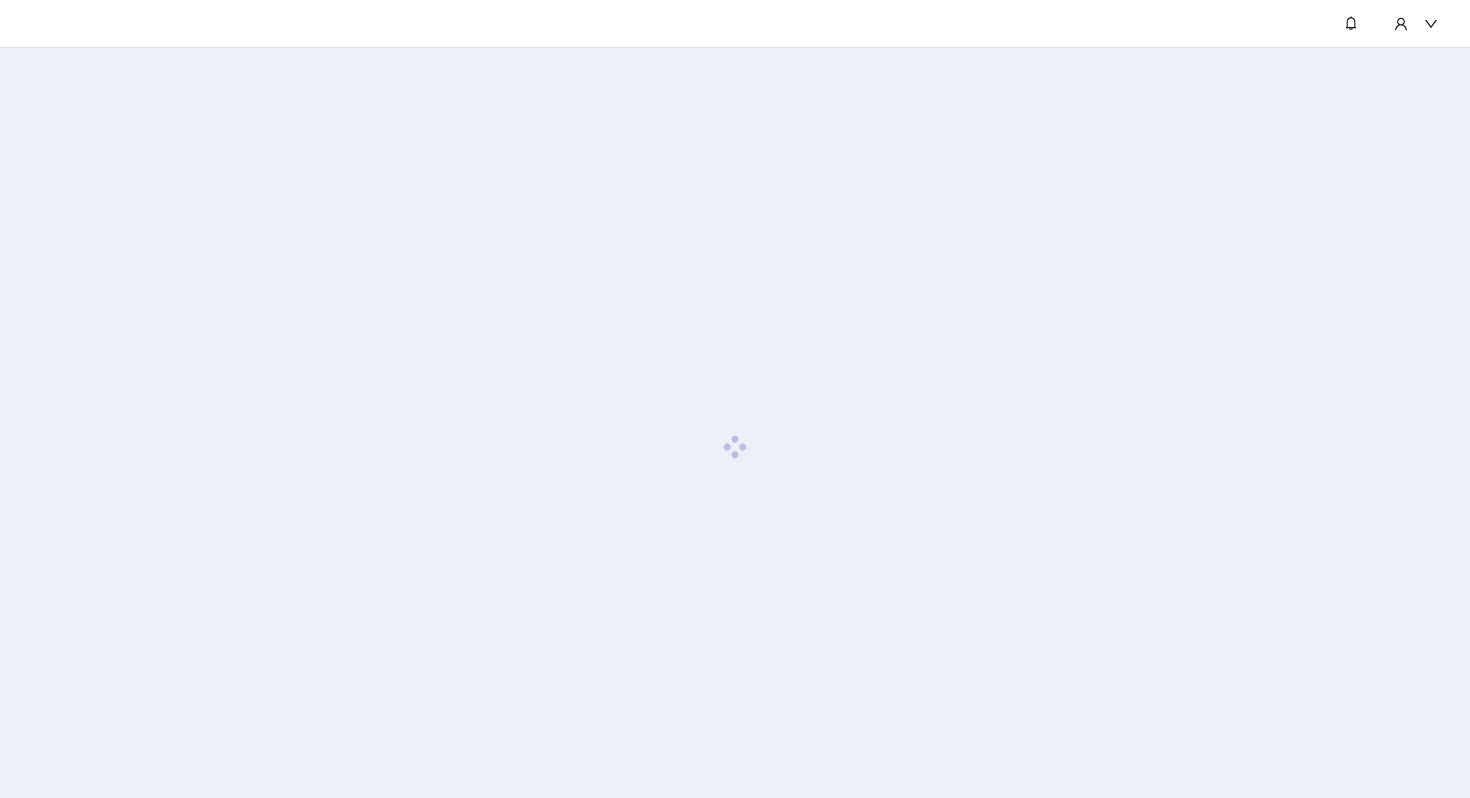 scroll, scrollTop: 0, scrollLeft: 0, axis: both 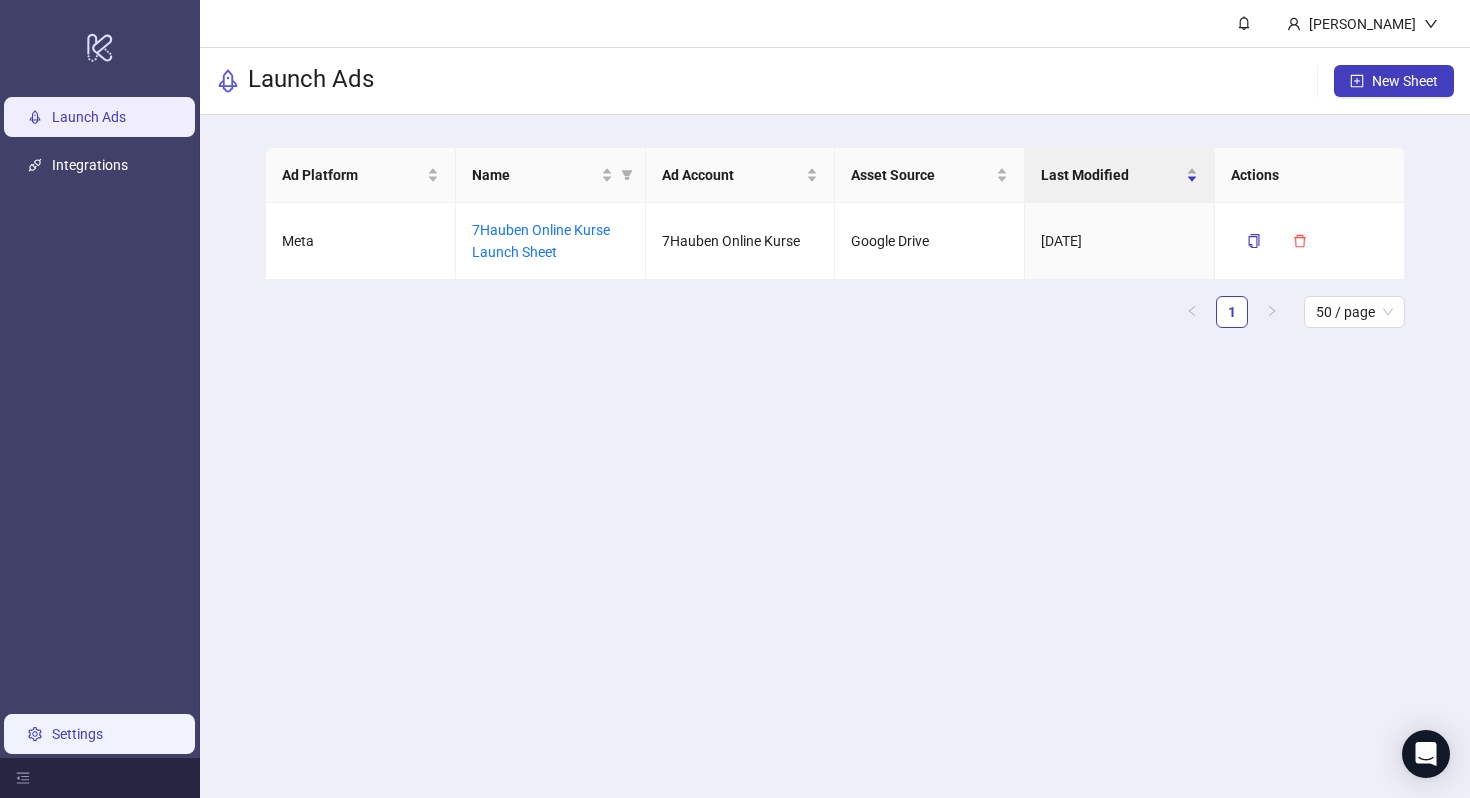 click on "Settings" at bounding box center [77, 734] 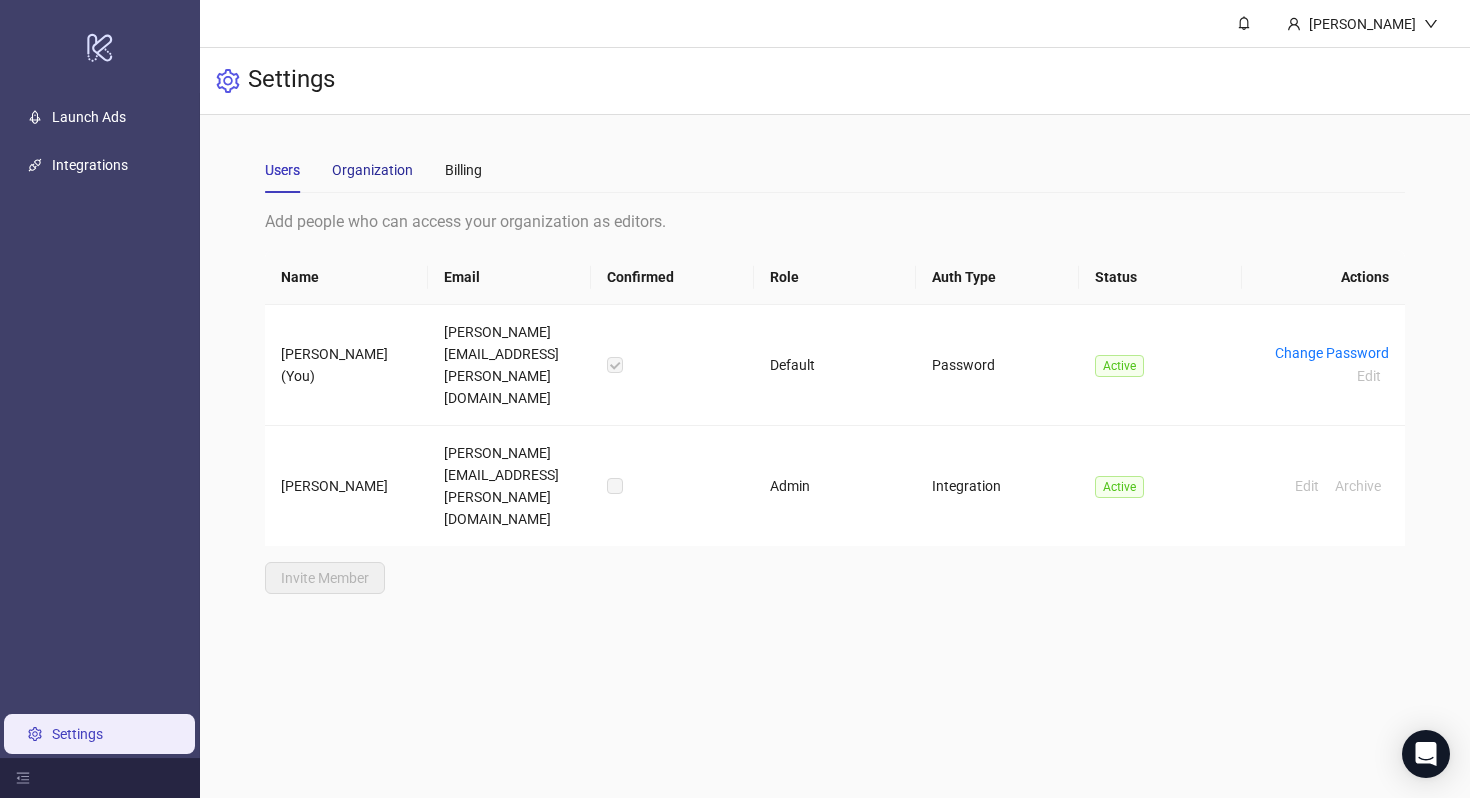 click on "Organization" at bounding box center (372, 170) 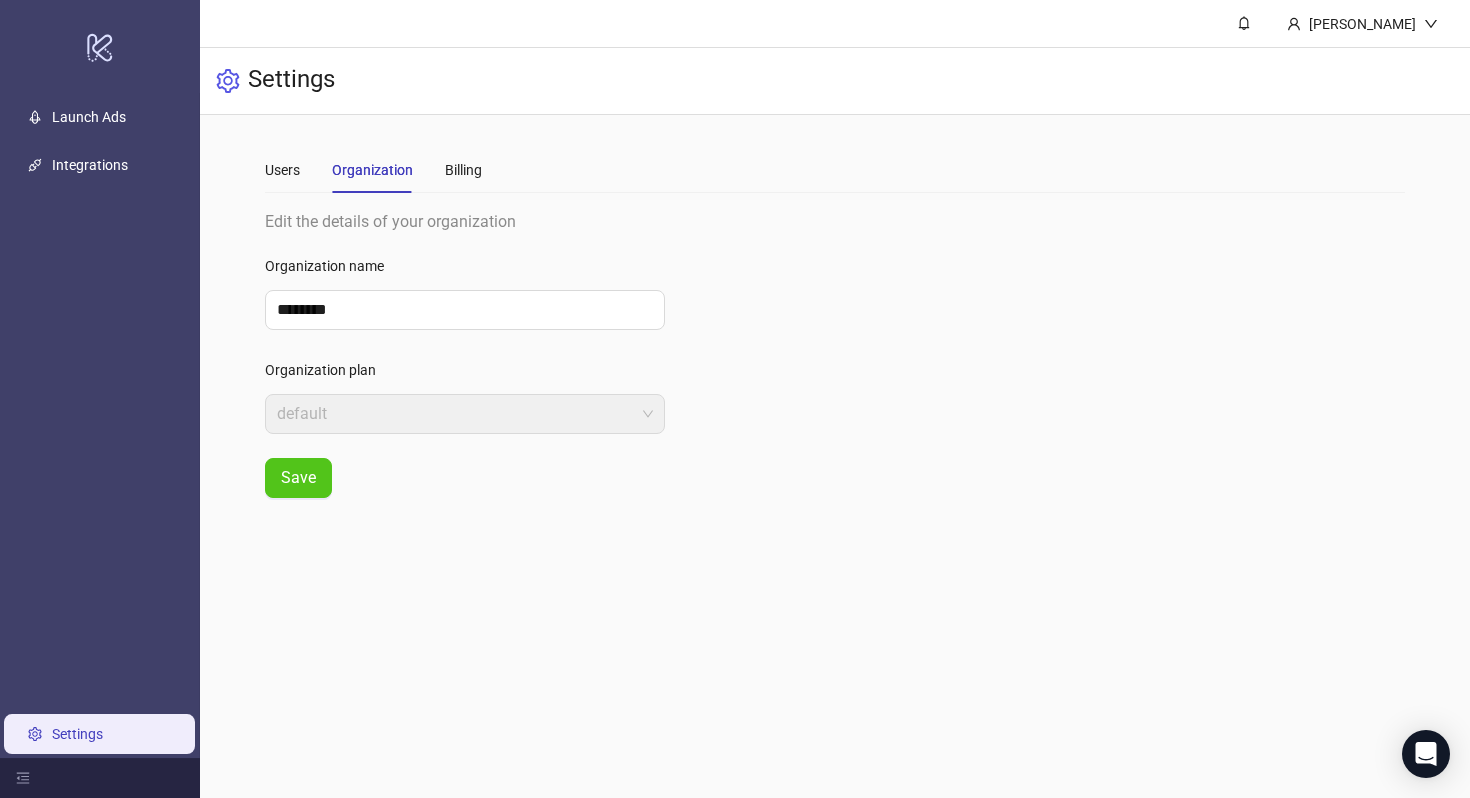 click on "Users Organization Billing" at bounding box center [835, 170] 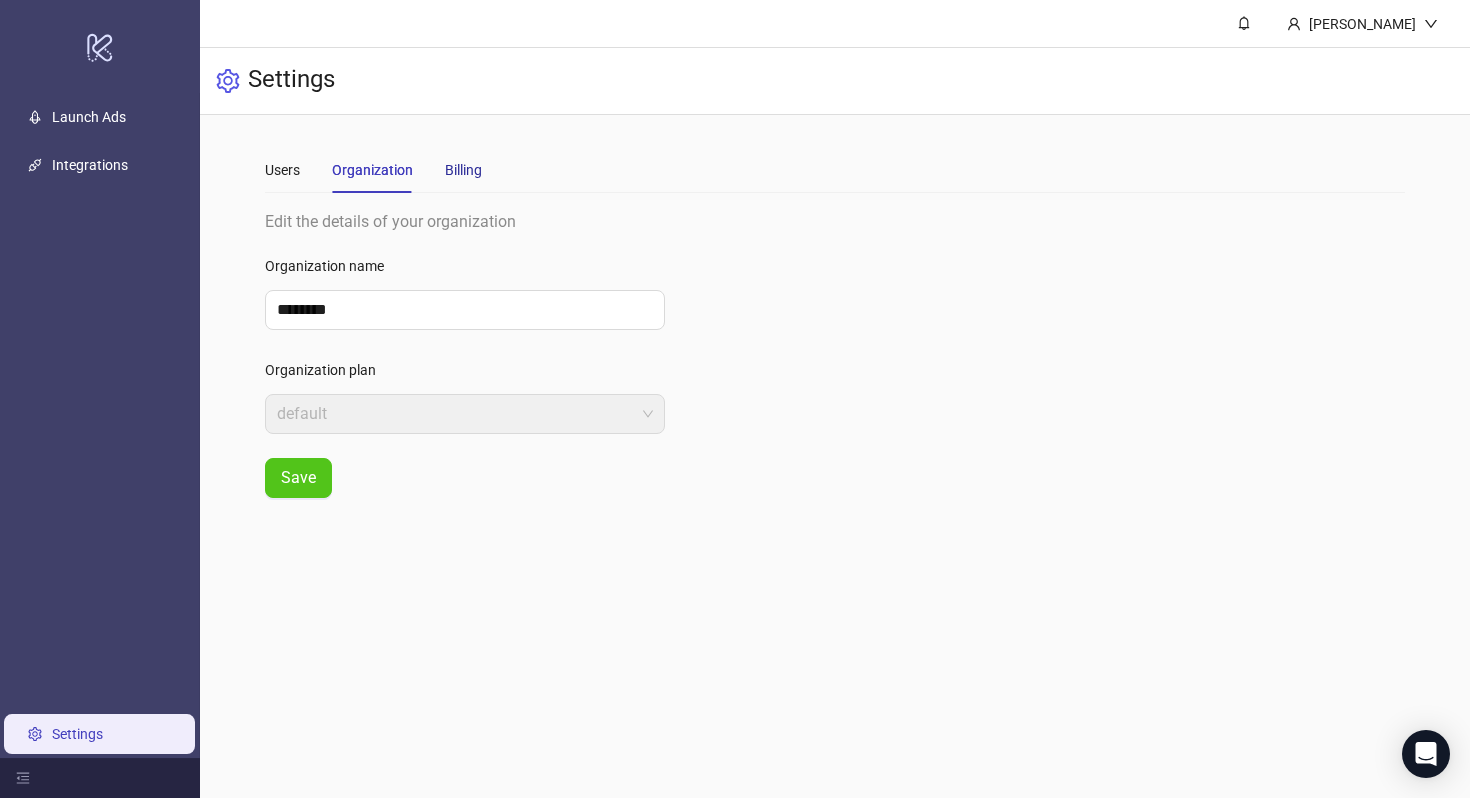 click on "Billing" at bounding box center [463, 170] 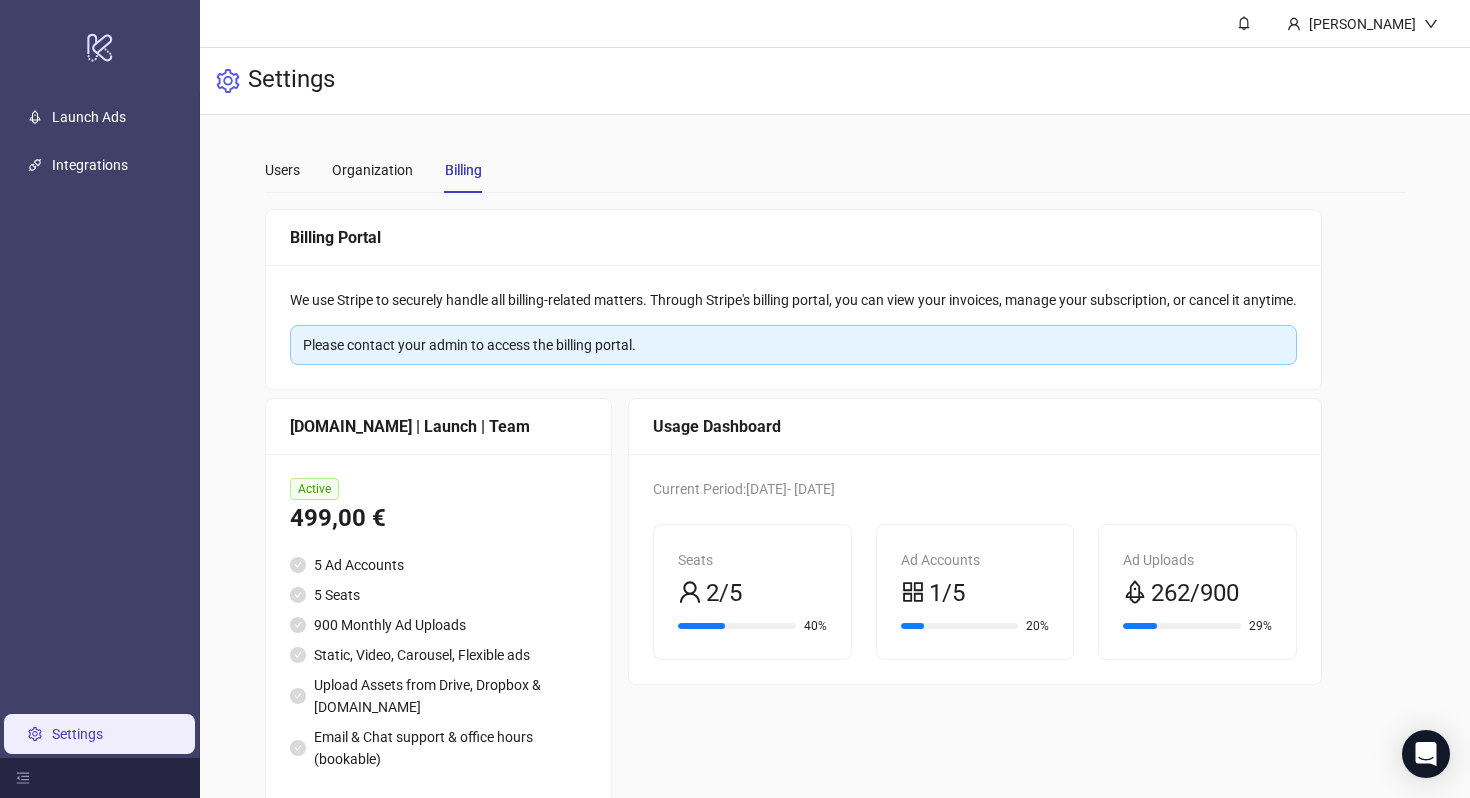 click on "Ad Accounts 1/5" at bounding box center (975, 581) 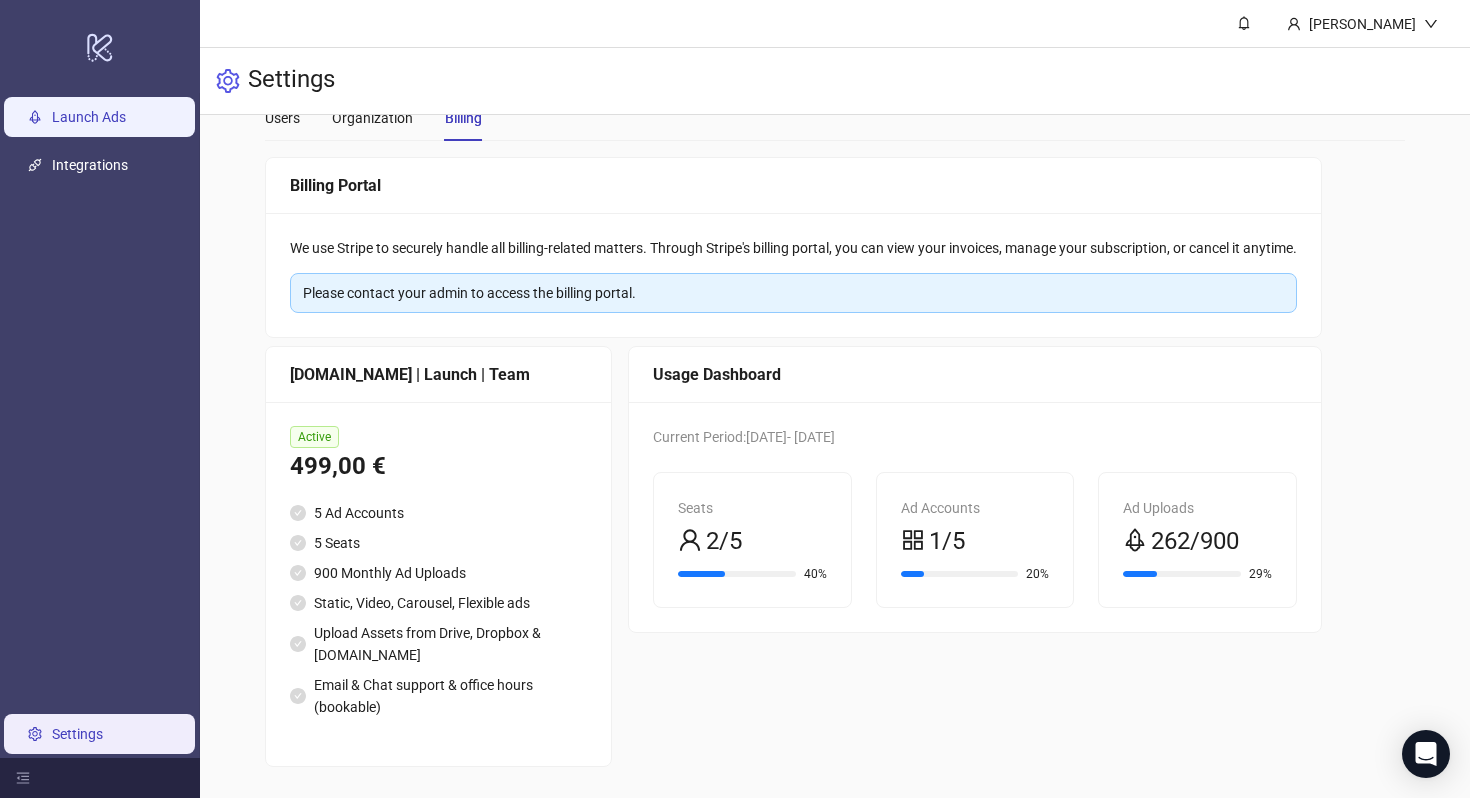click on "Launch Ads" at bounding box center (89, 117) 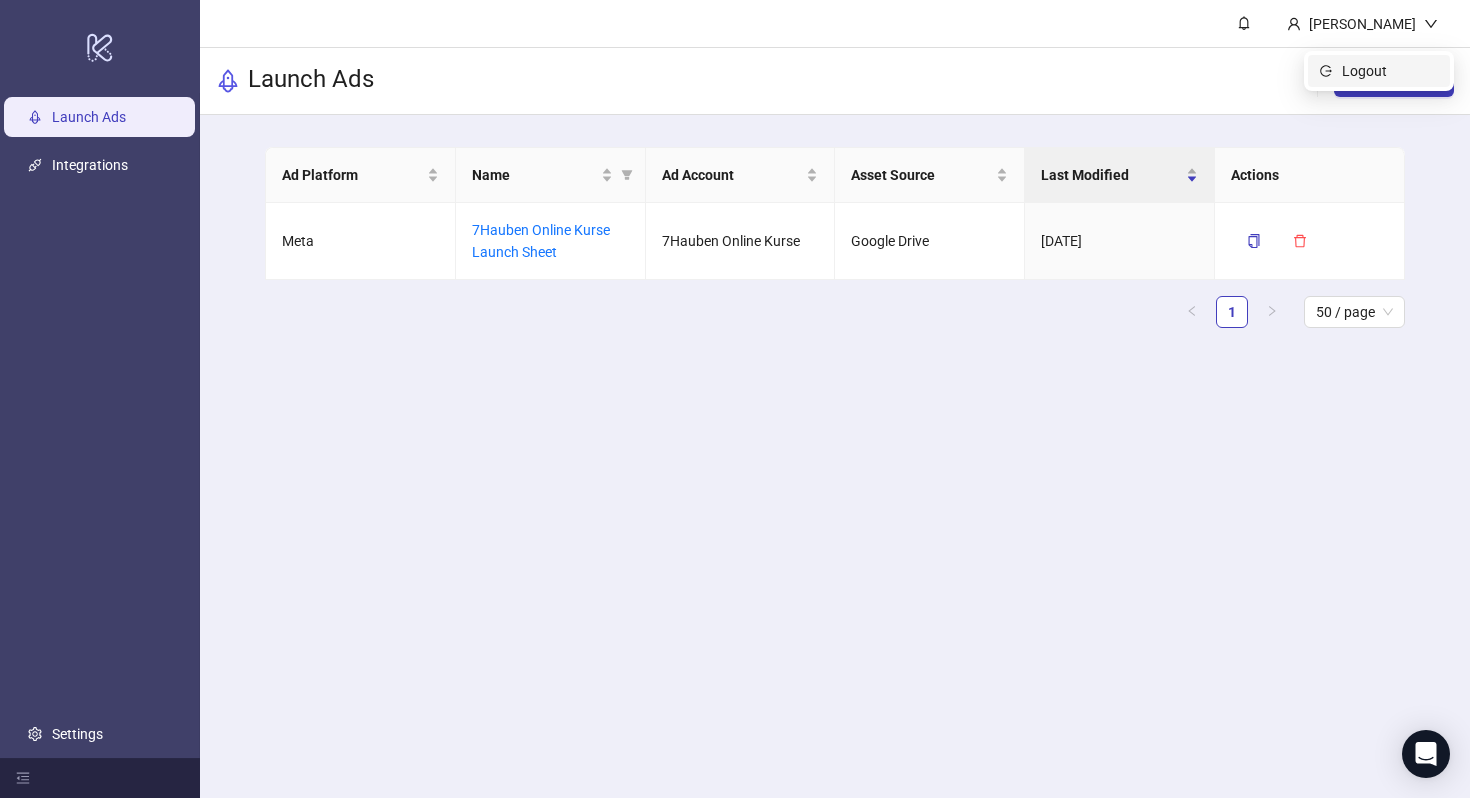 click on "Logout" at bounding box center [1390, 71] 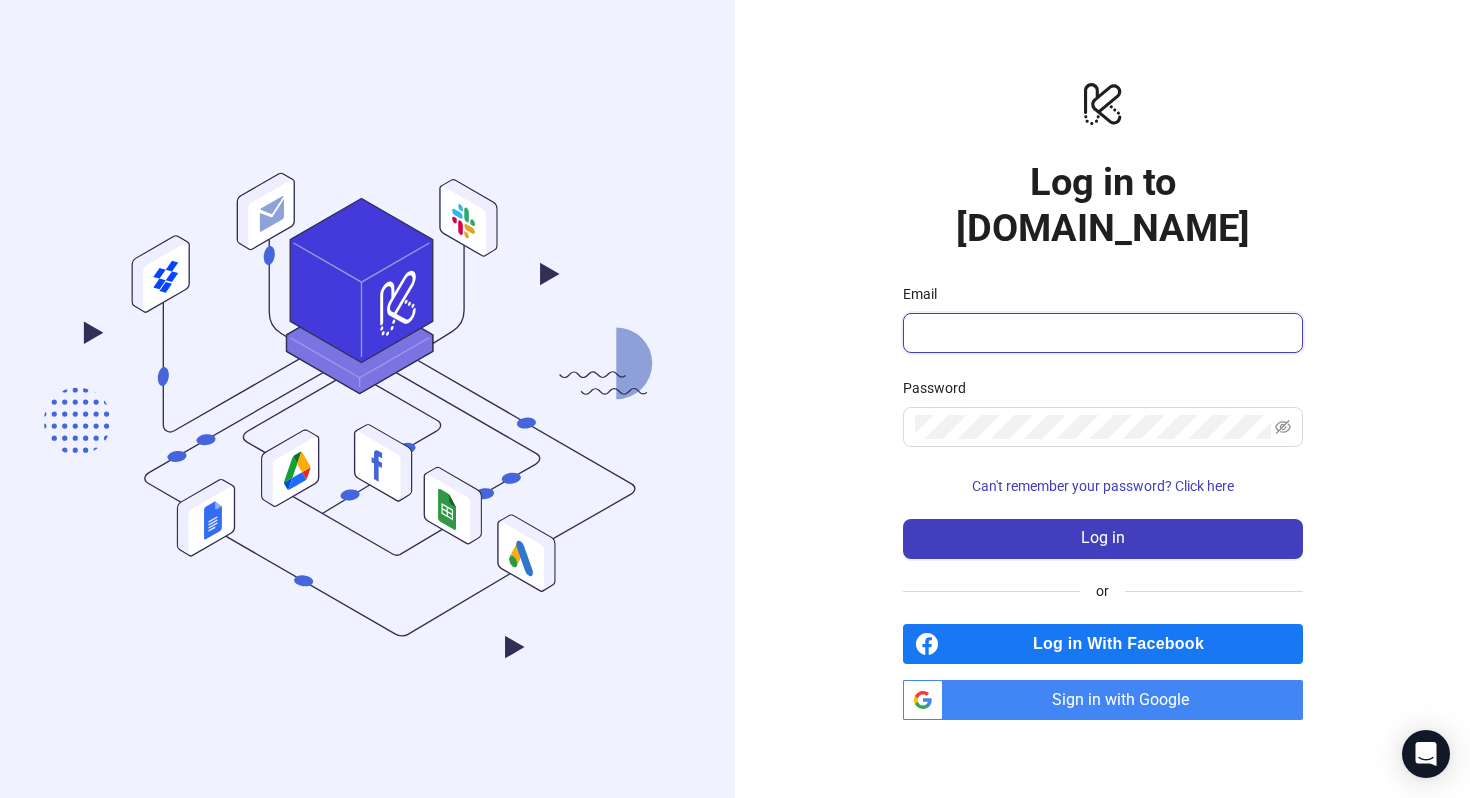 click on "Email" at bounding box center (1101, 333) 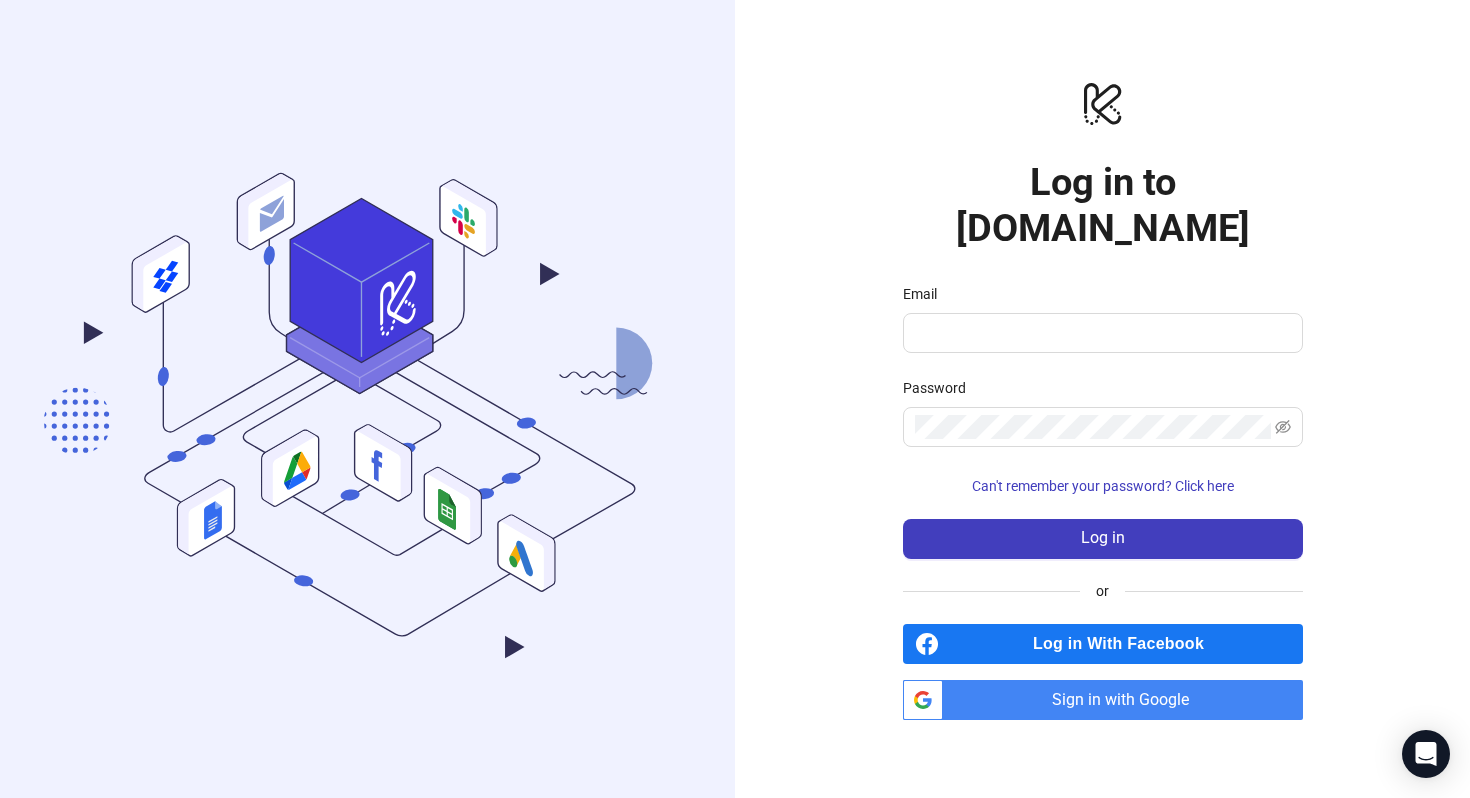 click on "logo/logo-mobile Log in to Kitchn.io Email Password Can't remember your password? Click here Log in or Log in With Facebook btn_google_dark_normal_ios Created with Sketch. Sign in with Google" at bounding box center [1102, 399] 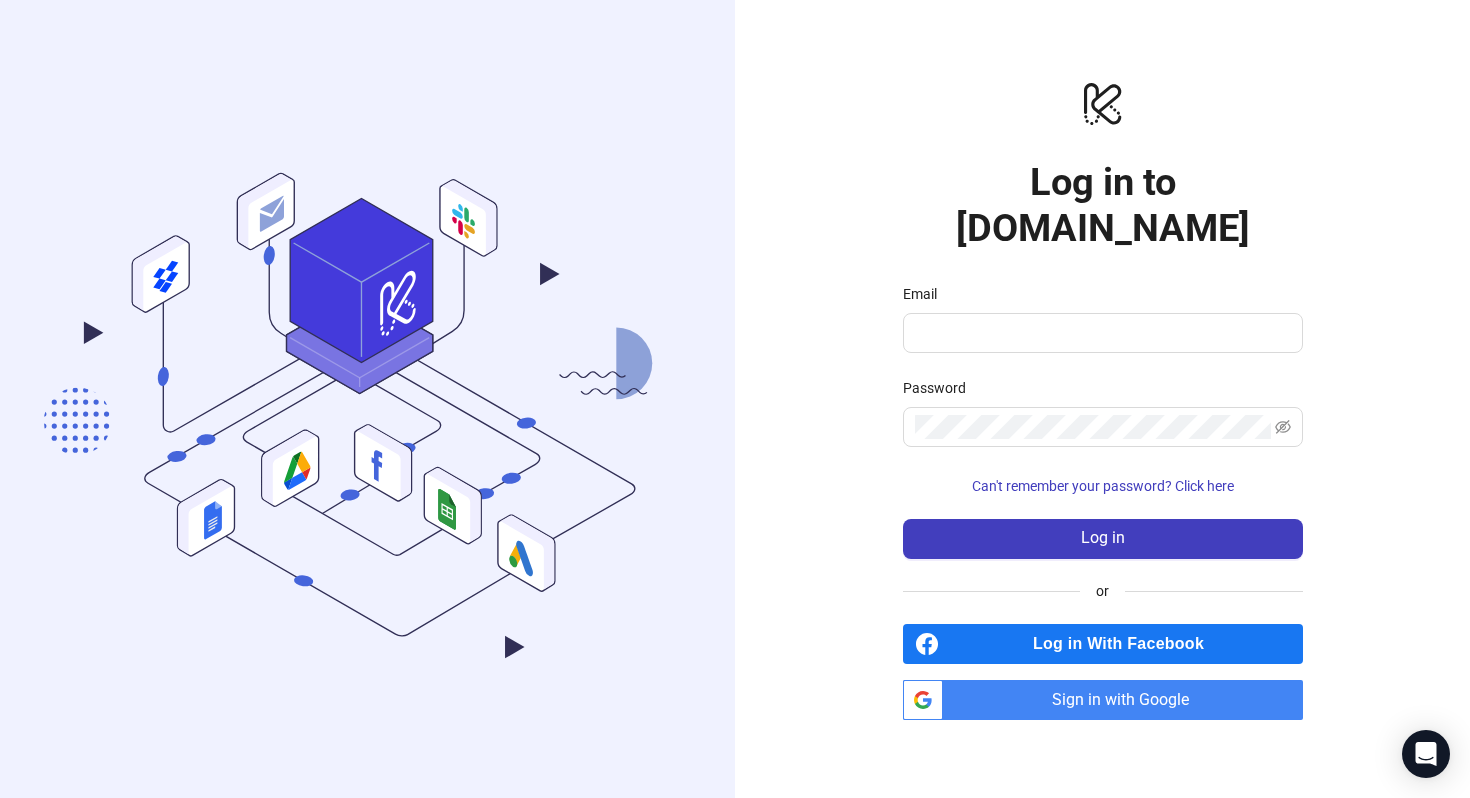 click on "Sign in with Google" at bounding box center [1127, 700] 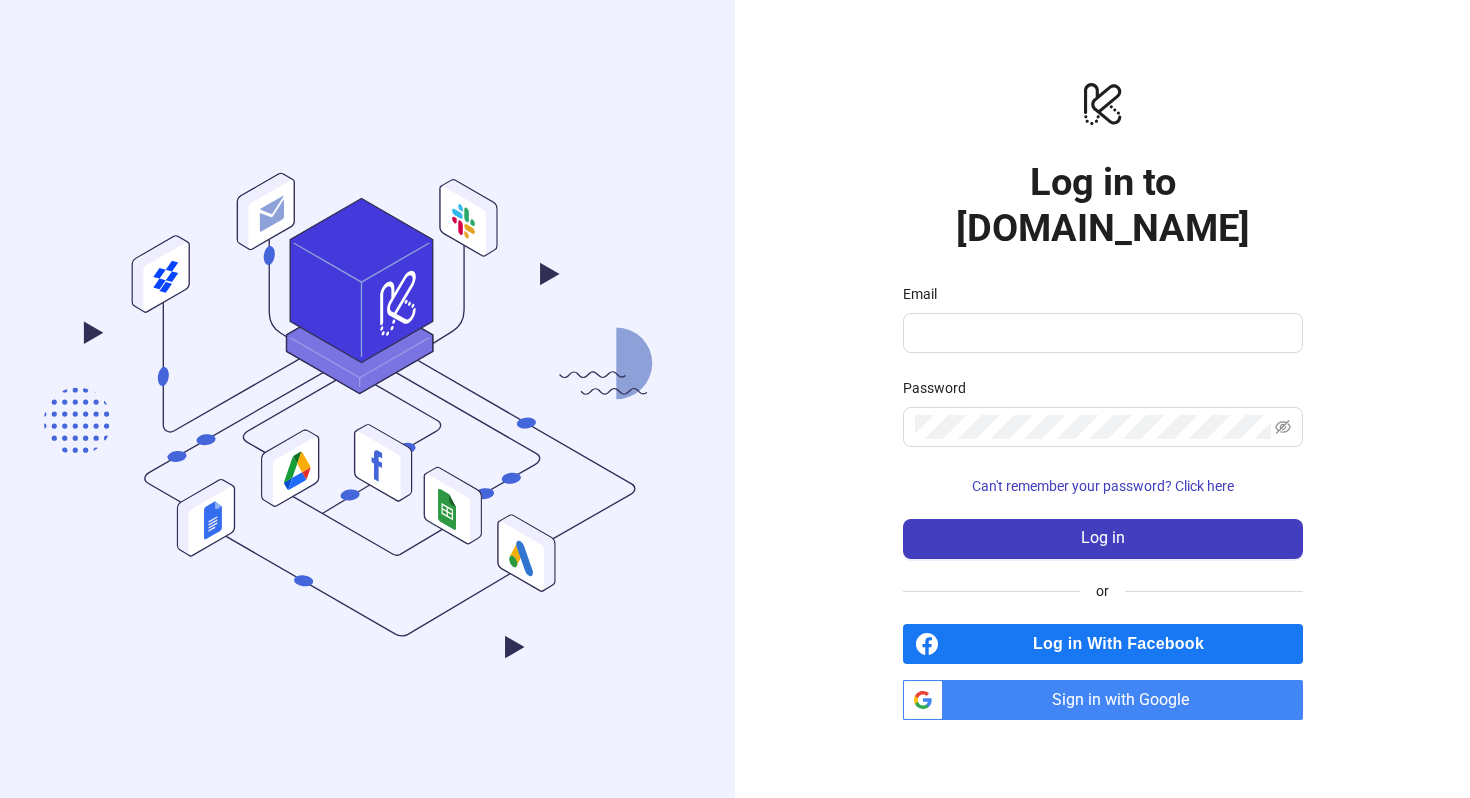scroll, scrollTop: 0, scrollLeft: 0, axis: both 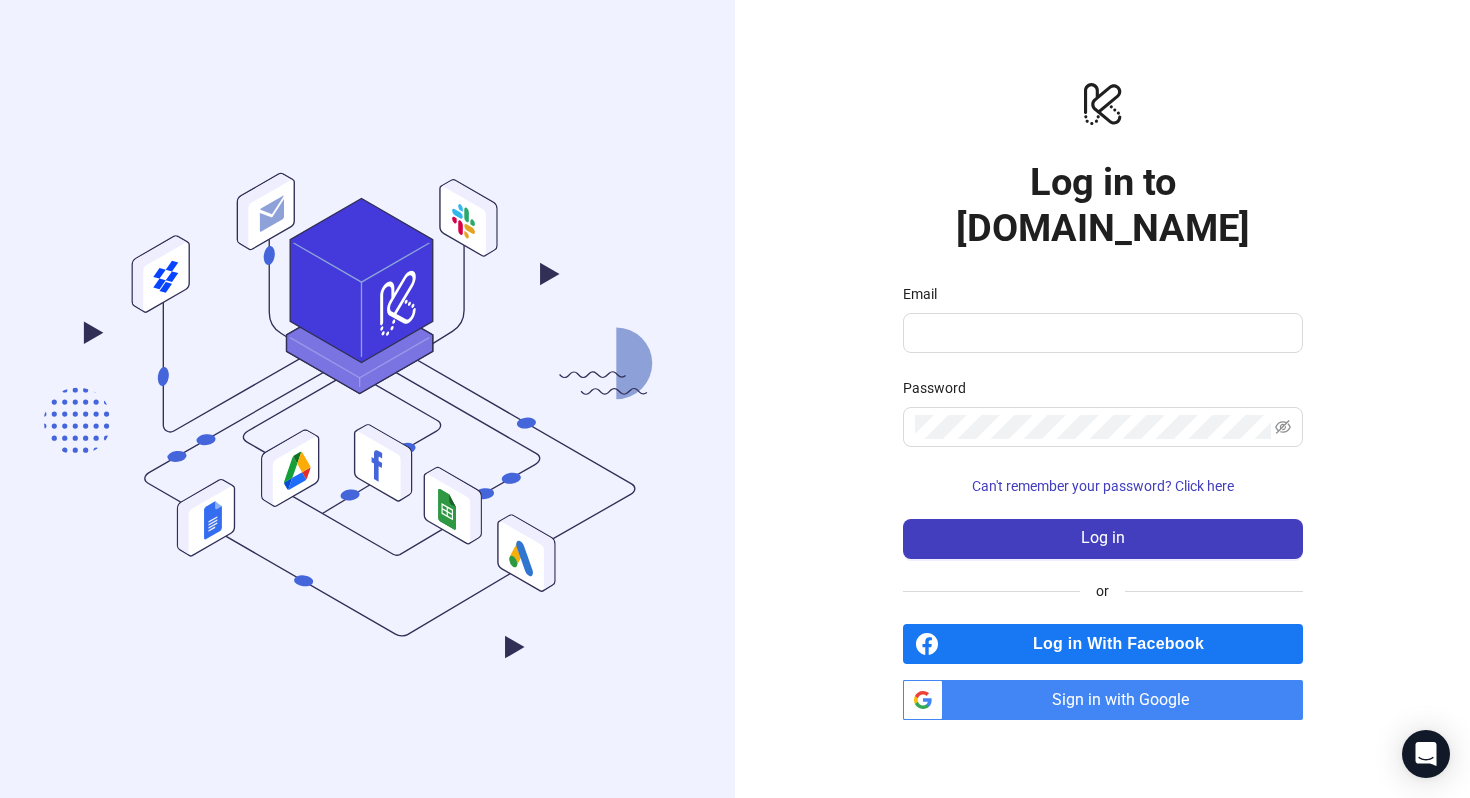 click on "Sign in with Google" at bounding box center [1127, 700] 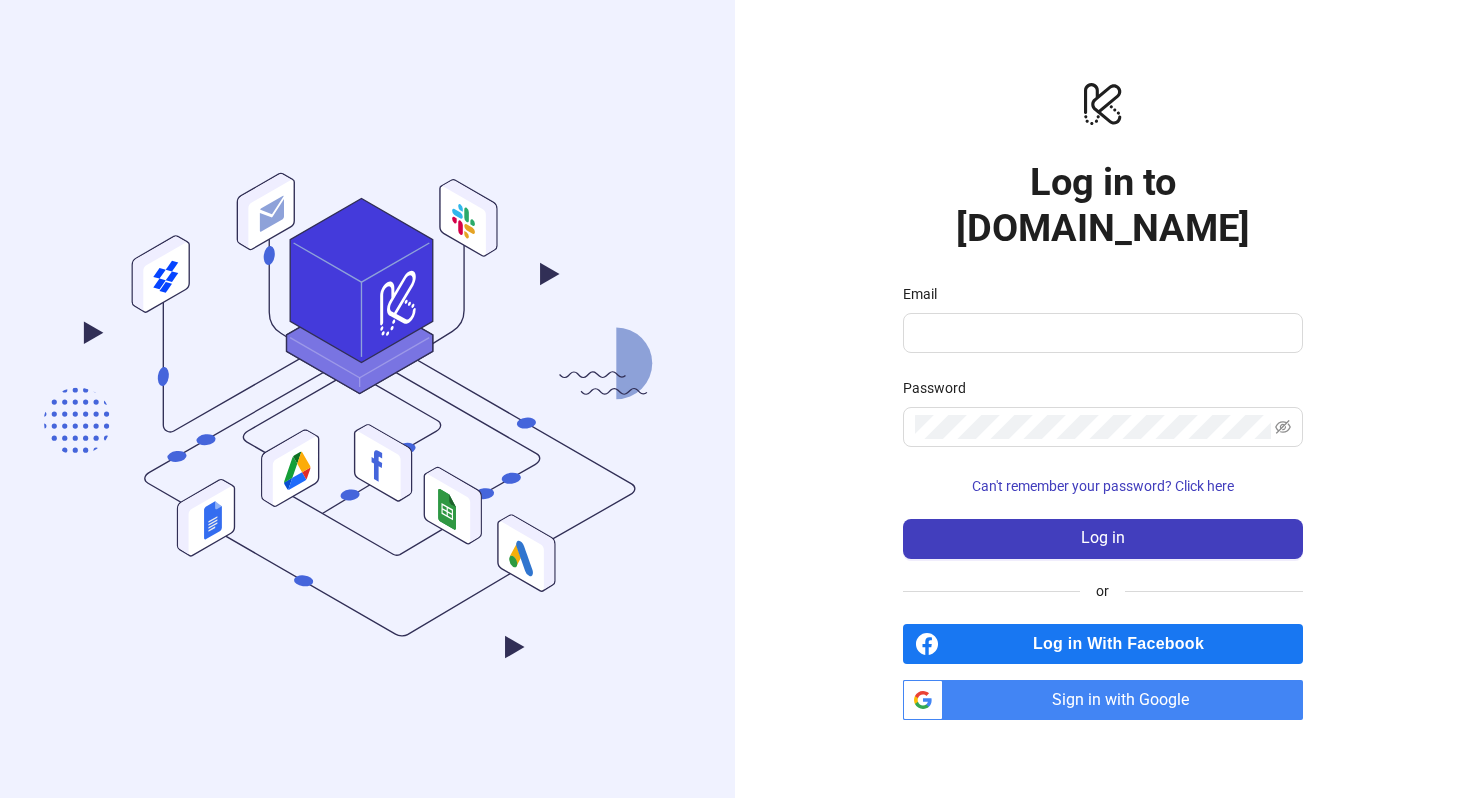 scroll, scrollTop: 0, scrollLeft: 0, axis: both 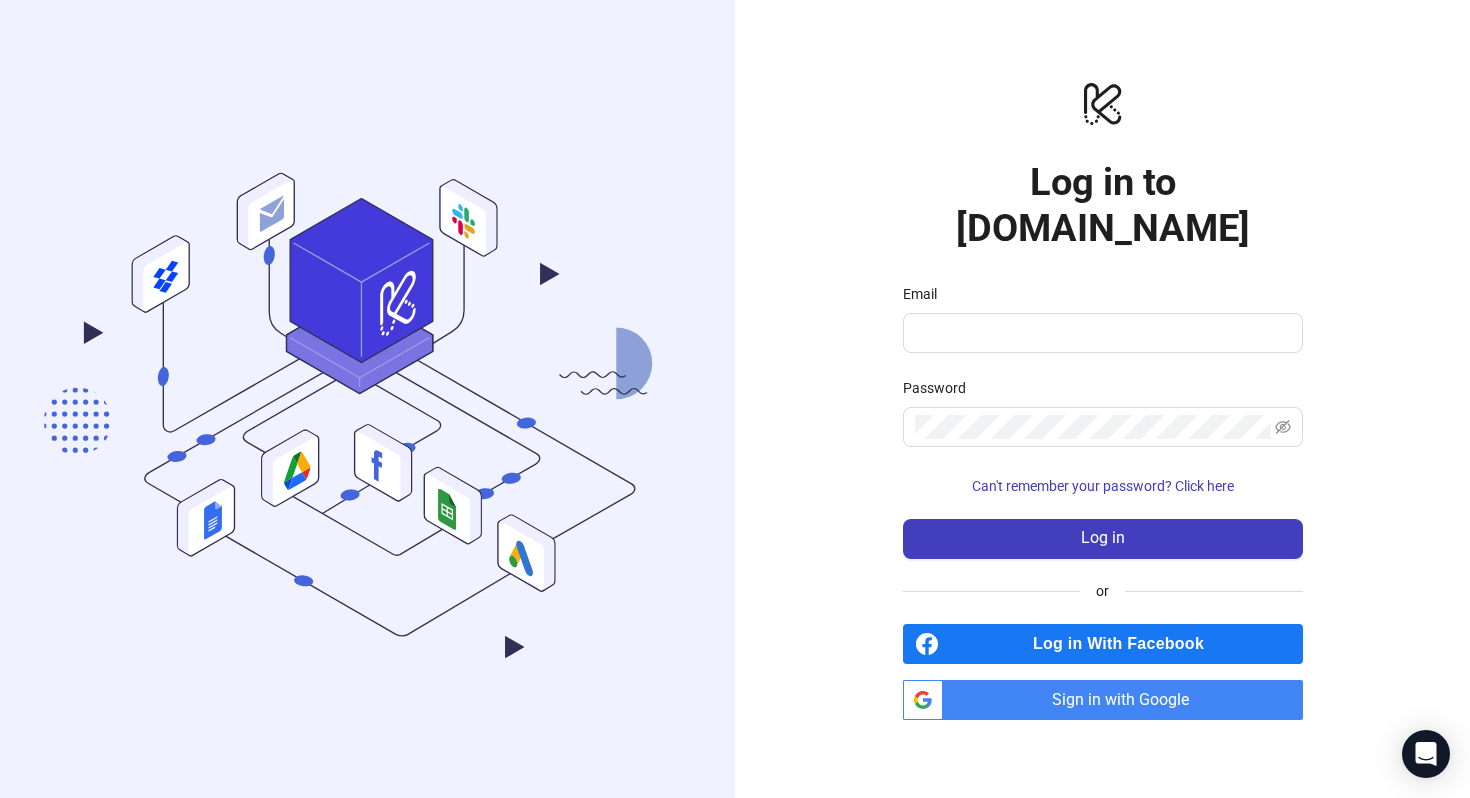 click on "Sign in with Google" at bounding box center [1127, 700] 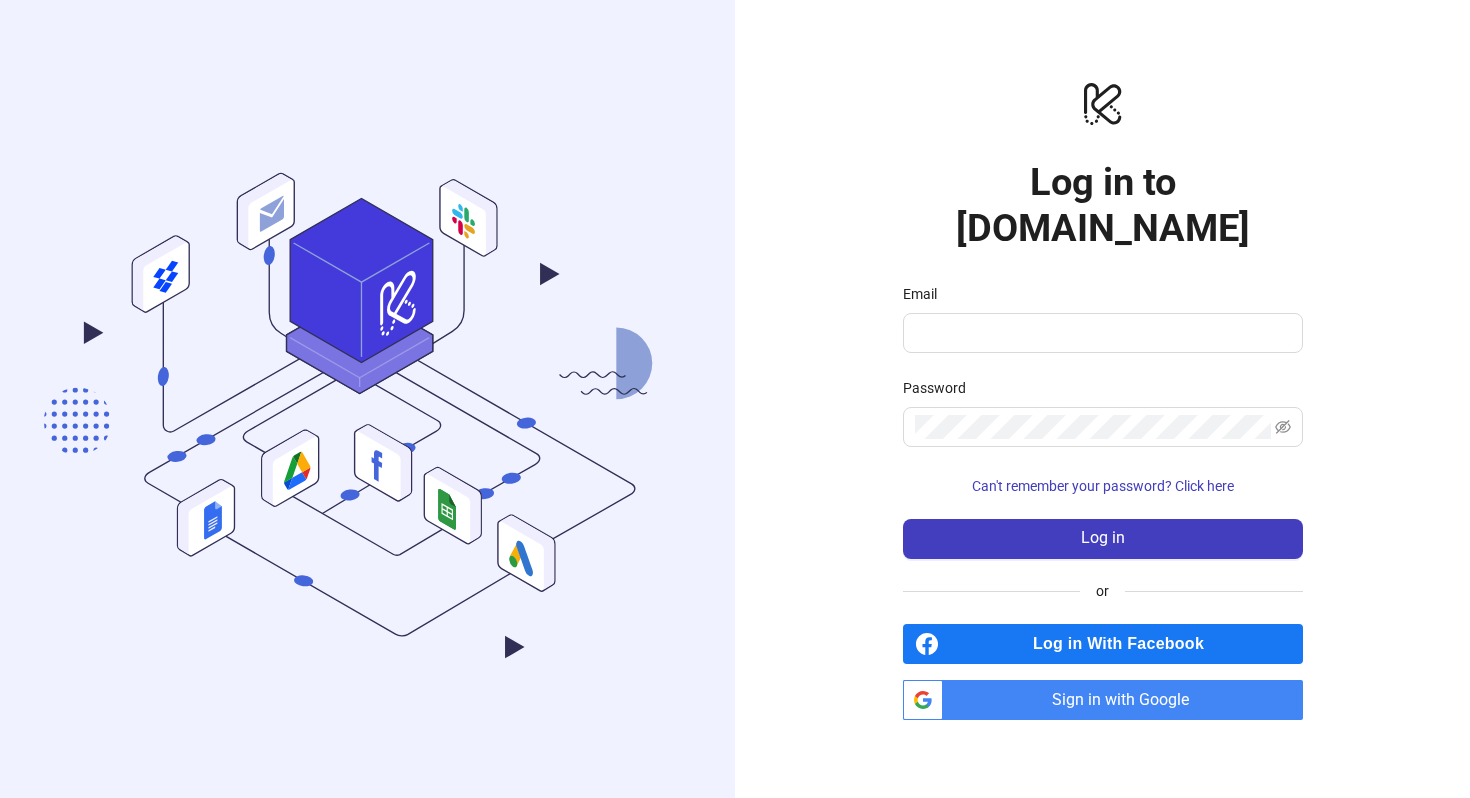 scroll, scrollTop: 0, scrollLeft: 0, axis: both 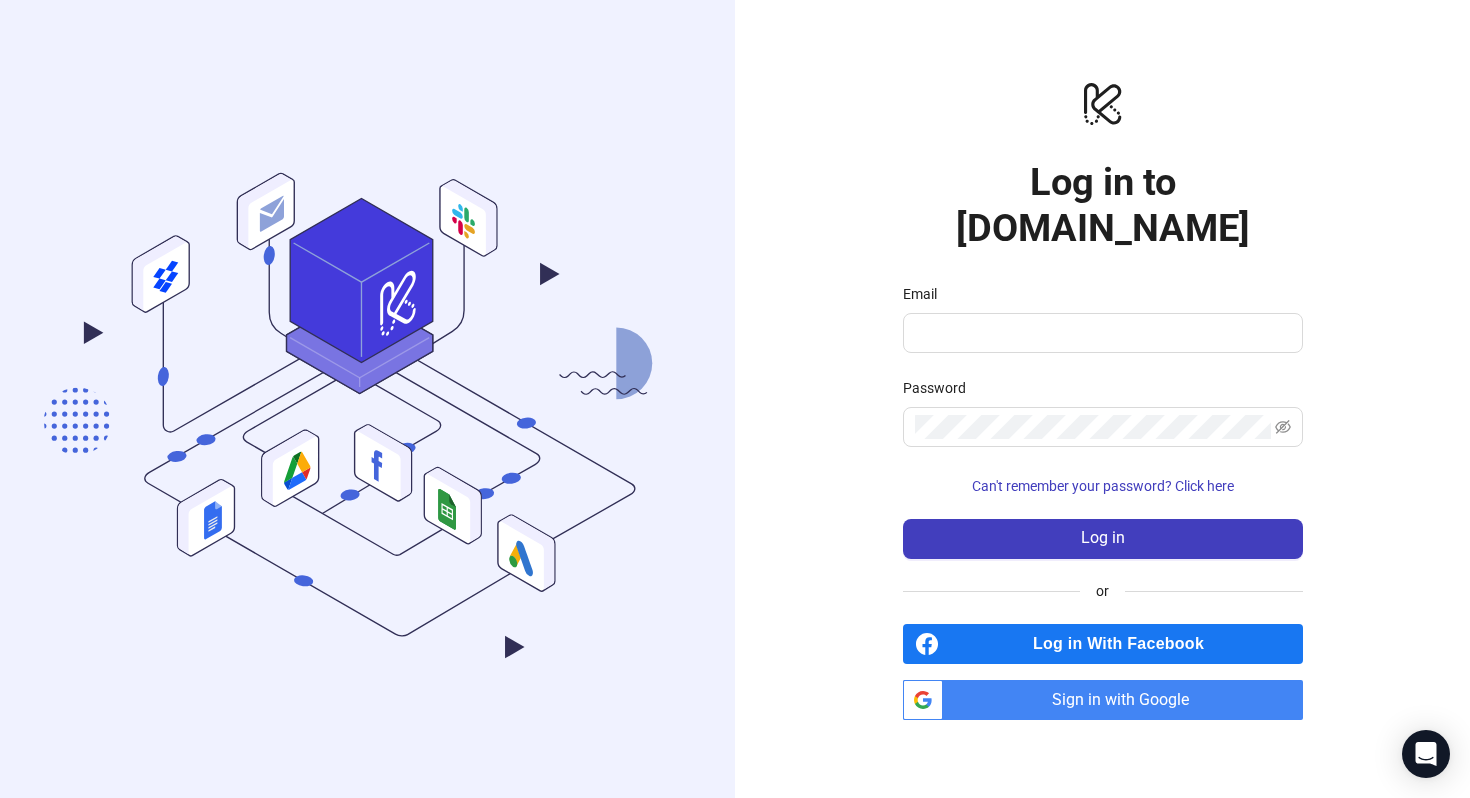 click on "Log in to [DOMAIN_NAME]" at bounding box center [1103, 205] 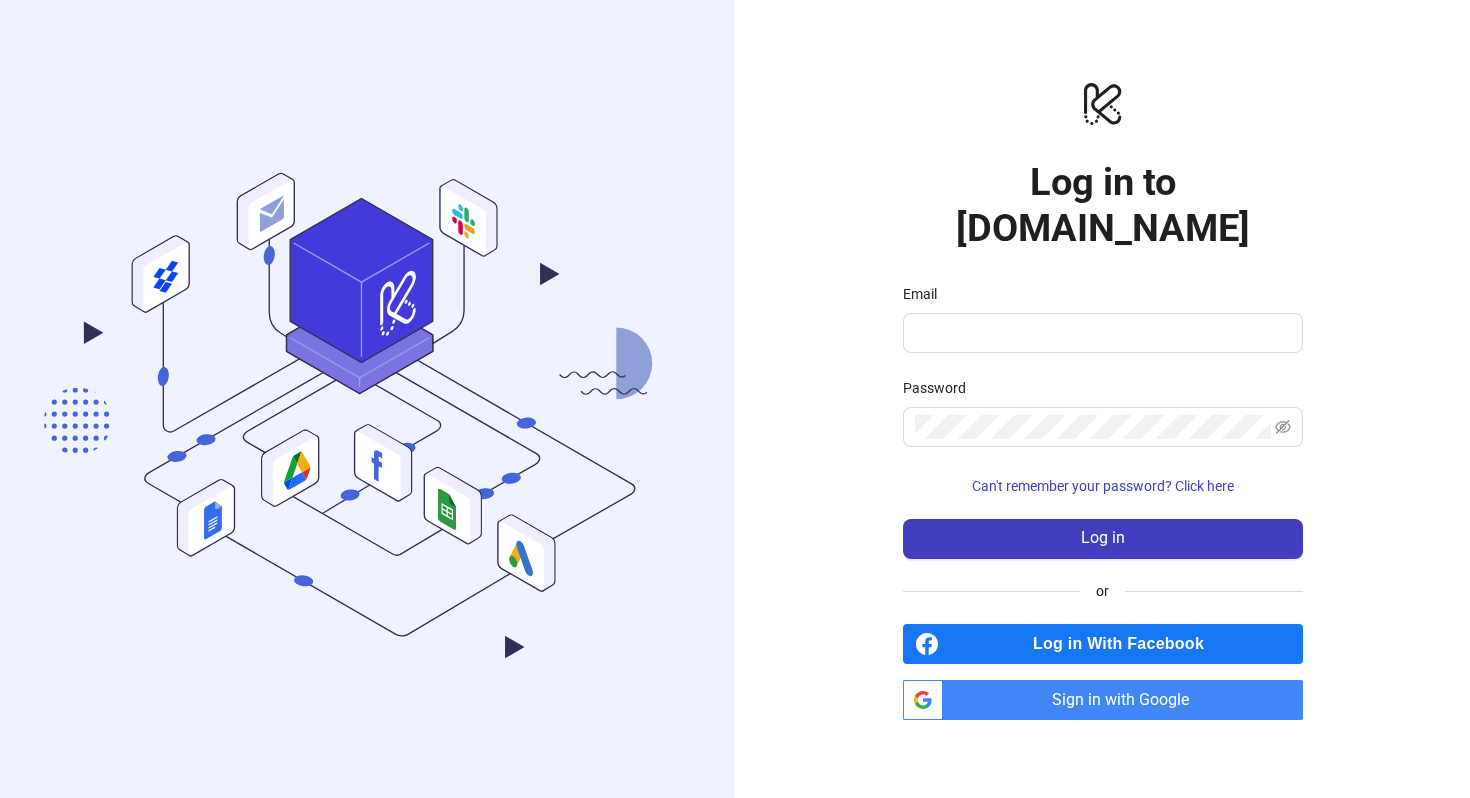 scroll, scrollTop: 0, scrollLeft: 0, axis: both 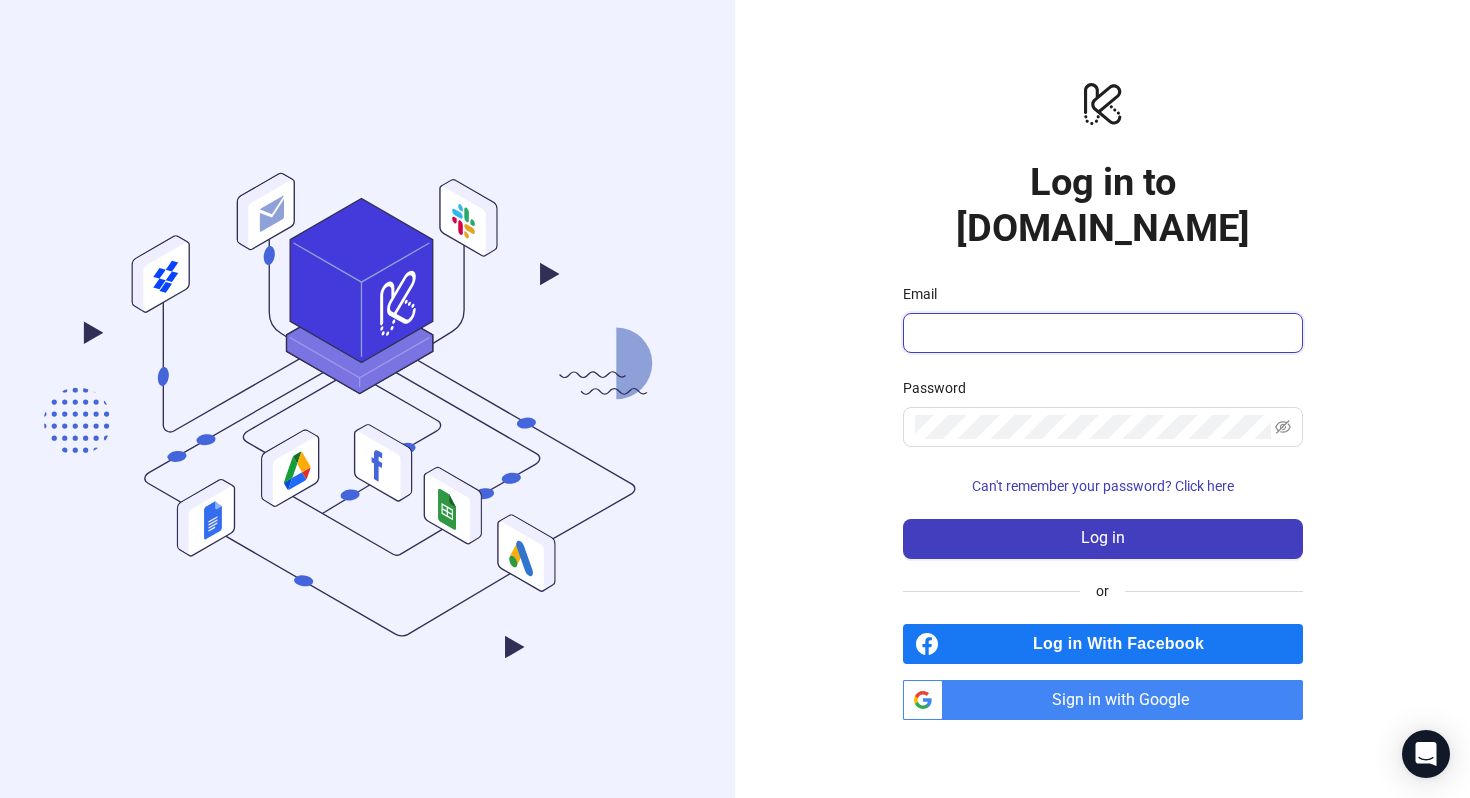 click on "Email" at bounding box center [1101, 333] 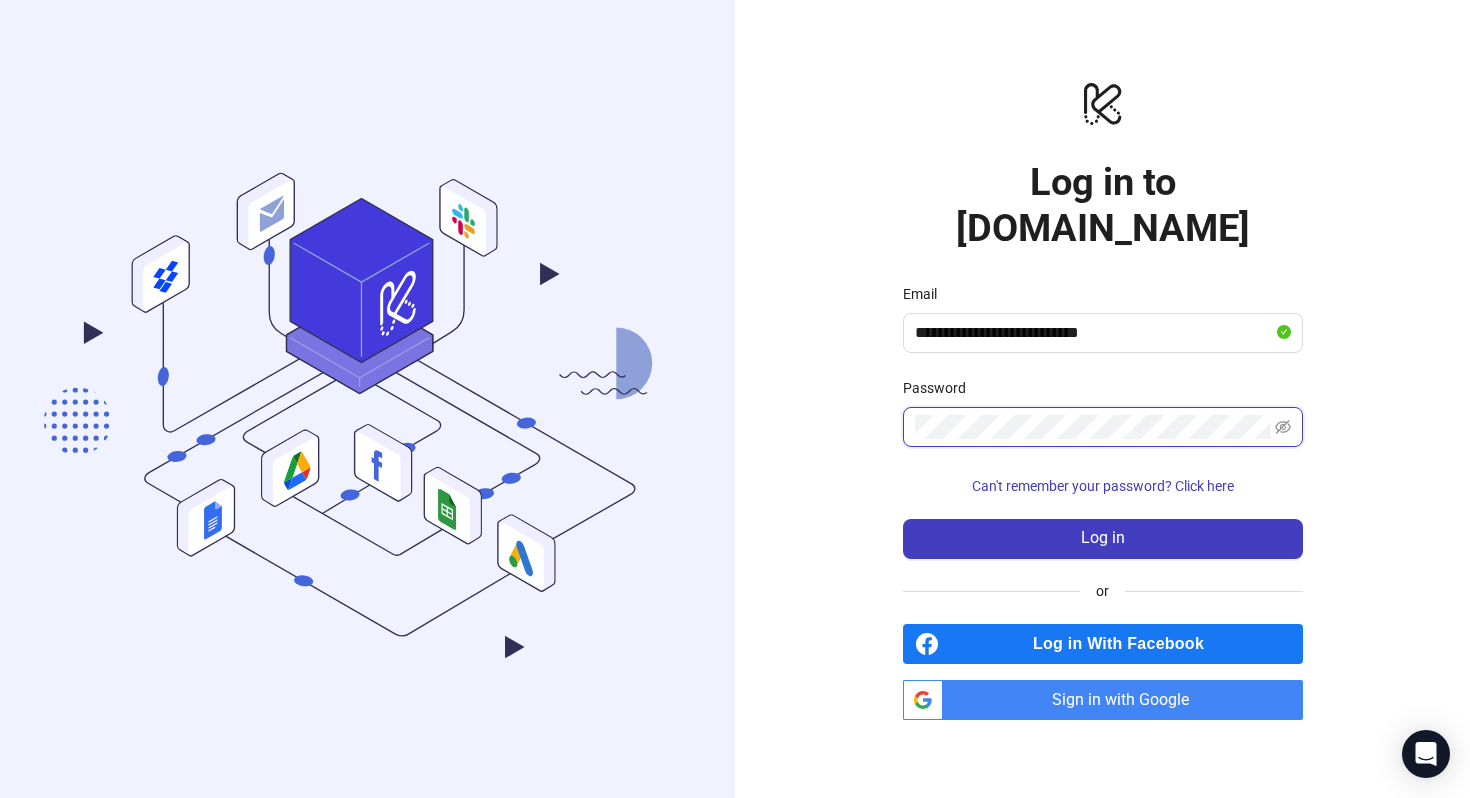 click on "Log in" at bounding box center (1103, 539) 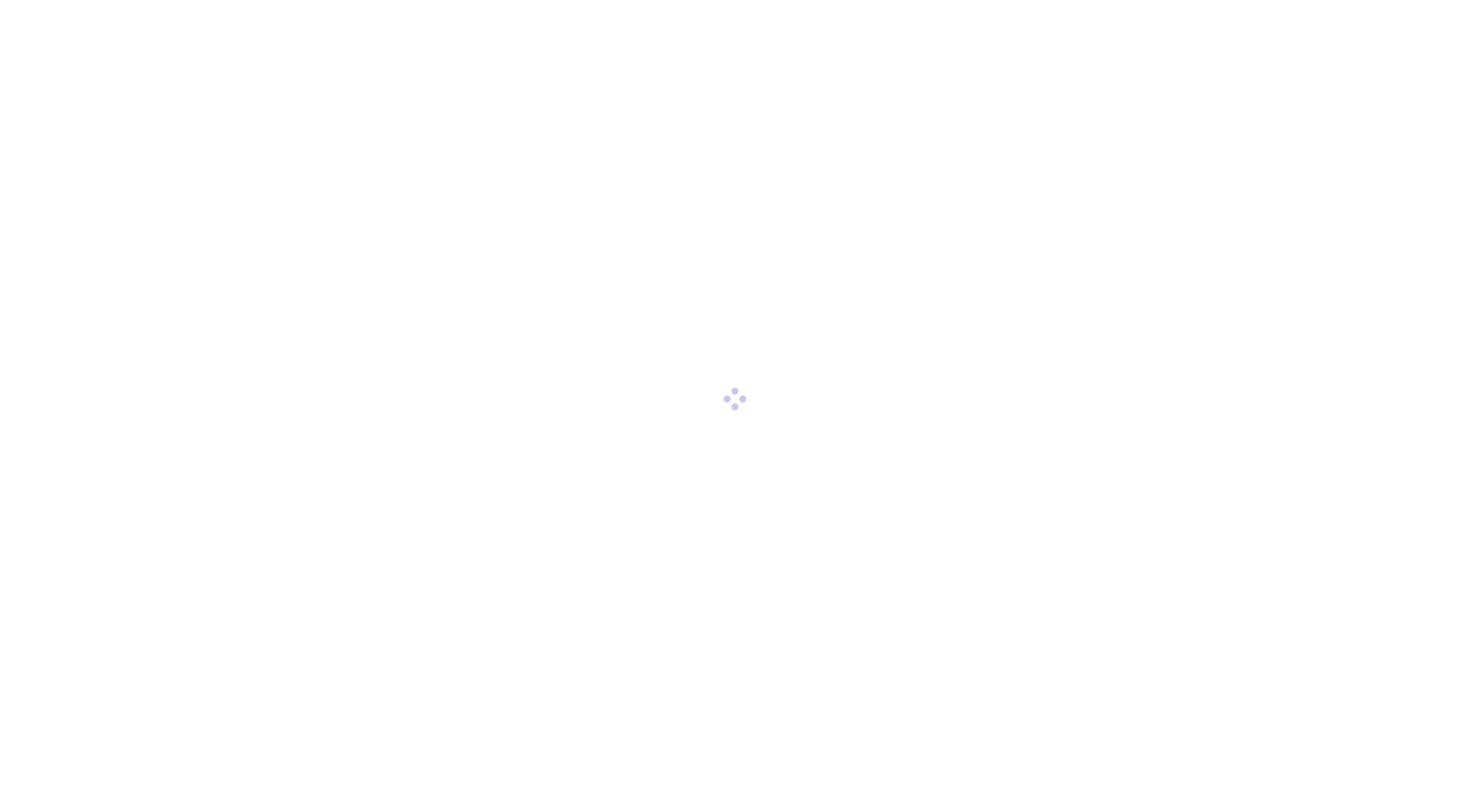 scroll, scrollTop: 0, scrollLeft: 0, axis: both 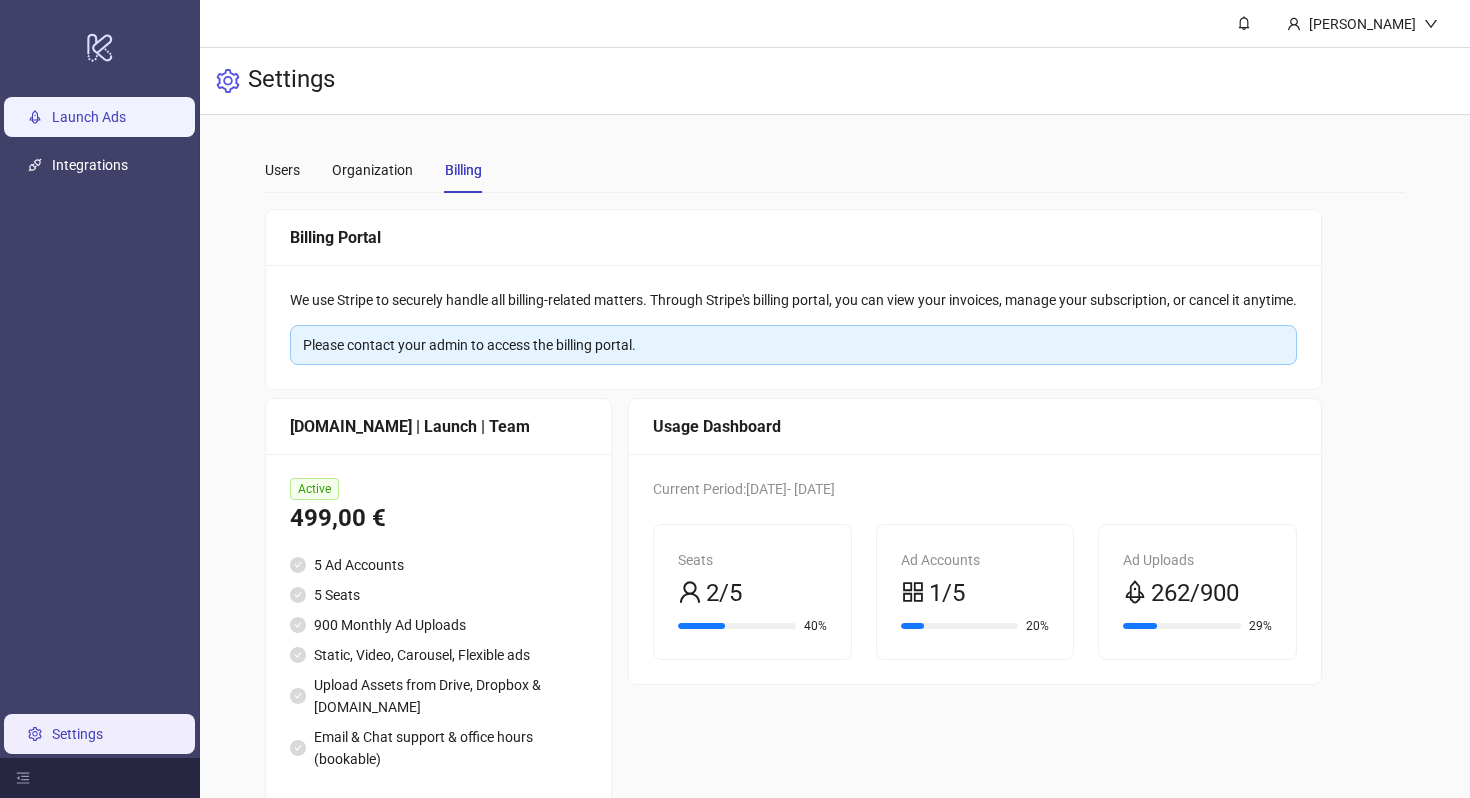 click on "Launch Ads" at bounding box center (89, 117) 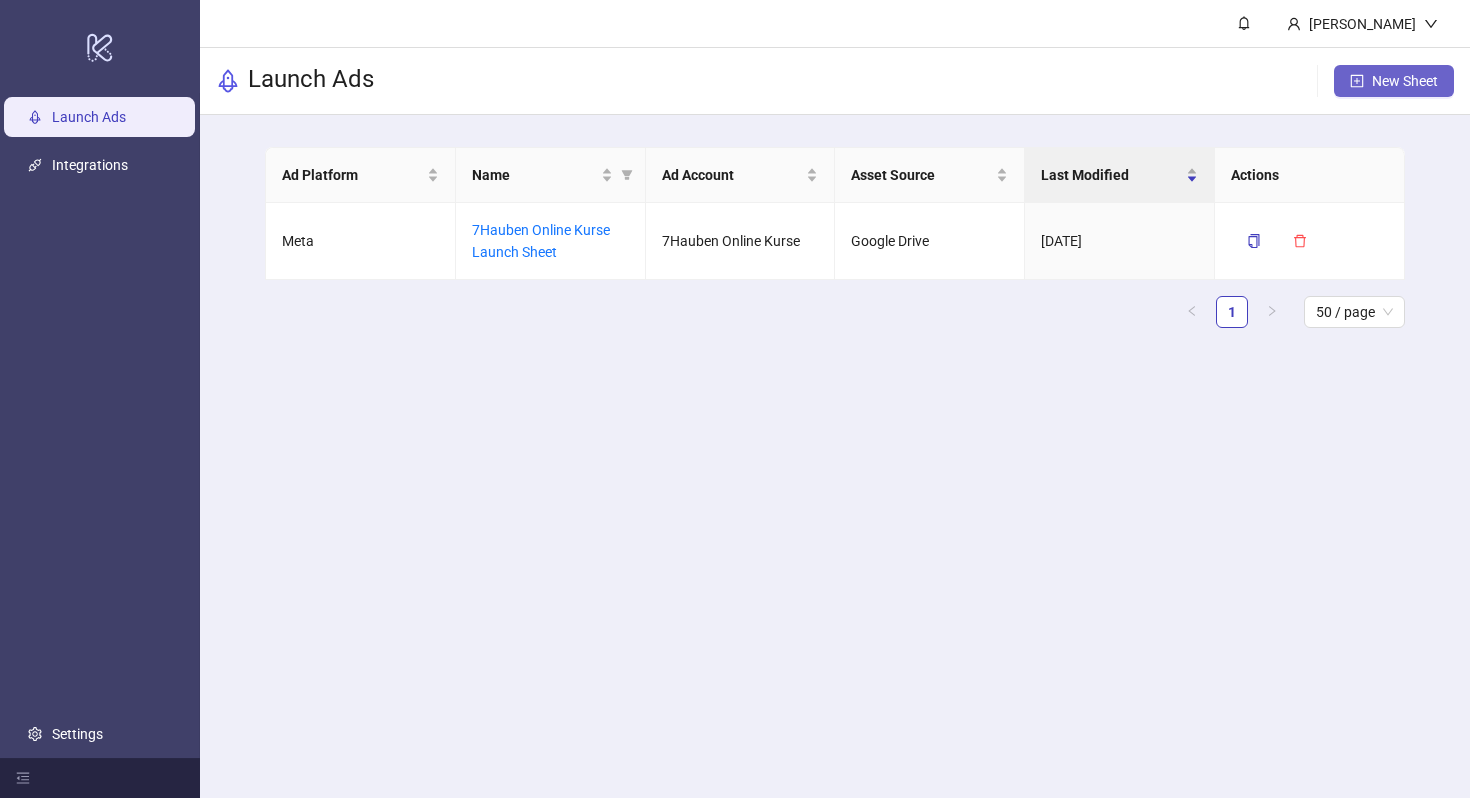 click on "New Sheet" at bounding box center (1405, 81) 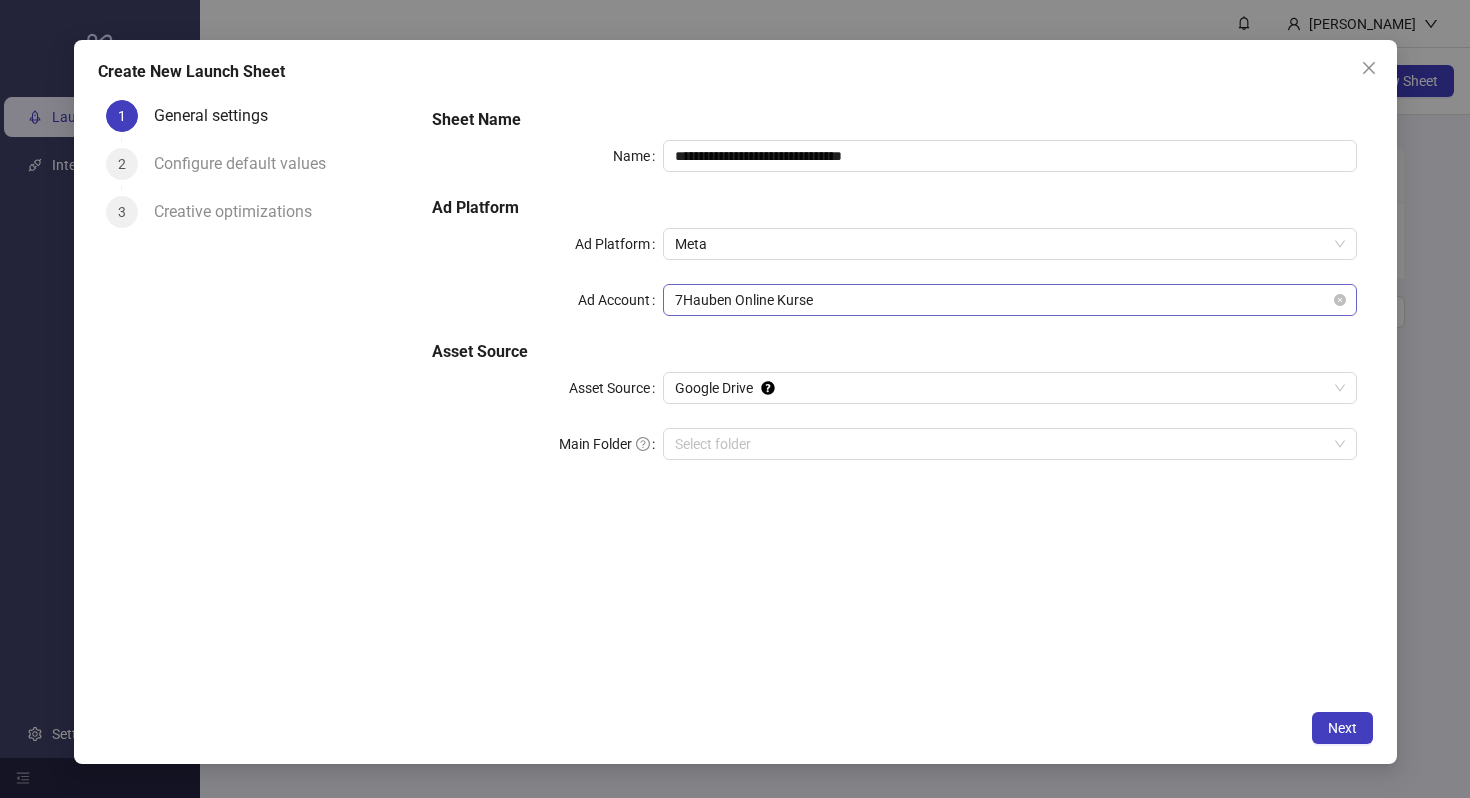 click on "7Hauben Online Kurse" at bounding box center (1009, 300) 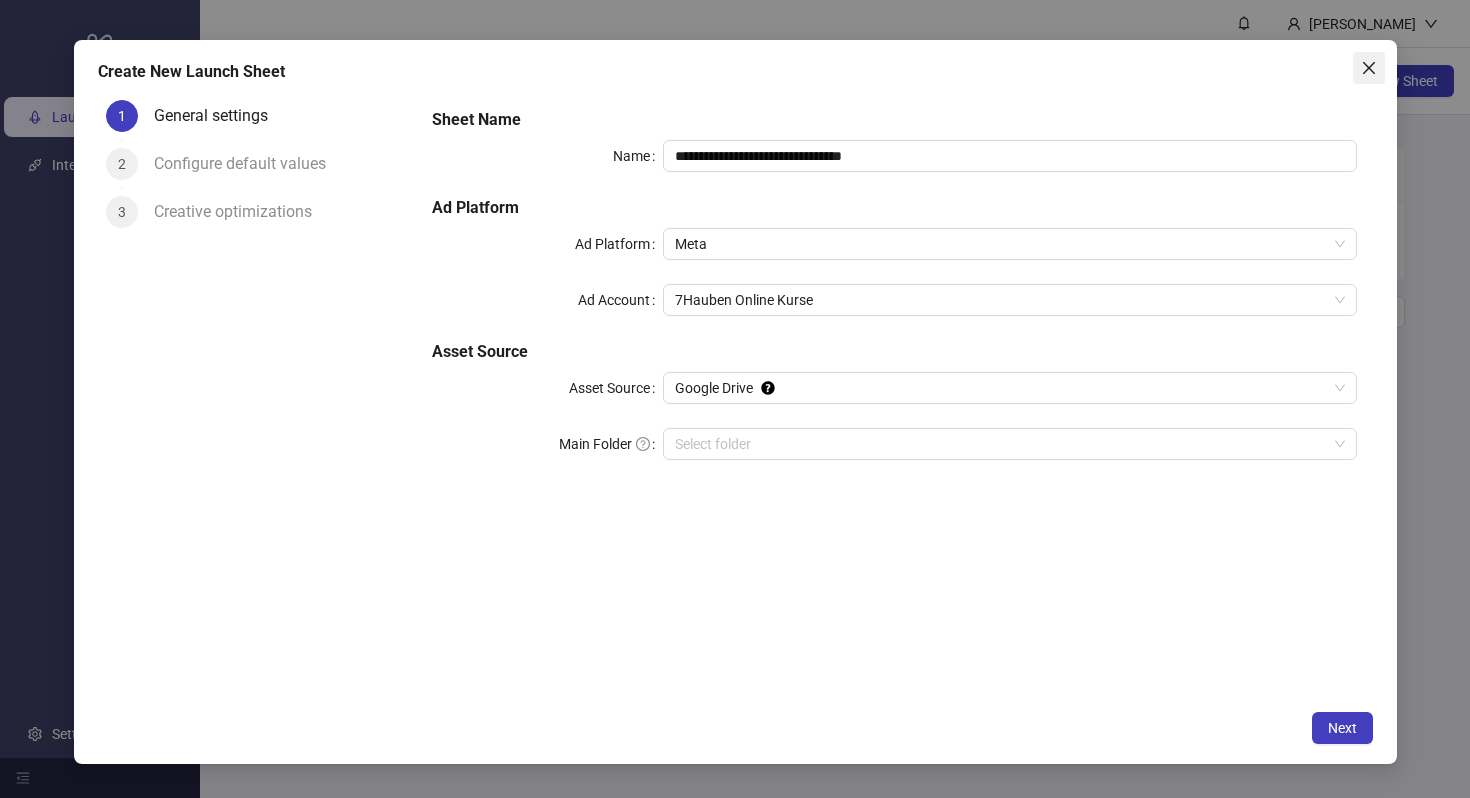 click at bounding box center [1369, 68] 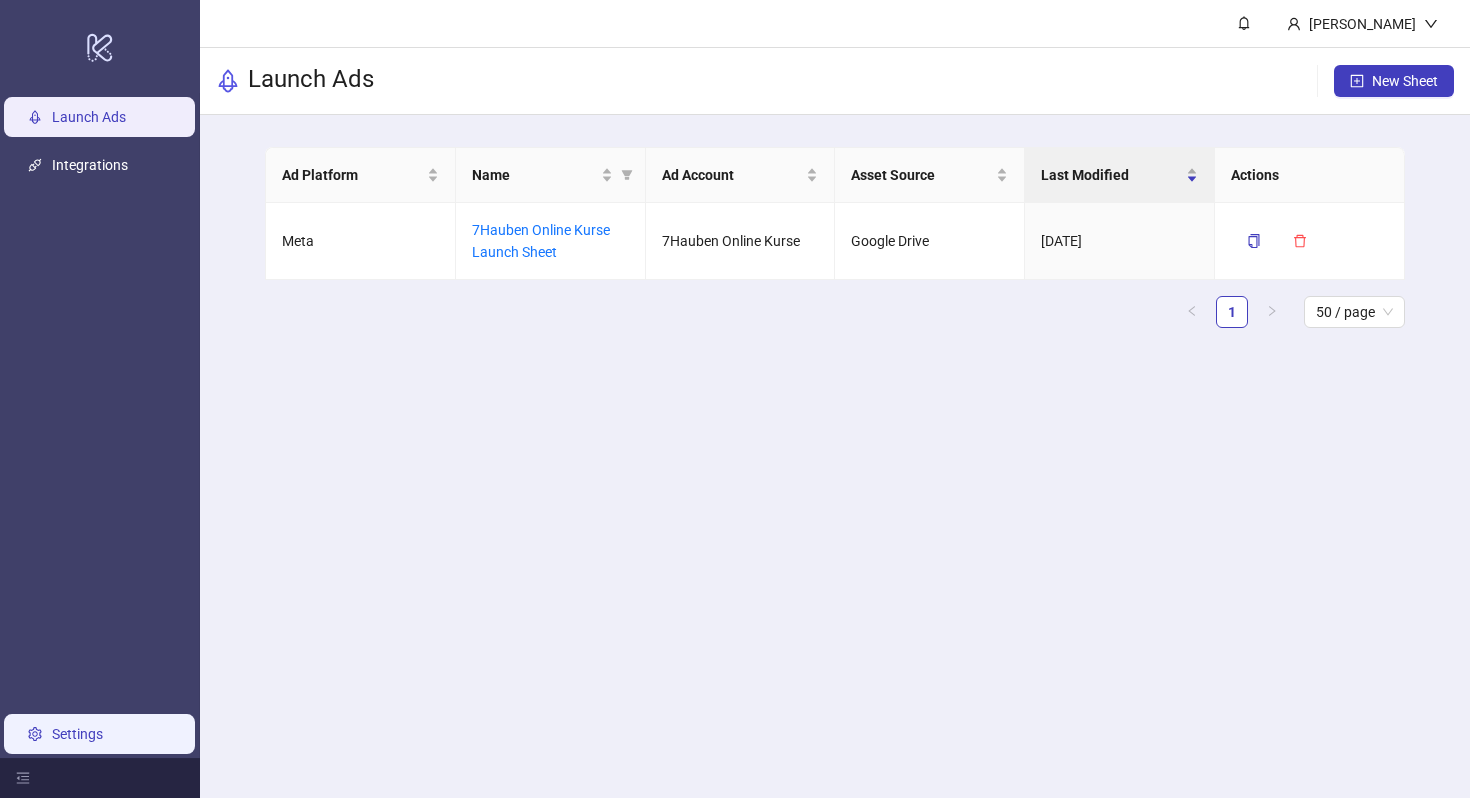 click on "Settings" at bounding box center (77, 734) 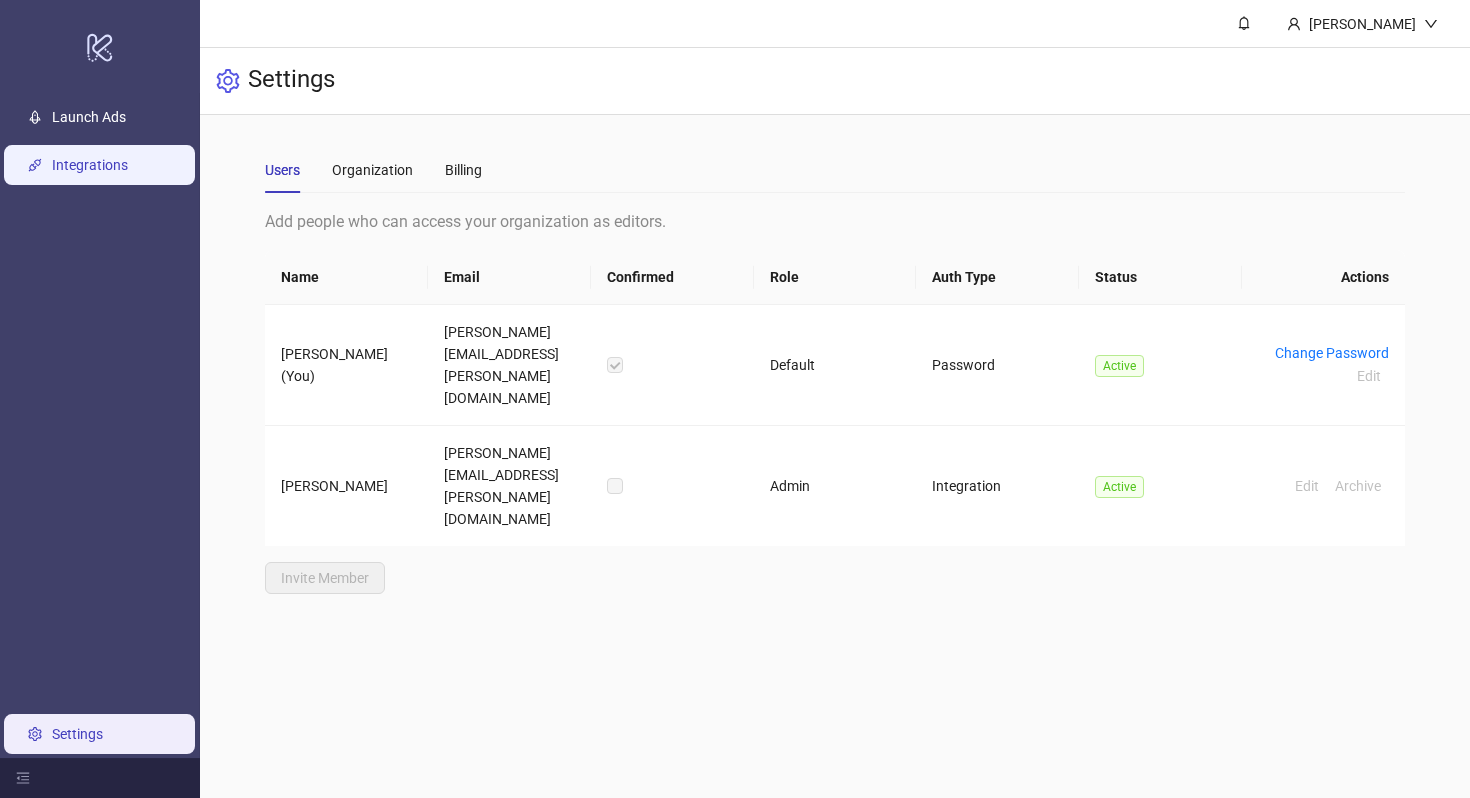 click on "Integrations" at bounding box center [90, 165] 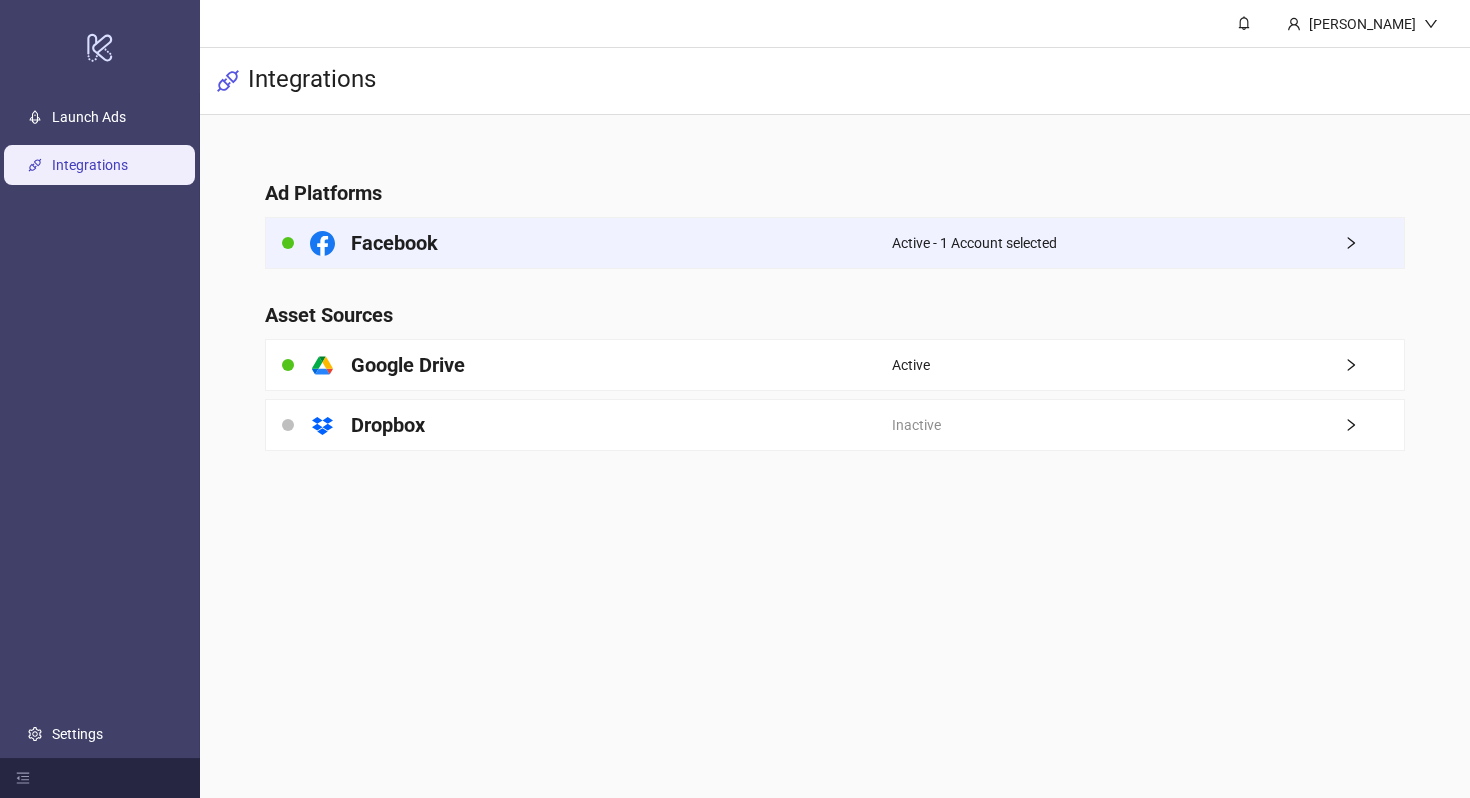 click on "Facebook" at bounding box center [394, 243] 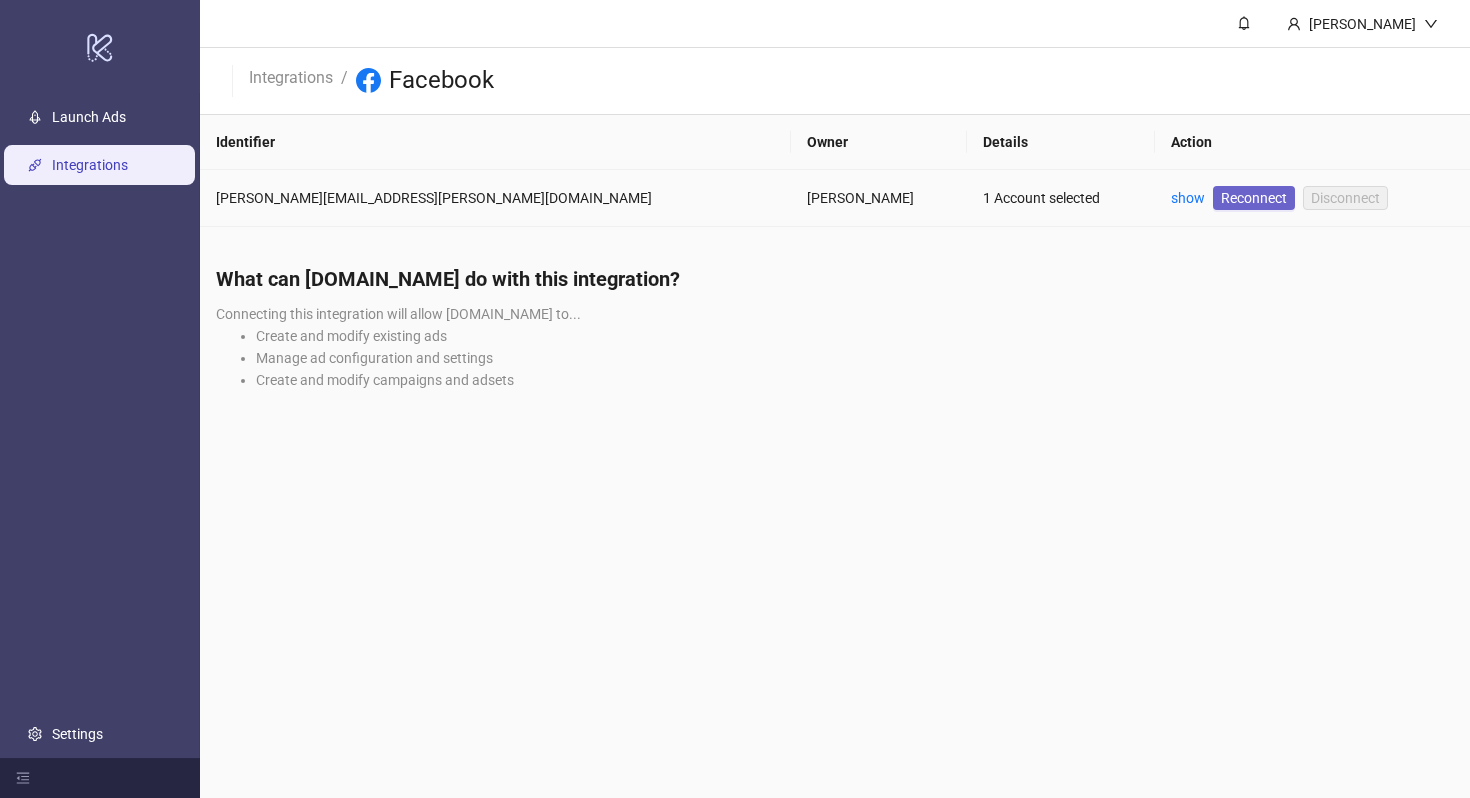 click on "Reconnect" at bounding box center (1254, 198) 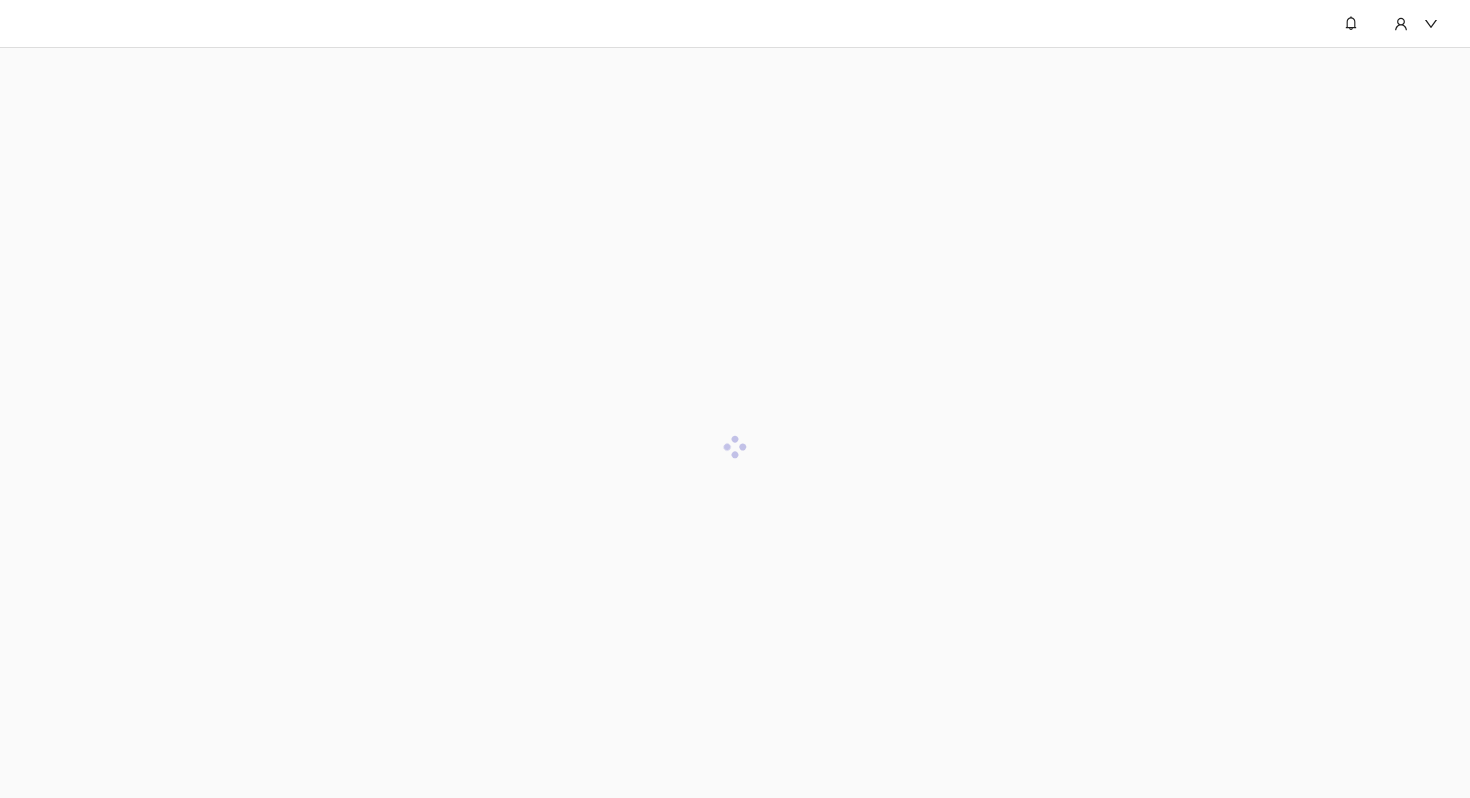scroll, scrollTop: 0, scrollLeft: 0, axis: both 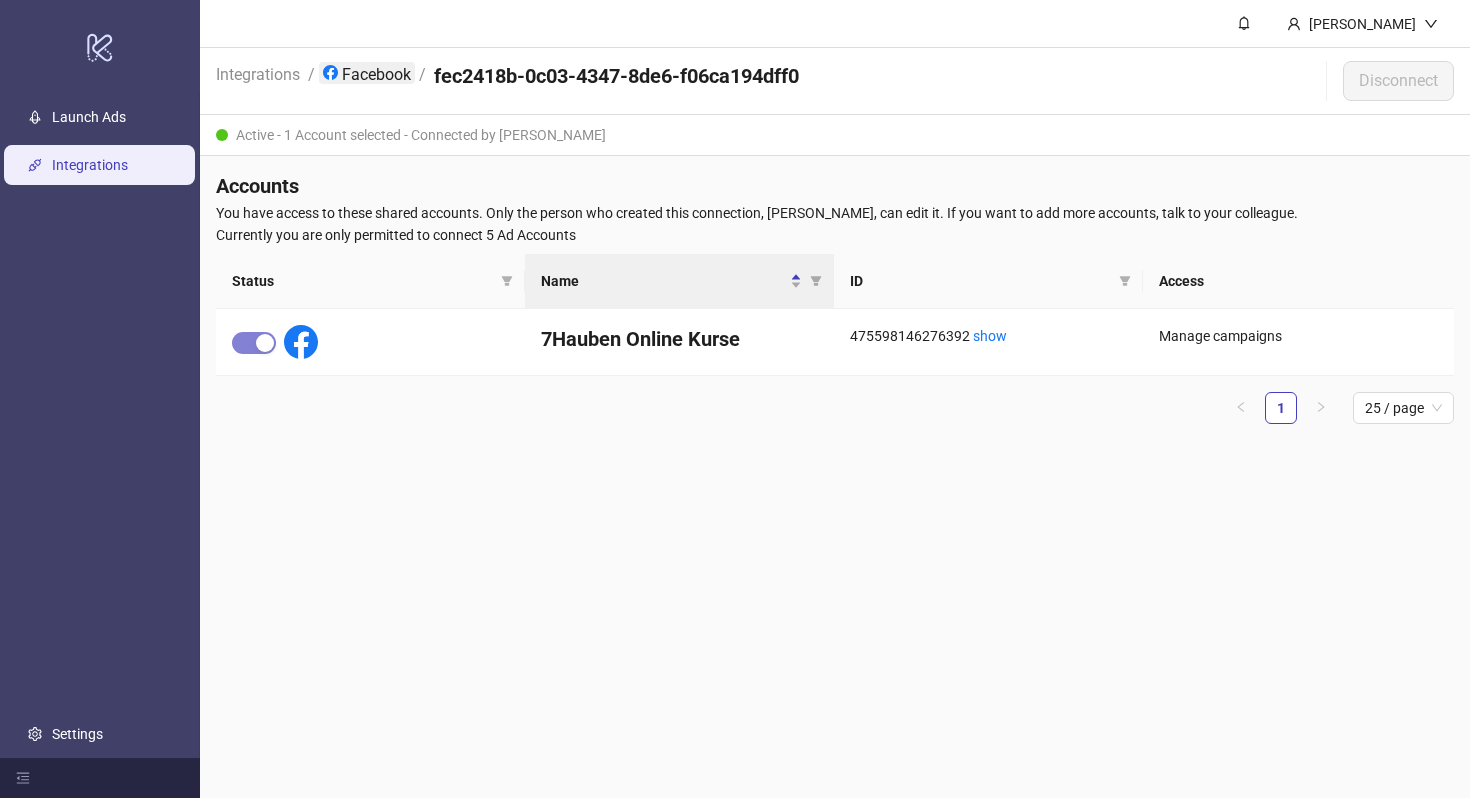 click on "Facebook" at bounding box center (367, 73) 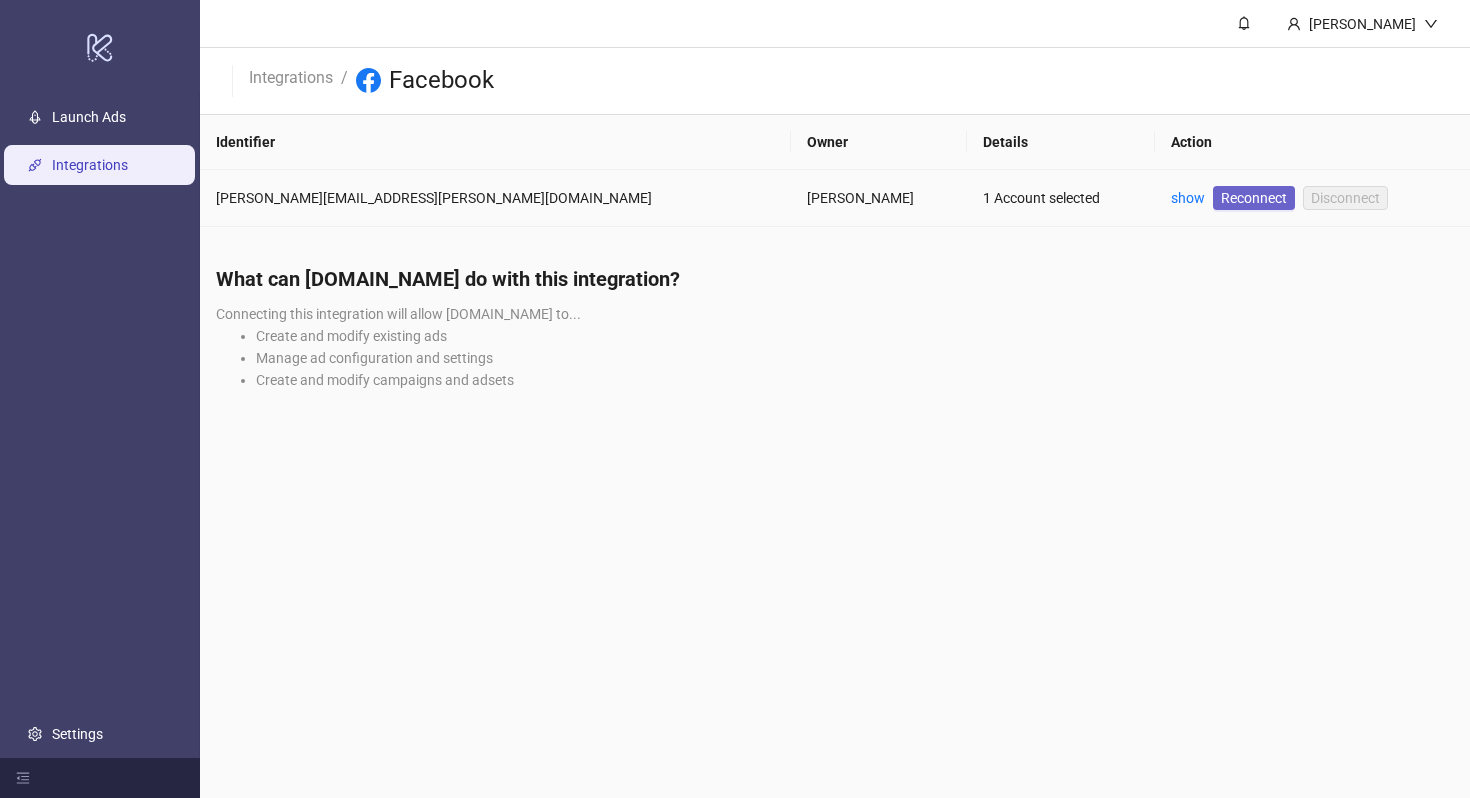 click on "Reconnect" at bounding box center [1254, 198] 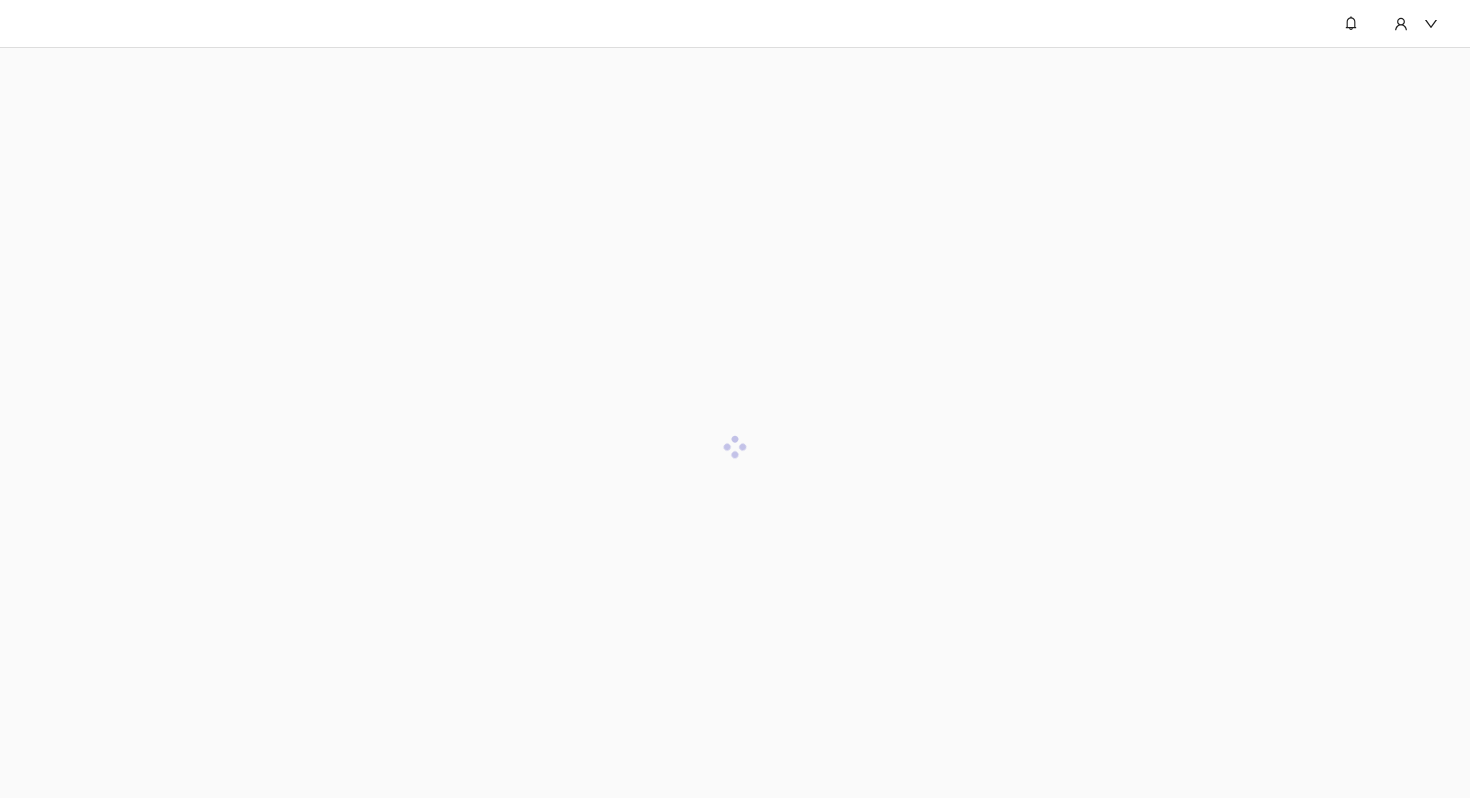 scroll, scrollTop: 0, scrollLeft: 0, axis: both 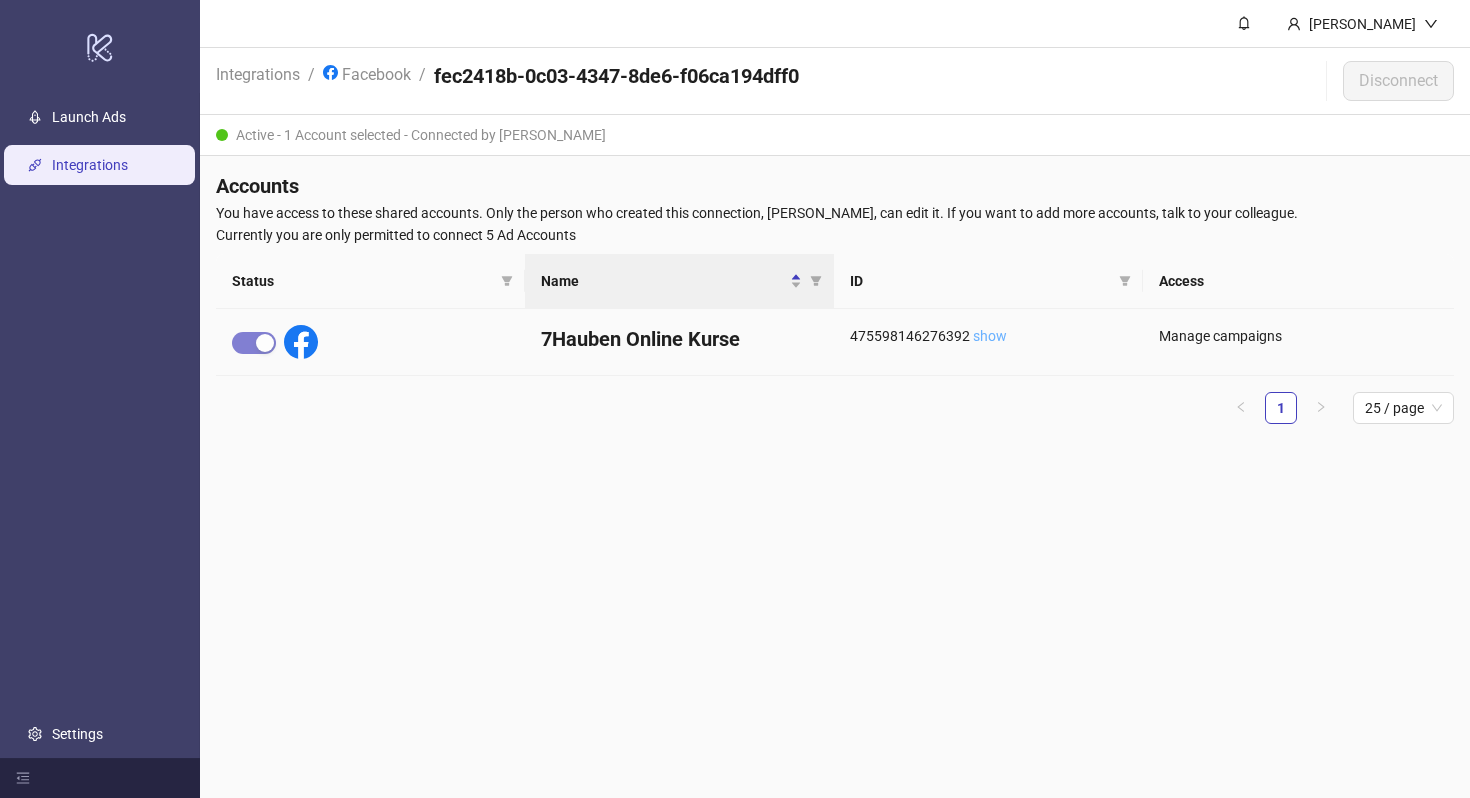 click on "show" at bounding box center (990, 336) 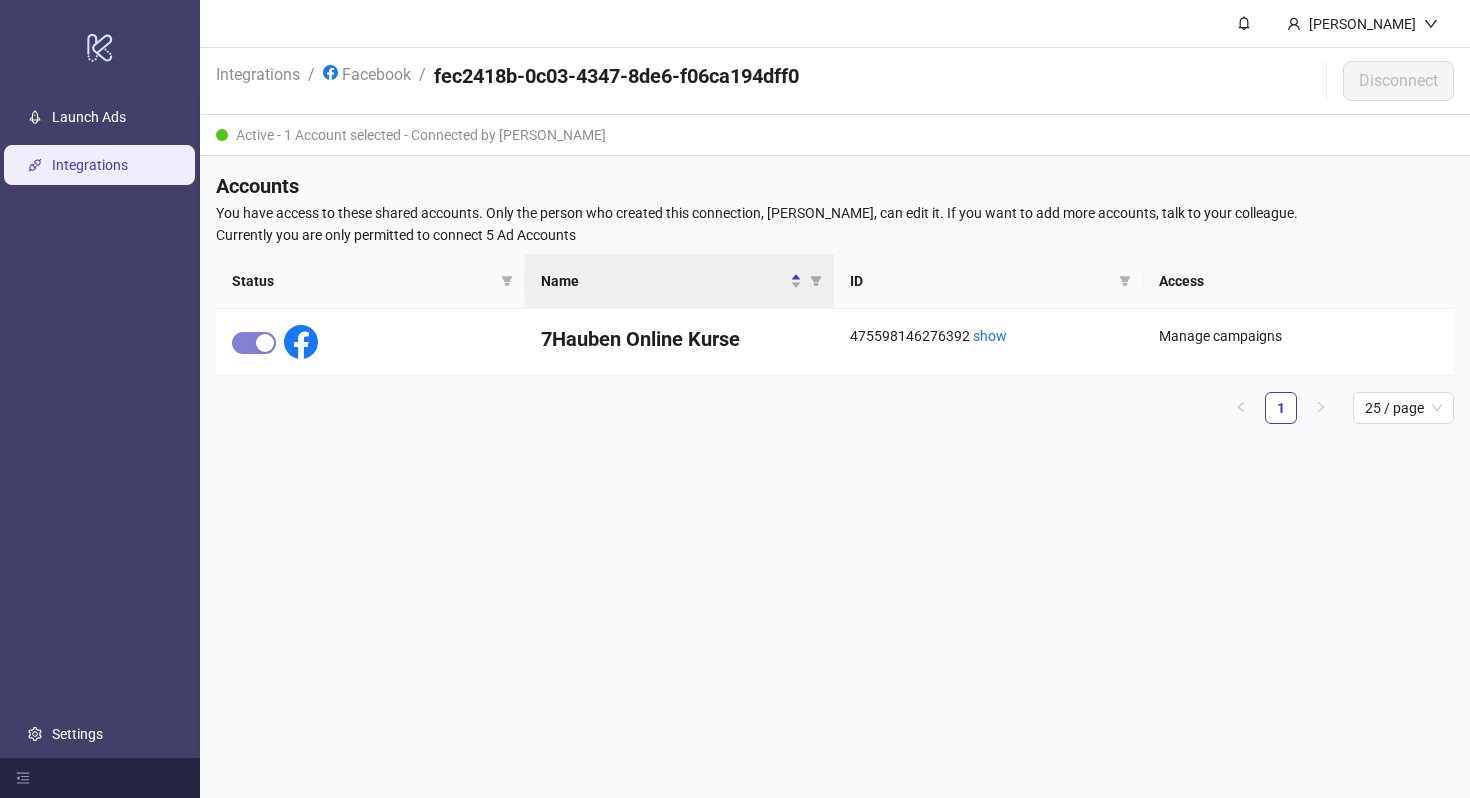 click on "Currently you are only permitted to connect   5   Ad Accounts" at bounding box center (835, 235) 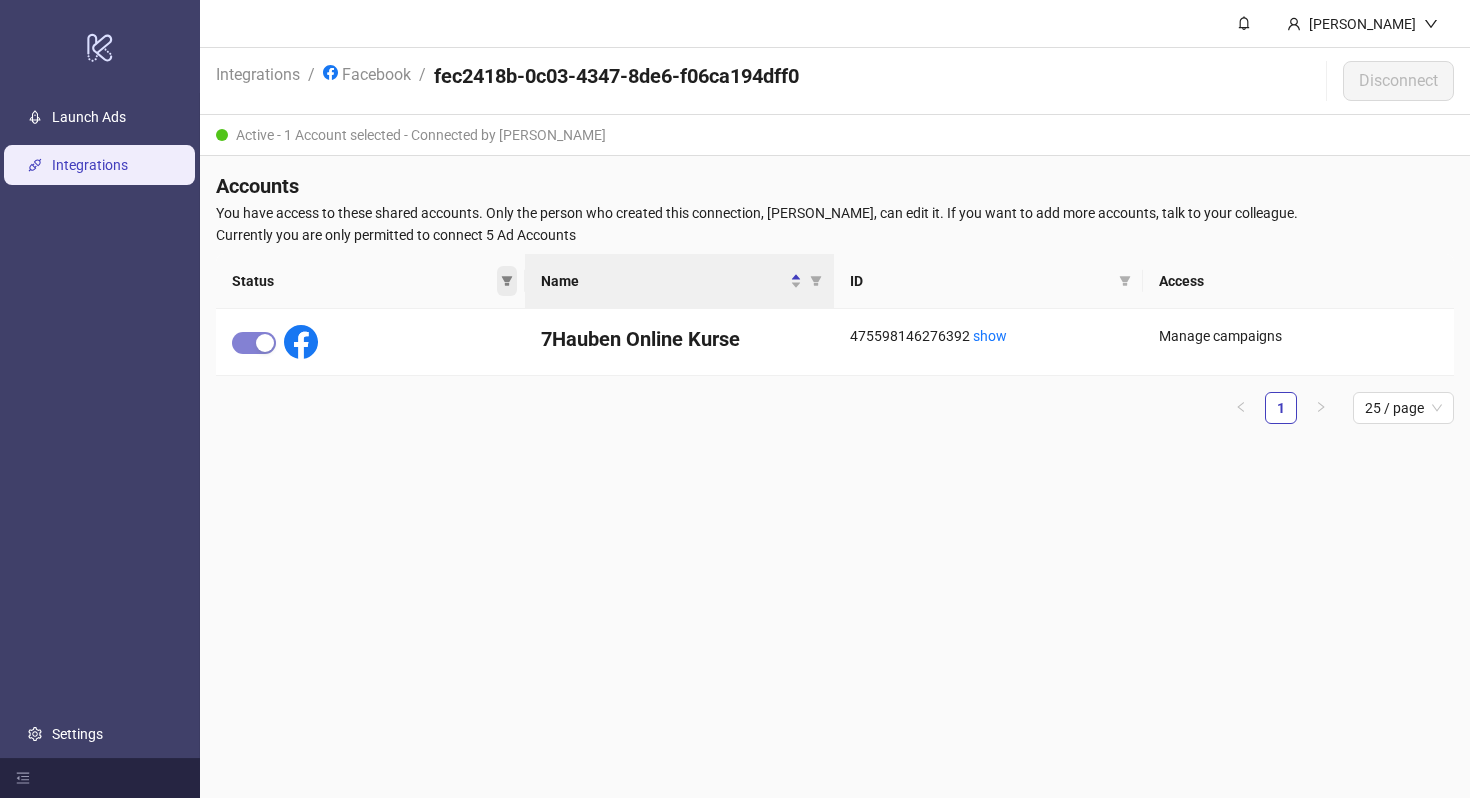 click at bounding box center (507, 281) 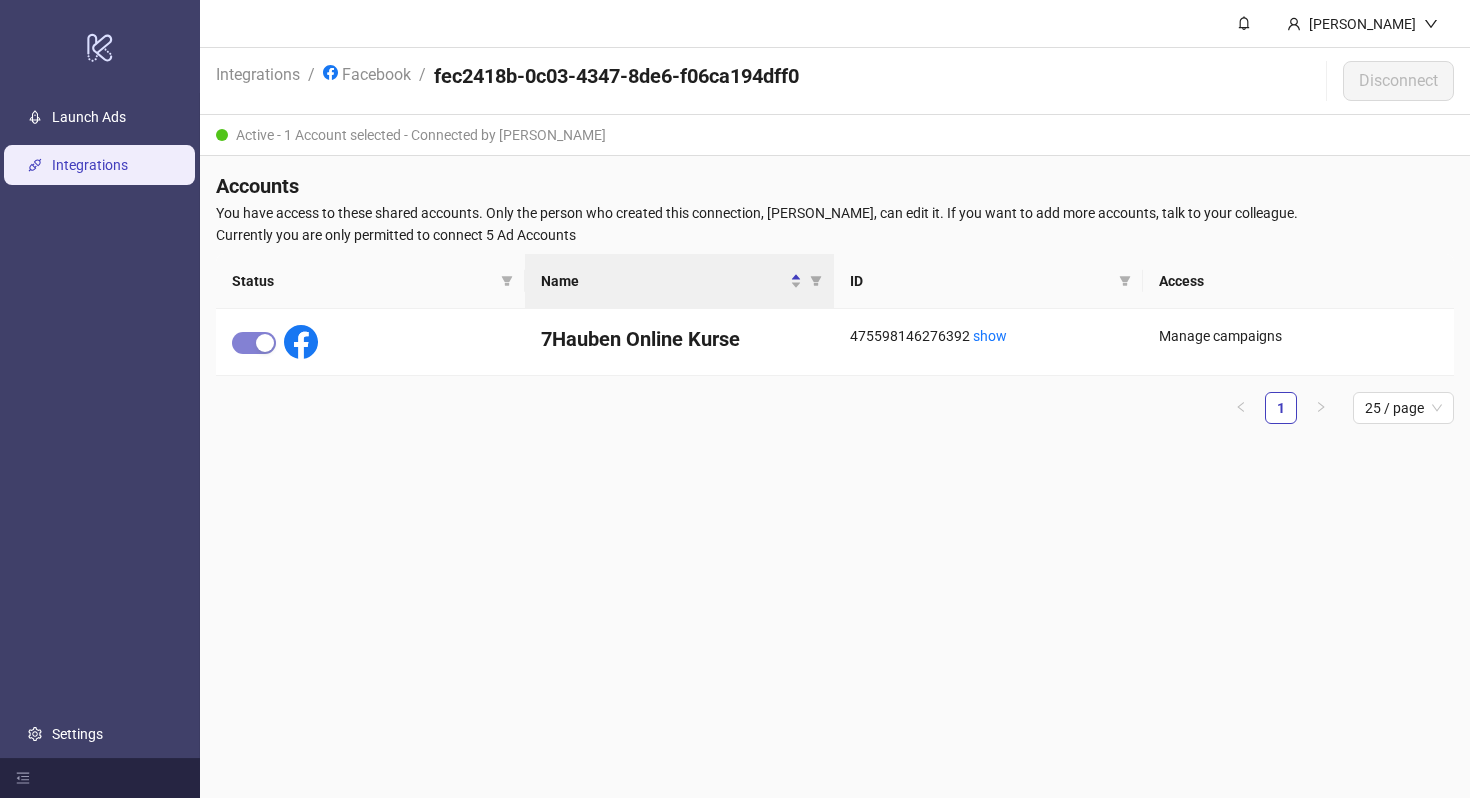 click on "Currently you are only permitted to connect   5   Ad Accounts" at bounding box center (835, 235) 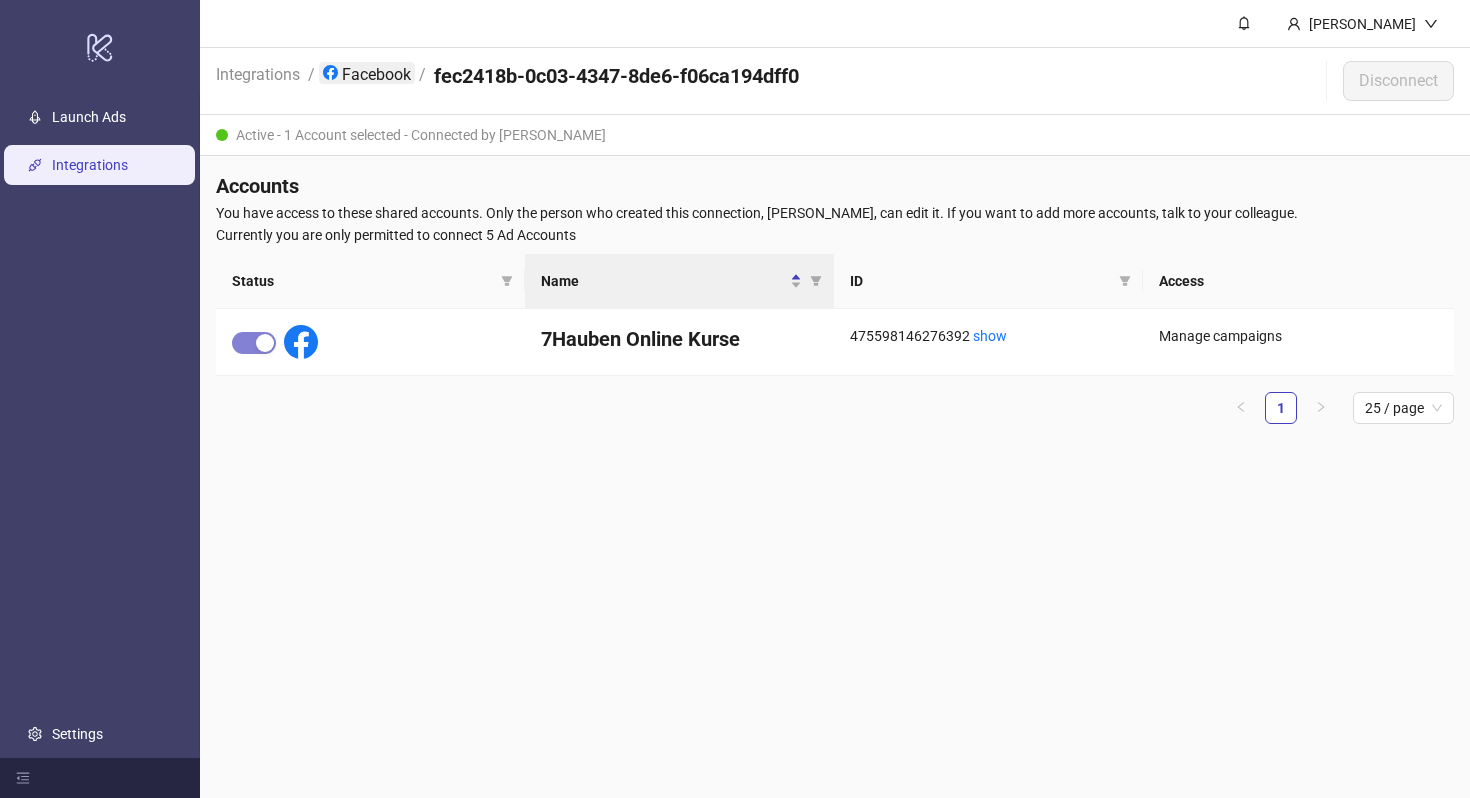 click on "Facebook" at bounding box center (367, 73) 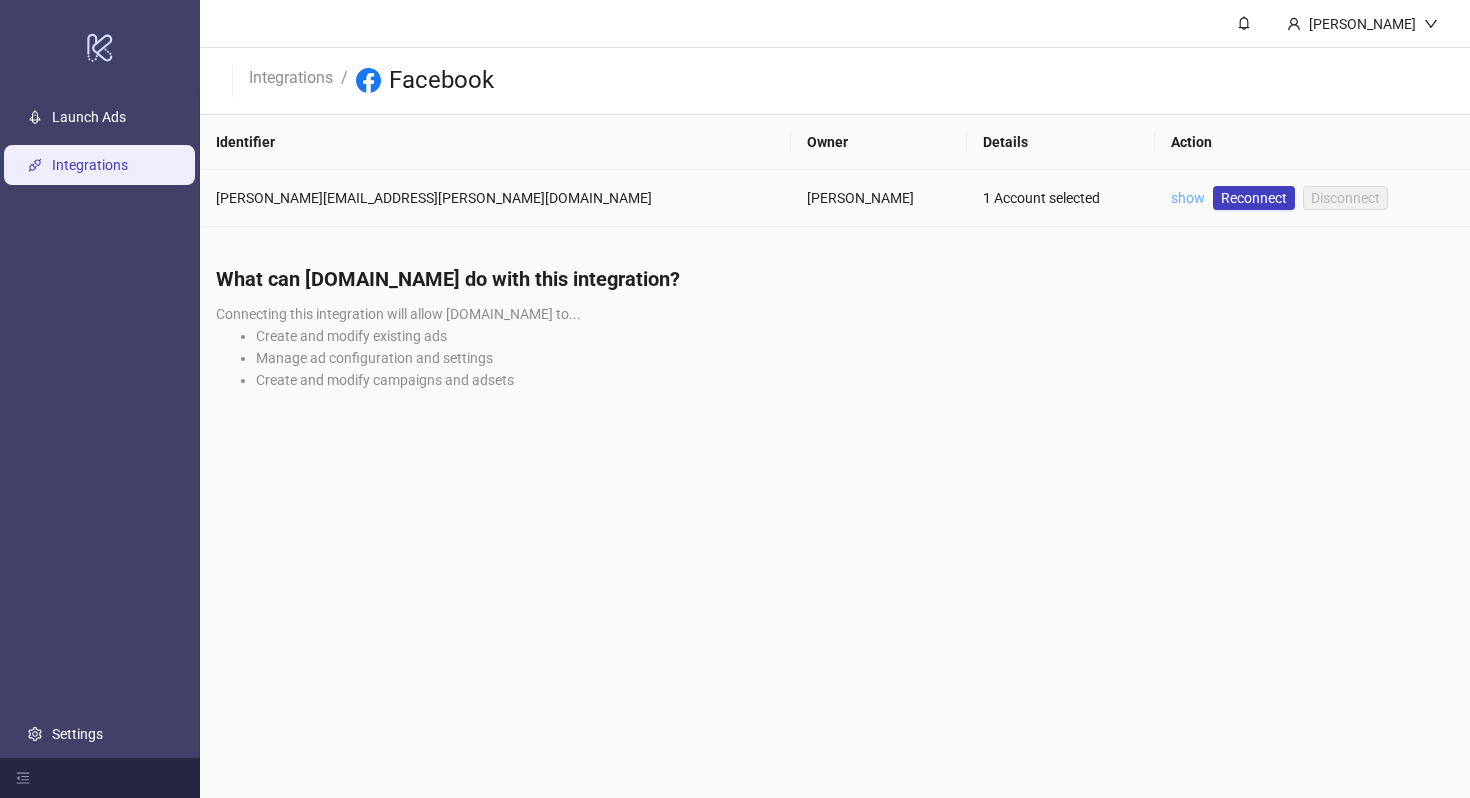 click on "show" at bounding box center (1188, 198) 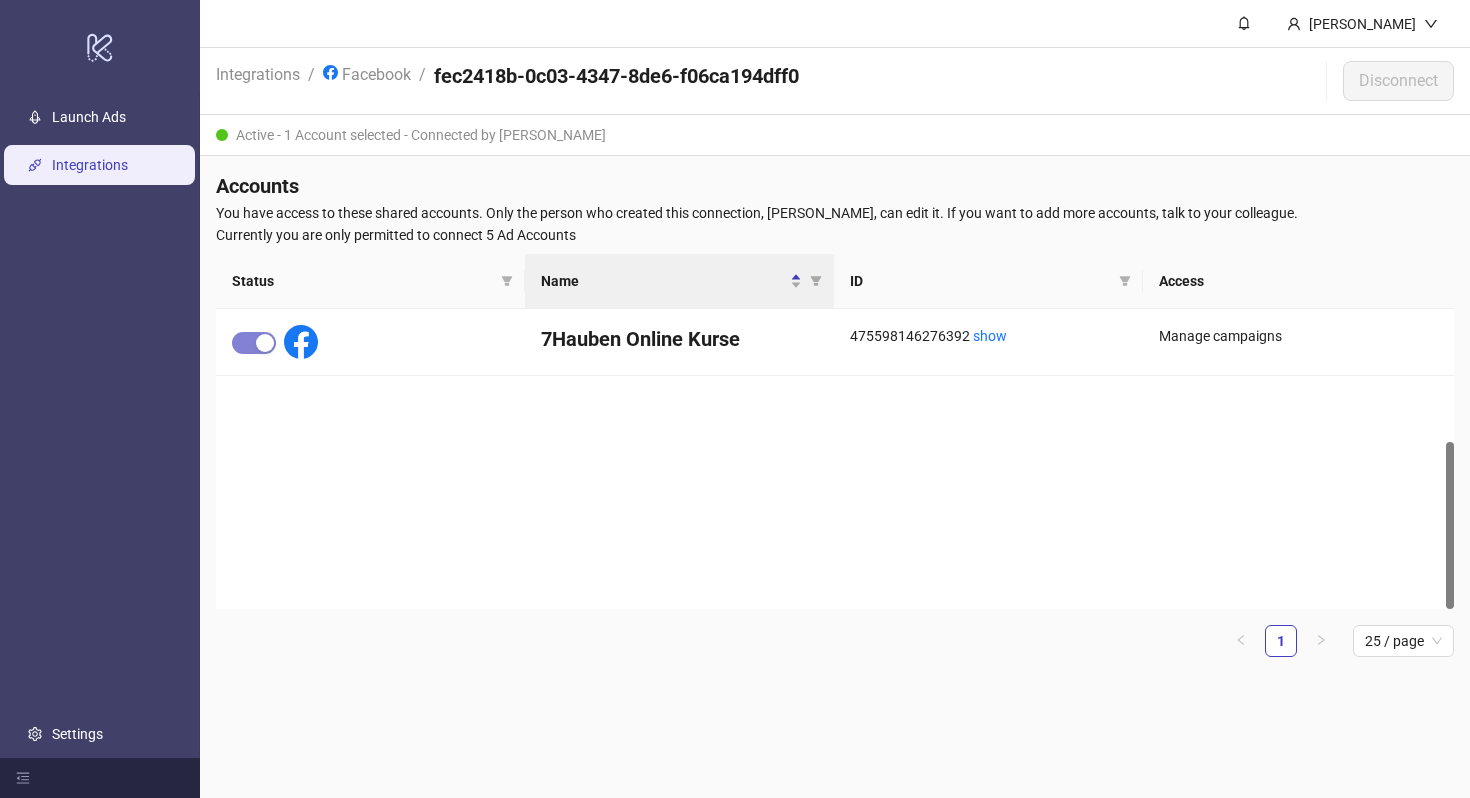 scroll, scrollTop: 0, scrollLeft: 0, axis: both 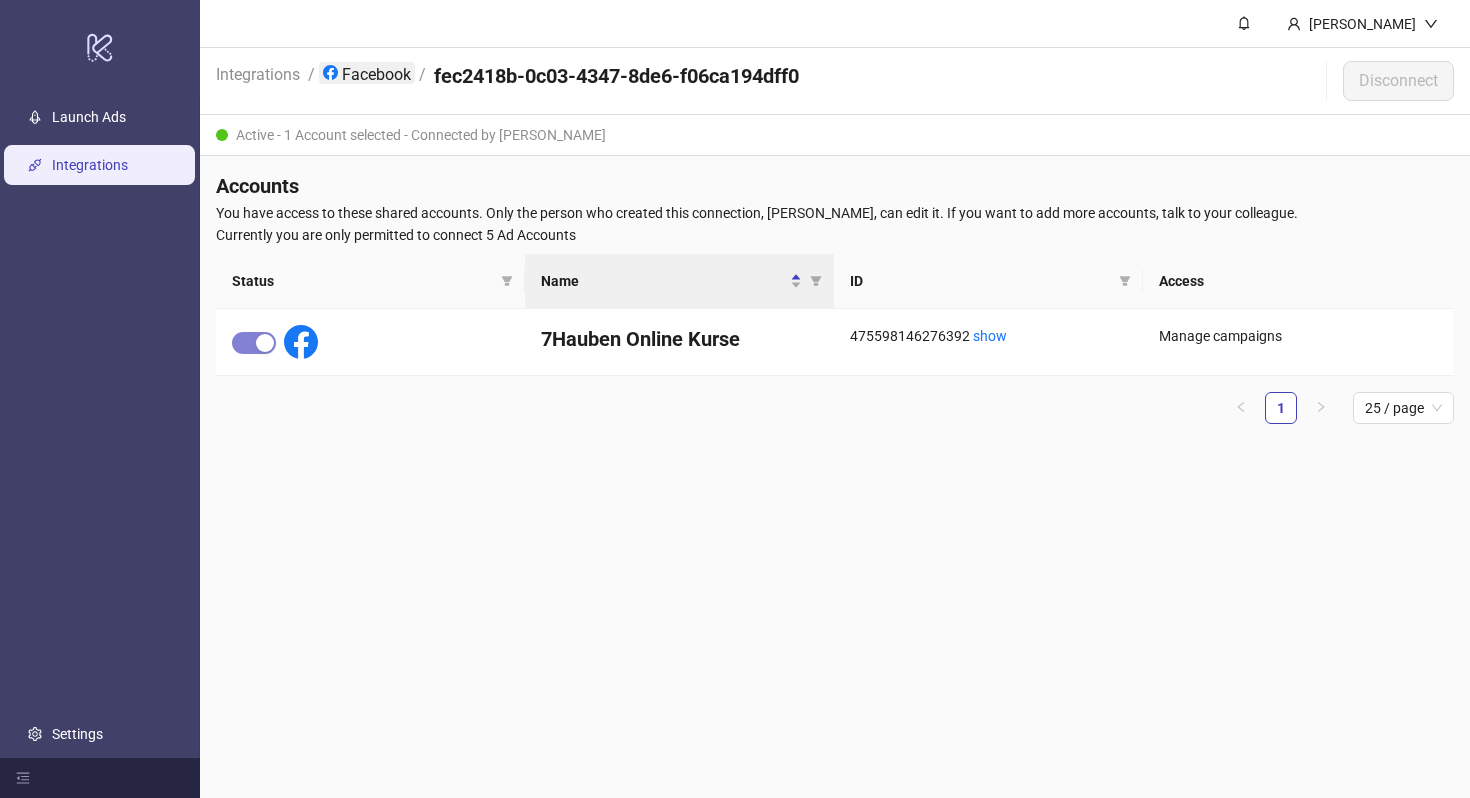 click on "Facebook" at bounding box center (367, 73) 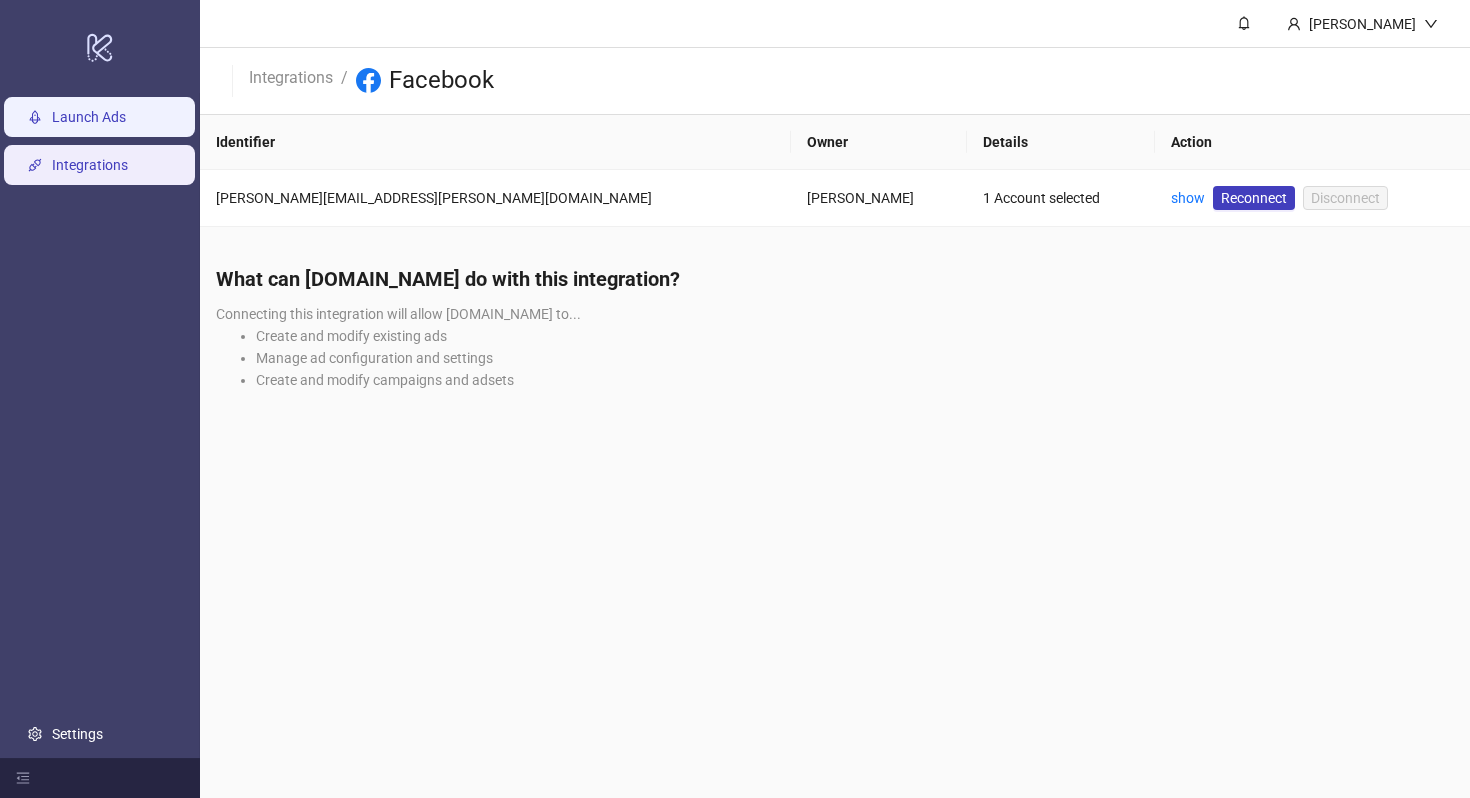 click on "Launch Ads" at bounding box center (89, 117) 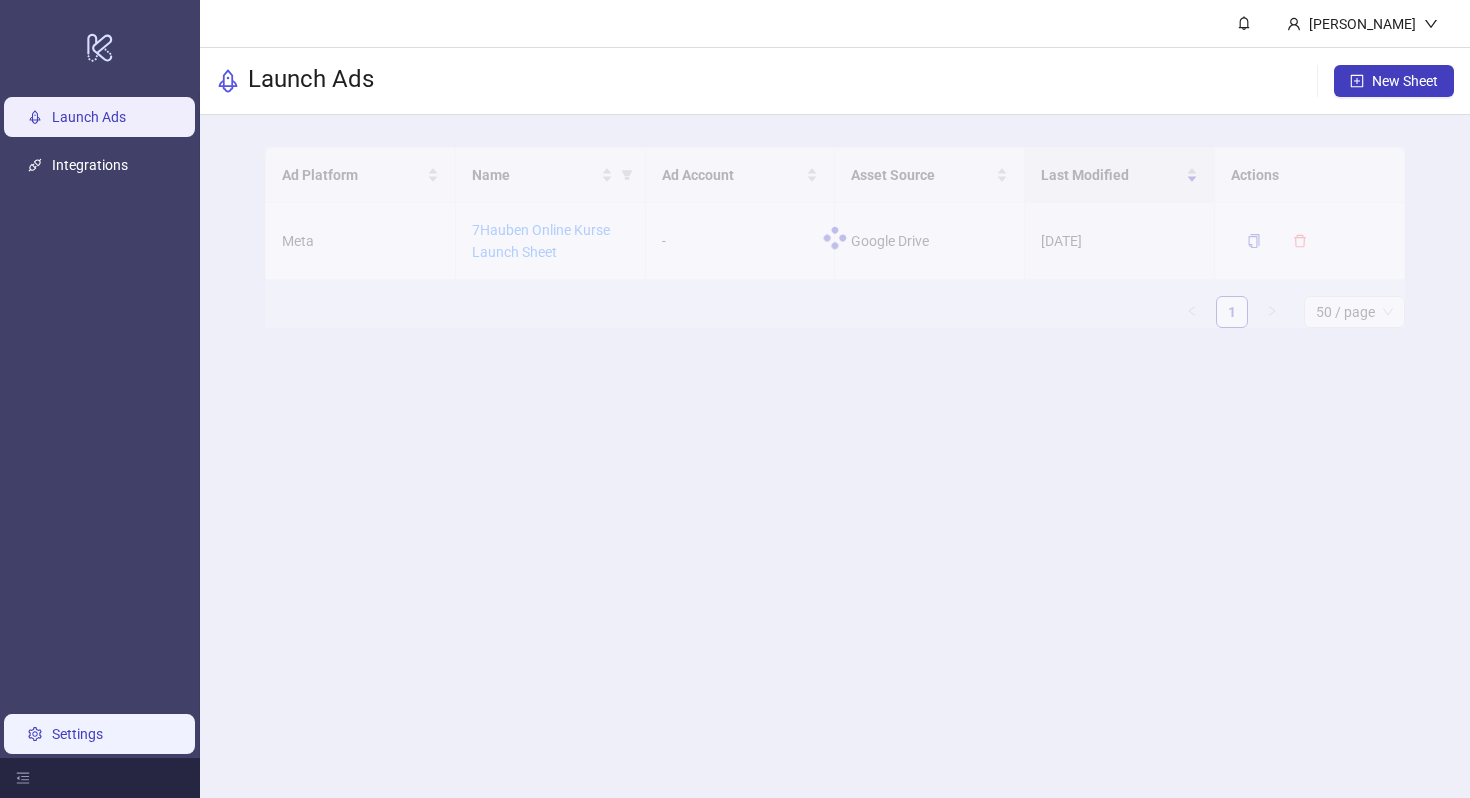 click on "Settings" at bounding box center (77, 734) 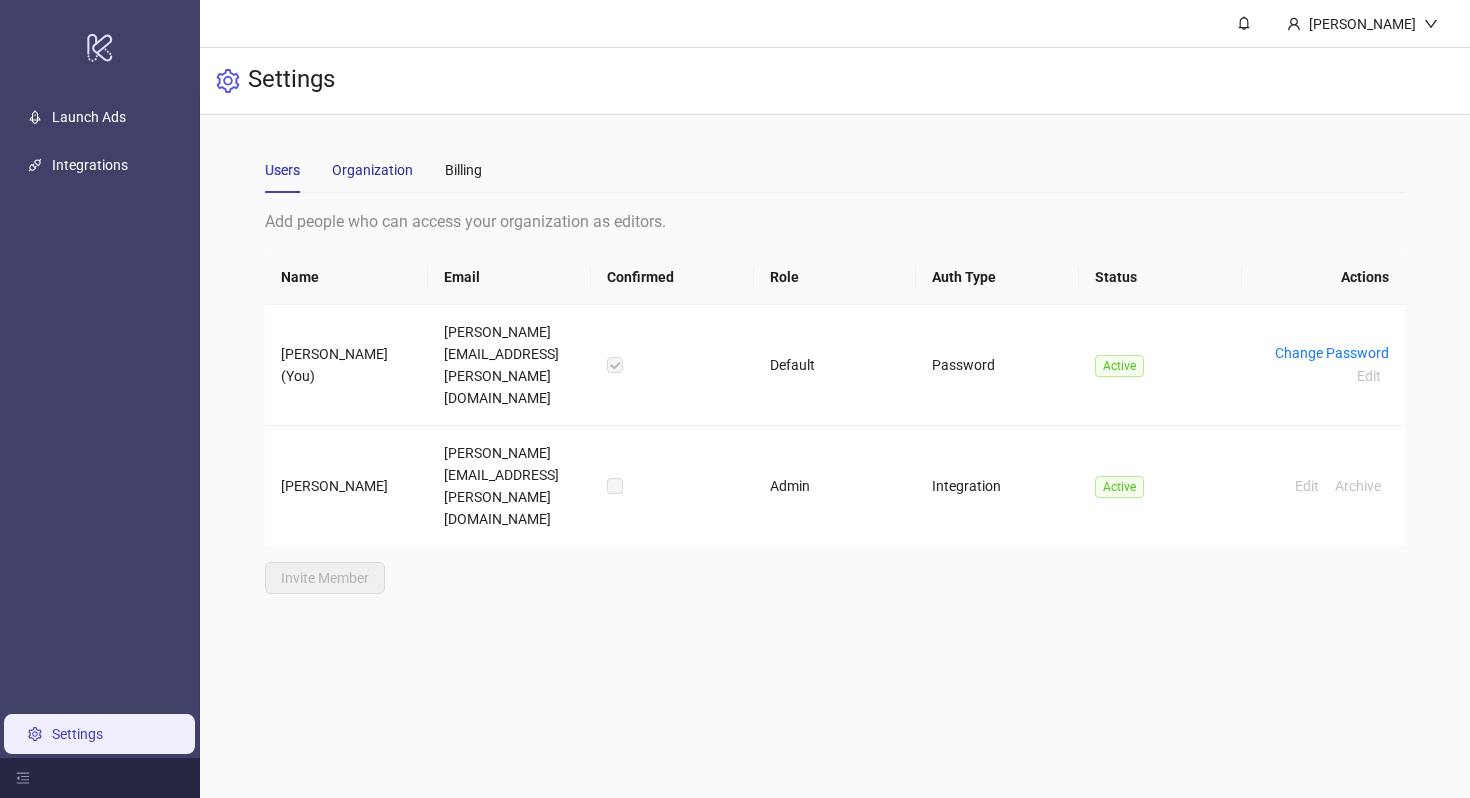click on "Organization" at bounding box center (372, 170) 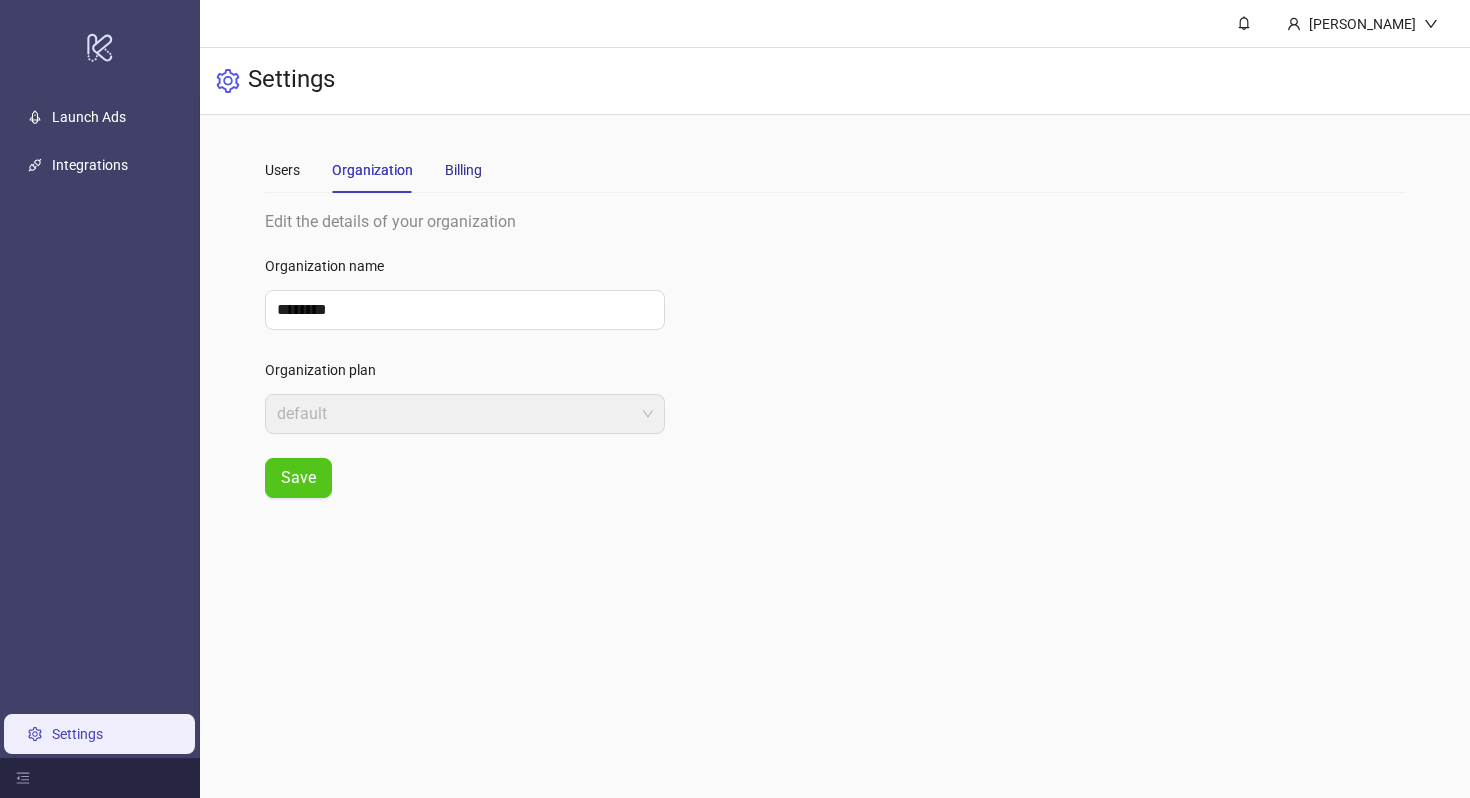 click on "Billing" at bounding box center [463, 170] 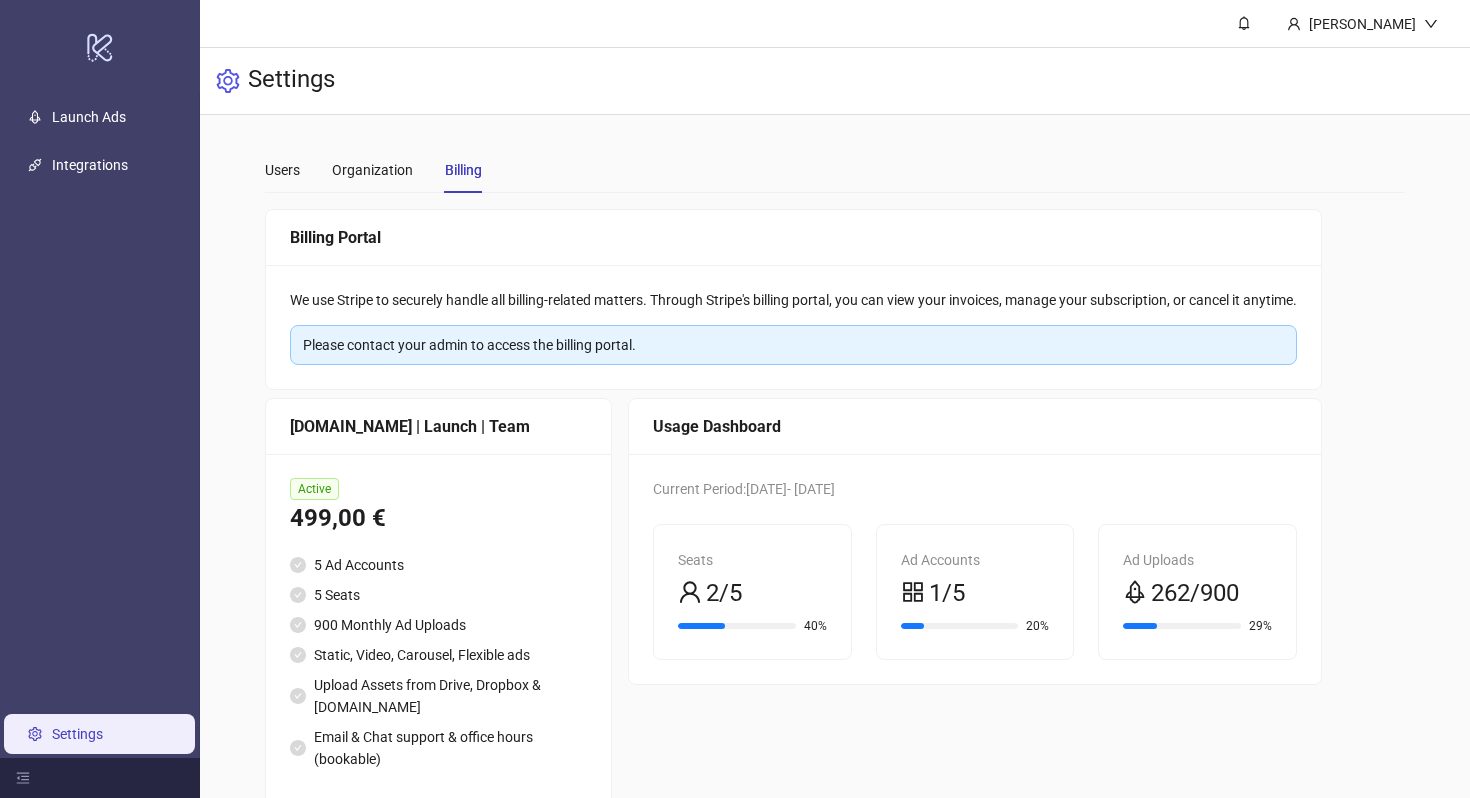 click on "Users Organization Billing" at bounding box center [373, 170] 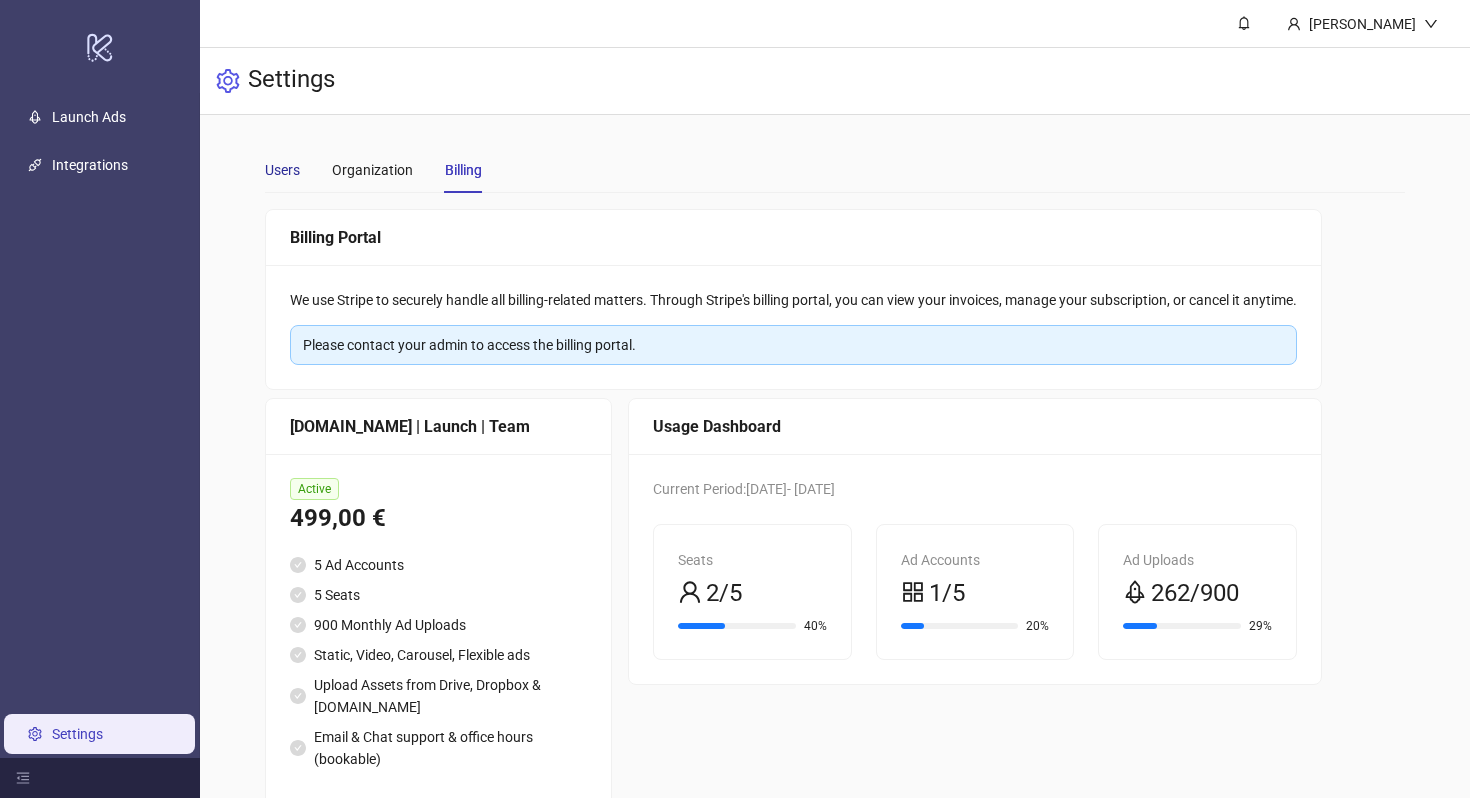 click on "Users" at bounding box center (282, 170) 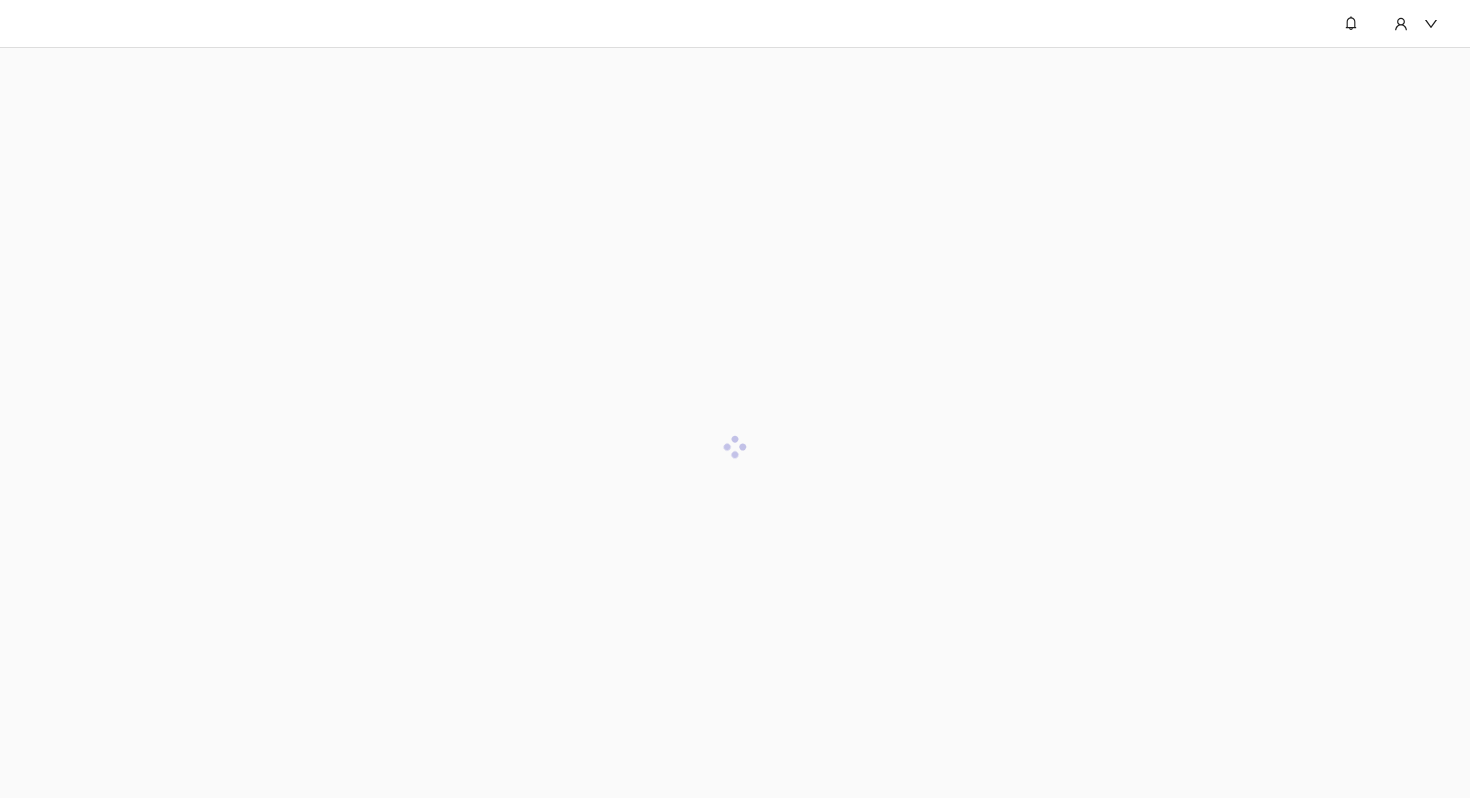 scroll, scrollTop: 0, scrollLeft: 0, axis: both 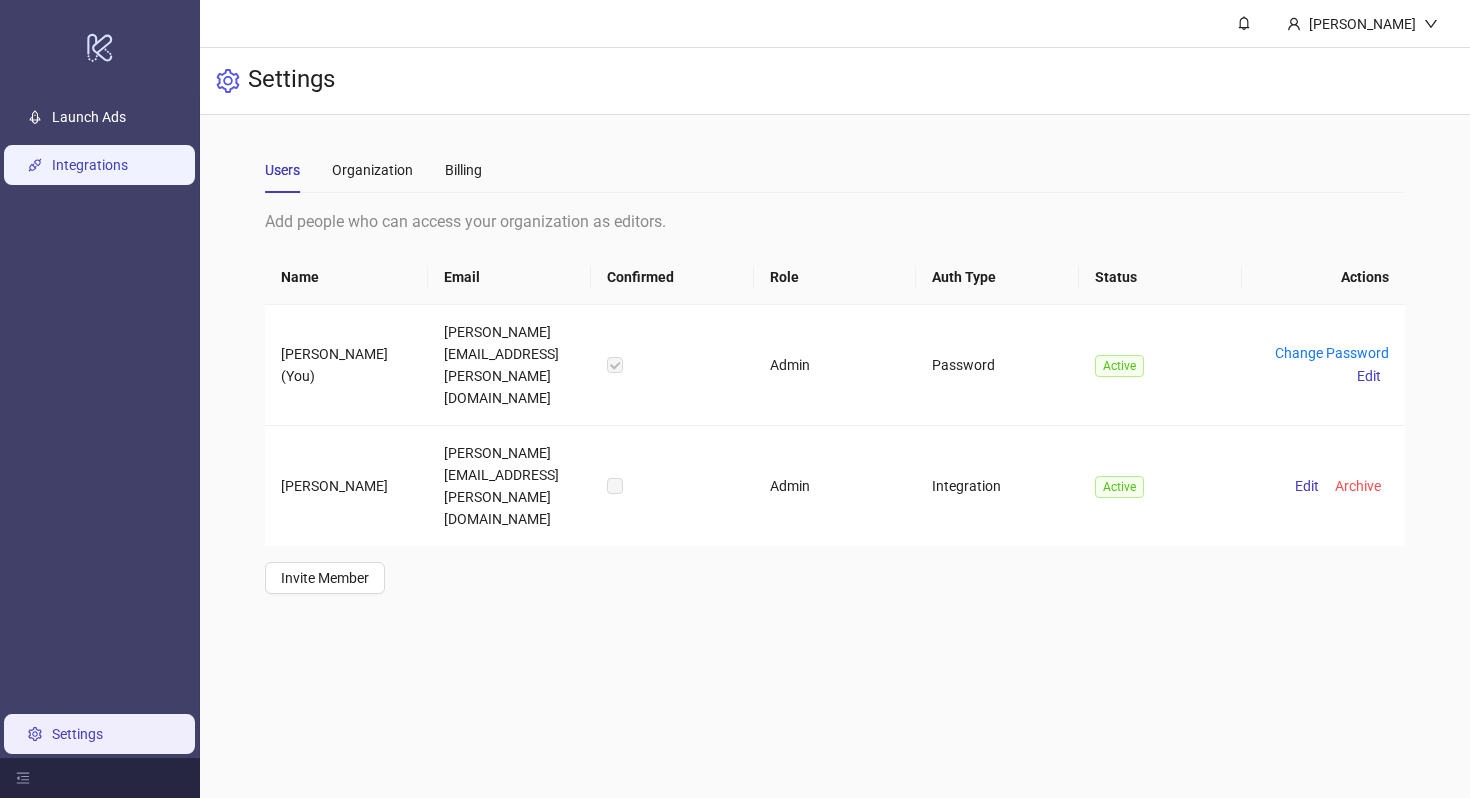 click on "Integrations" at bounding box center [90, 165] 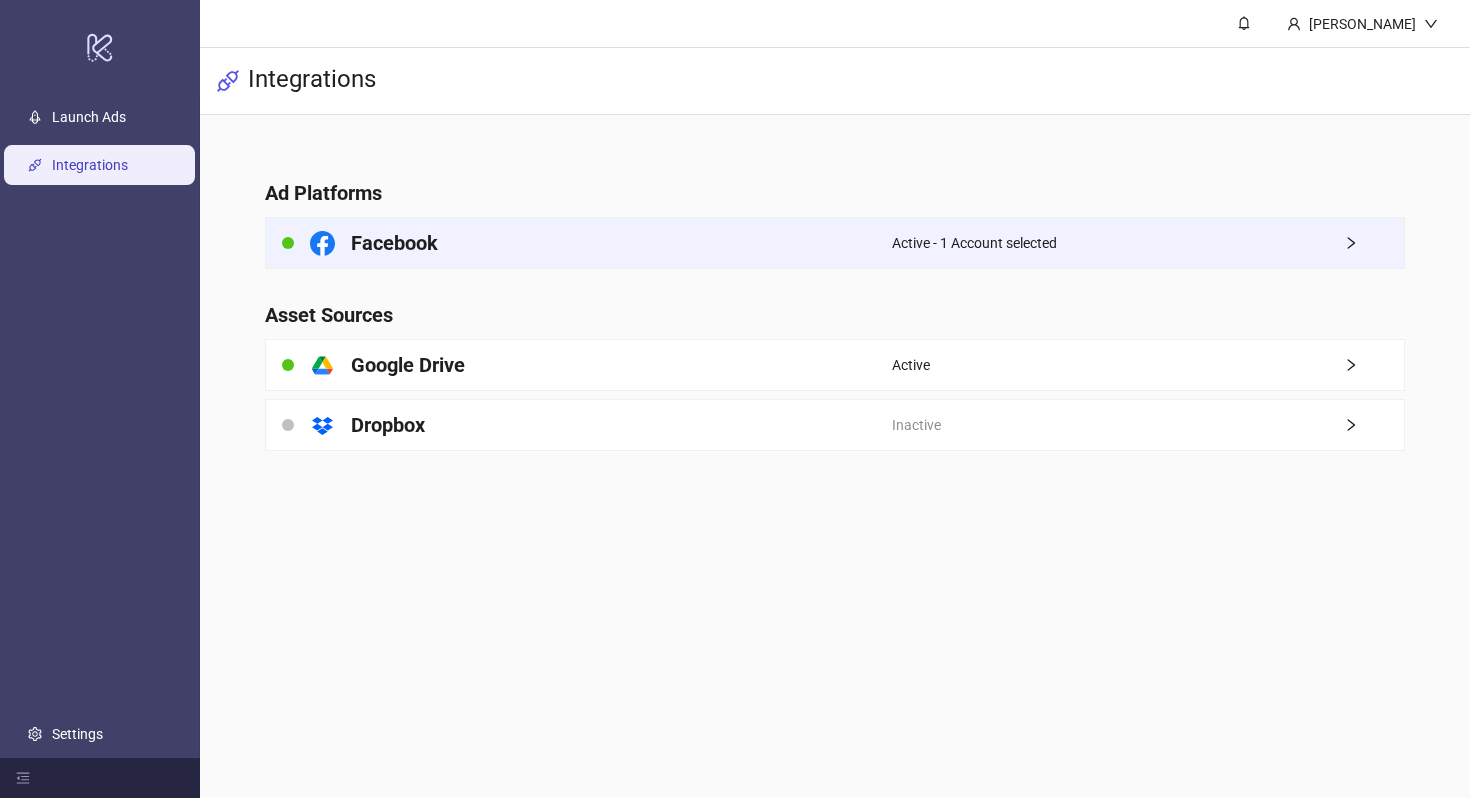 click on "Facebook" at bounding box center (394, 243) 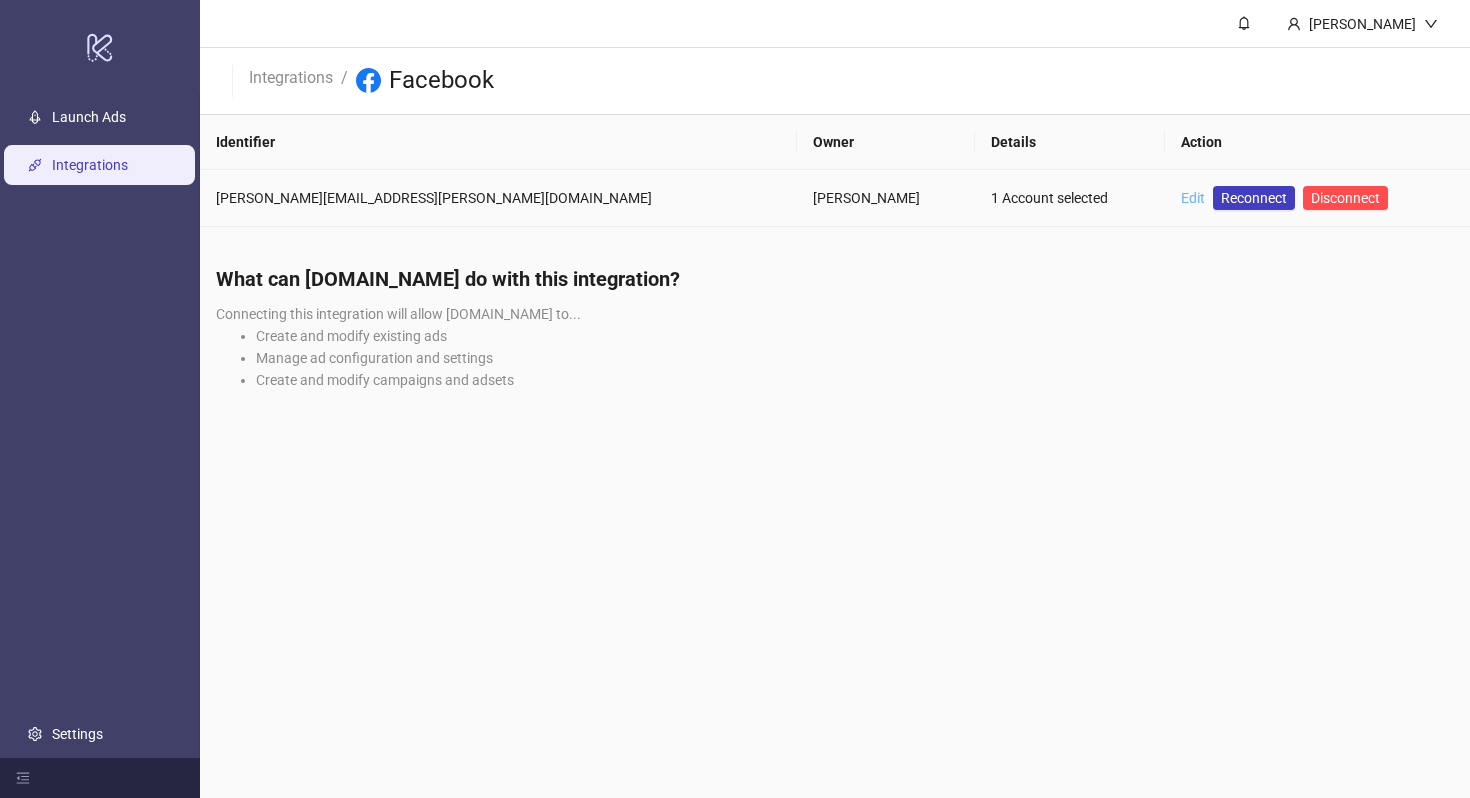 click on "Edit" at bounding box center (1193, 198) 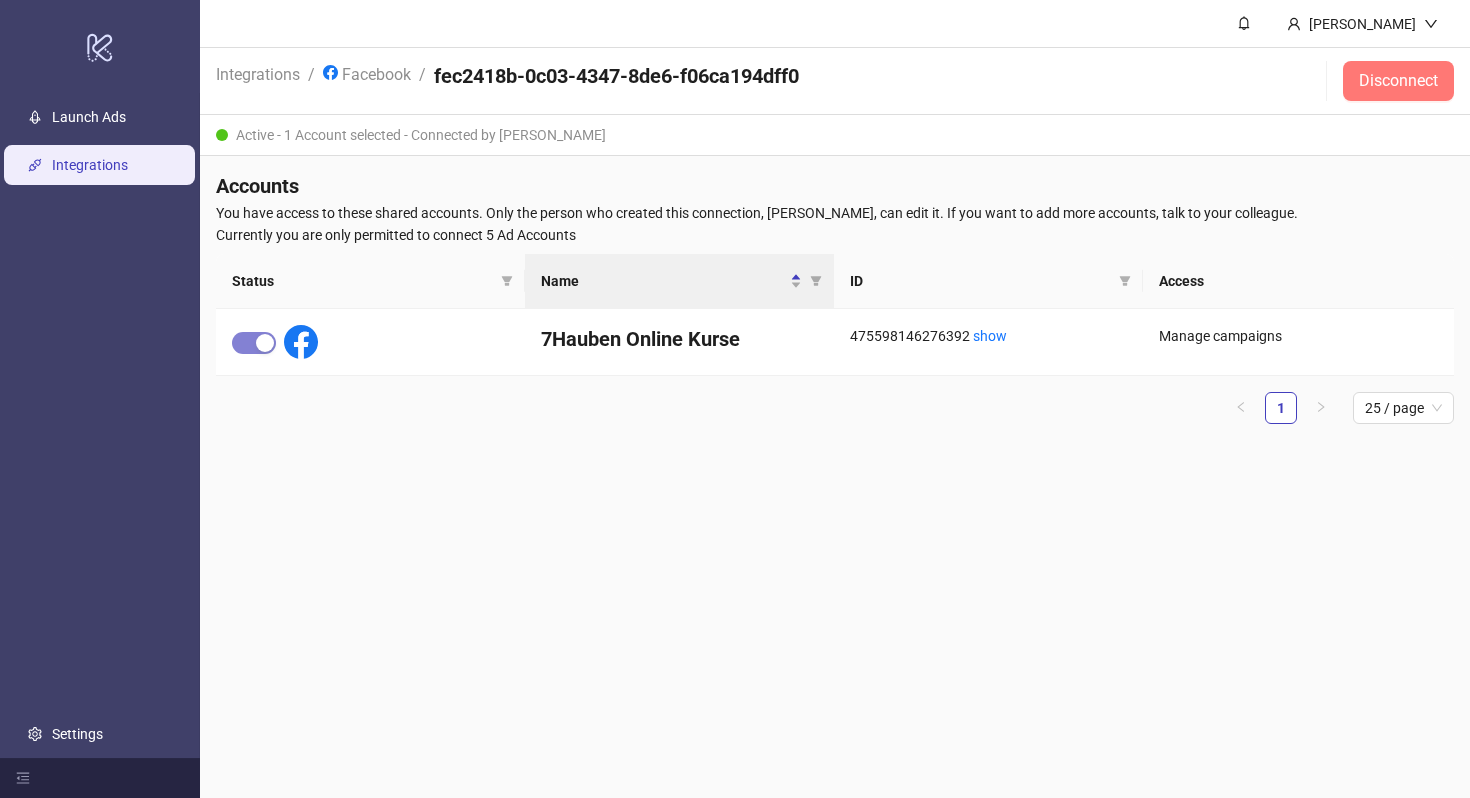 click on "Disconnect" at bounding box center [1398, 81] 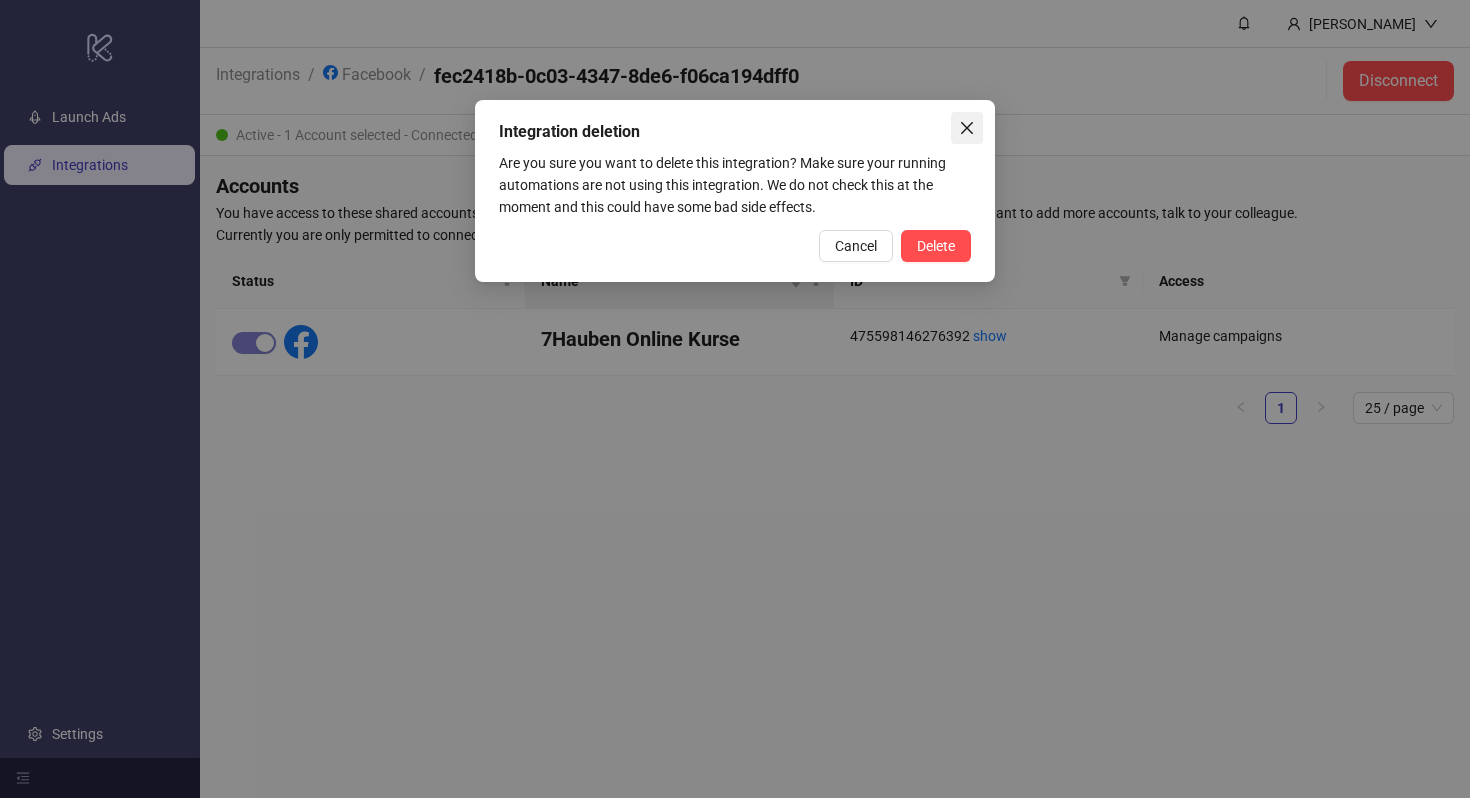 click 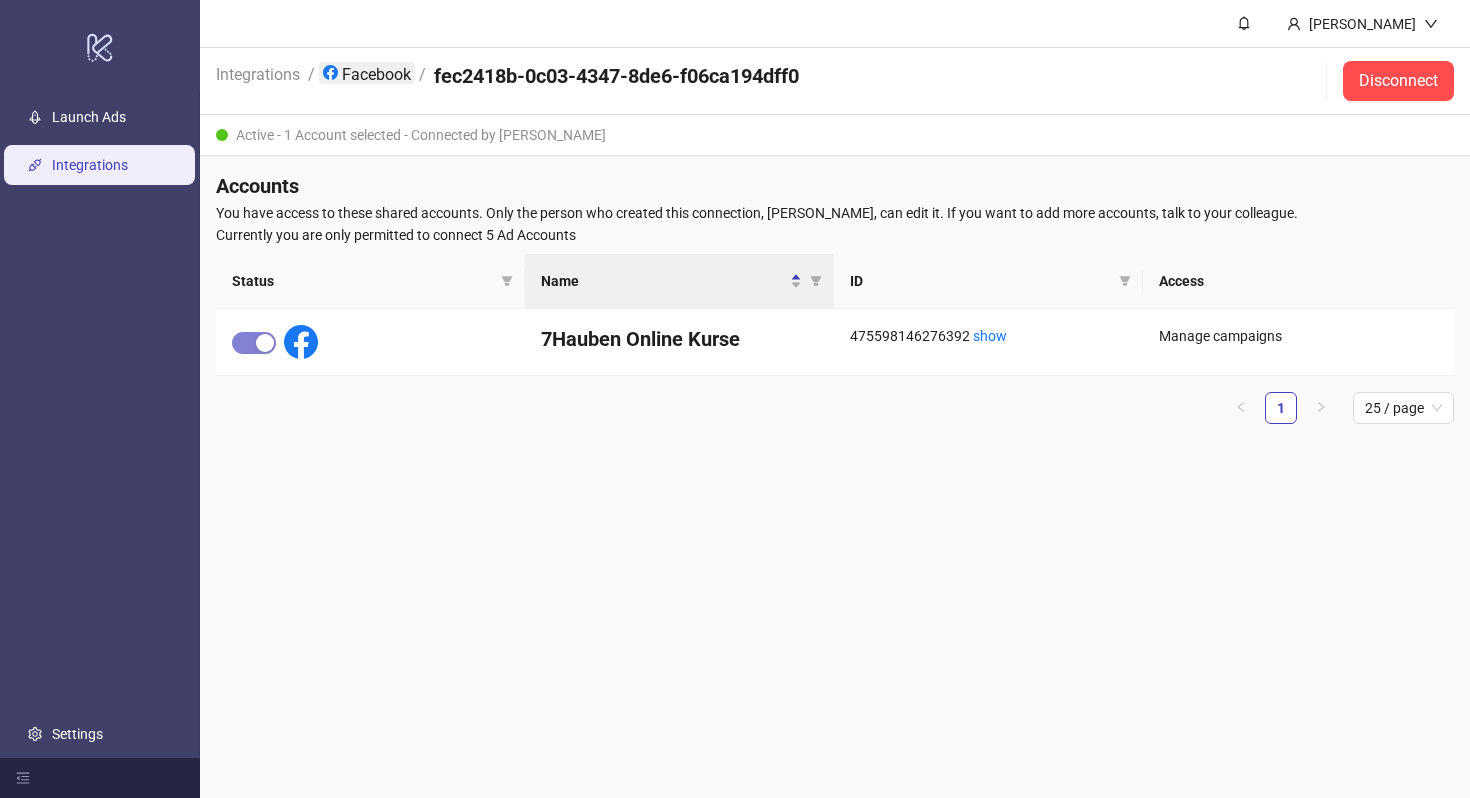 click on "Facebook" at bounding box center (367, 73) 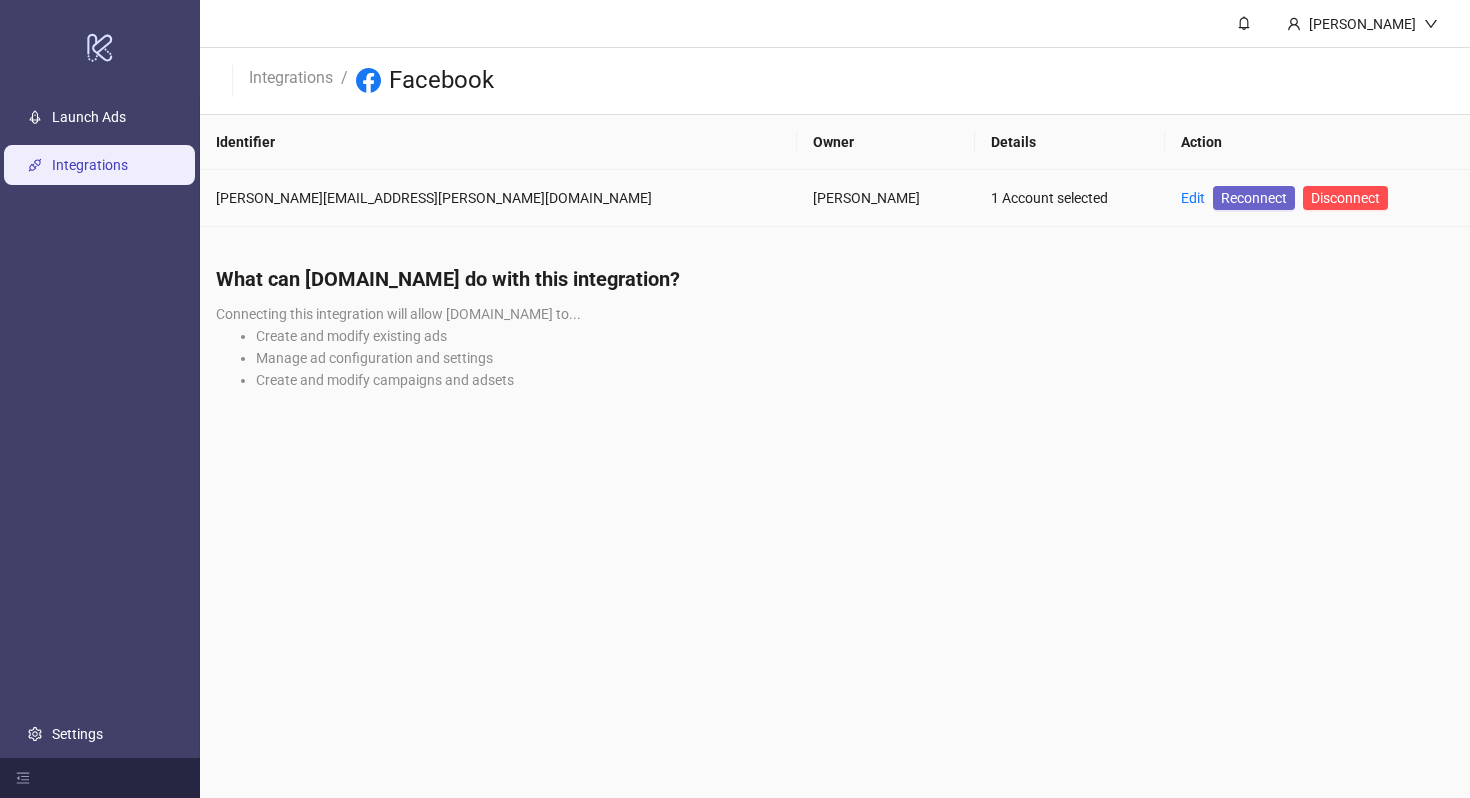 click on "Reconnect" at bounding box center [1254, 198] 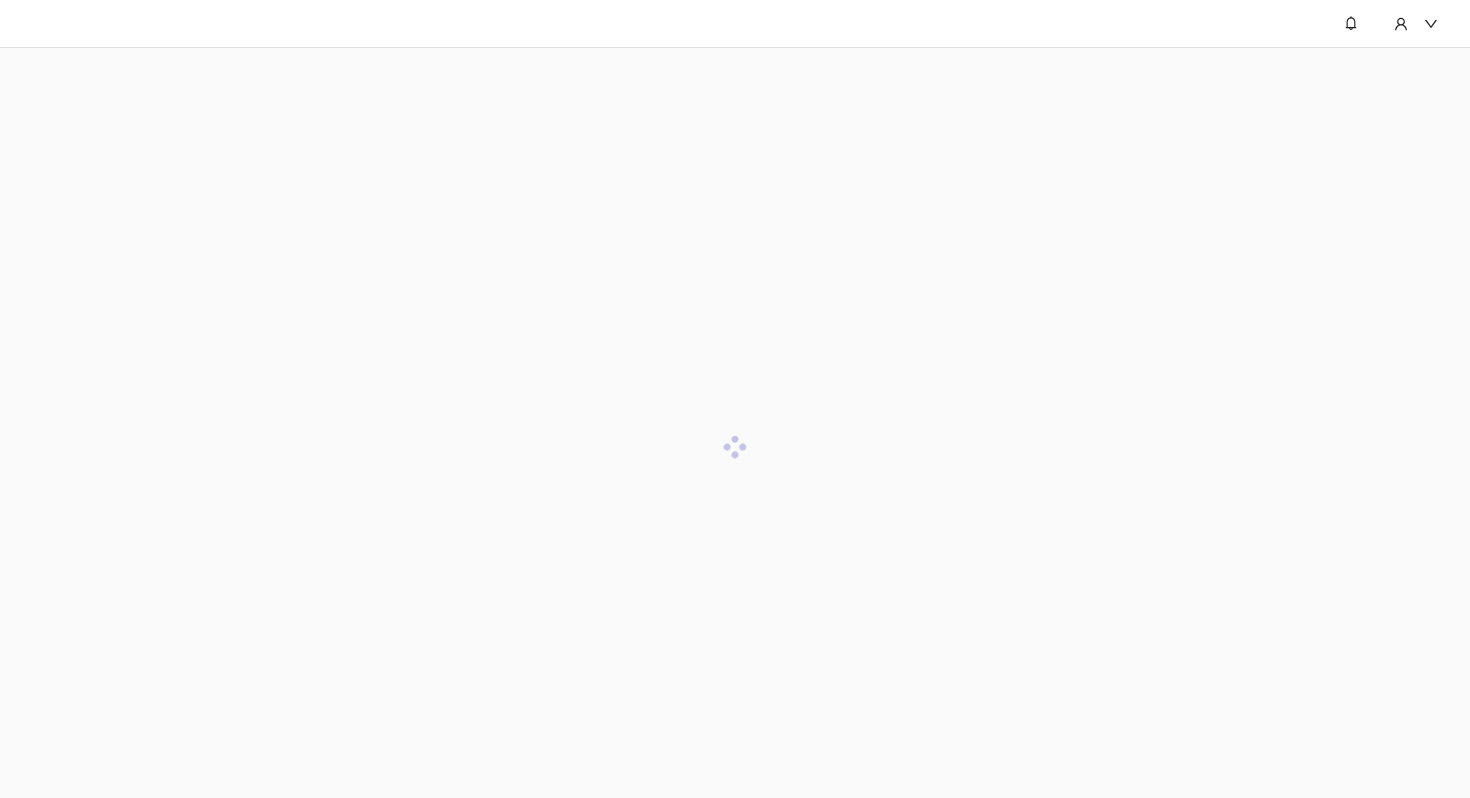 scroll, scrollTop: 0, scrollLeft: 0, axis: both 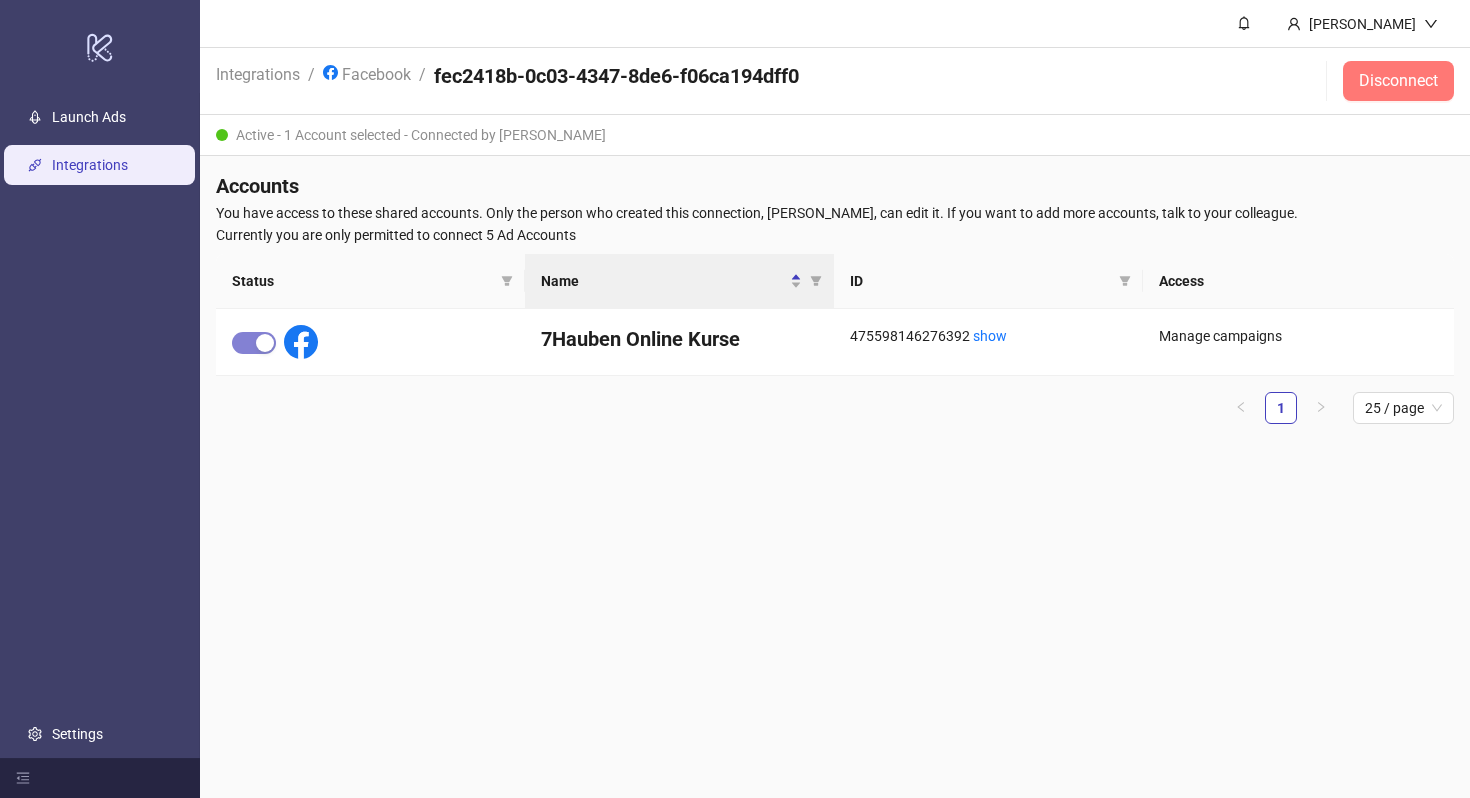 click on "Disconnect" at bounding box center (1398, 81) 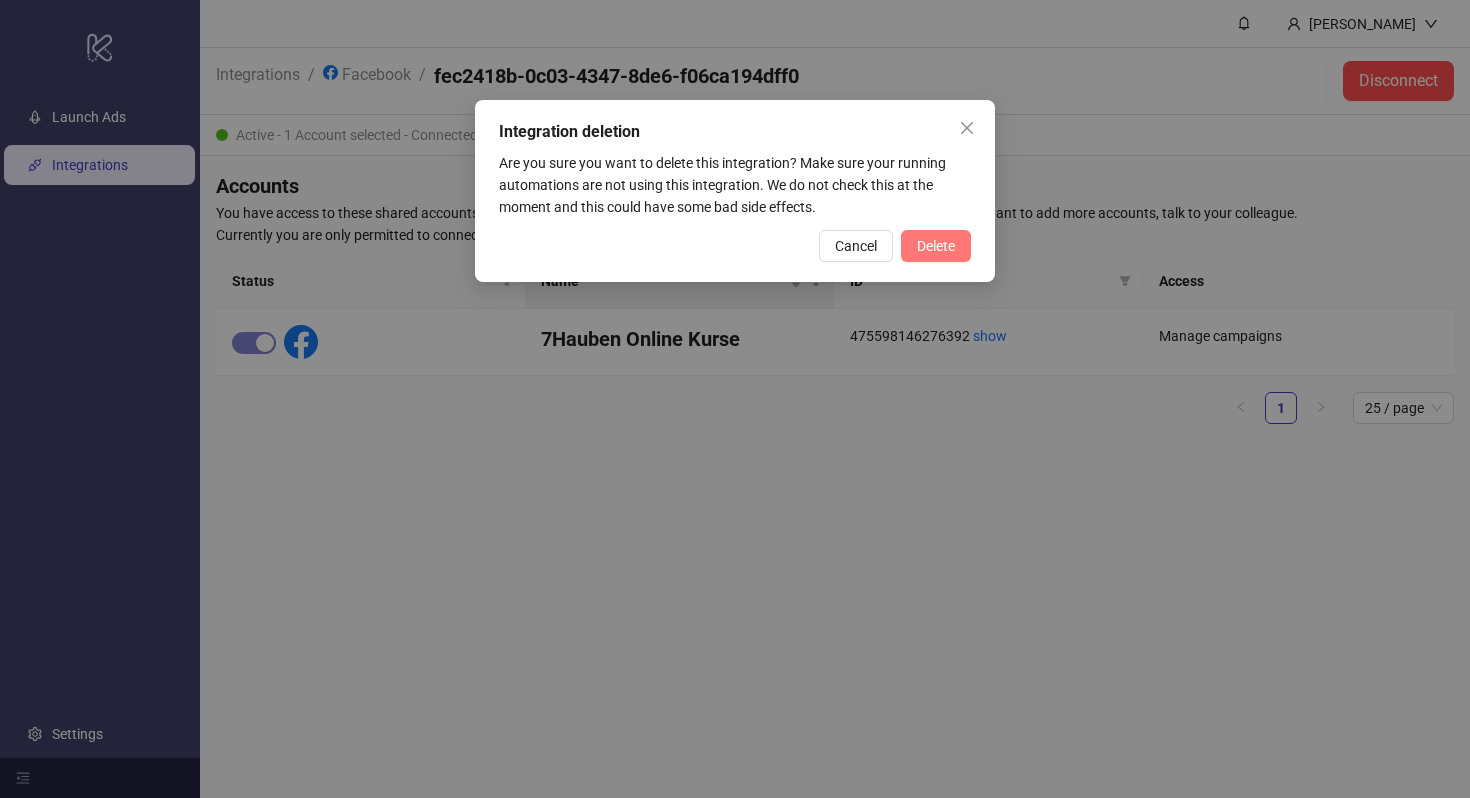 click on "Delete" at bounding box center (936, 246) 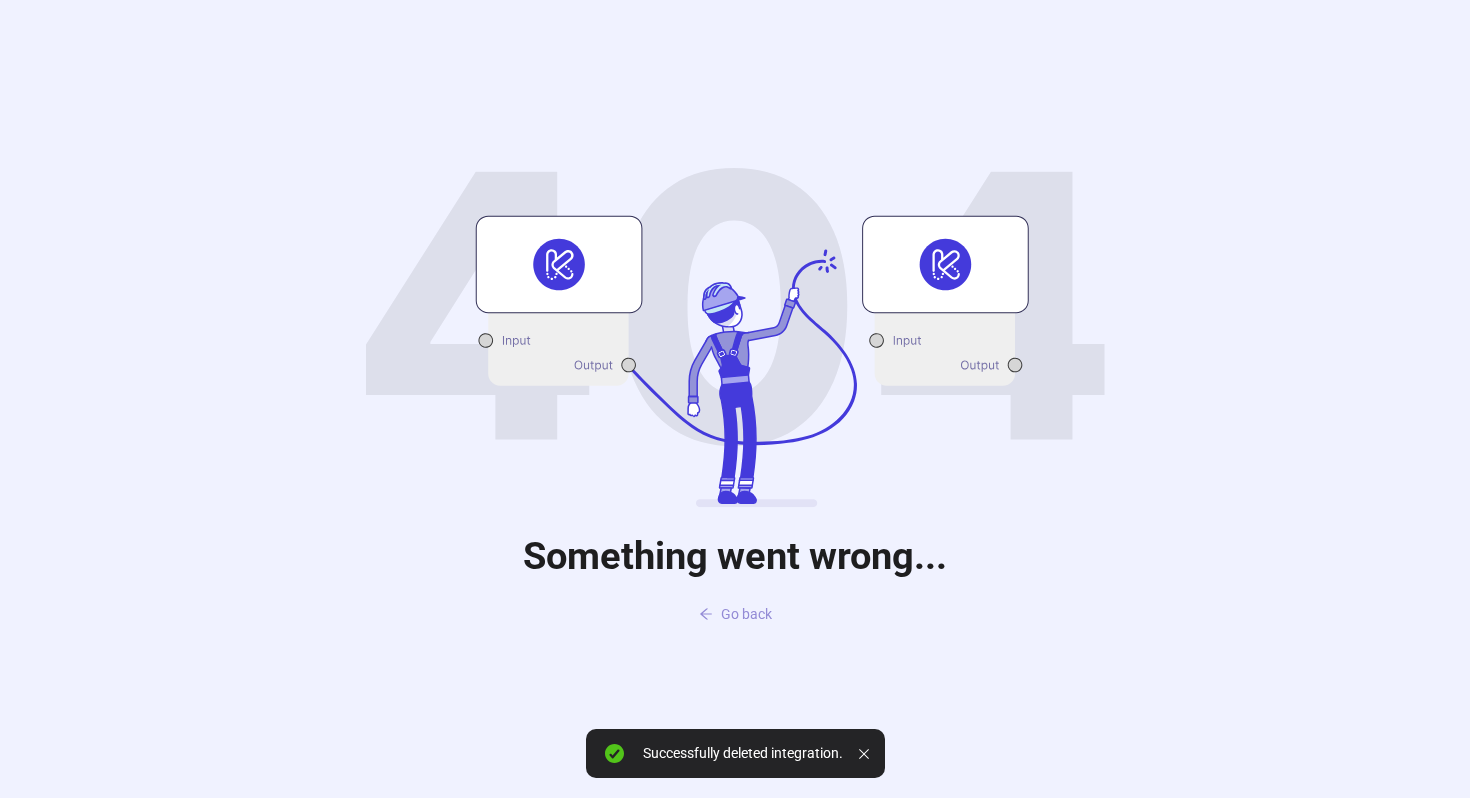 click on "Go back" at bounding box center [746, 614] 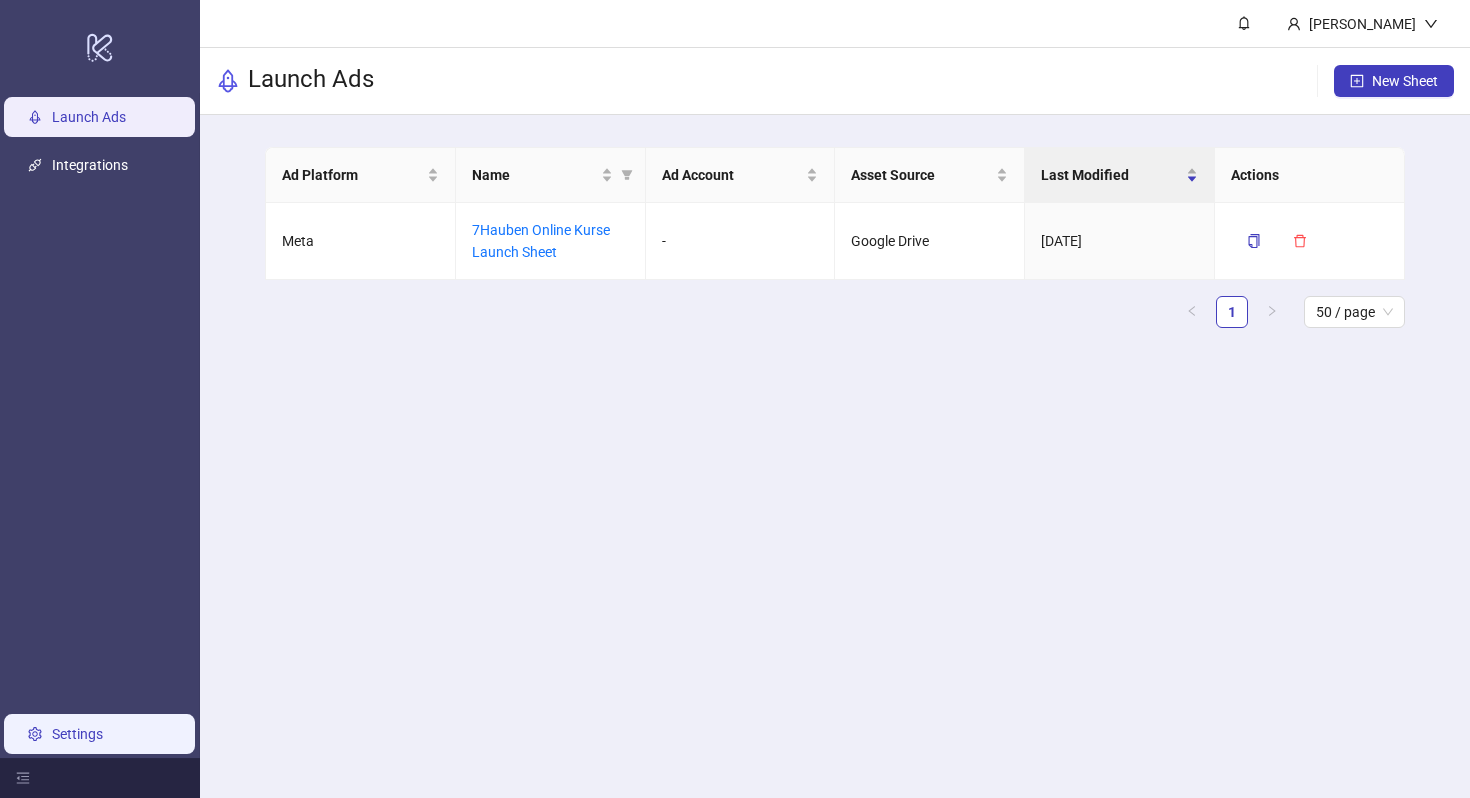 click on "Settings" at bounding box center [77, 734] 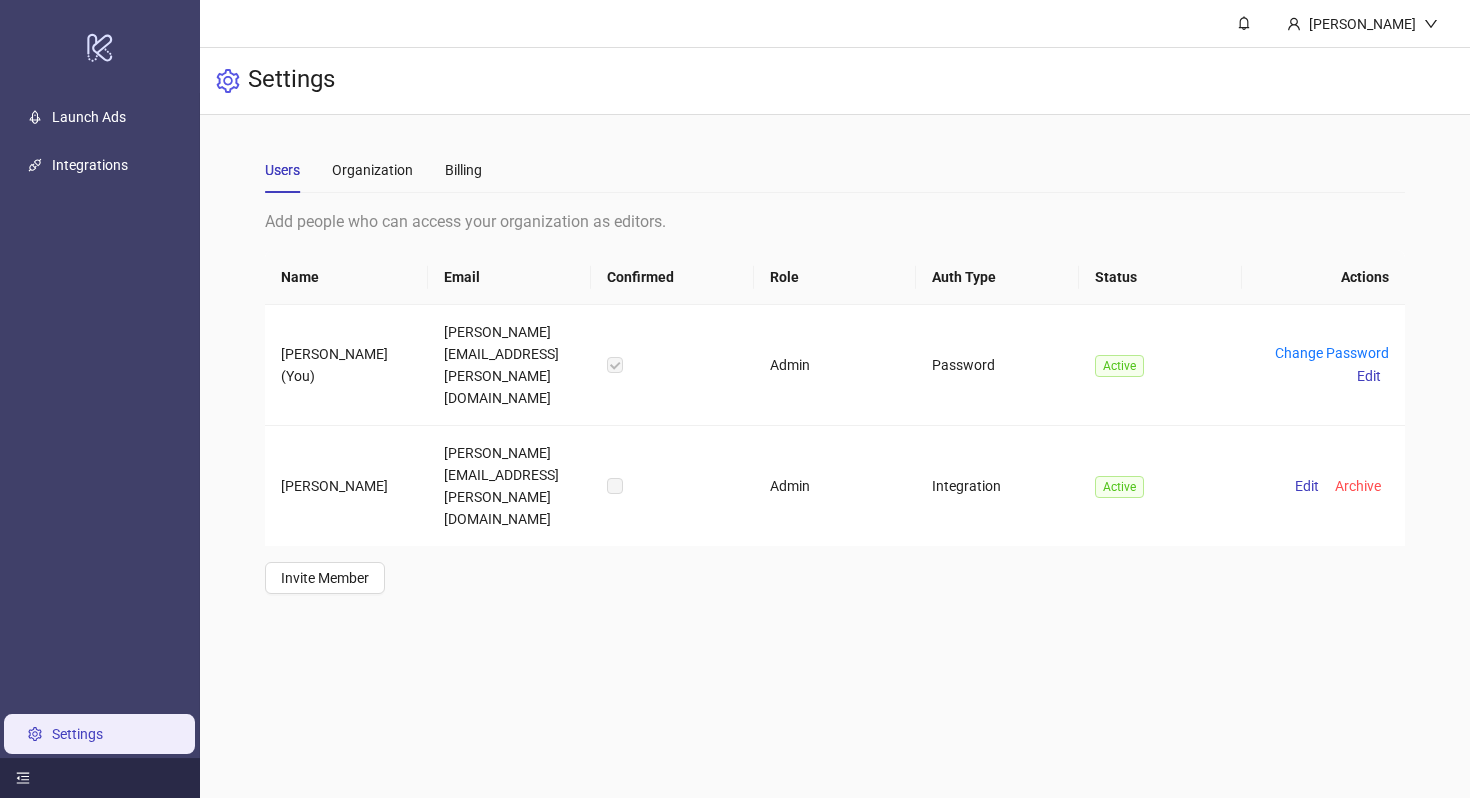 click at bounding box center [100, 778] 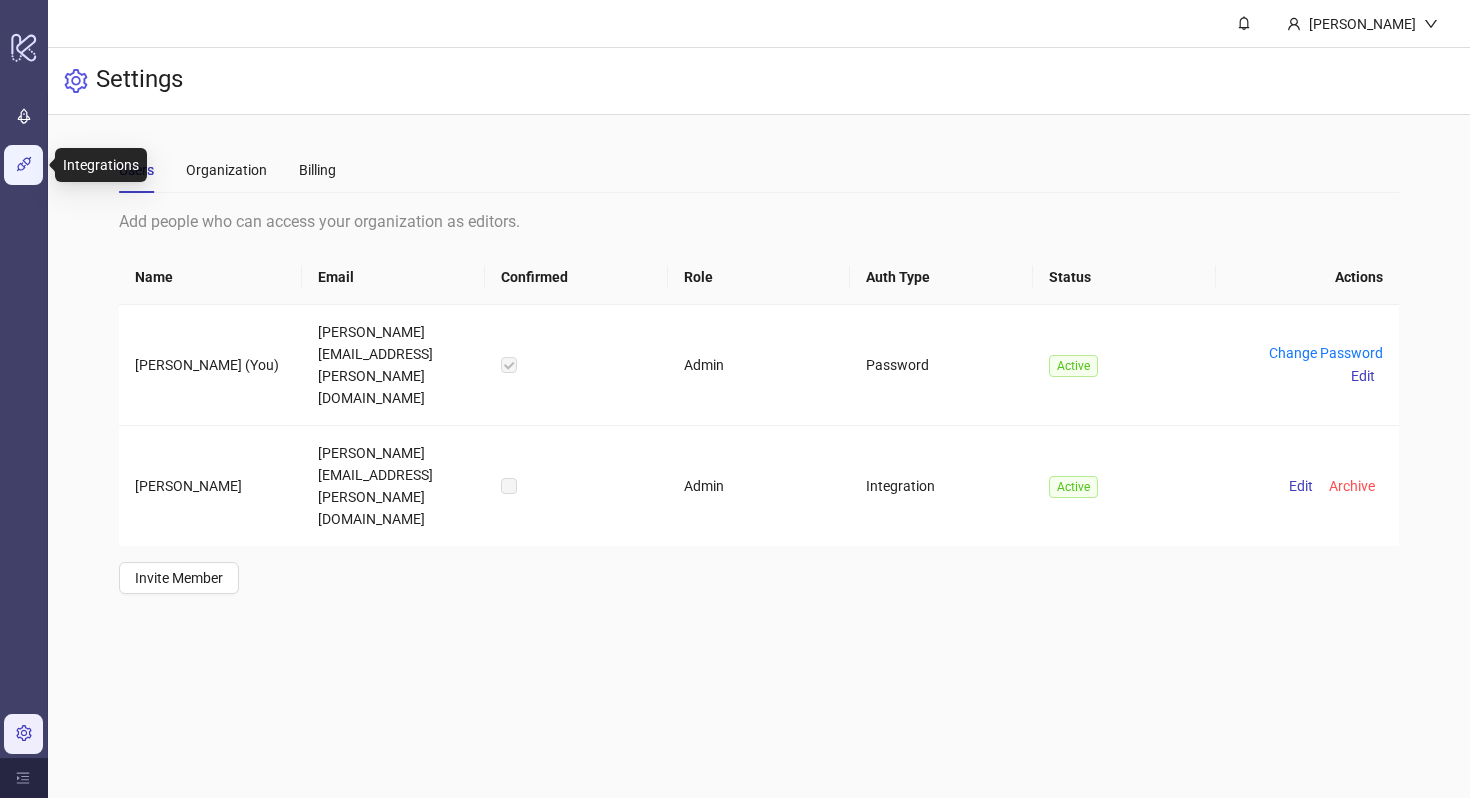 click on "Integrations" at bounding box center [80, 165] 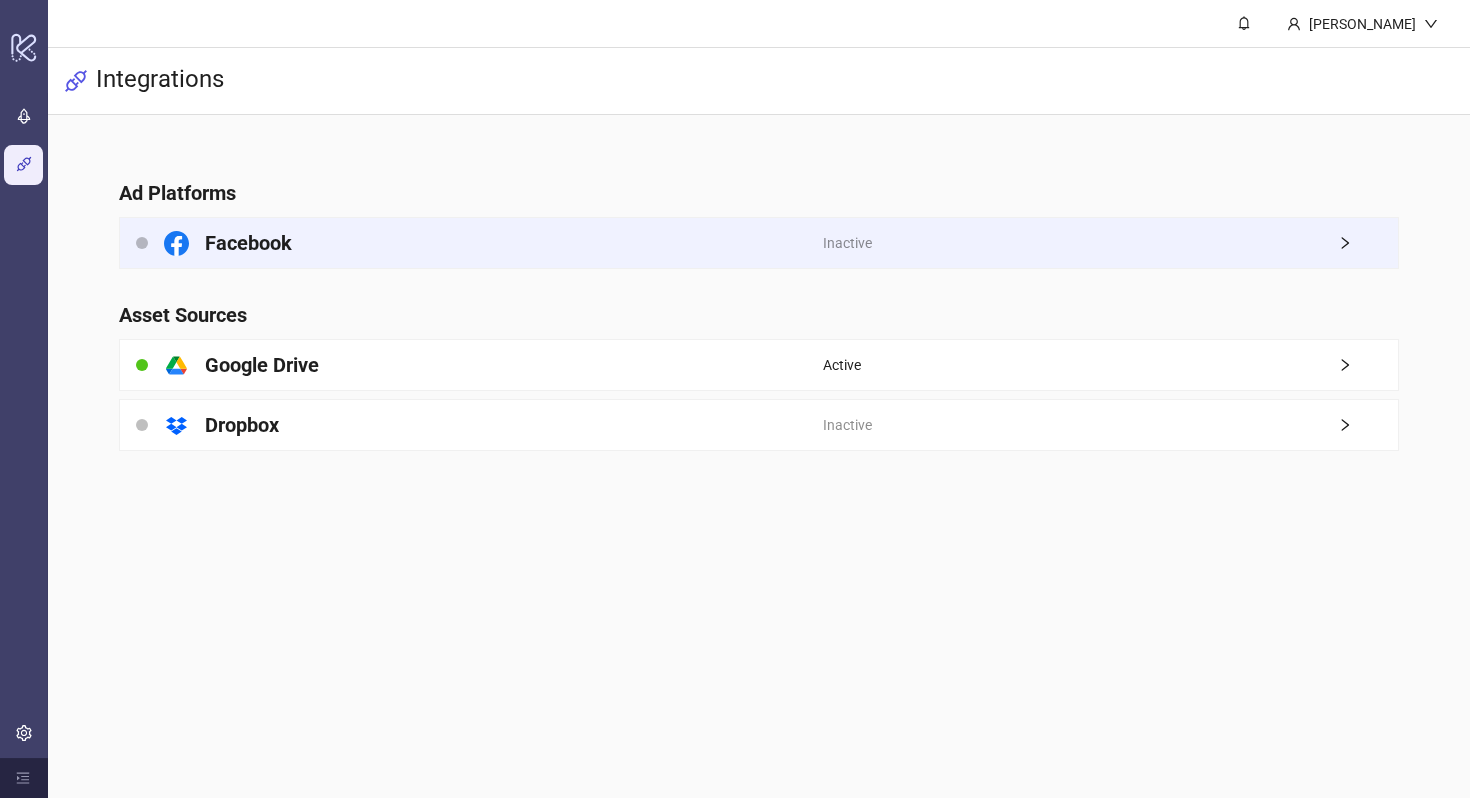 click on "Facebook" at bounding box center [248, 243] 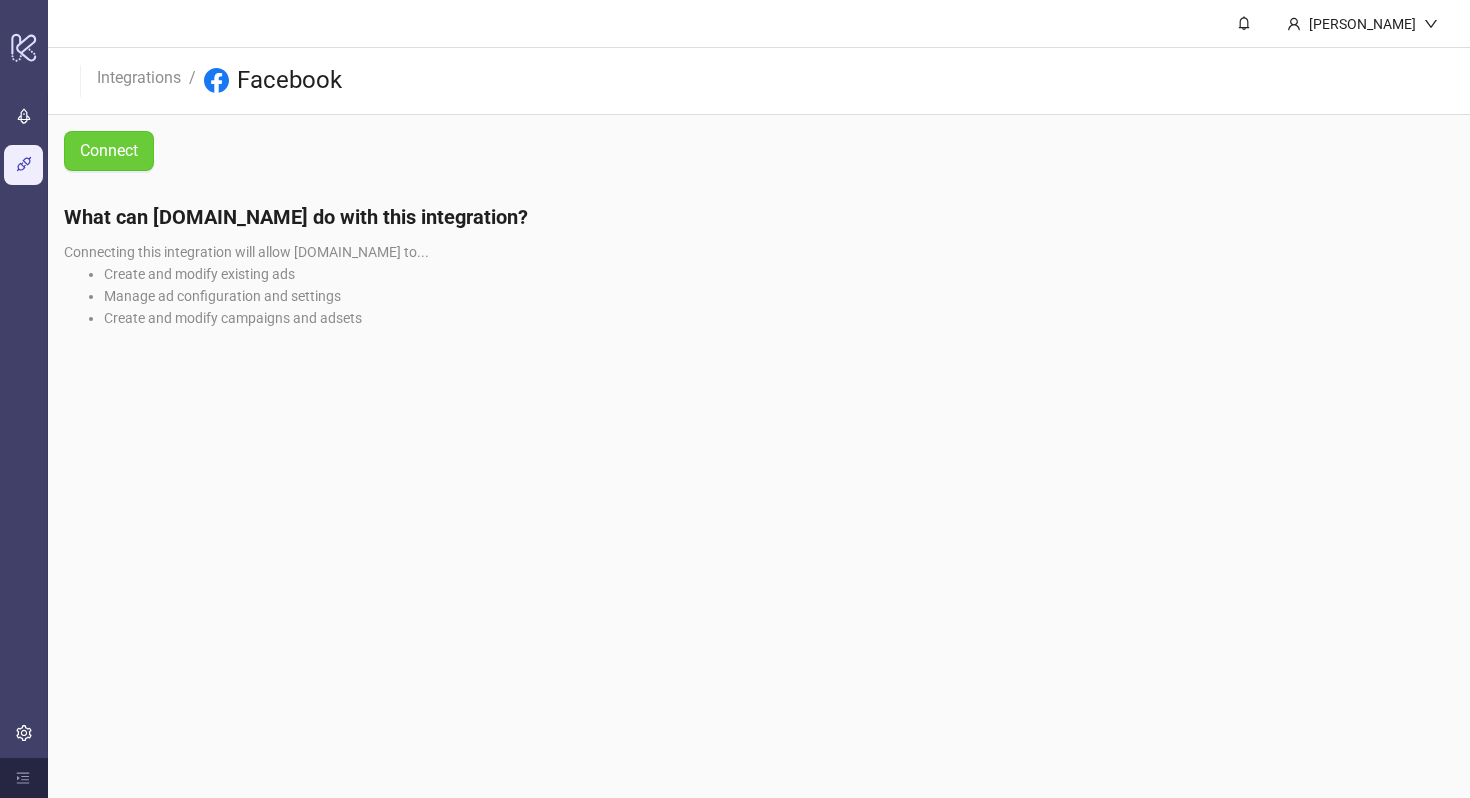 click on "Connect" at bounding box center [109, 150] 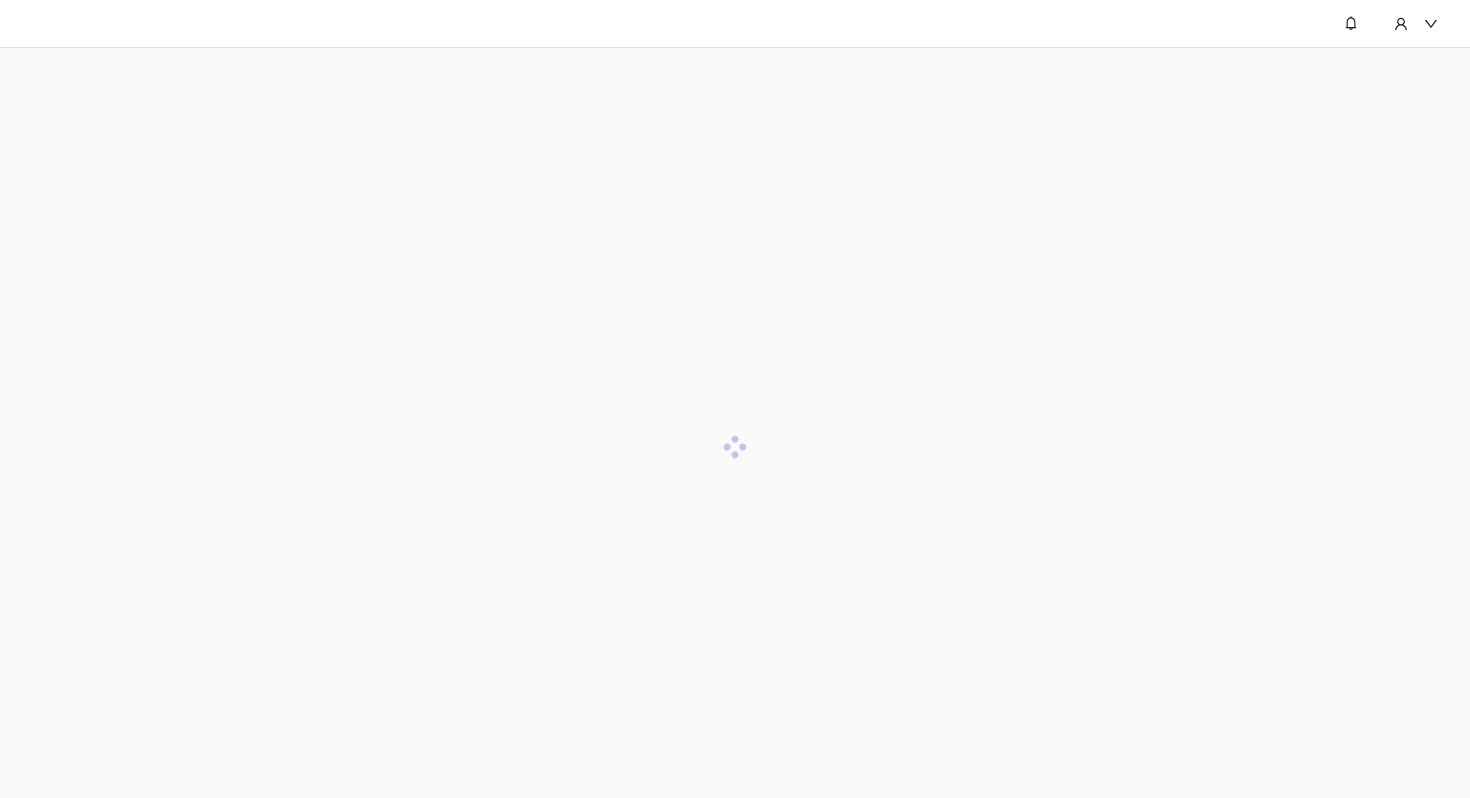 scroll, scrollTop: 0, scrollLeft: 0, axis: both 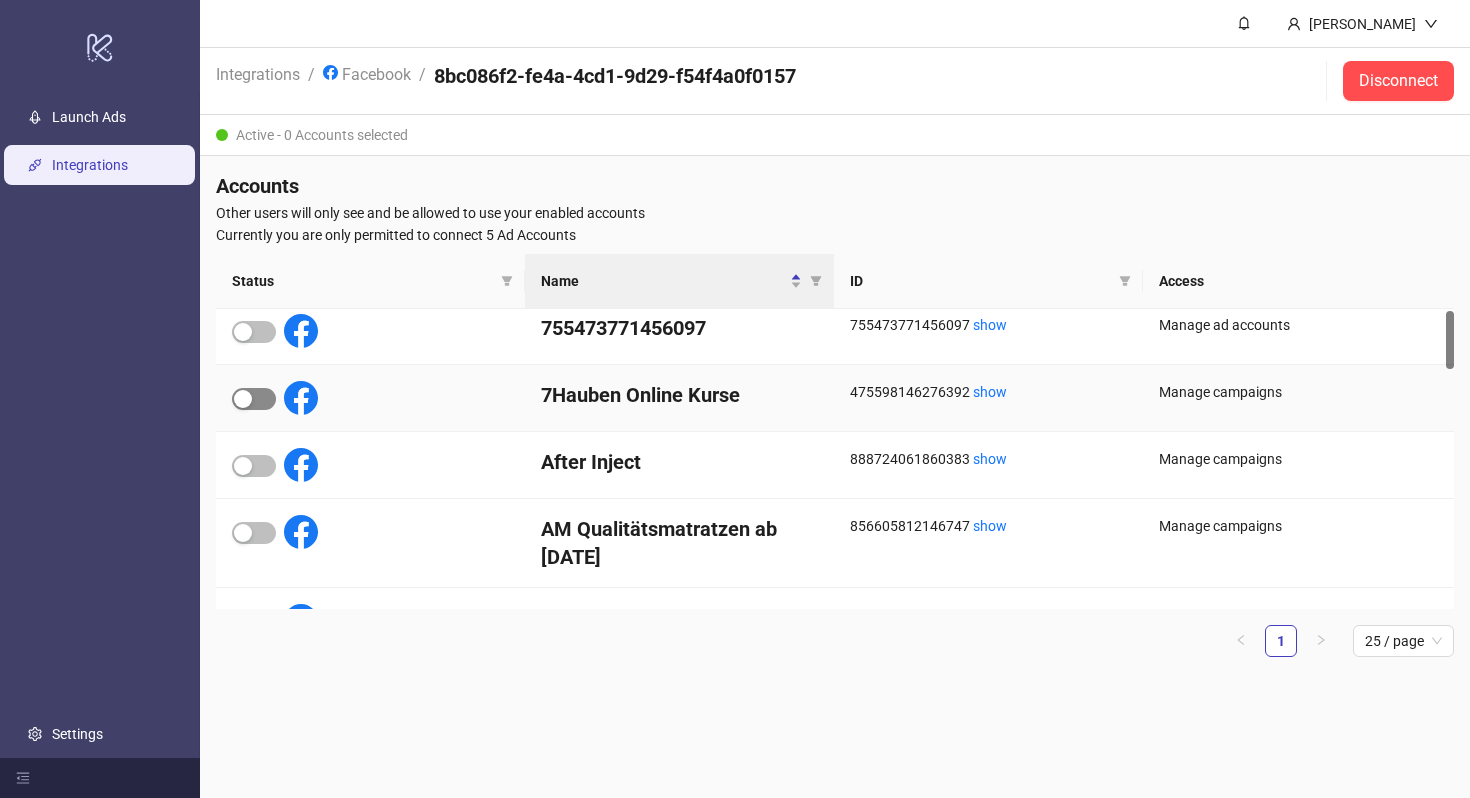 click at bounding box center (243, 399) 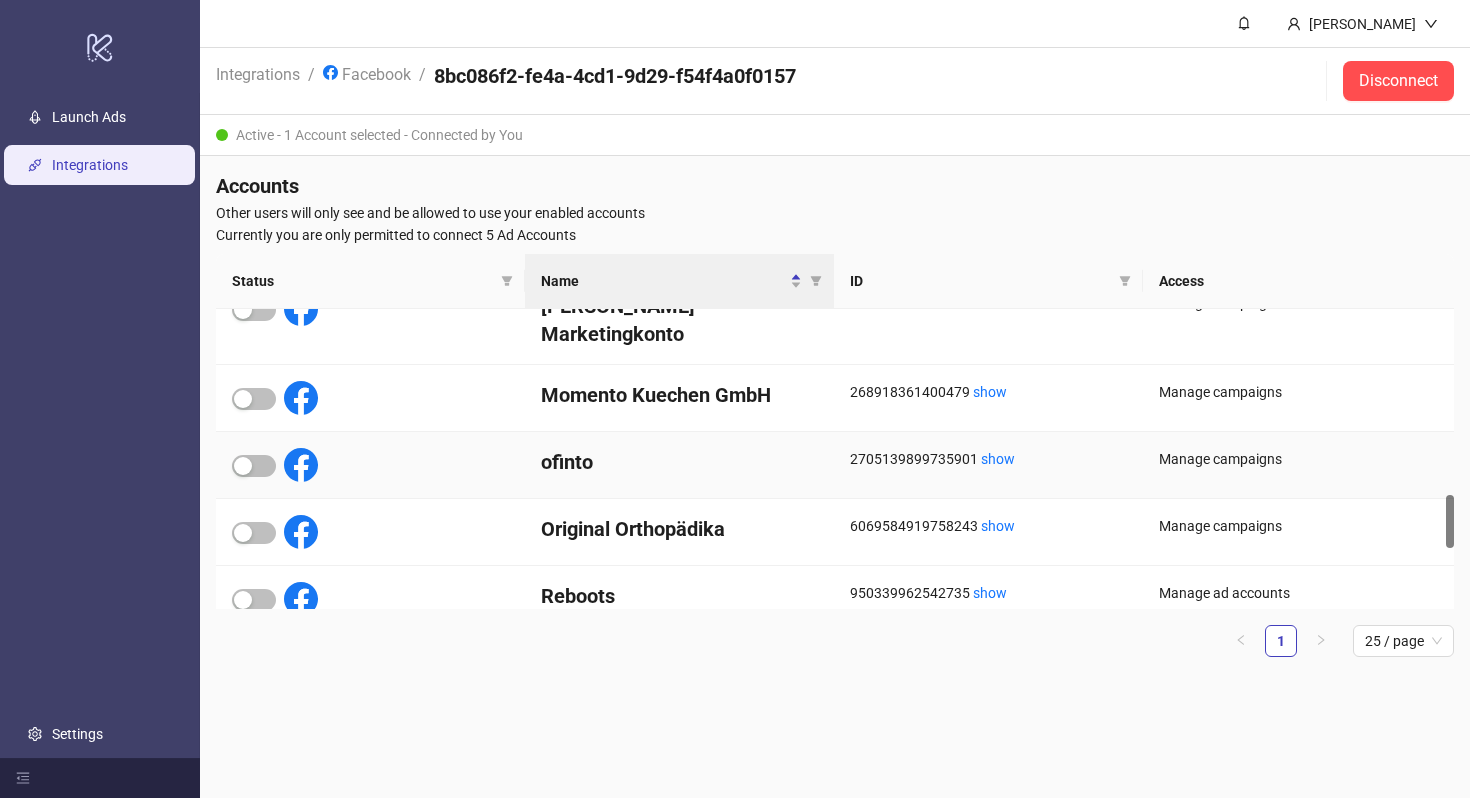 scroll, scrollTop: 1035, scrollLeft: 0, axis: vertical 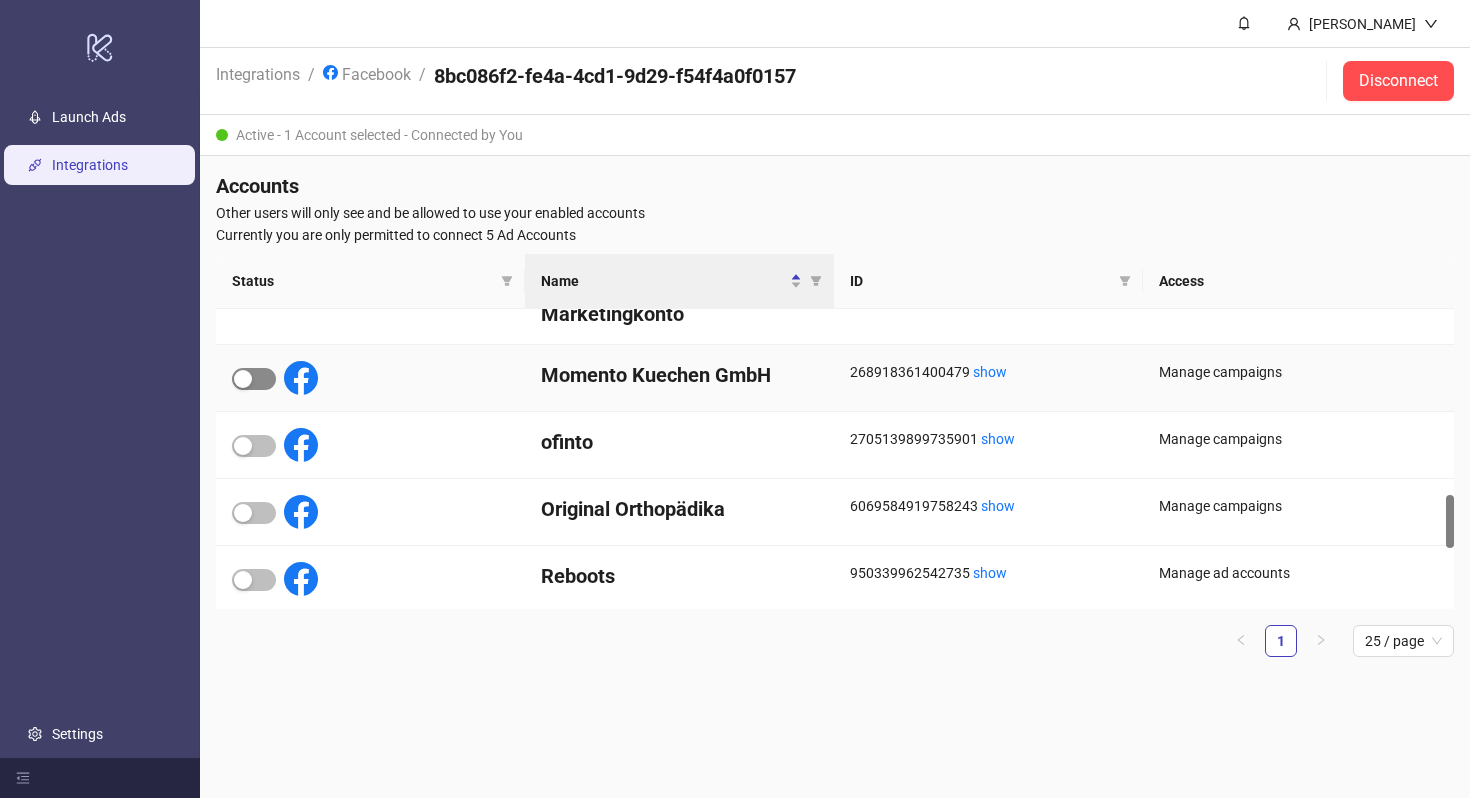 click at bounding box center (254, 379) 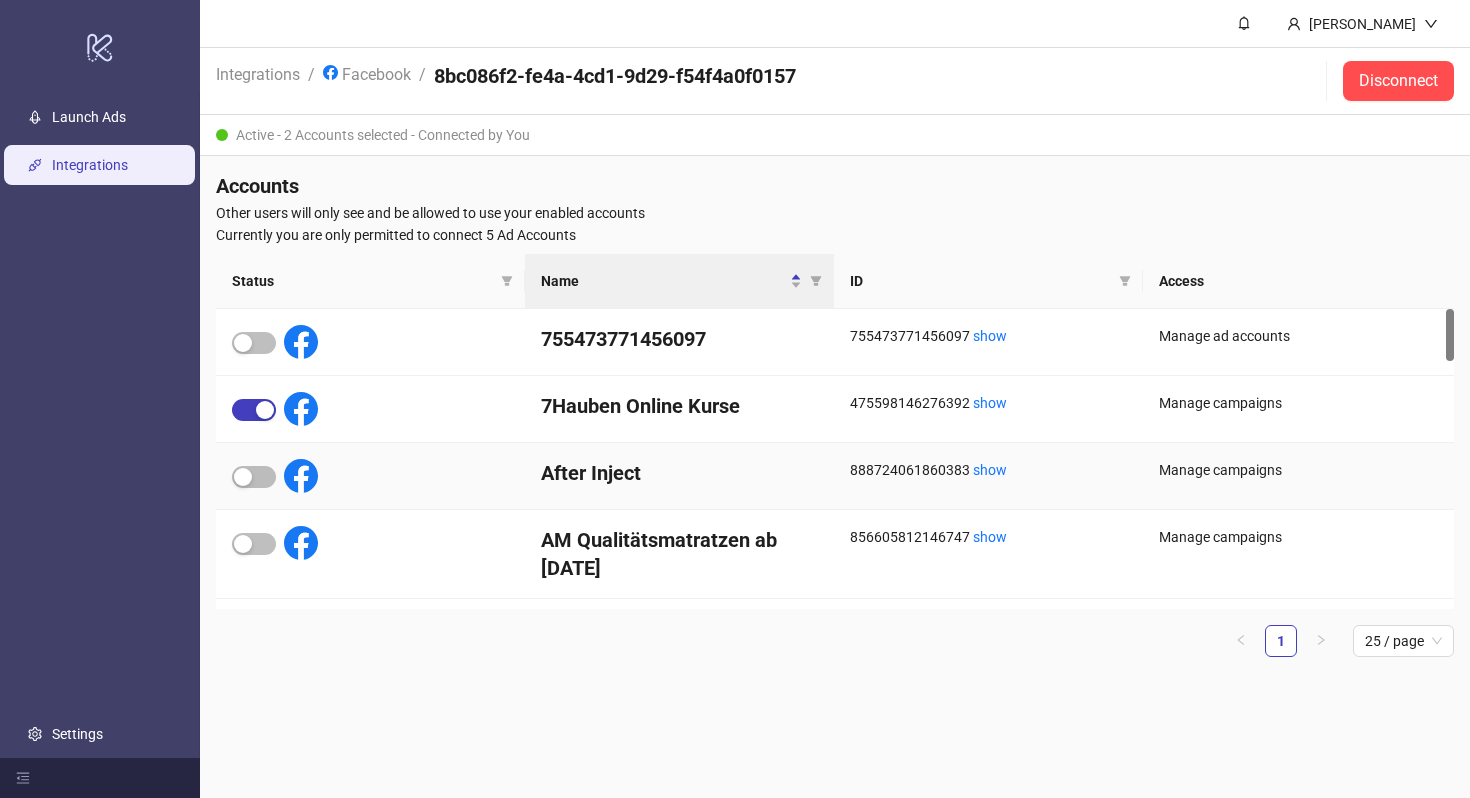 scroll, scrollTop: 0, scrollLeft: 0, axis: both 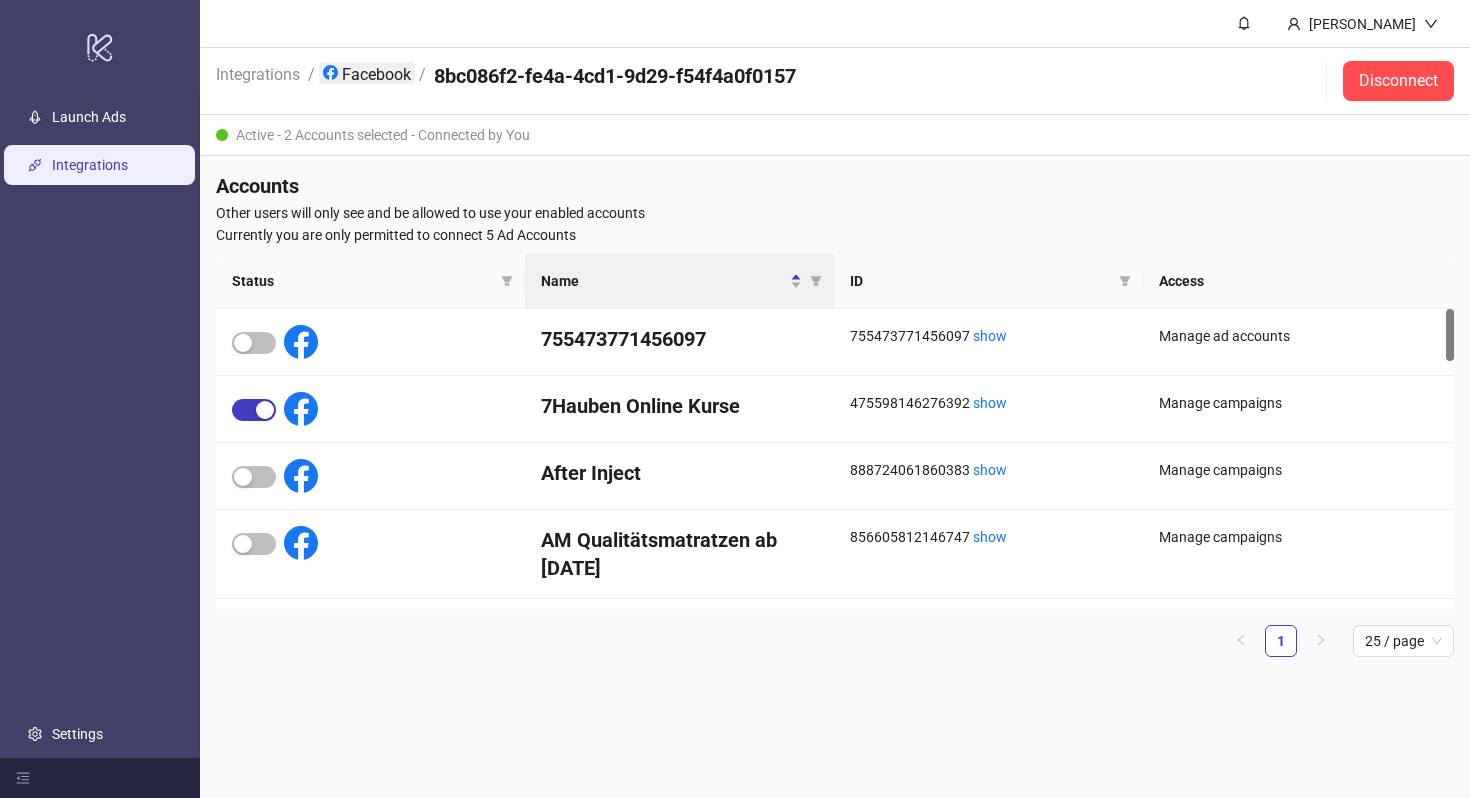 click on "Facebook" at bounding box center (367, 73) 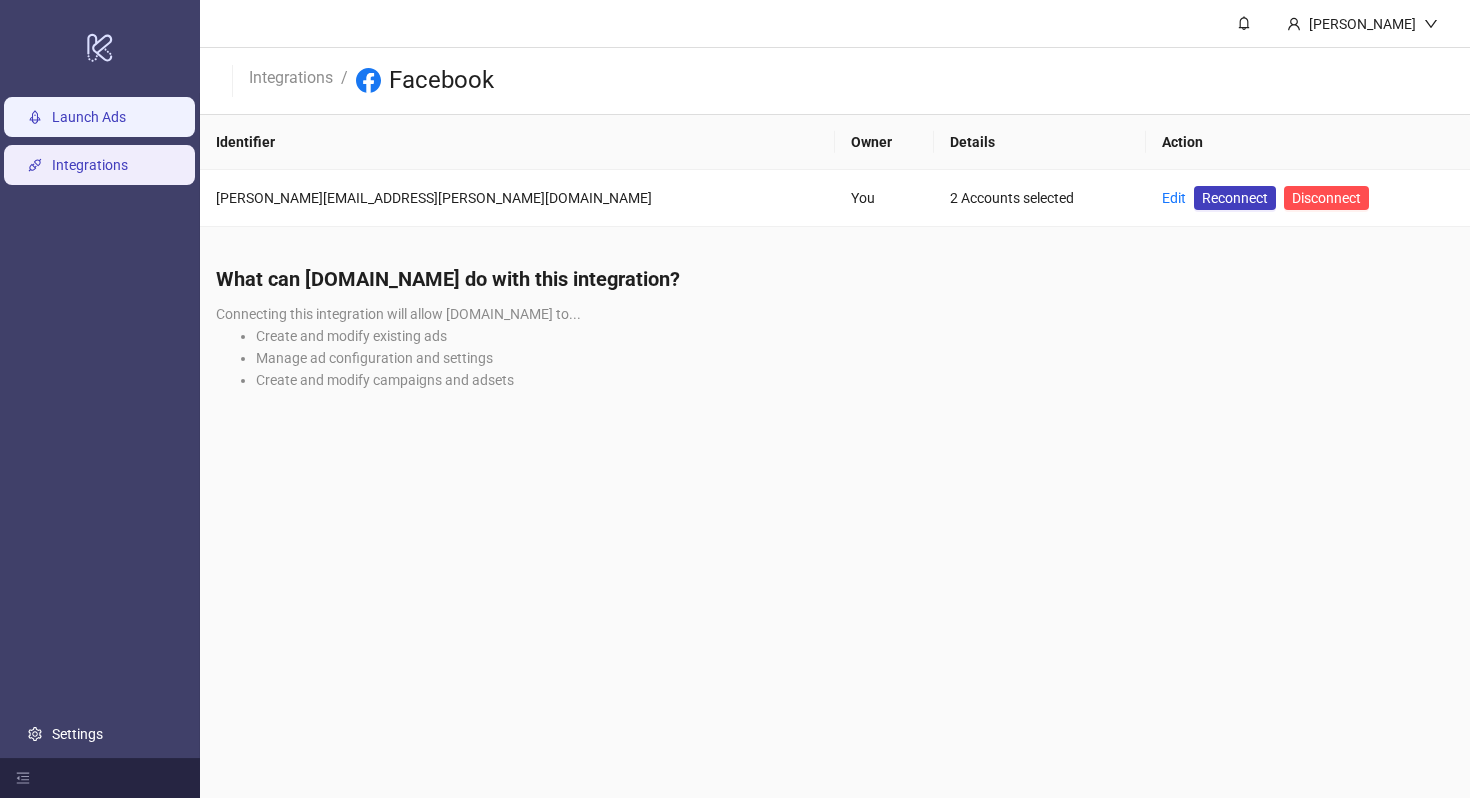 click on "Launch Ads" at bounding box center (89, 117) 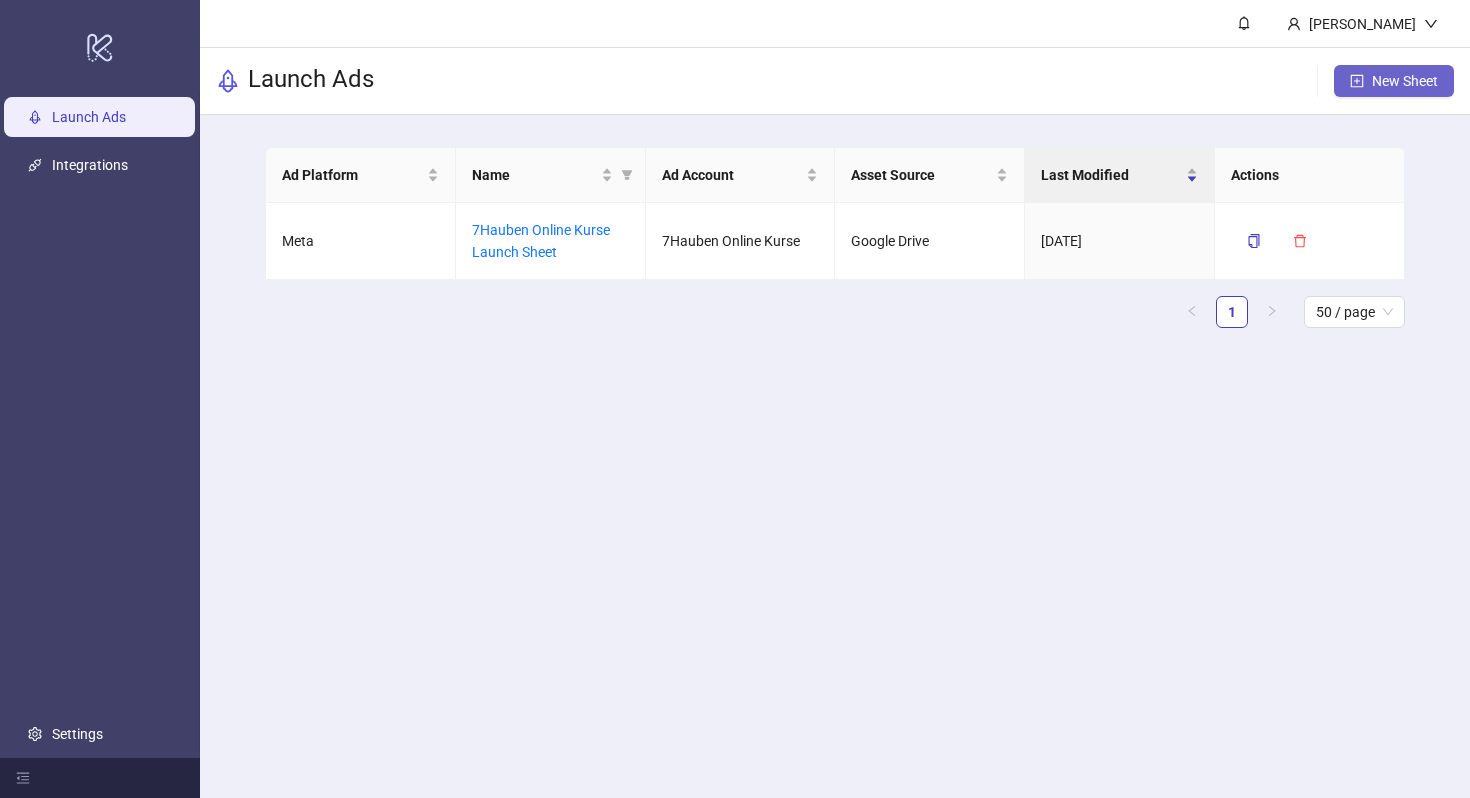 click on "New Sheet" at bounding box center [1405, 81] 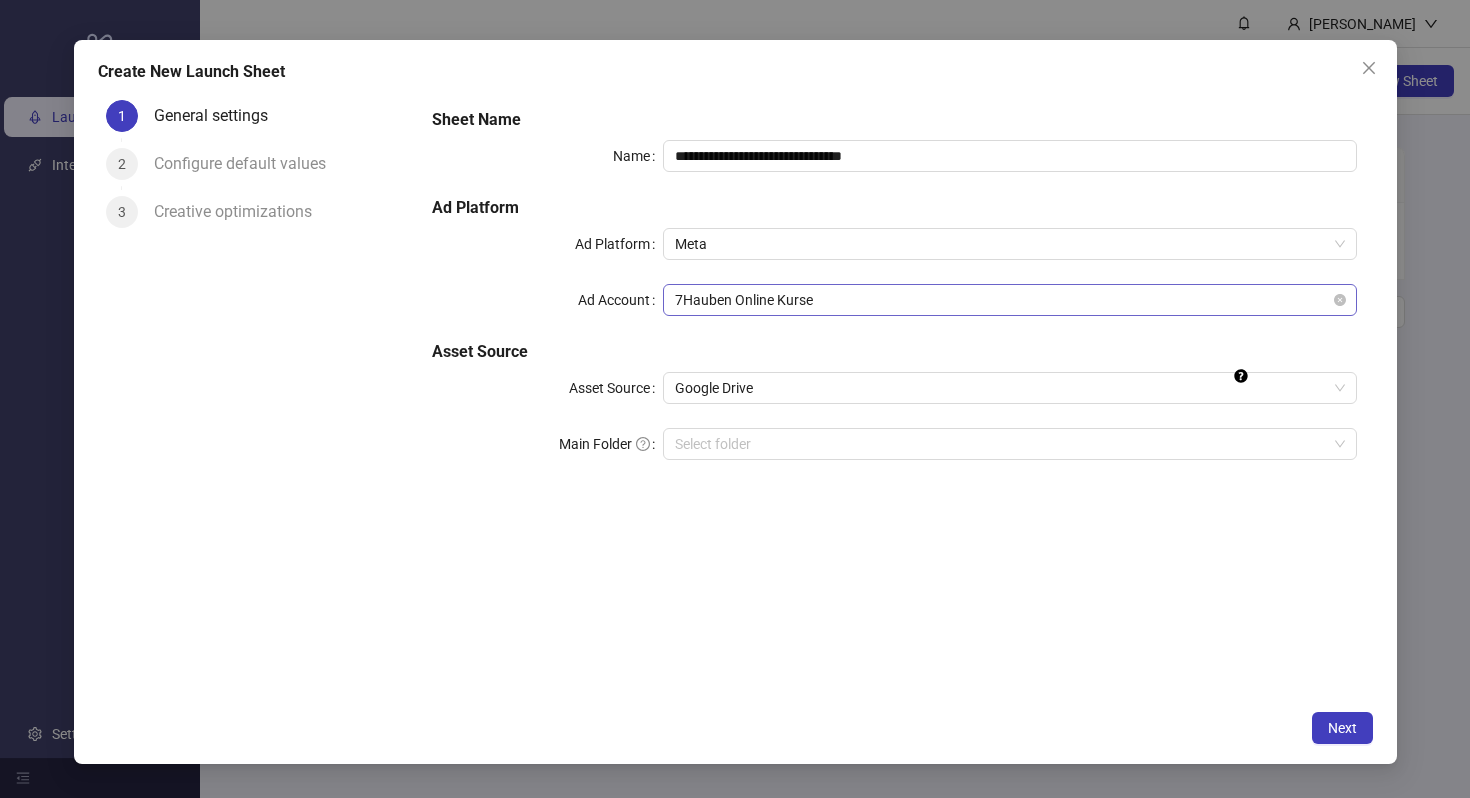 click on "7Hauben Online Kurse" at bounding box center (1009, 300) 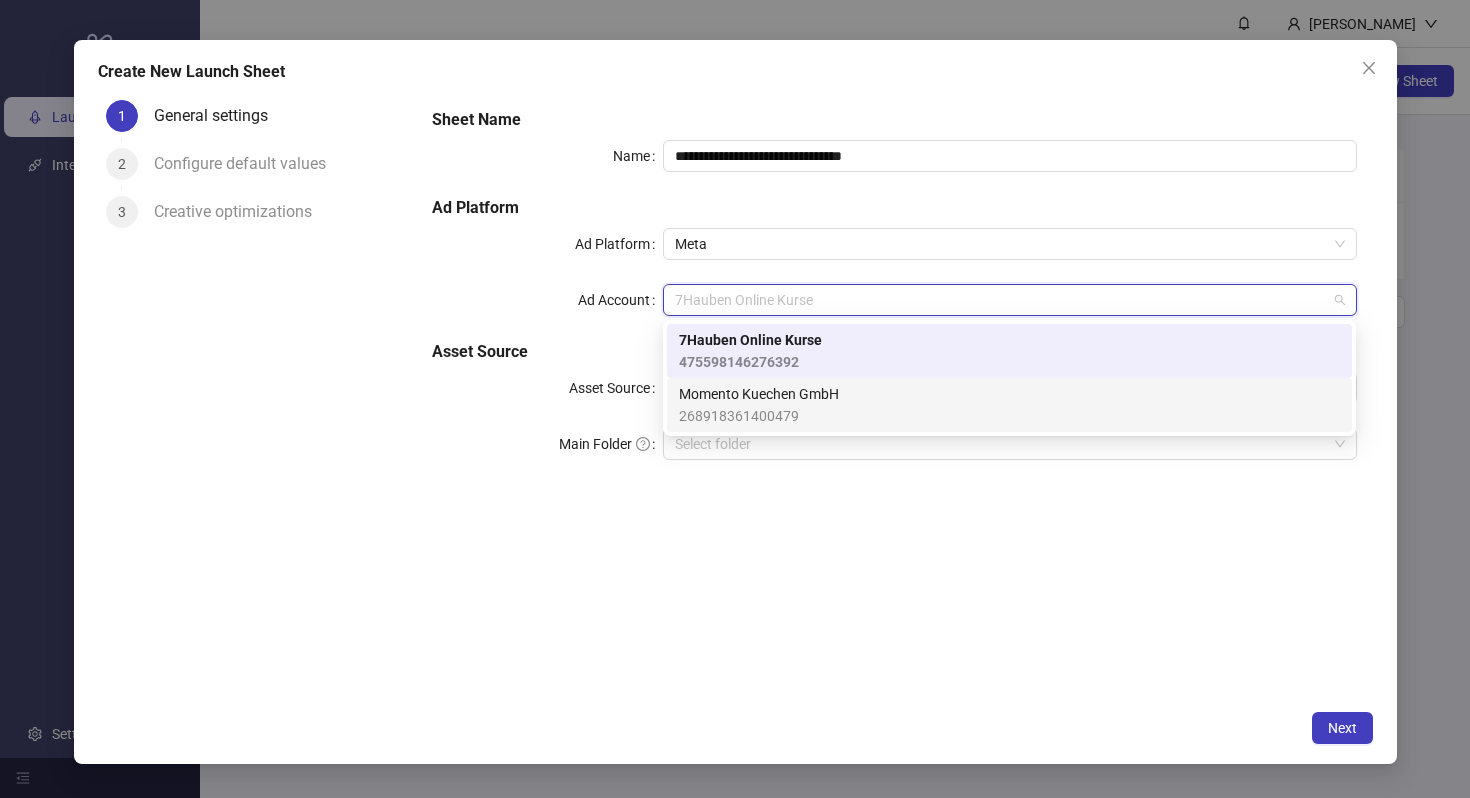 click on "Momento Kuechen GmbH" at bounding box center [759, 394] 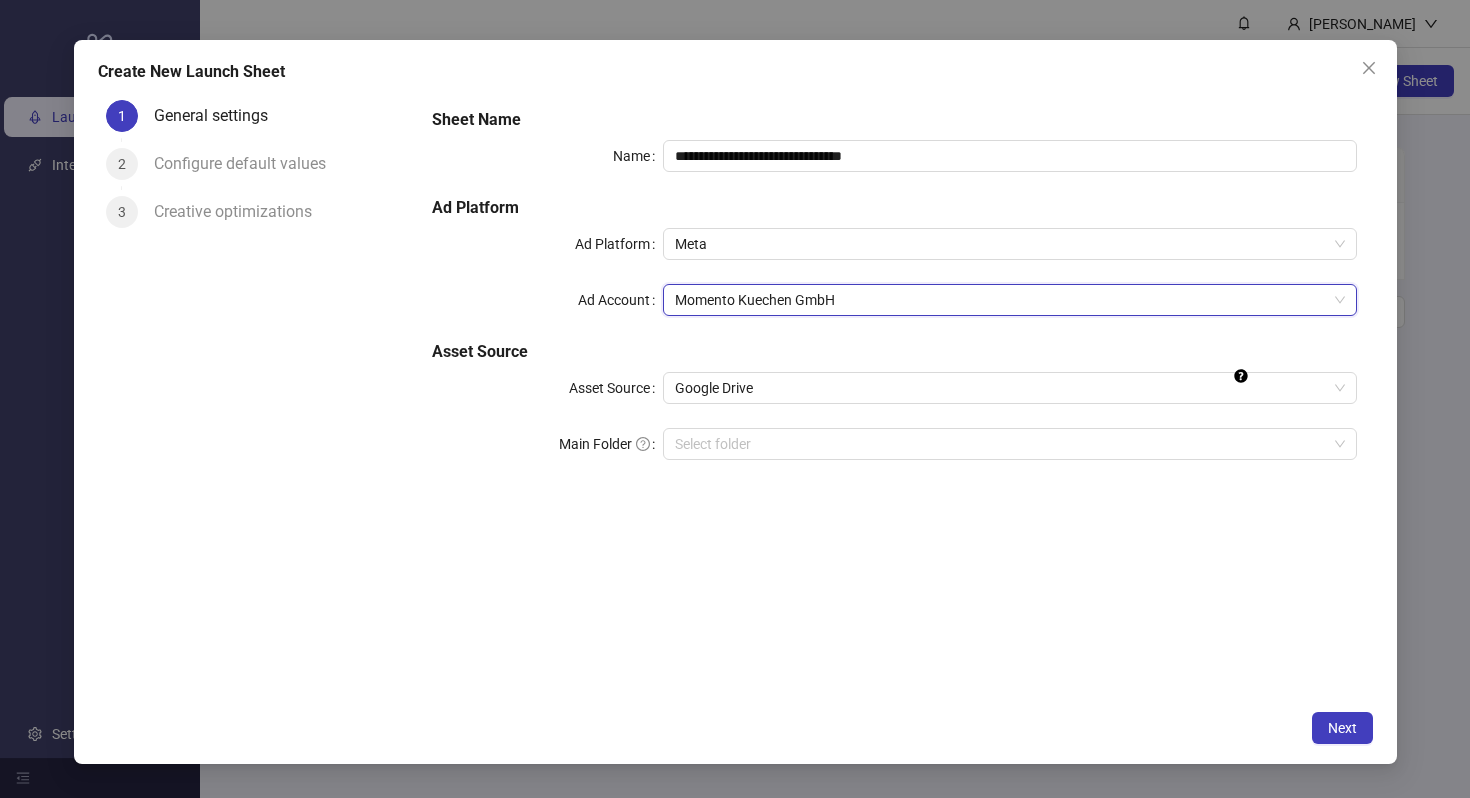 click on "Ad Platform" at bounding box center (894, 208) 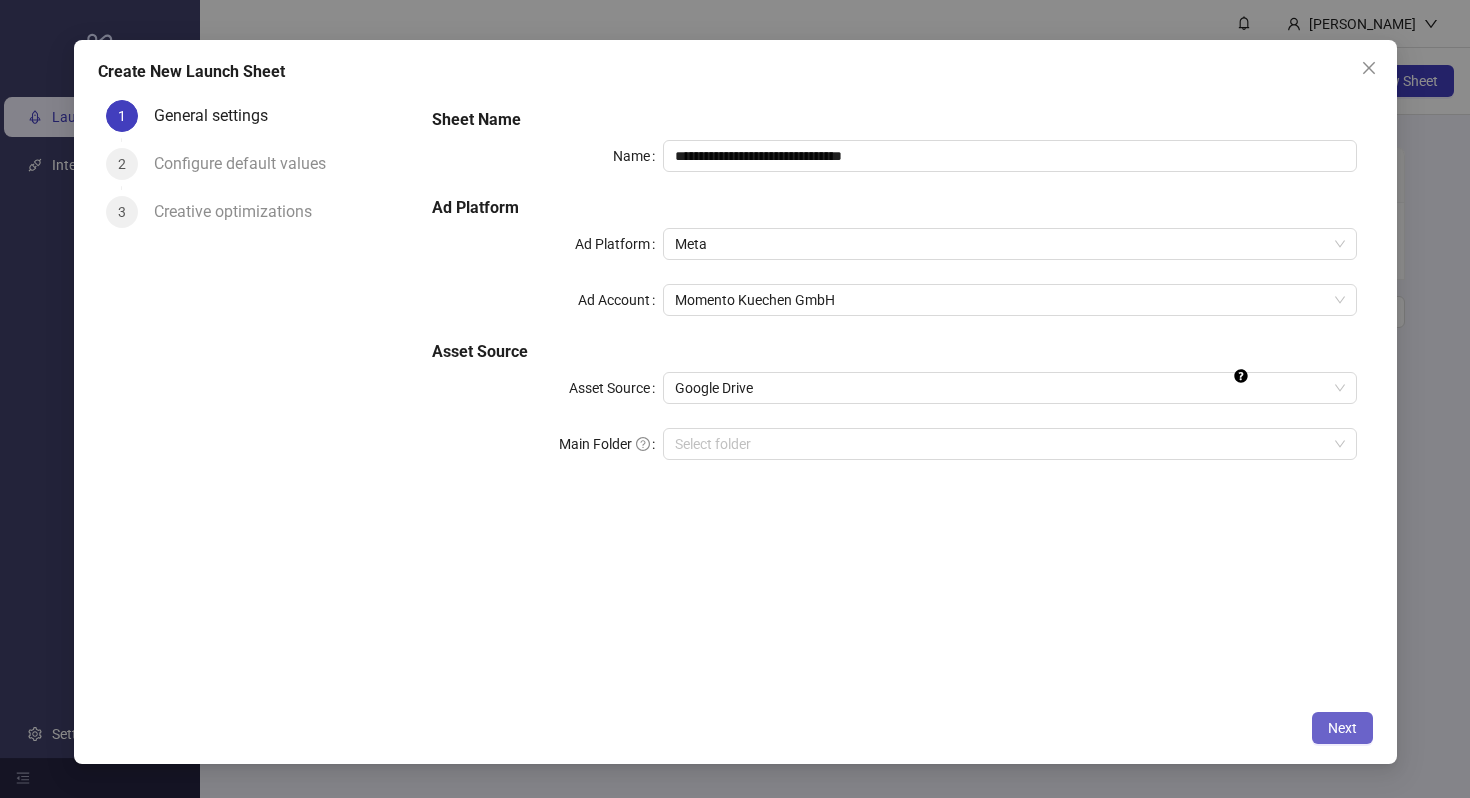 click on "Next" at bounding box center [1342, 728] 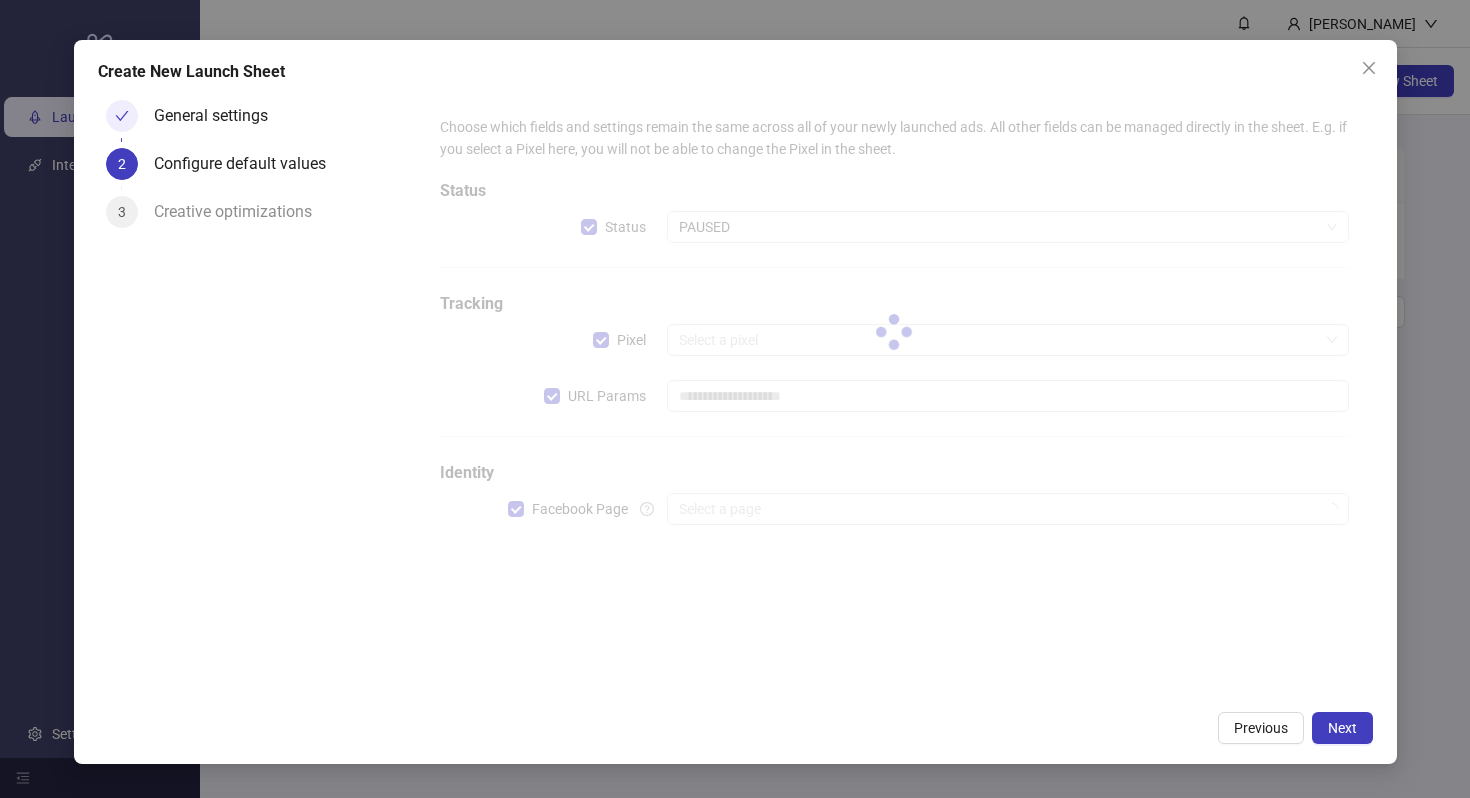 type on "**********" 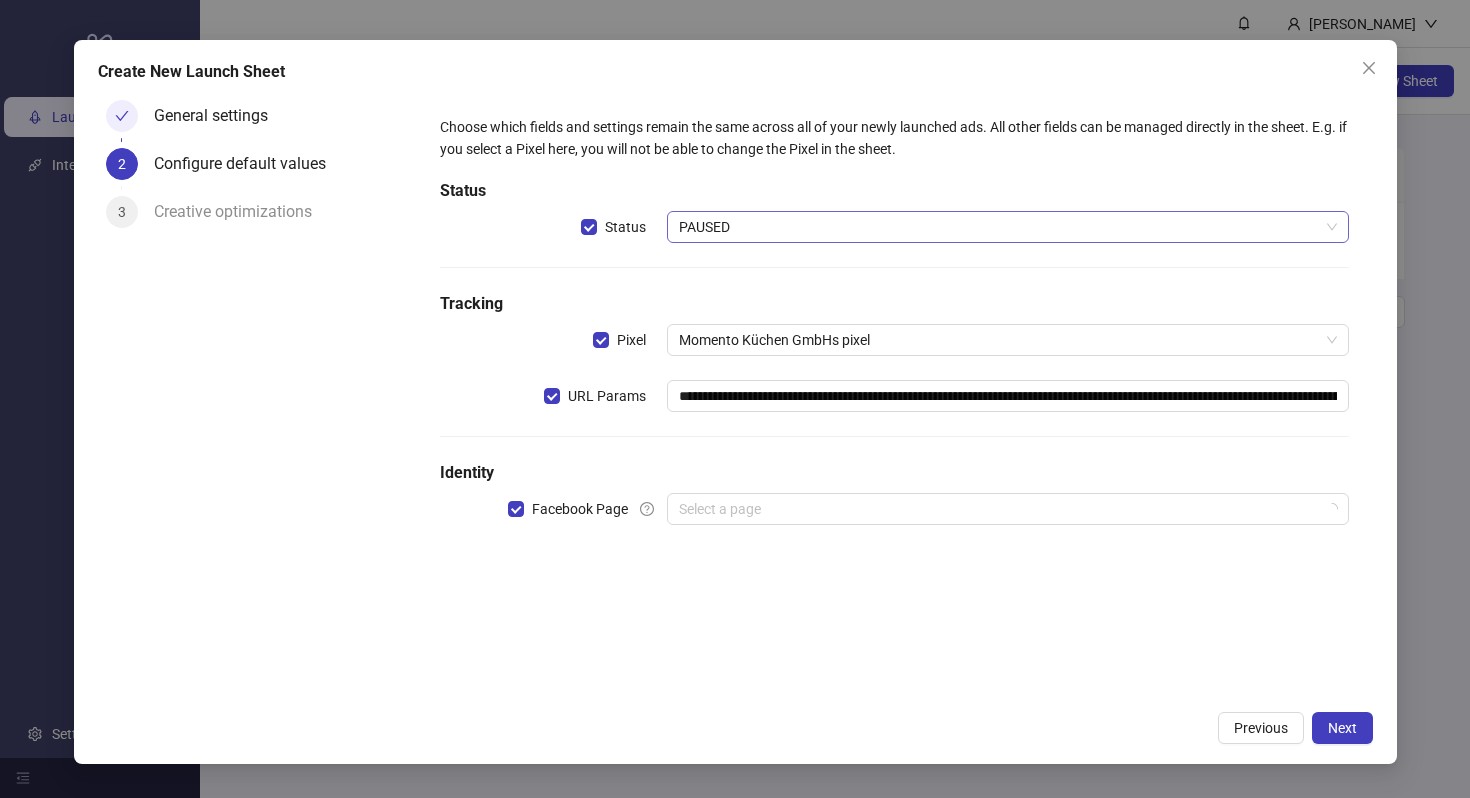 click on "PAUSED" at bounding box center [1007, 227] 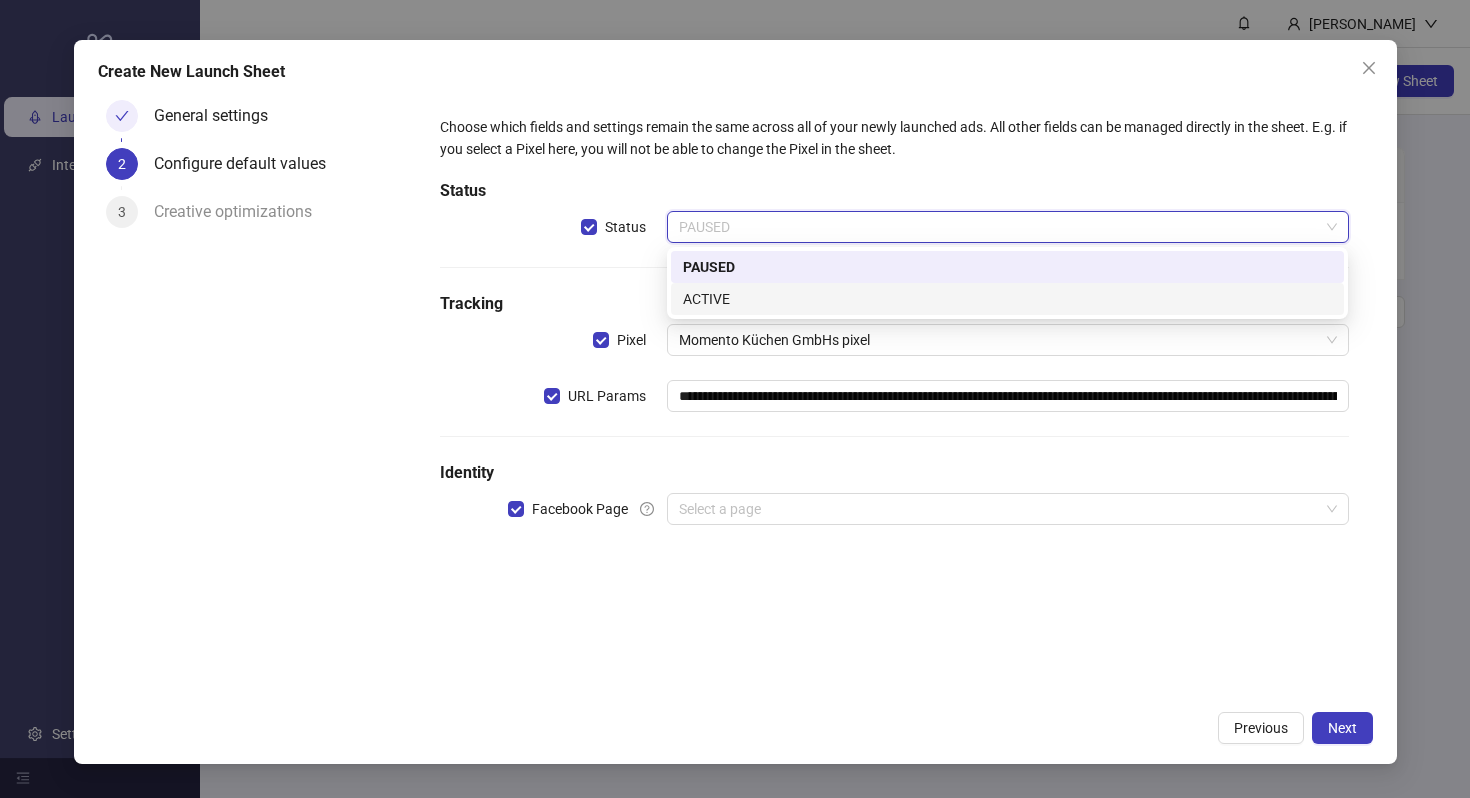 click on "ACTIVE" at bounding box center [1007, 299] 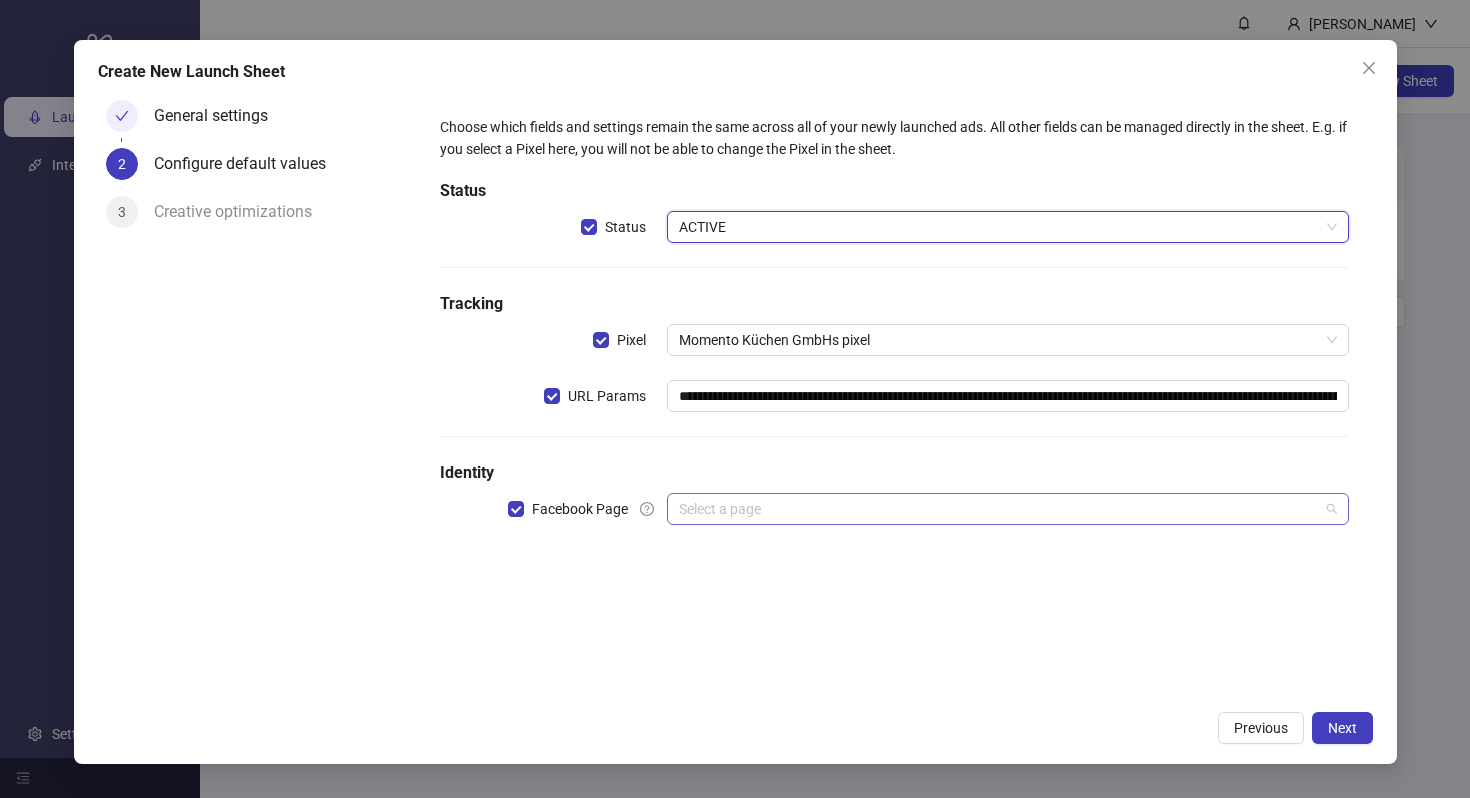 click at bounding box center (998, 509) 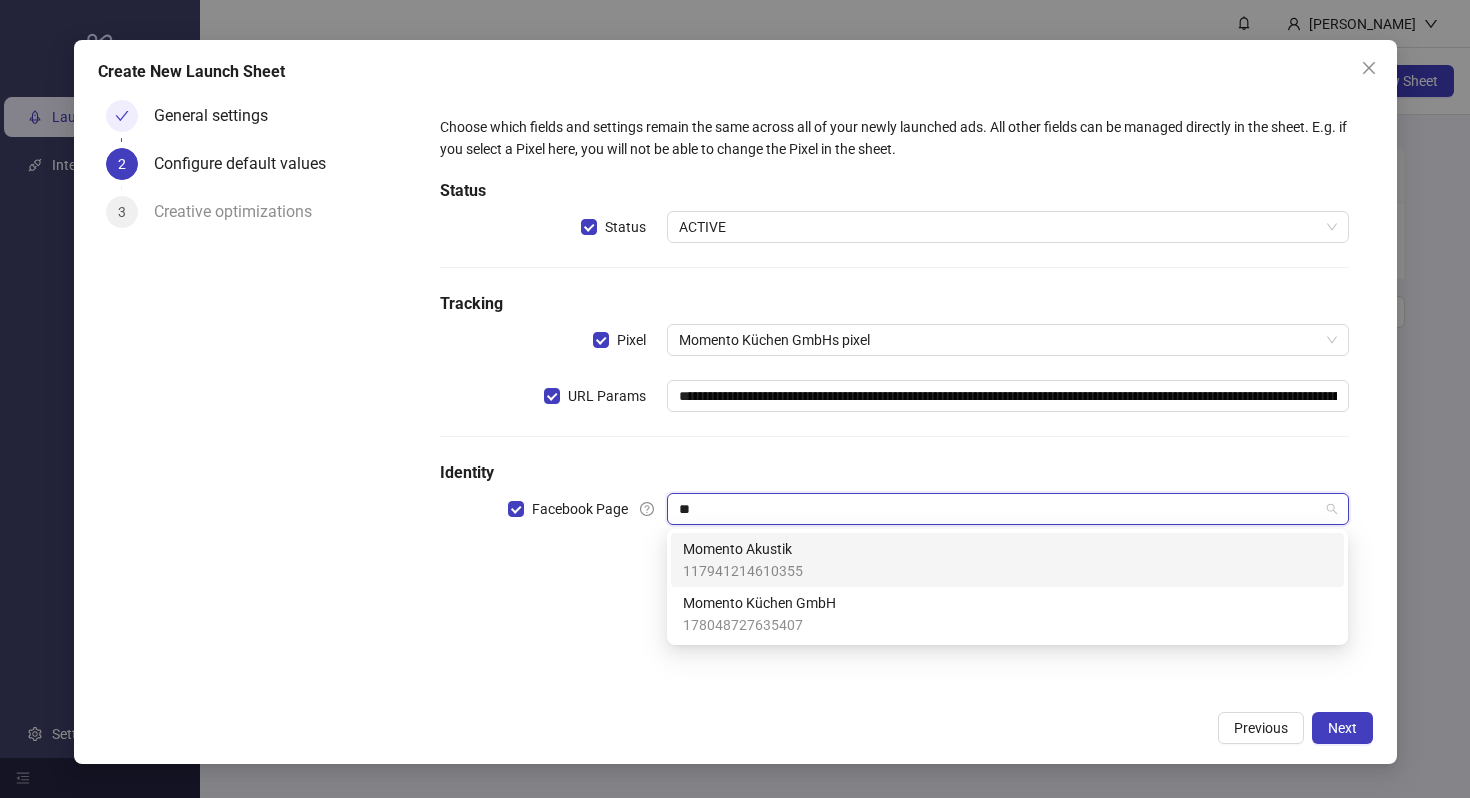 type on "***" 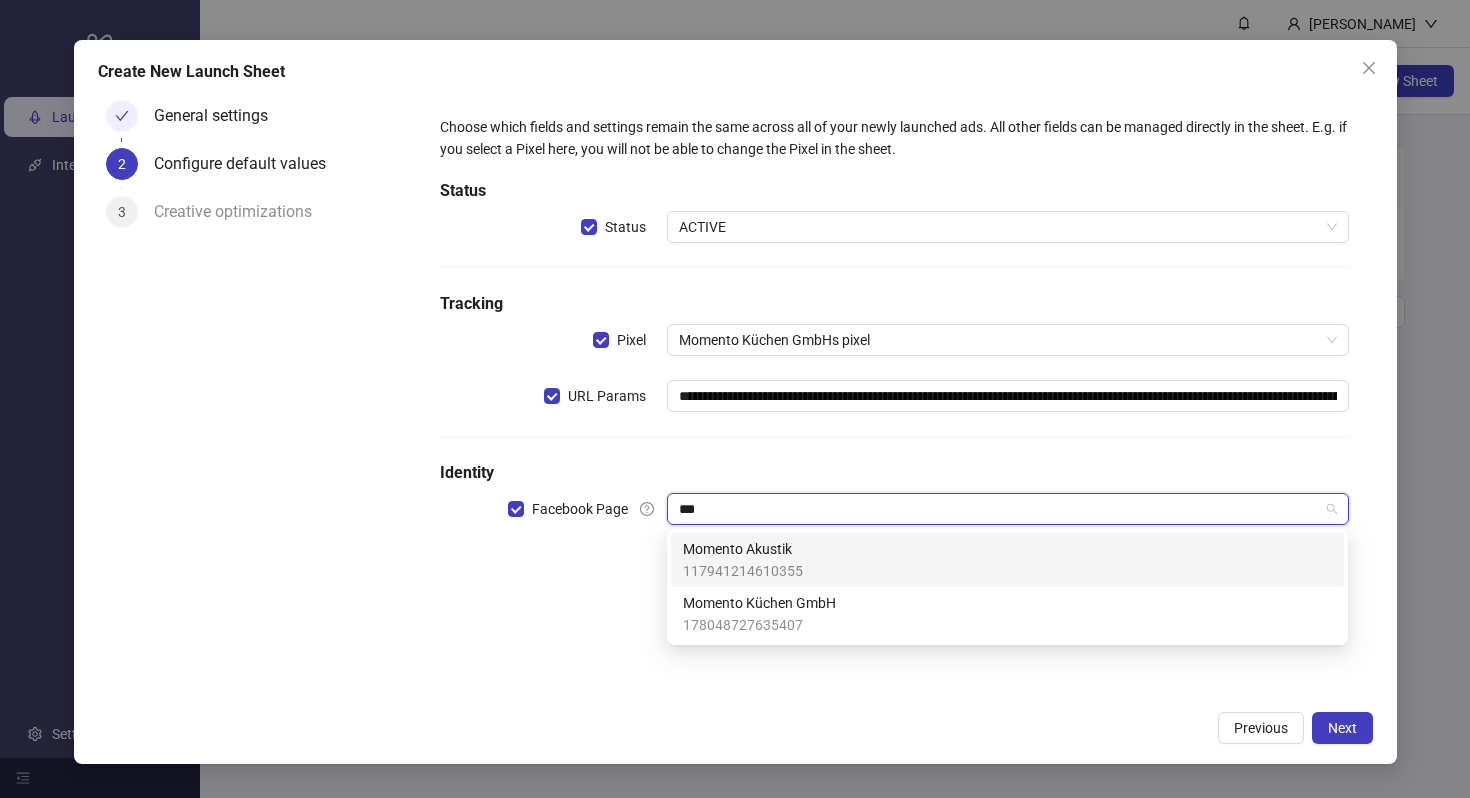 click on "Momento Akustik 117941214610355" at bounding box center (1007, 560) 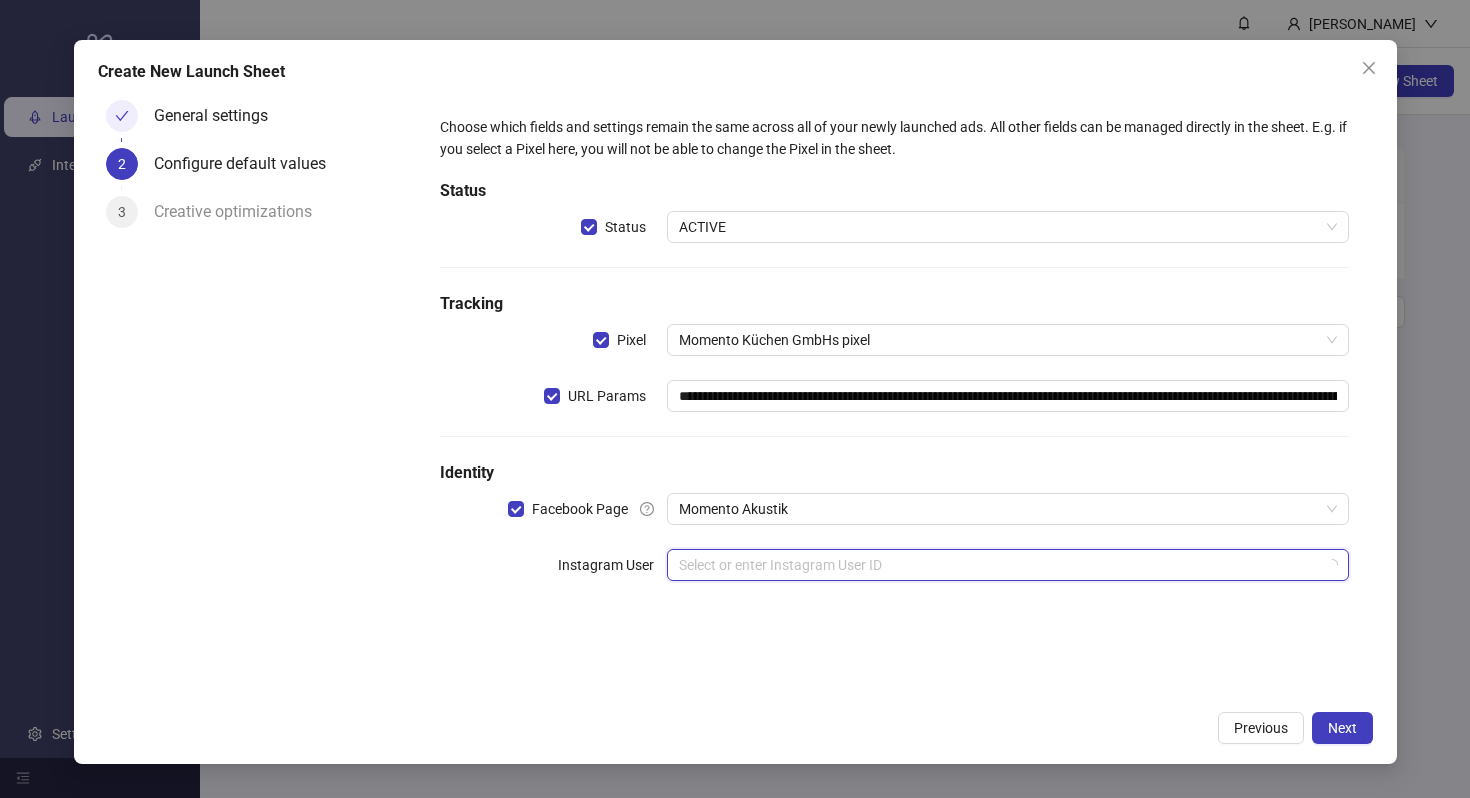 click at bounding box center (998, 565) 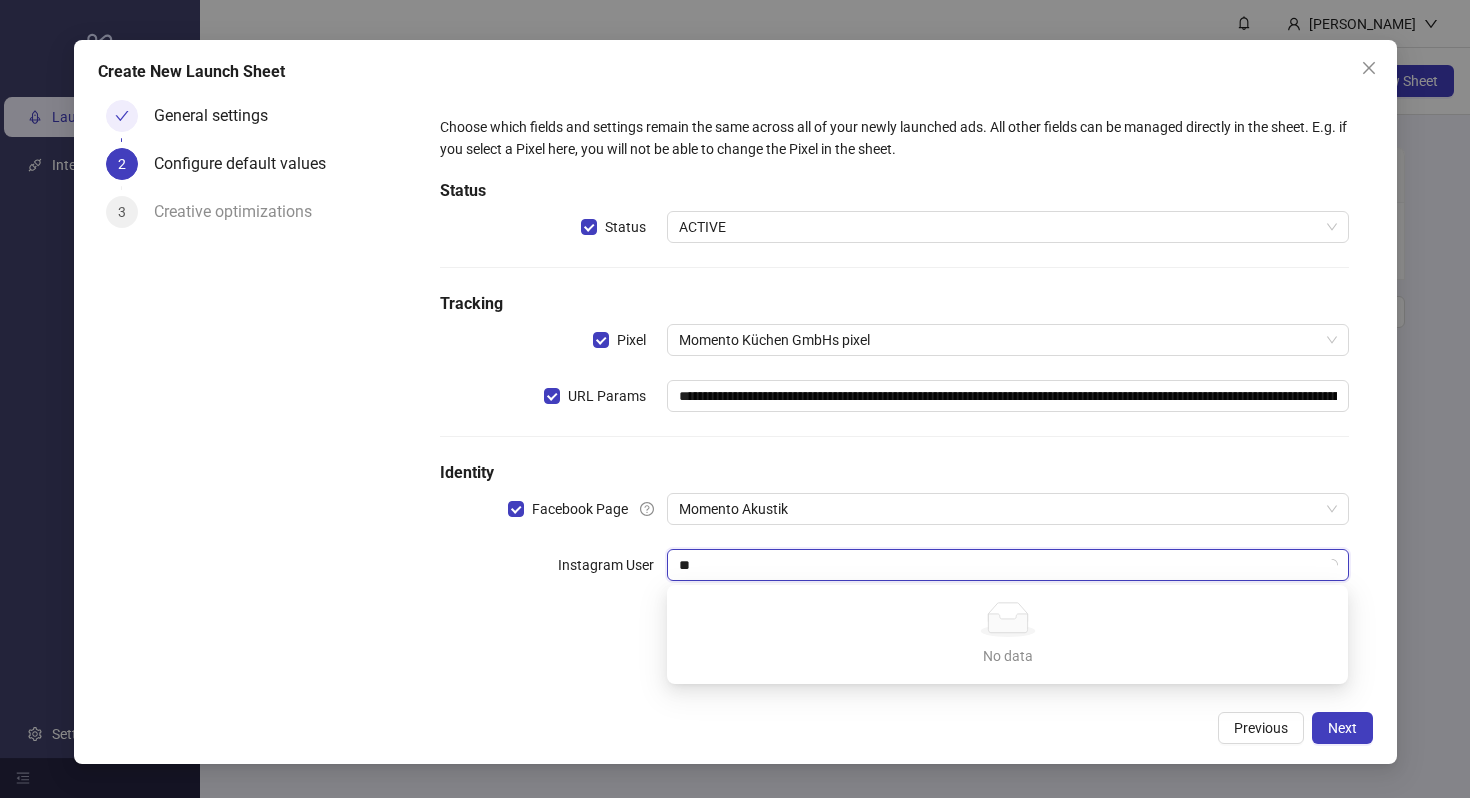 type on "***" 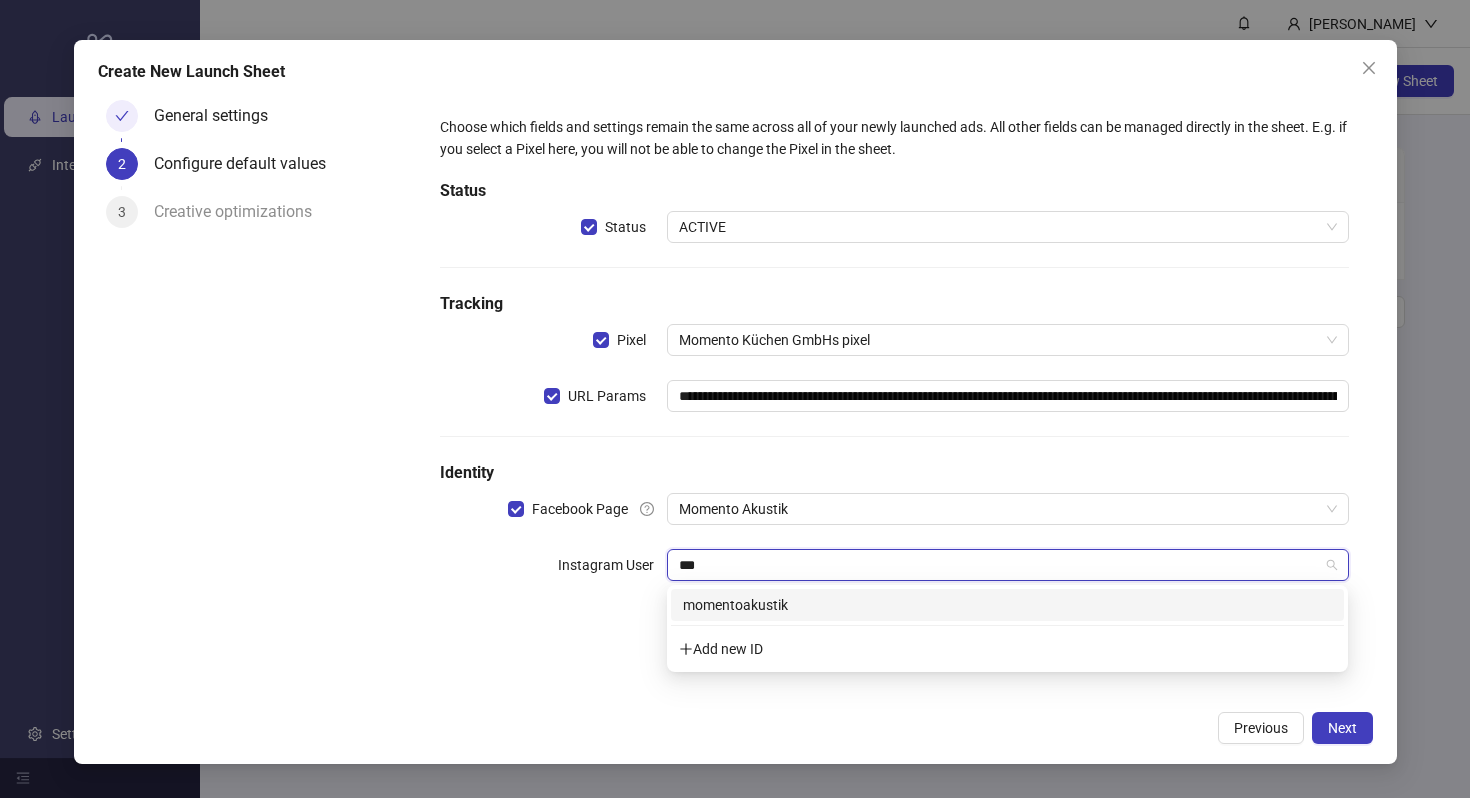click on "momentoakustik" at bounding box center [1007, 605] 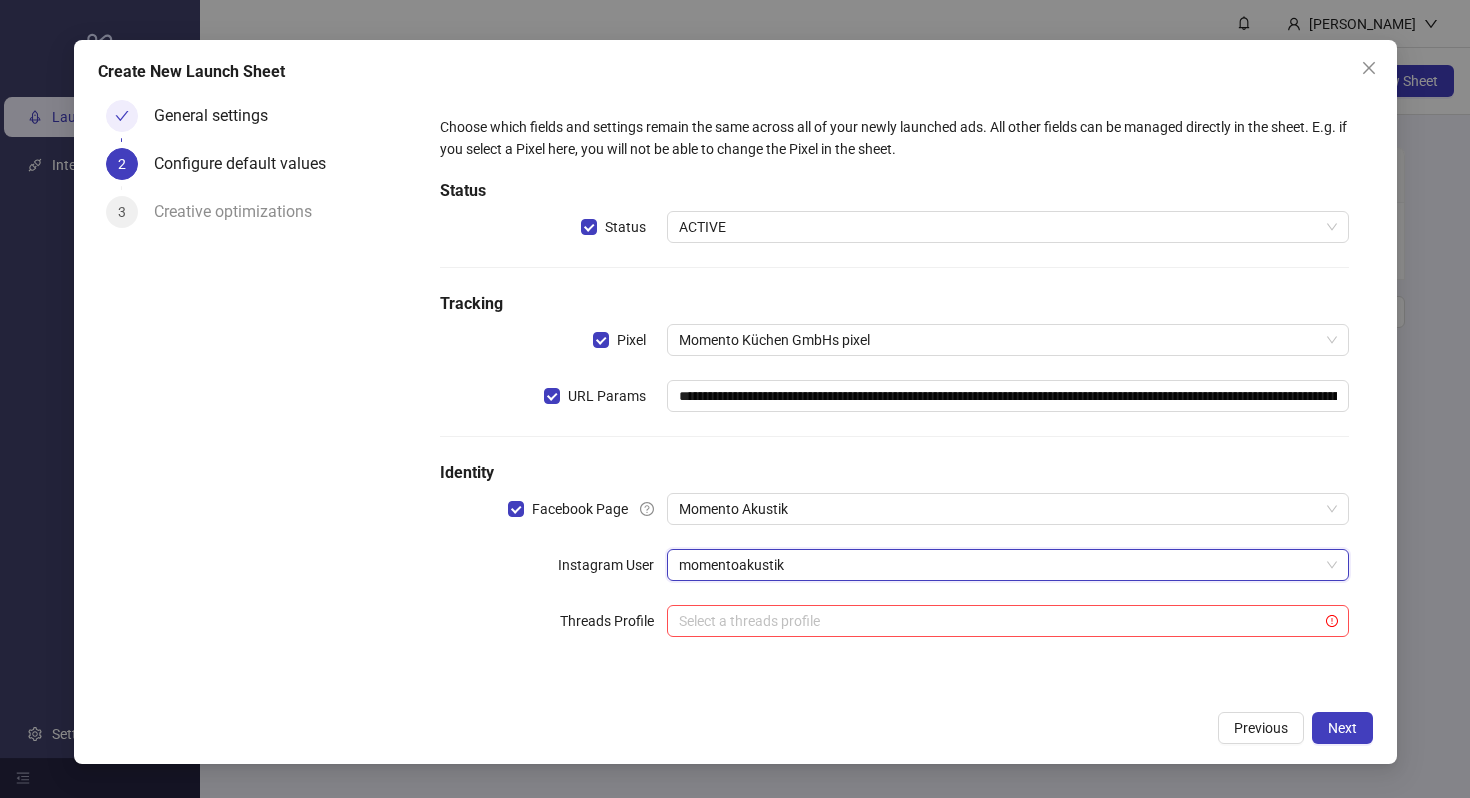 click on "Identity" at bounding box center (894, 473) 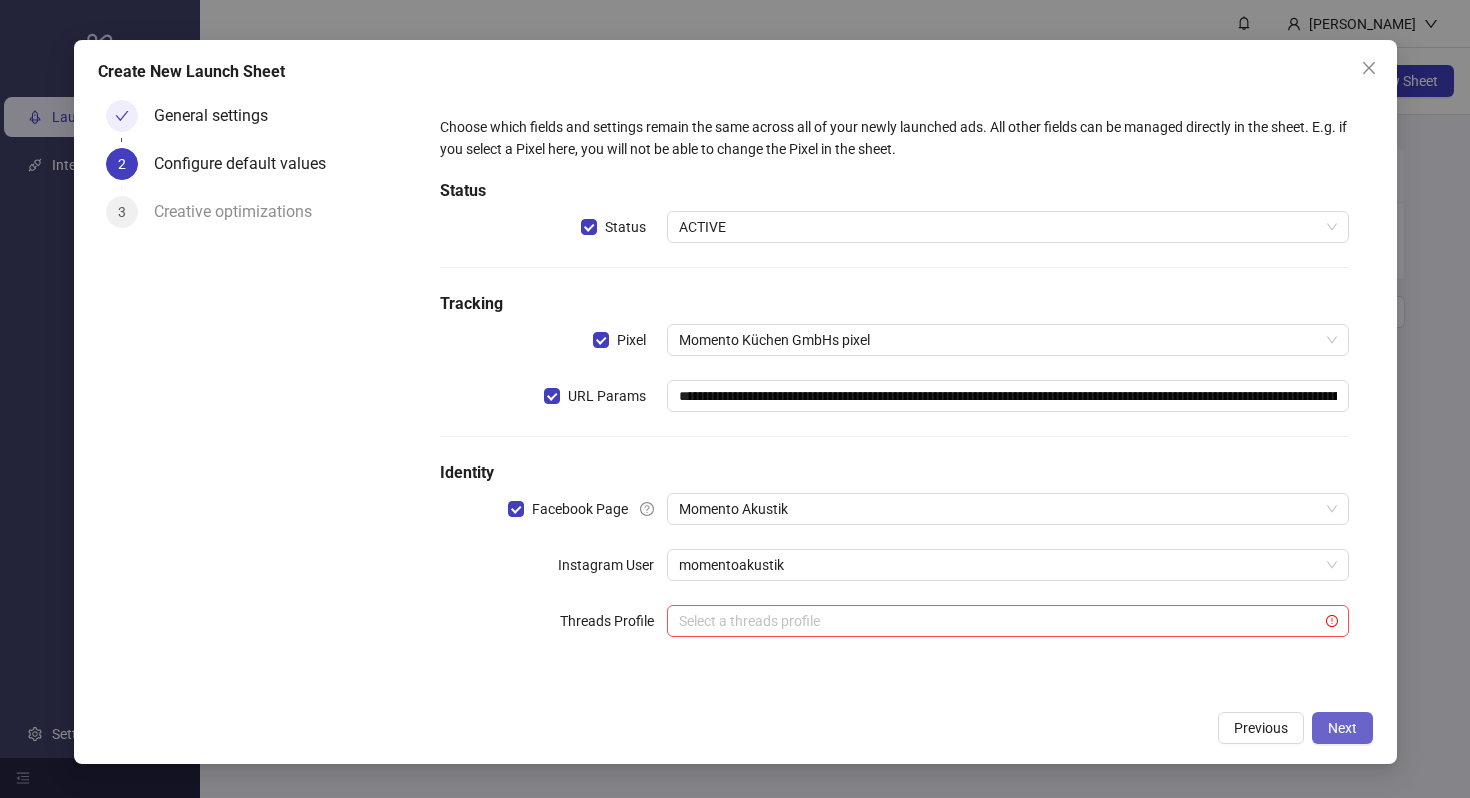 click on "Next" at bounding box center (1342, 728) 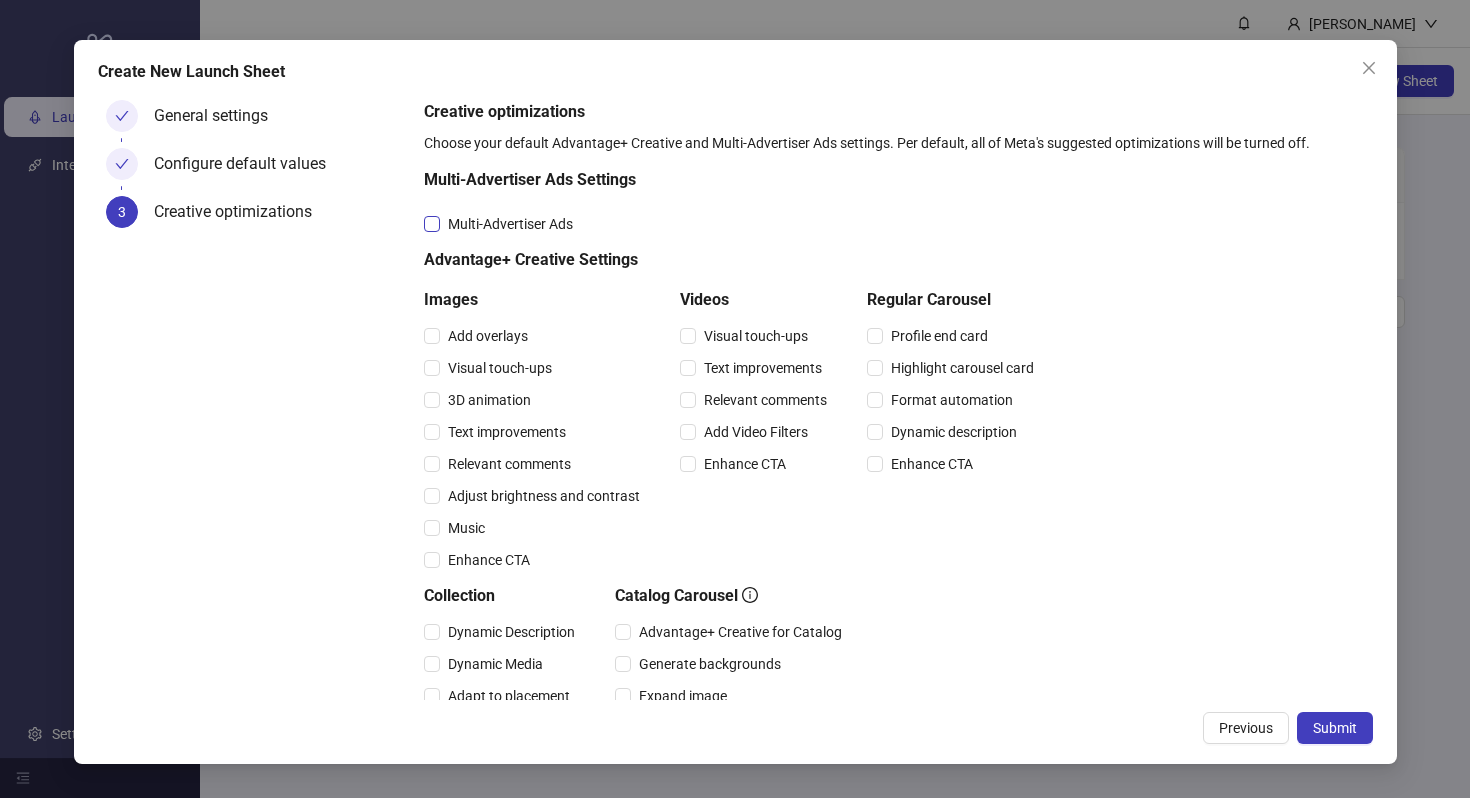 click on "Multi-Advertiser Ads" at bounding box center [510, 224] 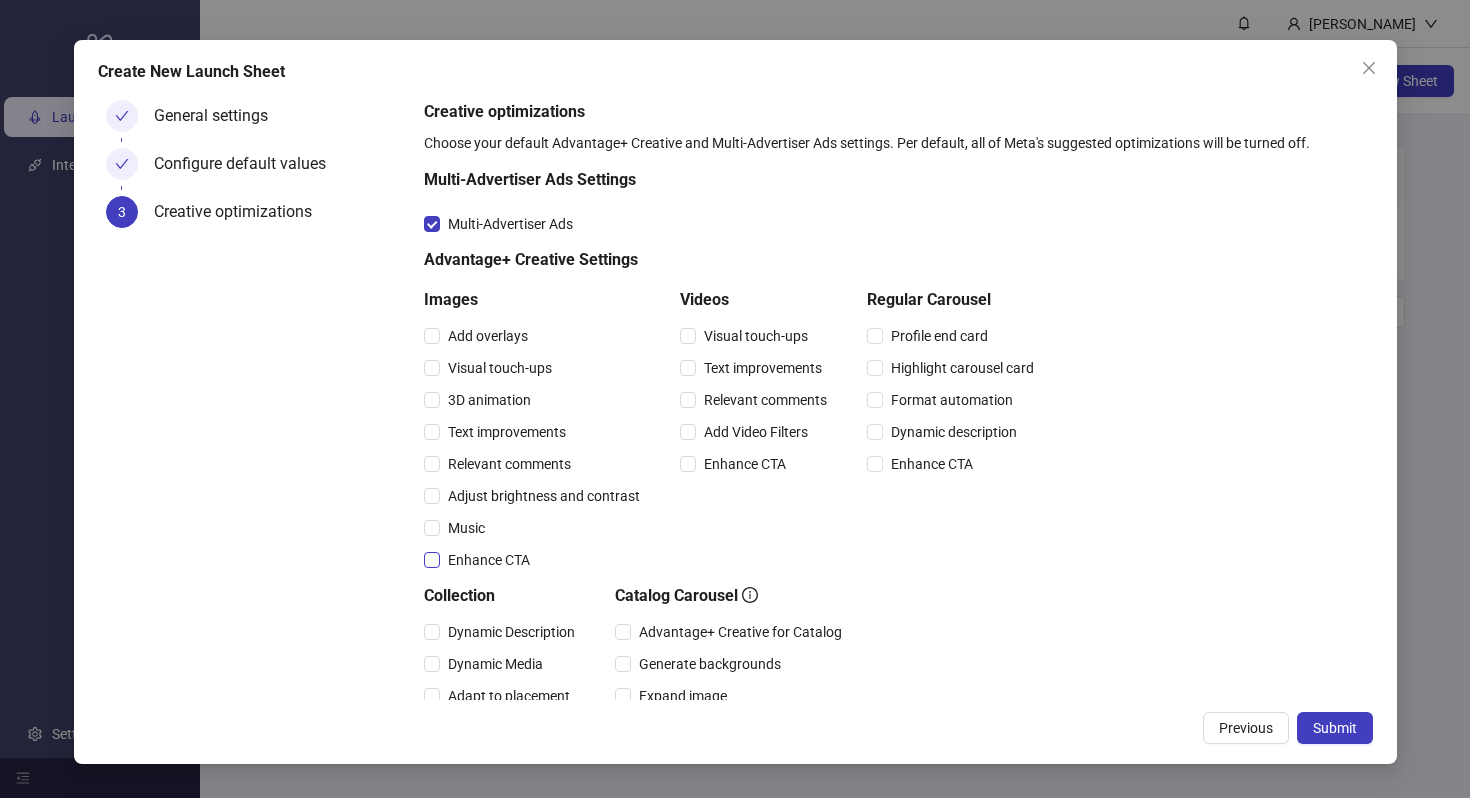 click on "Enhance CTA" at bounding box center (489, 560) 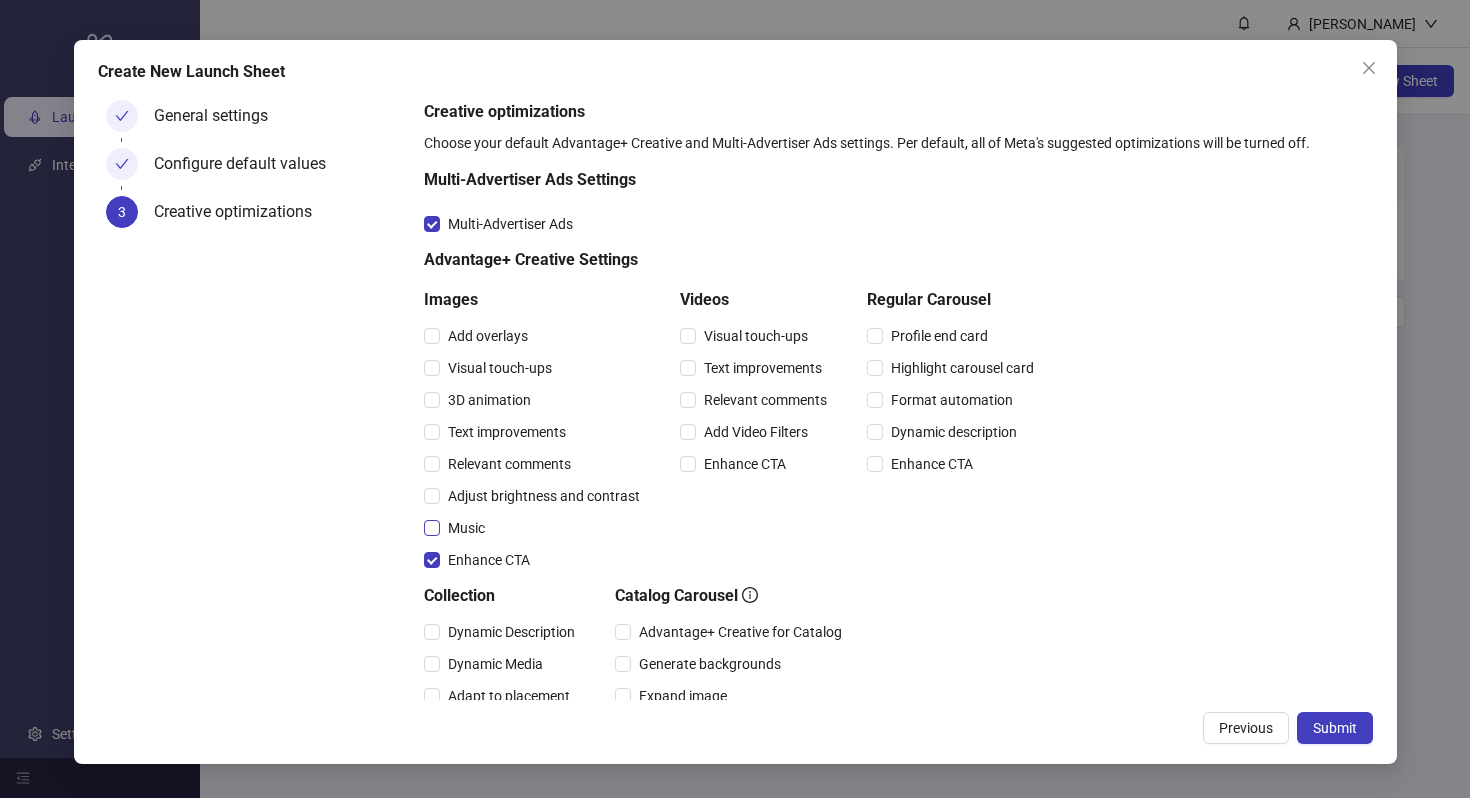 click on "Music" at bounding box center [466, 528] 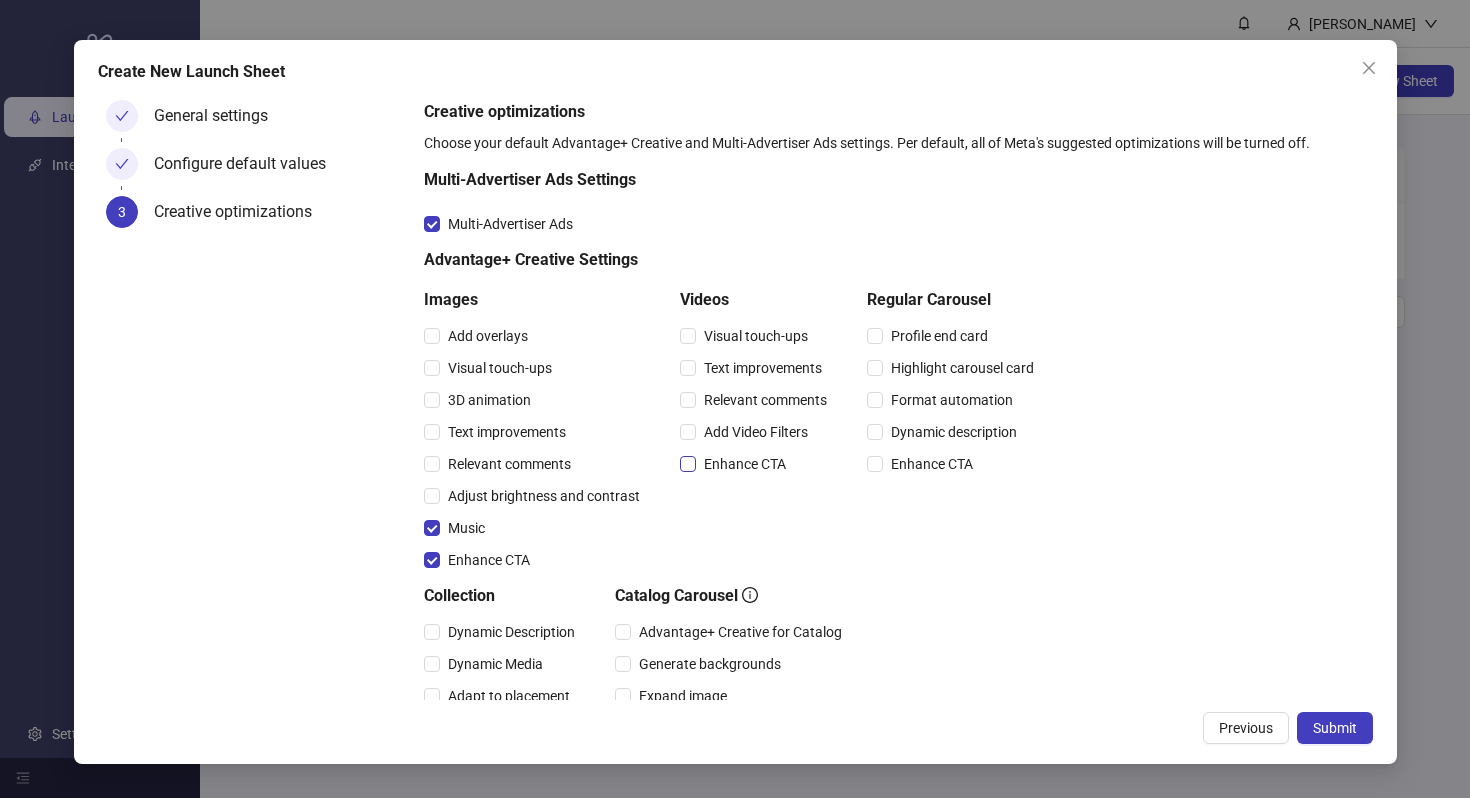 click on "Enhance CTA" at bounding box center (745, 464) 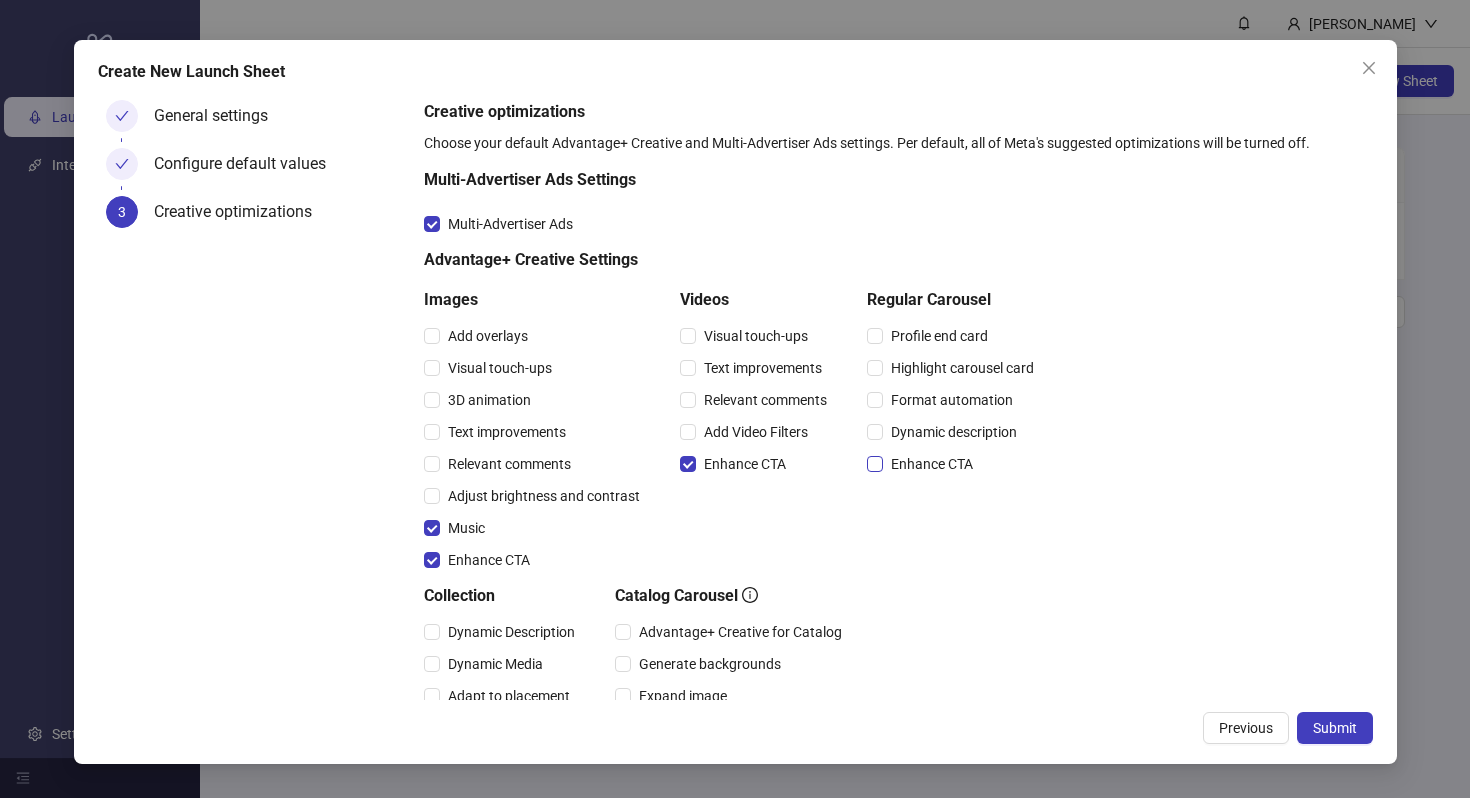 click on "Enhance CTA" at bounding box center [932, 464] 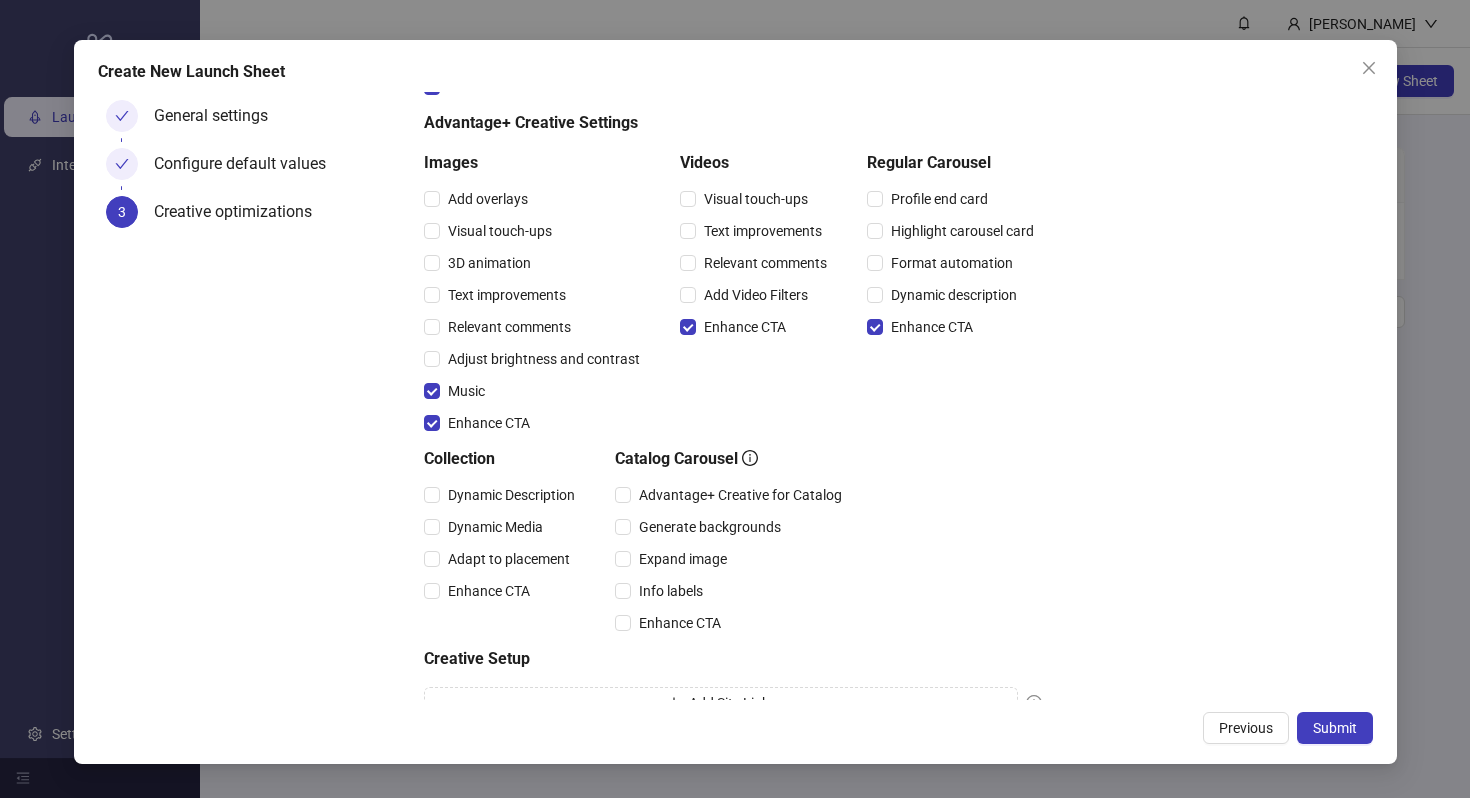 scroll, scrollTop: 220, scrollLeft: 0, axis: vertical 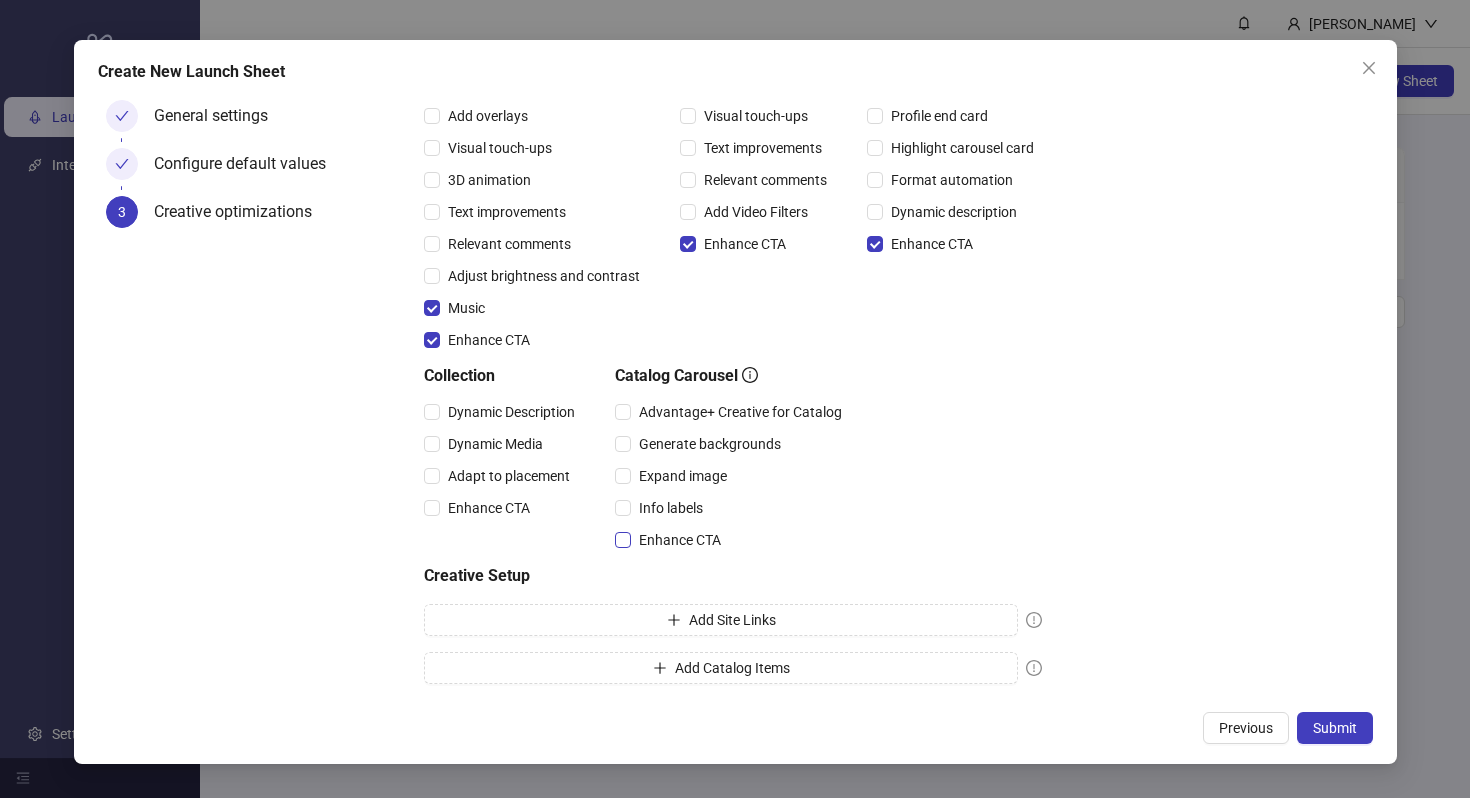 click on "Enhance CTA" at bounding box center [680, 540] 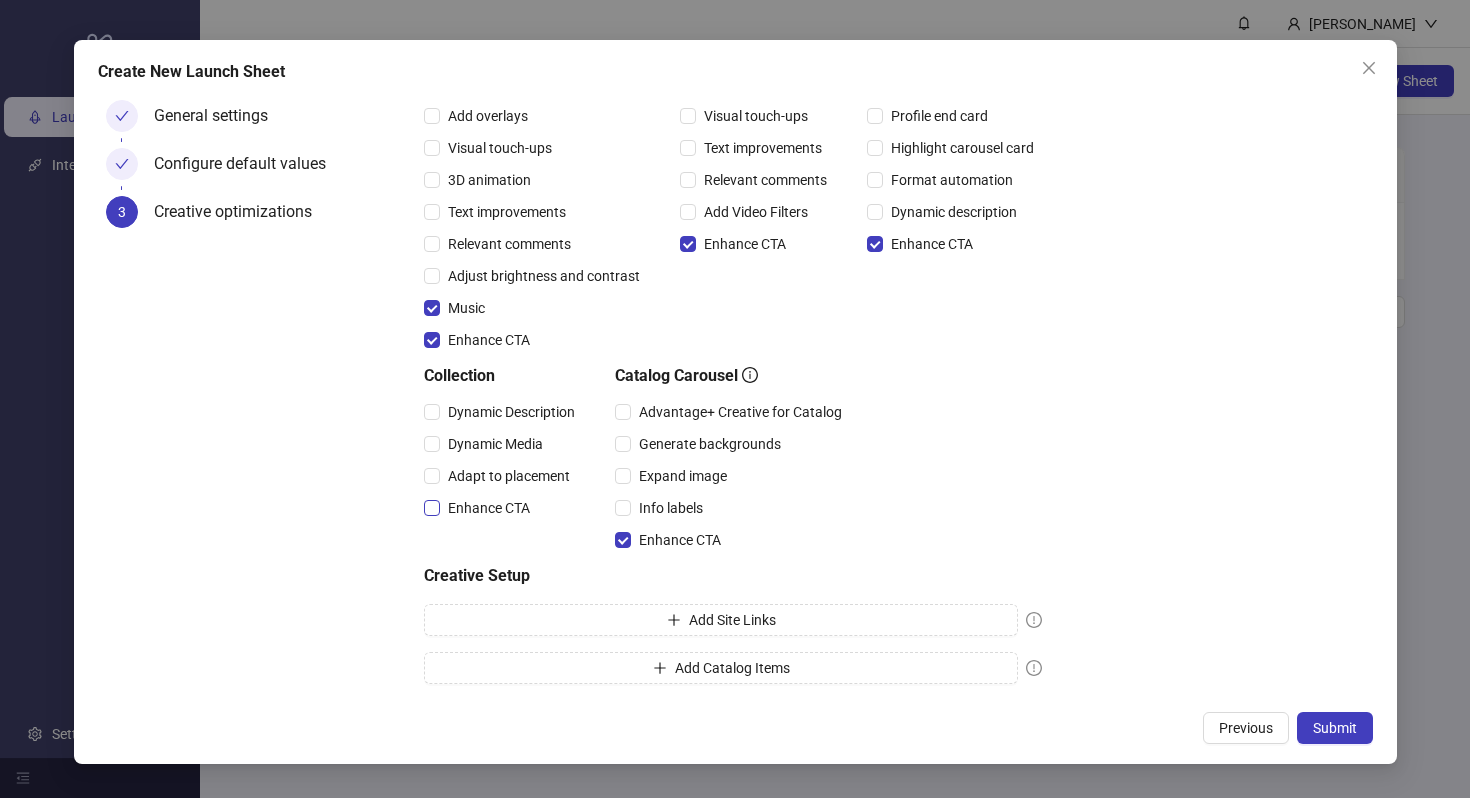 click on "Enhance CTA" at bounding box center (489, 508) 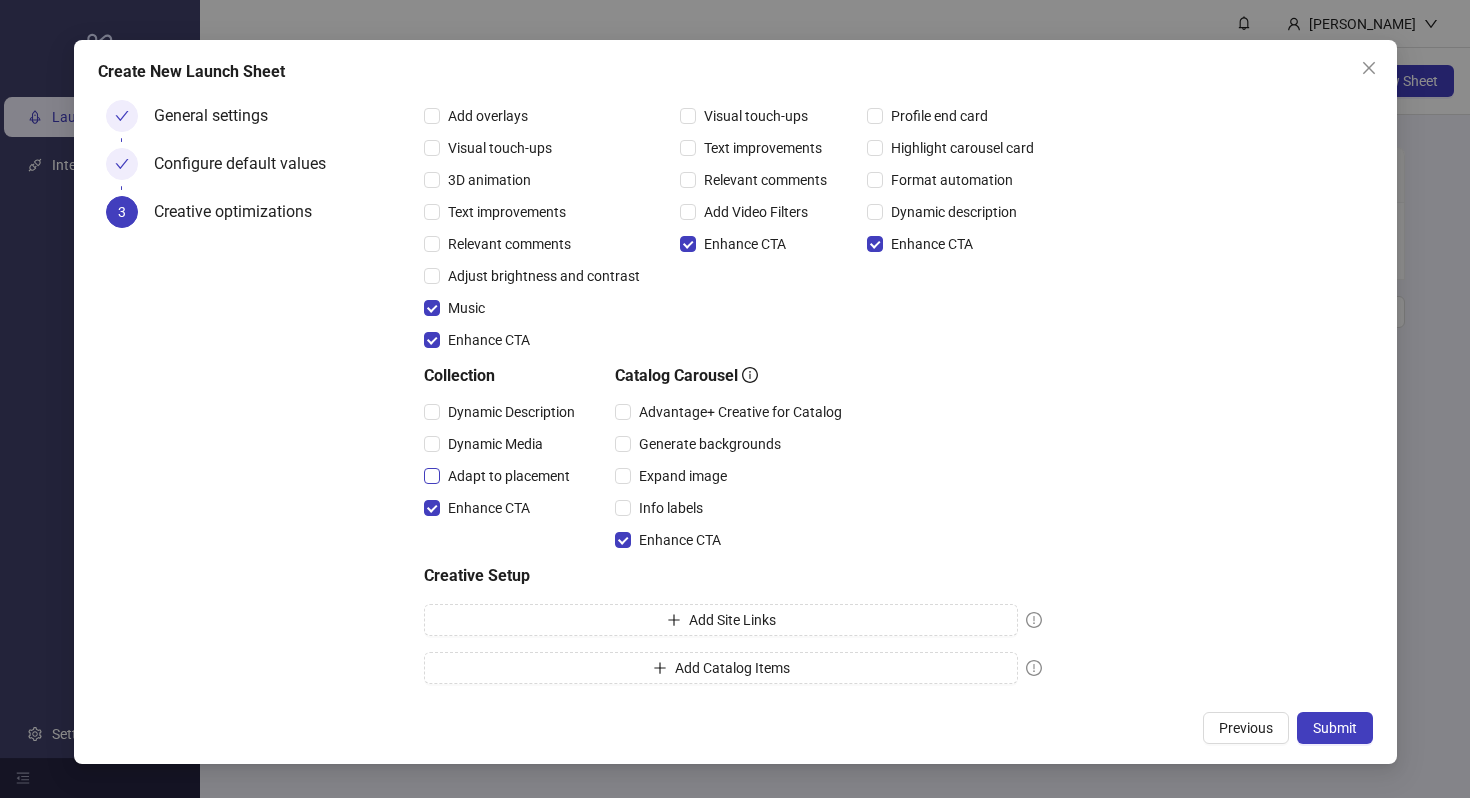 click on "Adapt to placement" at bounding box center (509, 476) 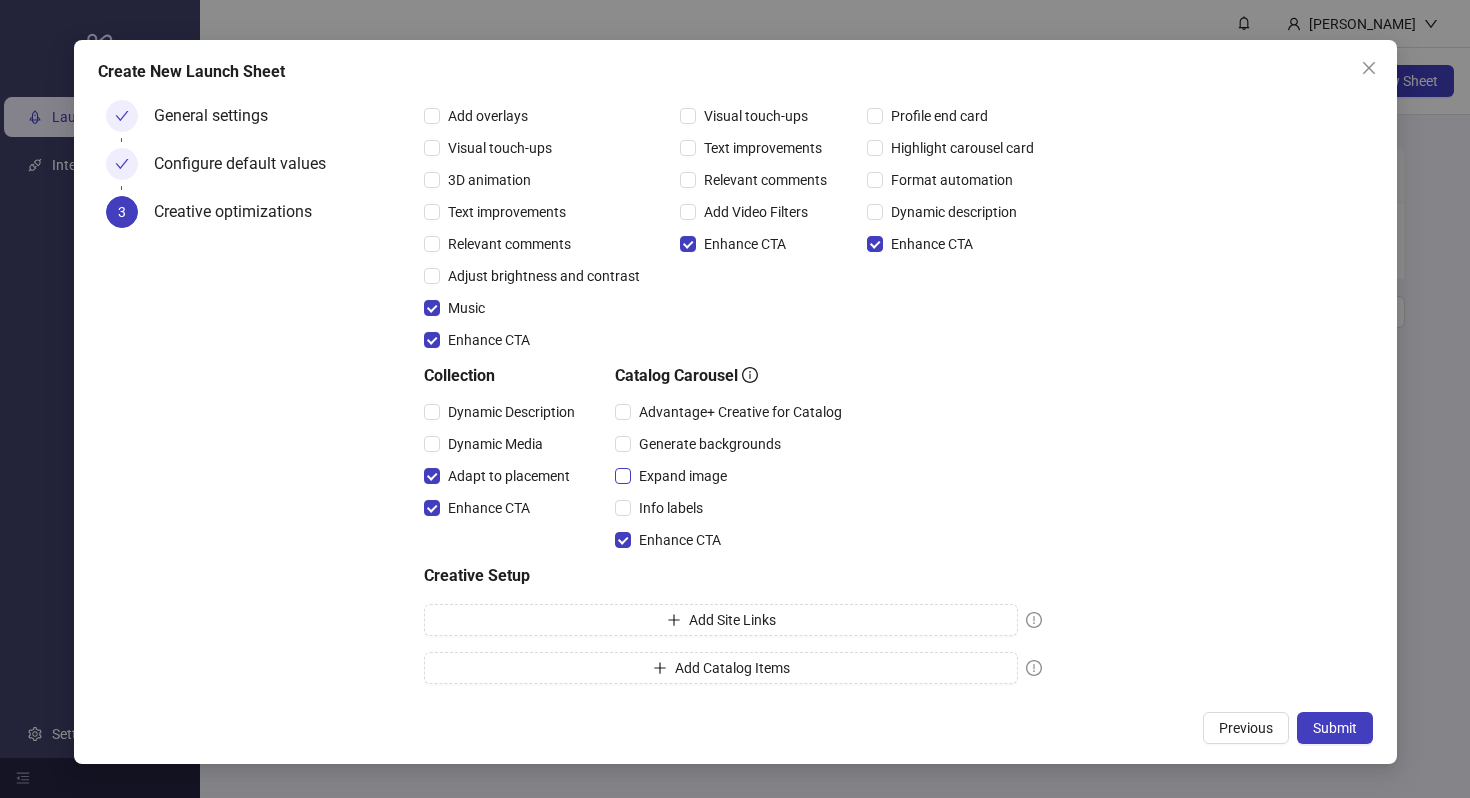 click on "Expand image" at bounding box center [683, 476] 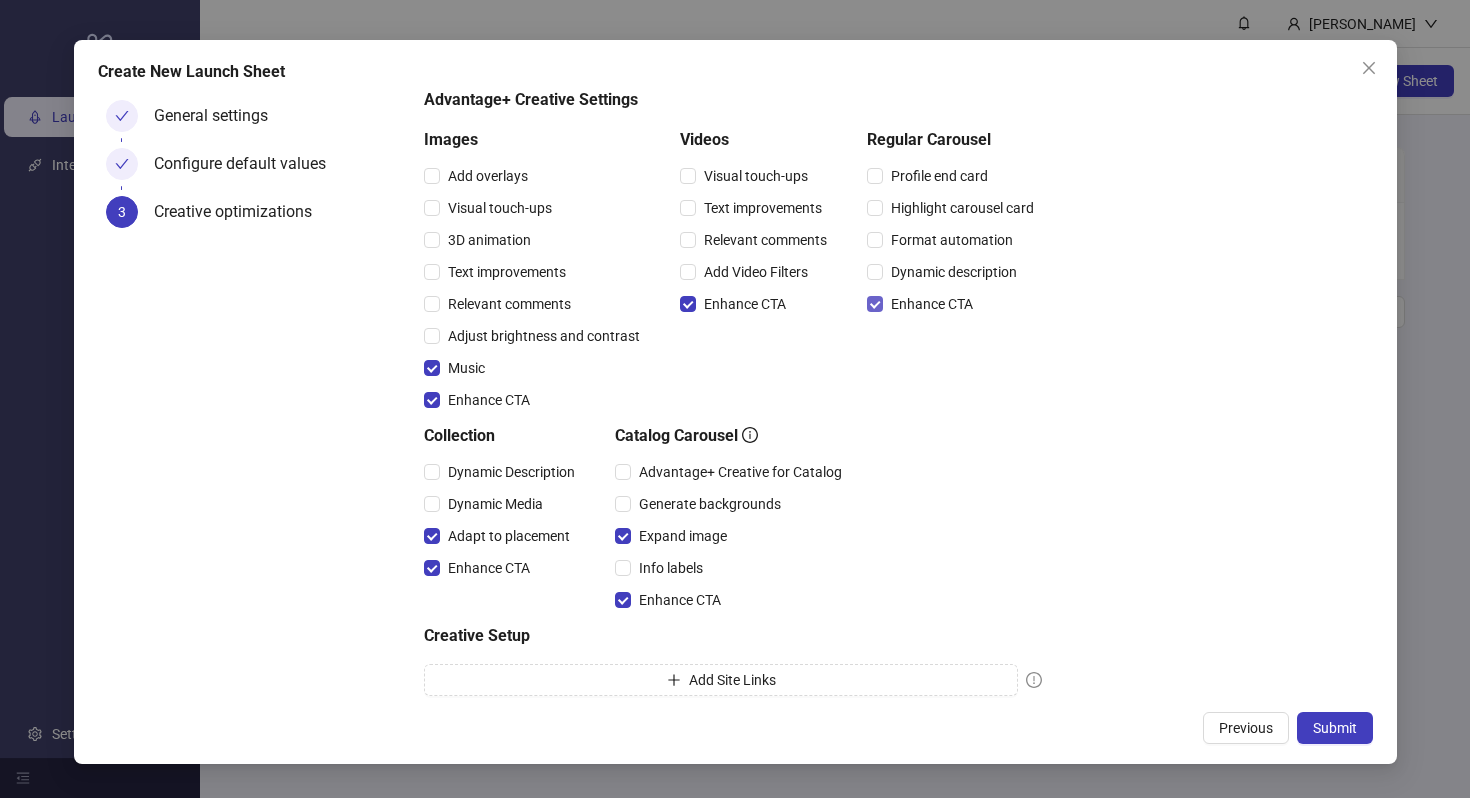 scroll, scrollTop: 156, scrollLeft: 0, axis: vertical 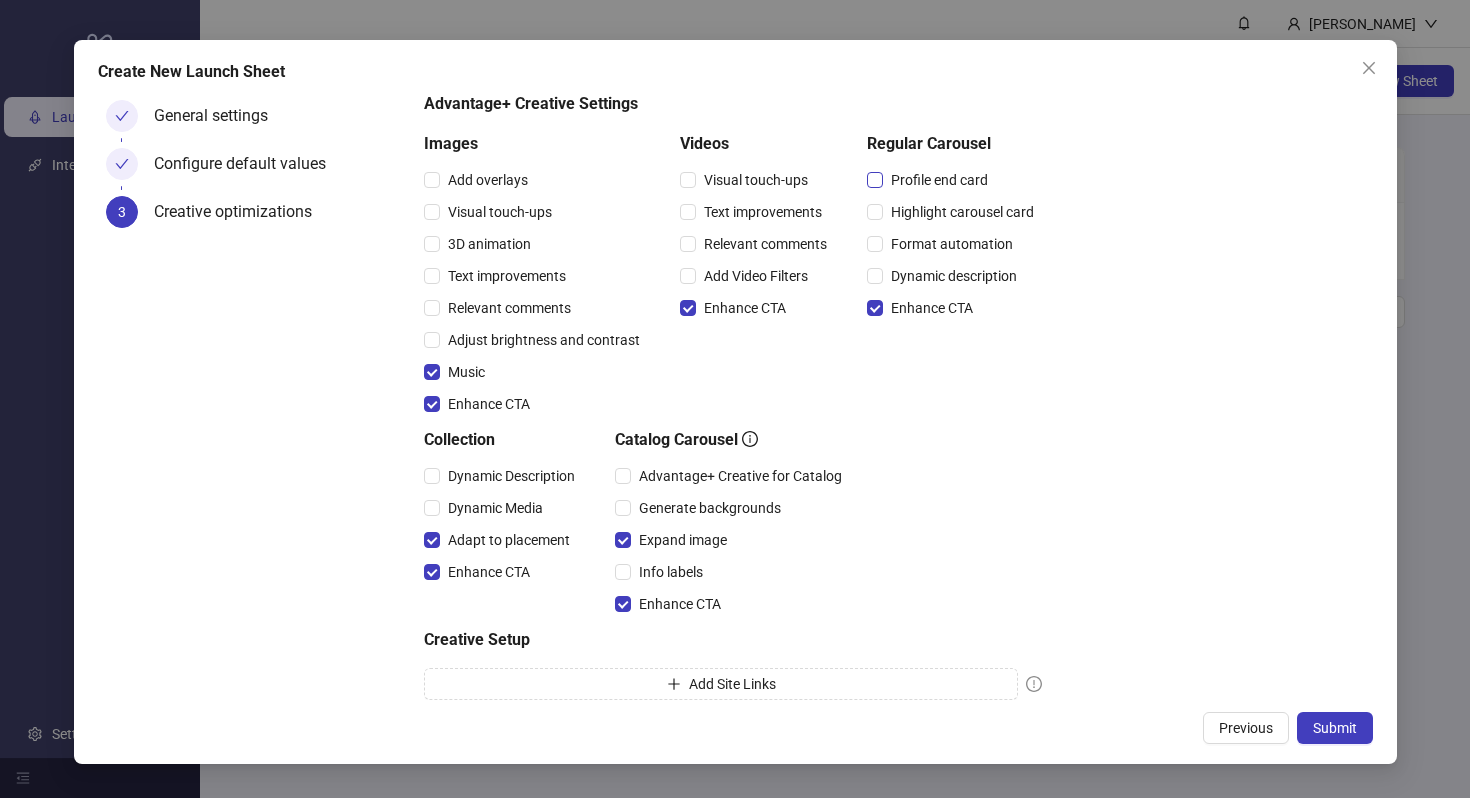 click on "Profile end card" at bounding box center [939, 180] 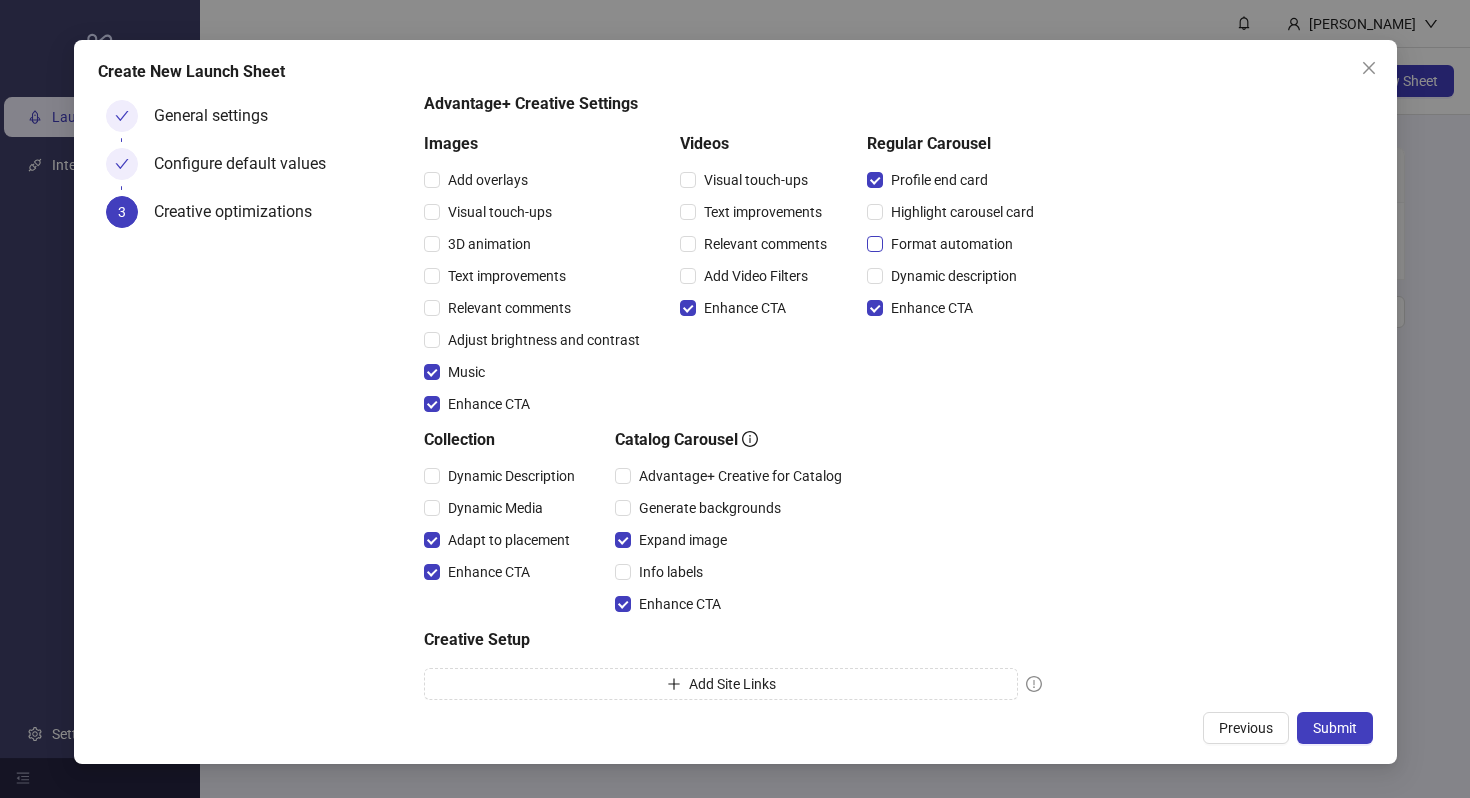 click on "Format automation" at bounding box center (952, 244) 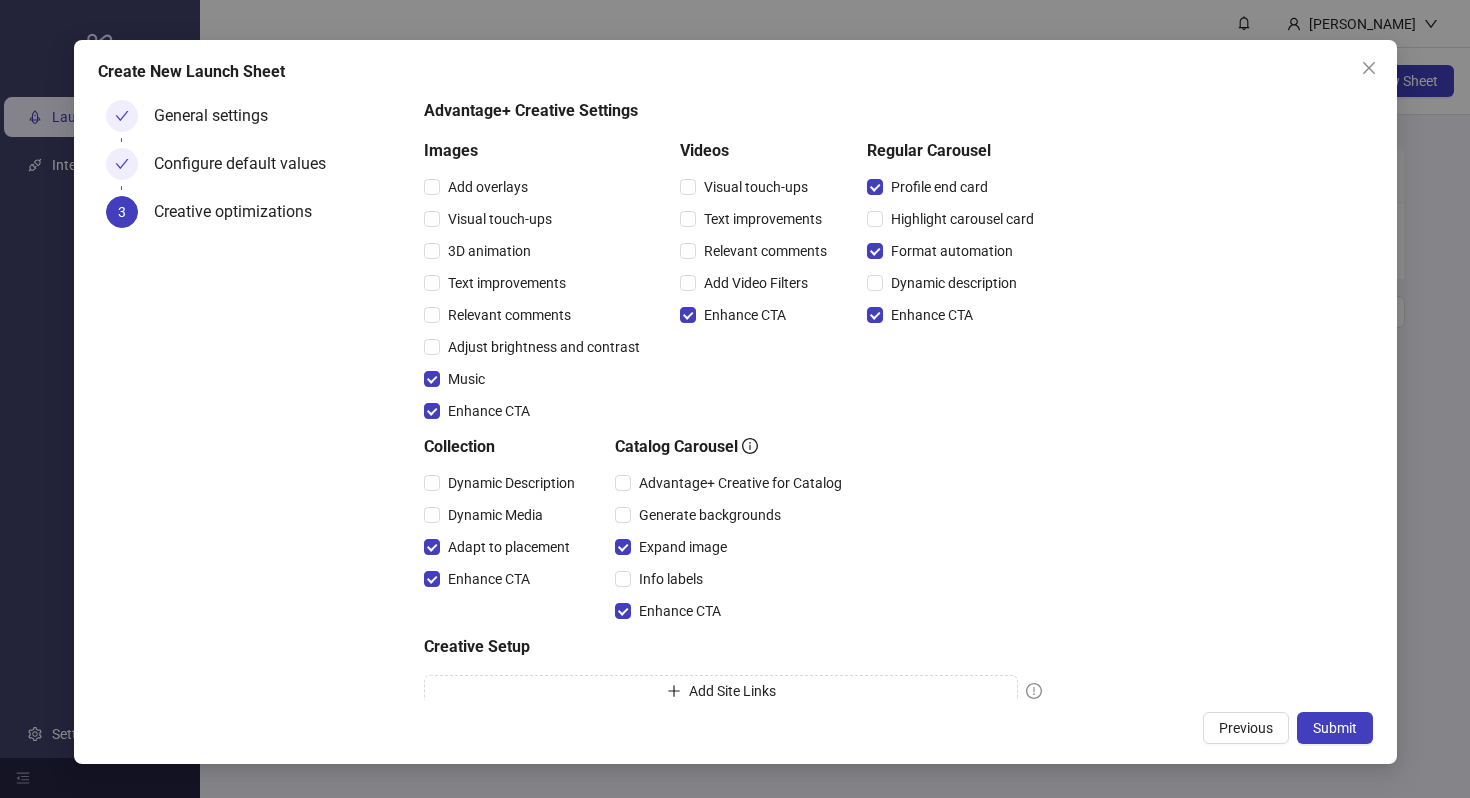 scroll, scrollTop: 220, scrollLeft: 0, axis: vertical 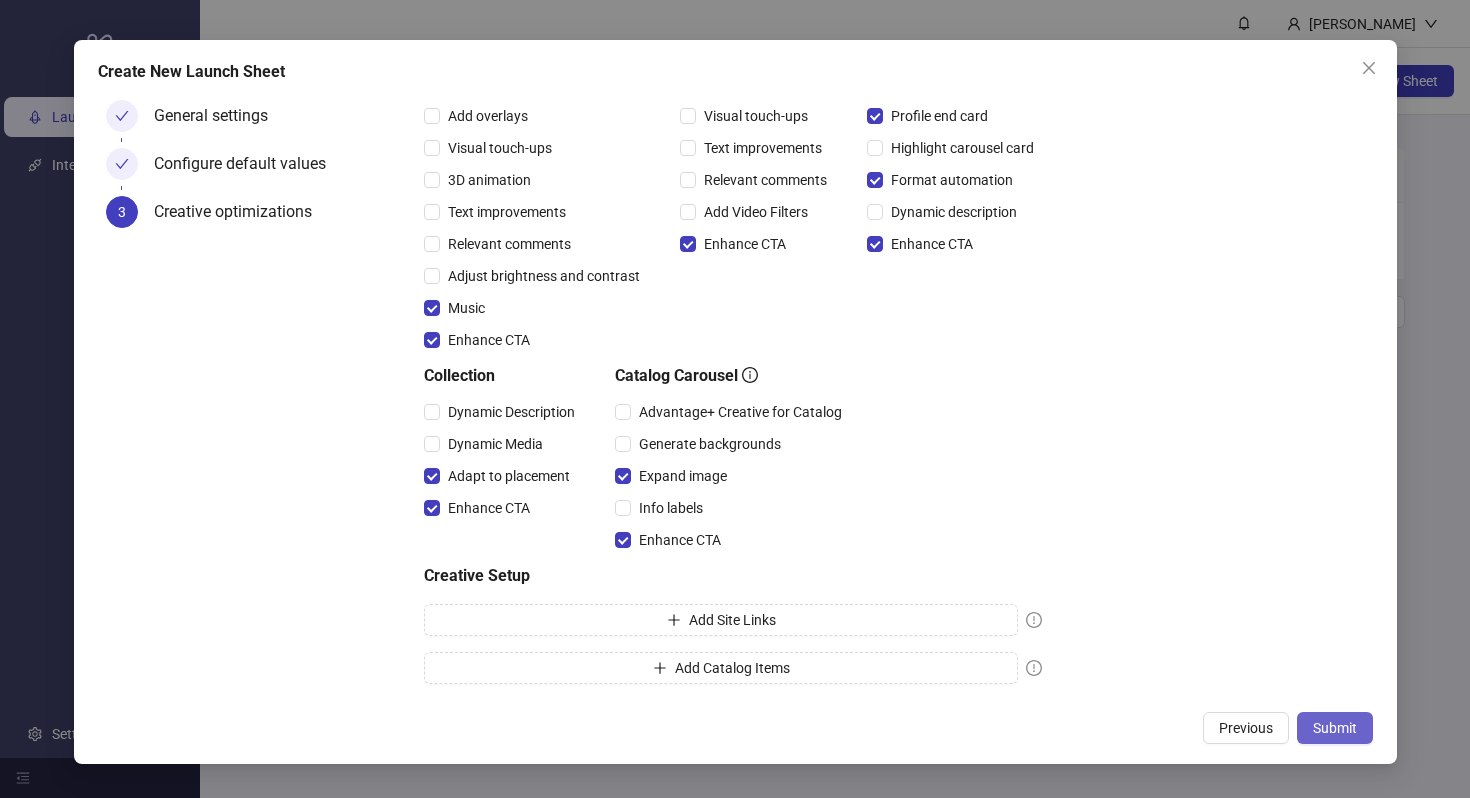 click on "Submit" at bounding box center [1335, 728] 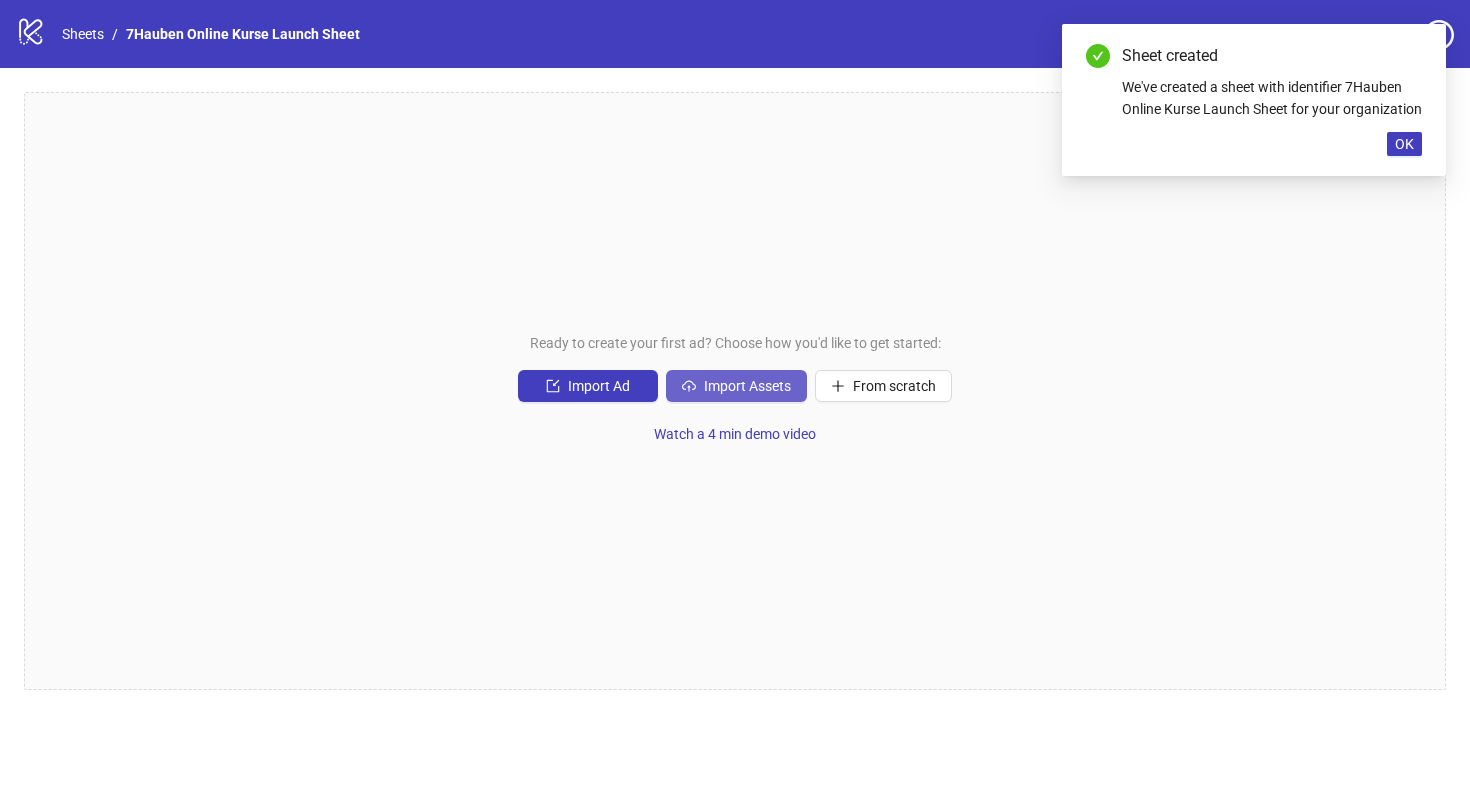 click on "Import Assets" at bounding box center [747, 386] 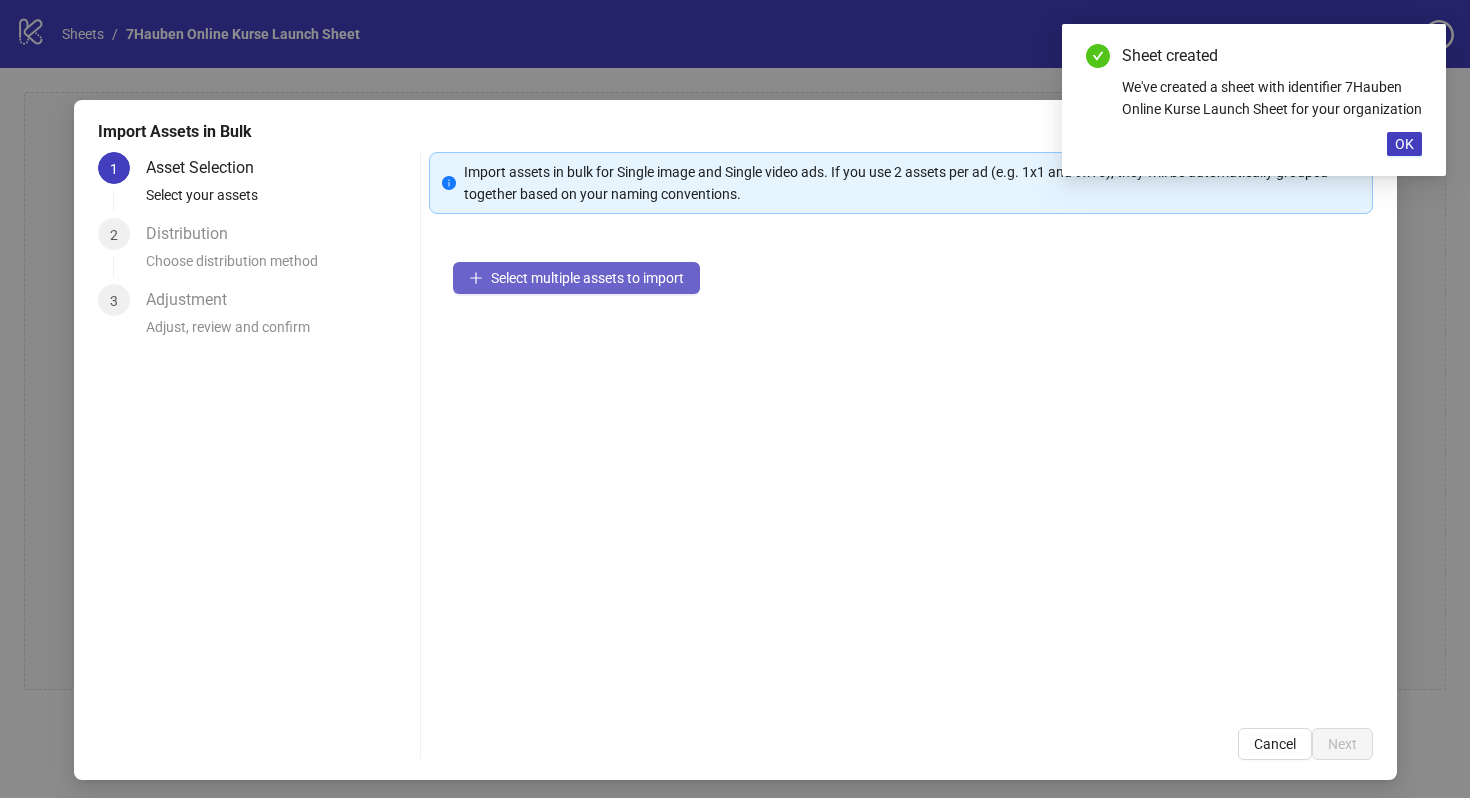 click on "Select multiple assets to import" at bounding box center (587, 278) 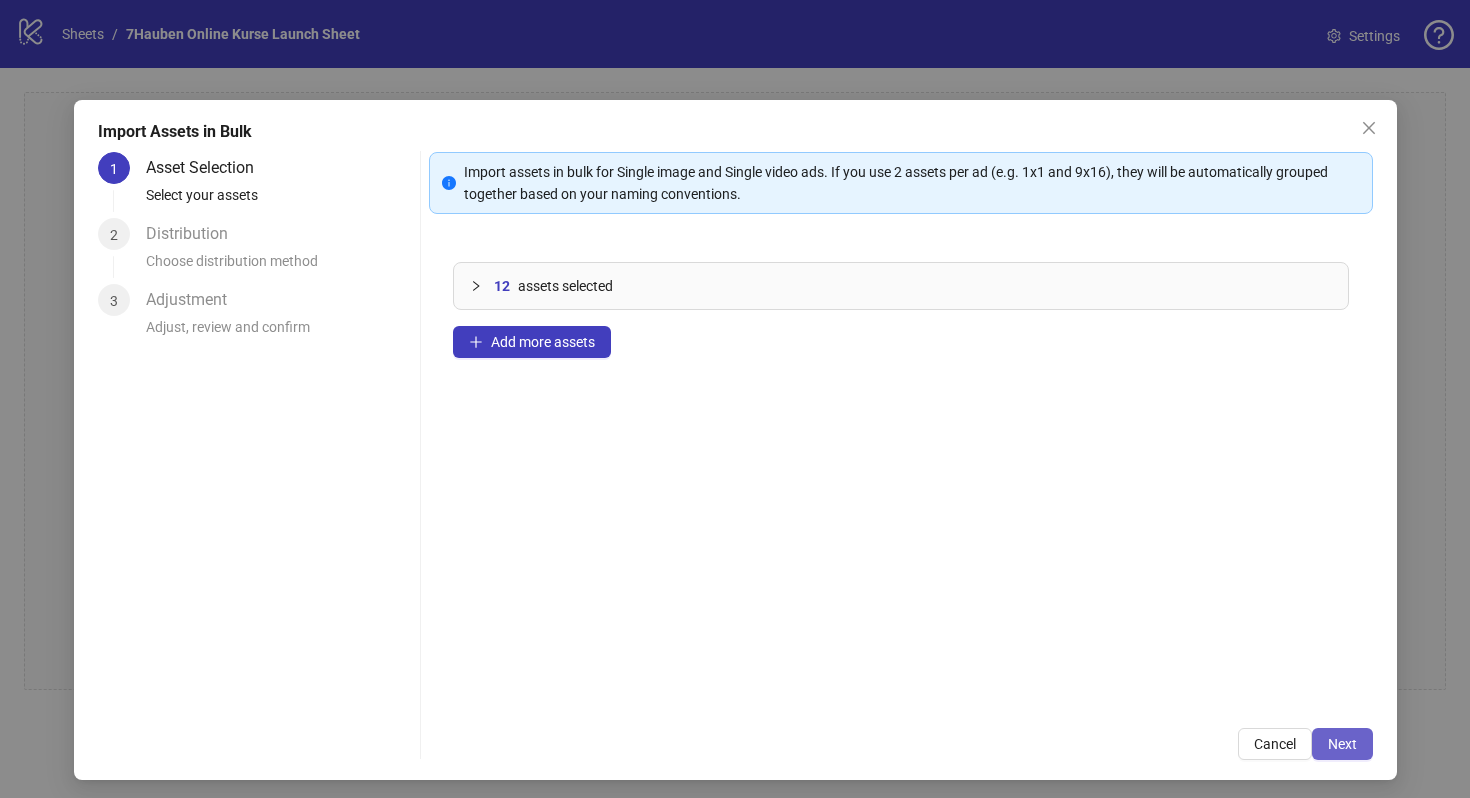 click on "Next" at bounding box center [1342, 744] 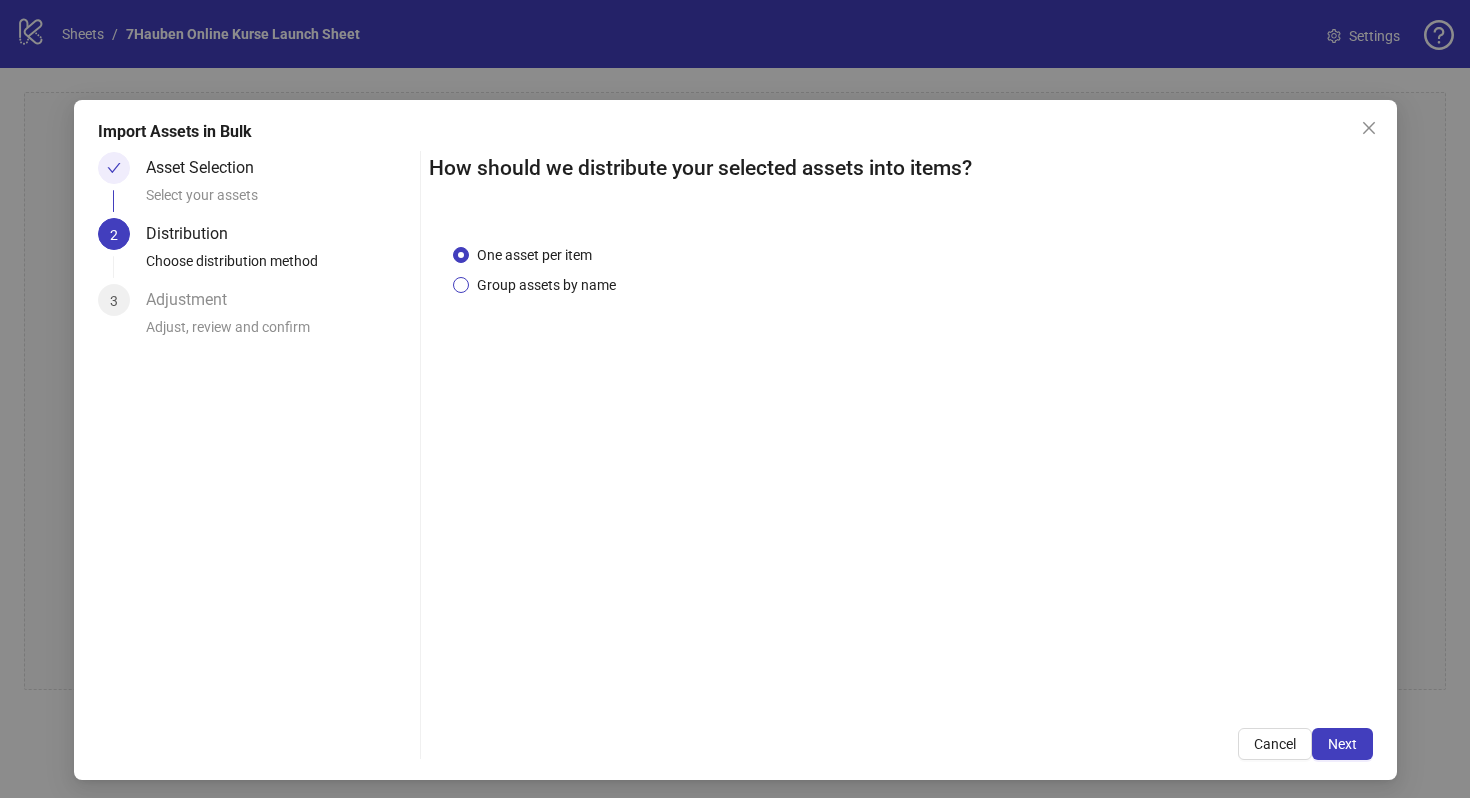 click on "Group assets by name" at bounding box center (546, 285) 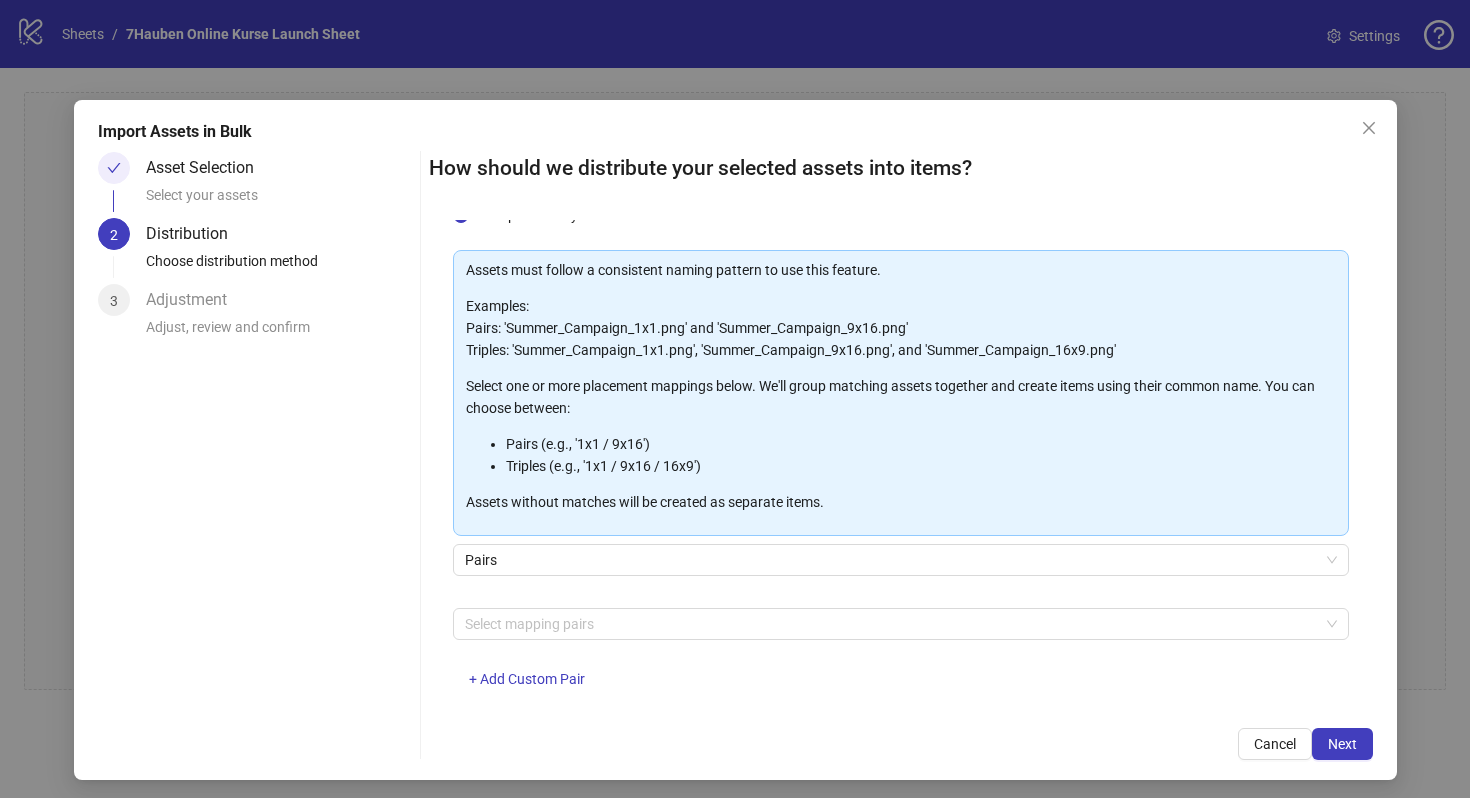 scroll, scrollTop: 101, scrollLeft: 0, axis: vertical 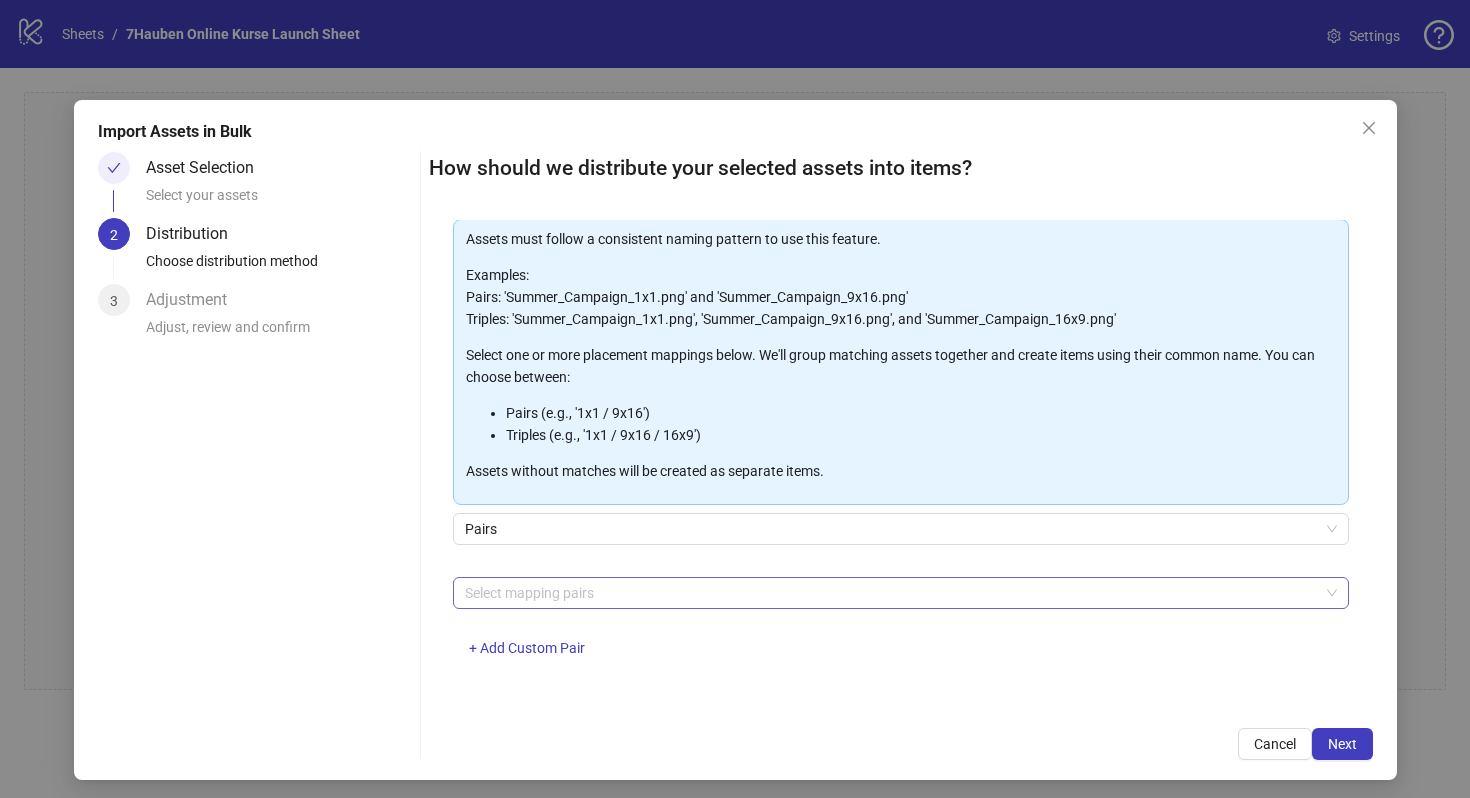 click at bounding box center (890, 593) 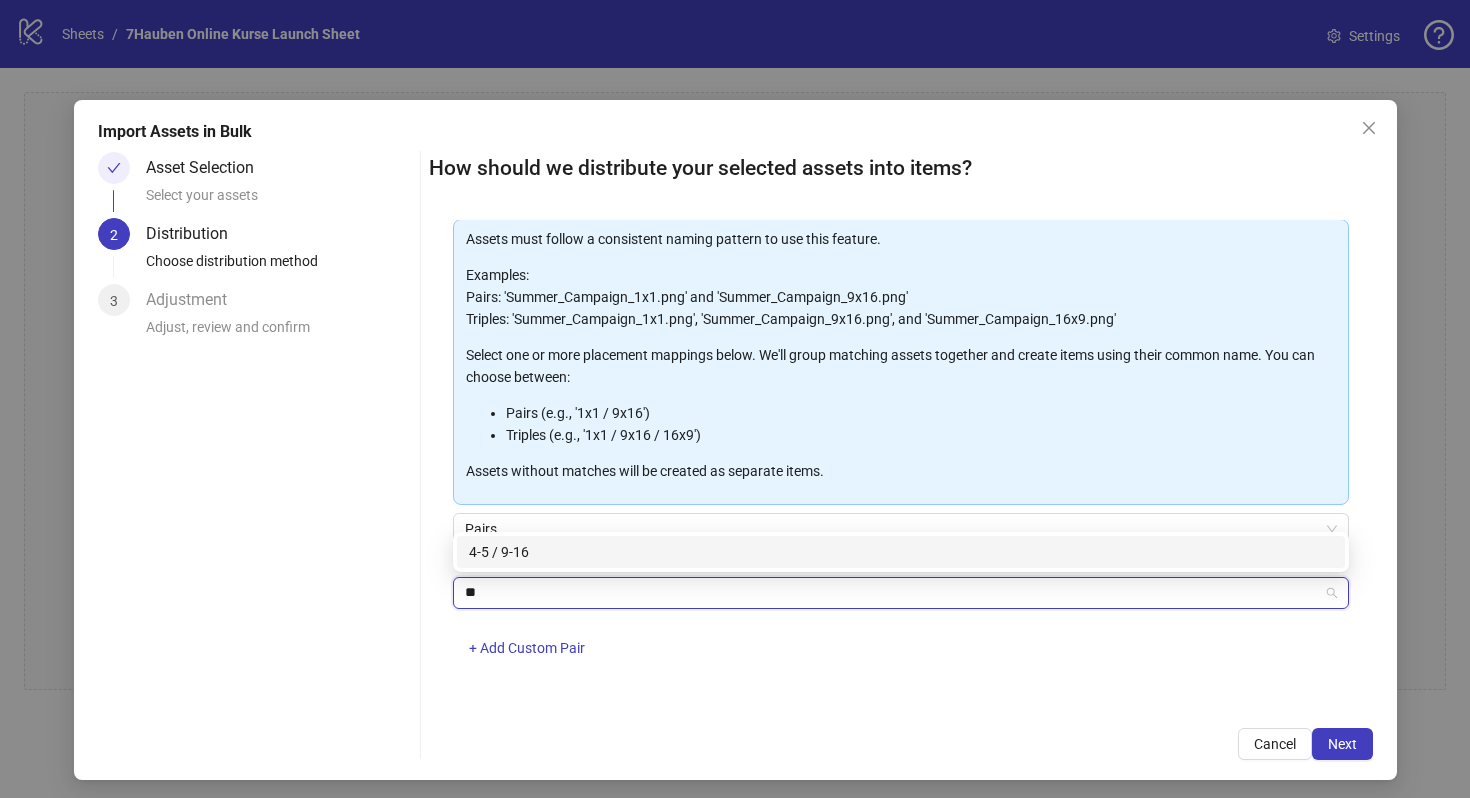 type on "***" 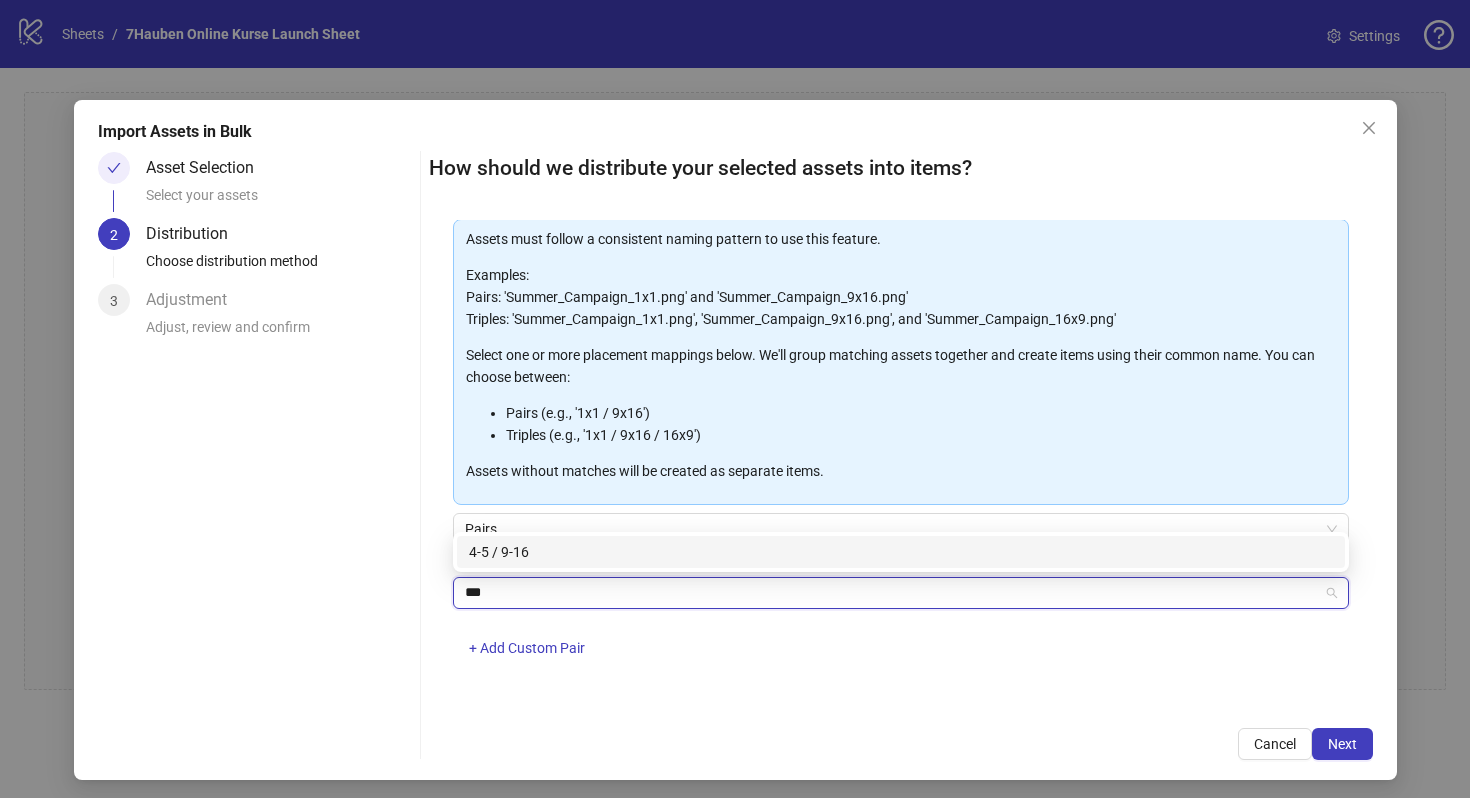 click on "4-5 / 9-16" at bounding box center [901, 552] 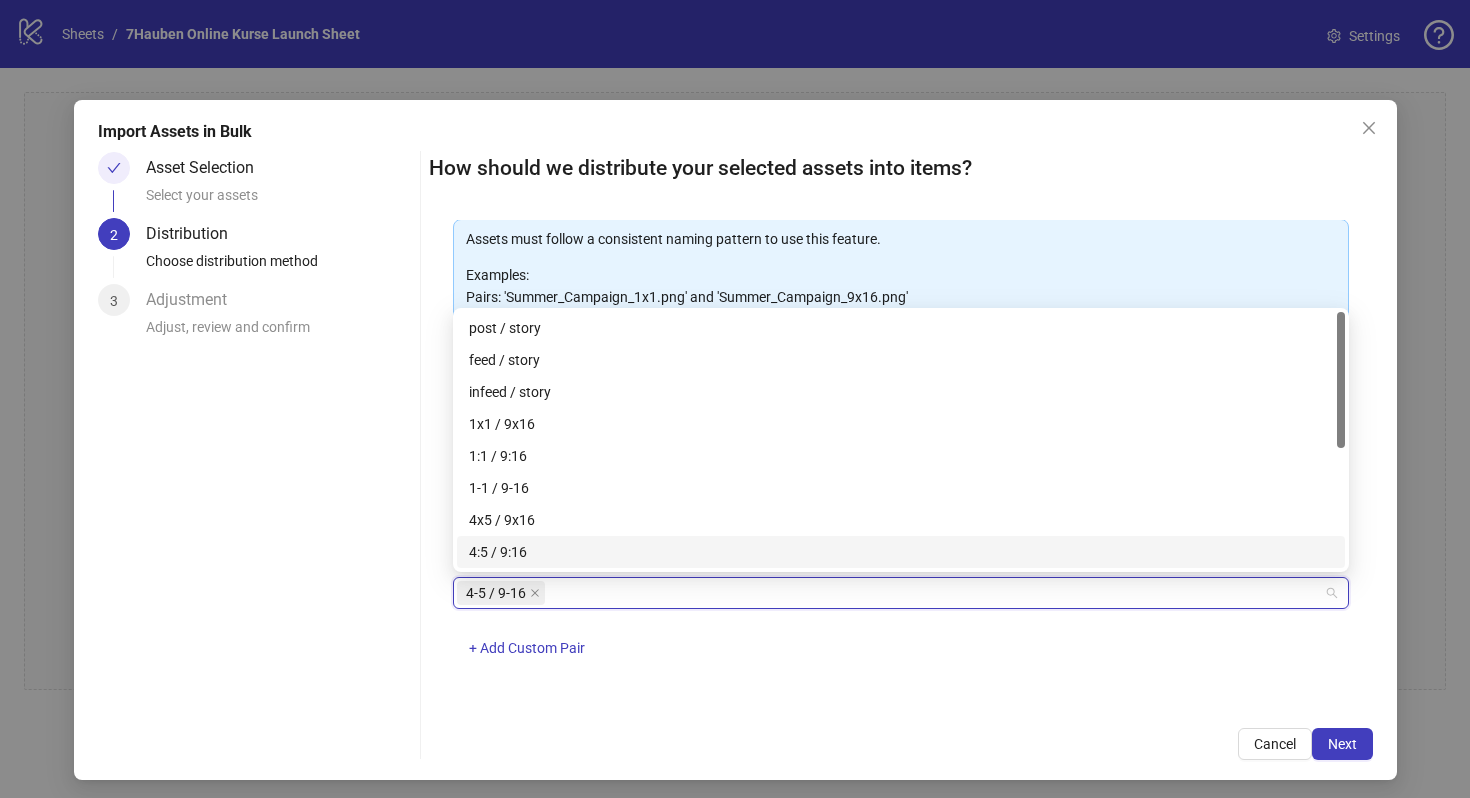 click on "4-5 / 9-16   + Add Custom Pair" at bounding box center [901, 629] 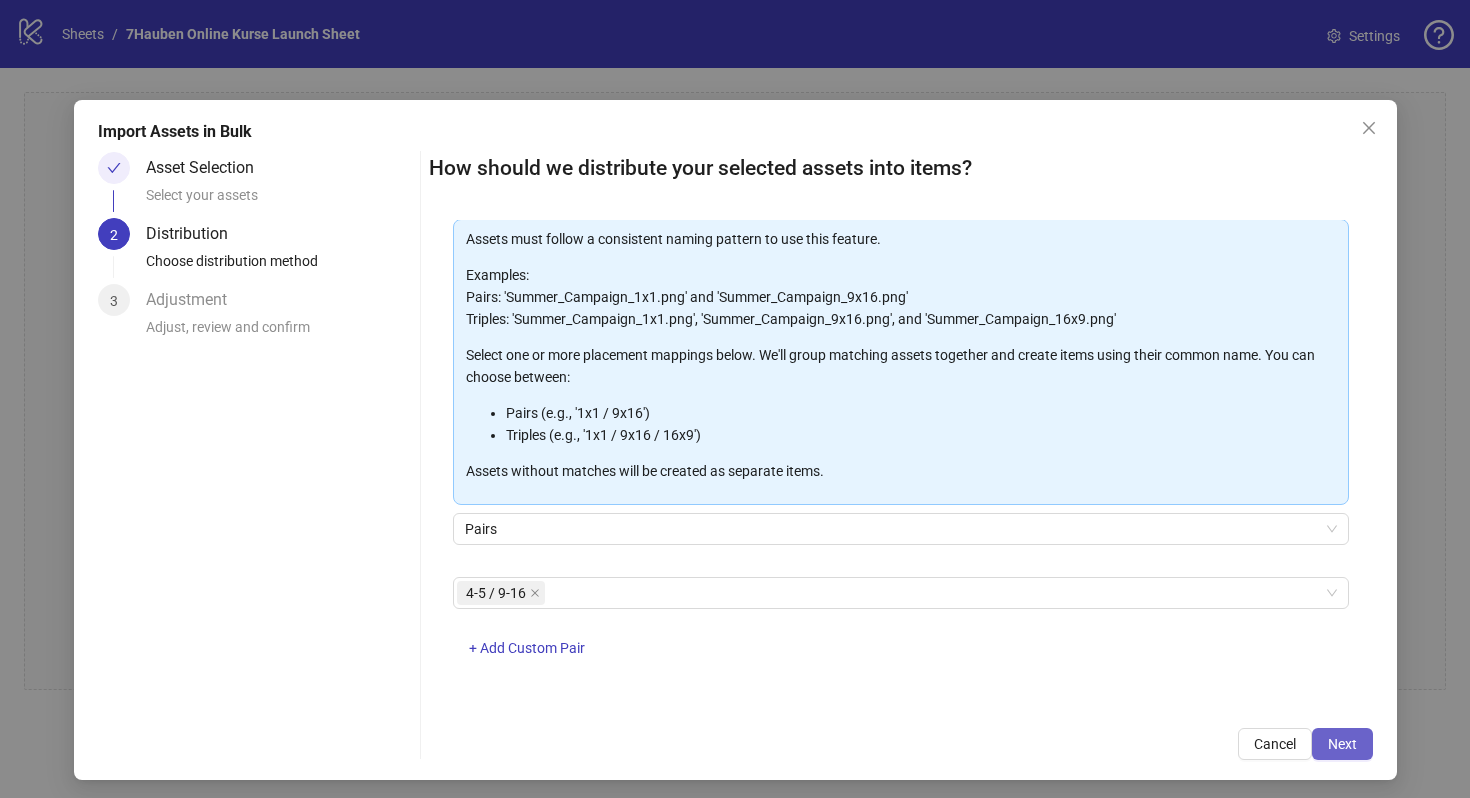 click on "Next" at bounding box center (1342, 744) 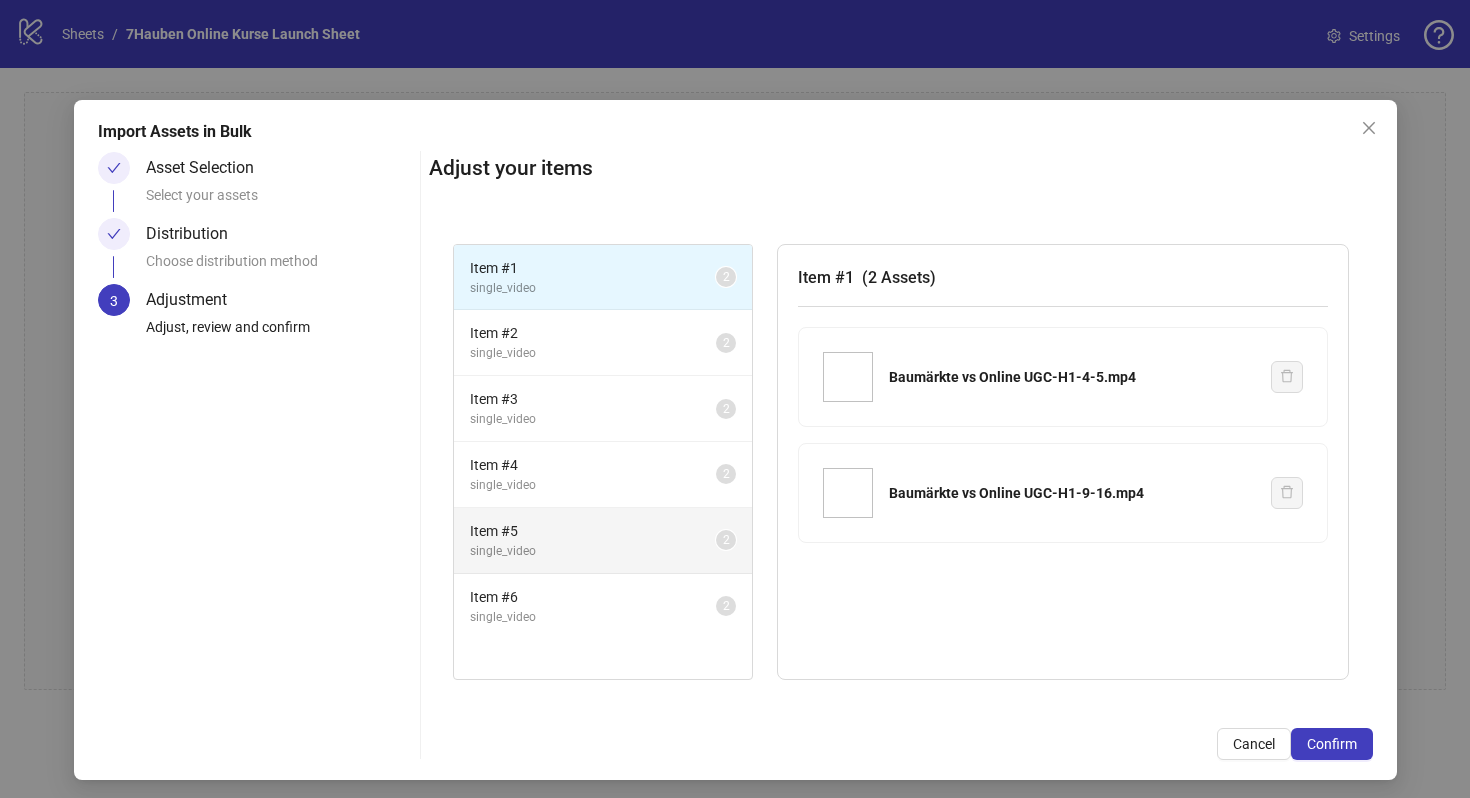 scroll, scrollTop: 6, scrollLeft: 0, axis: vertical 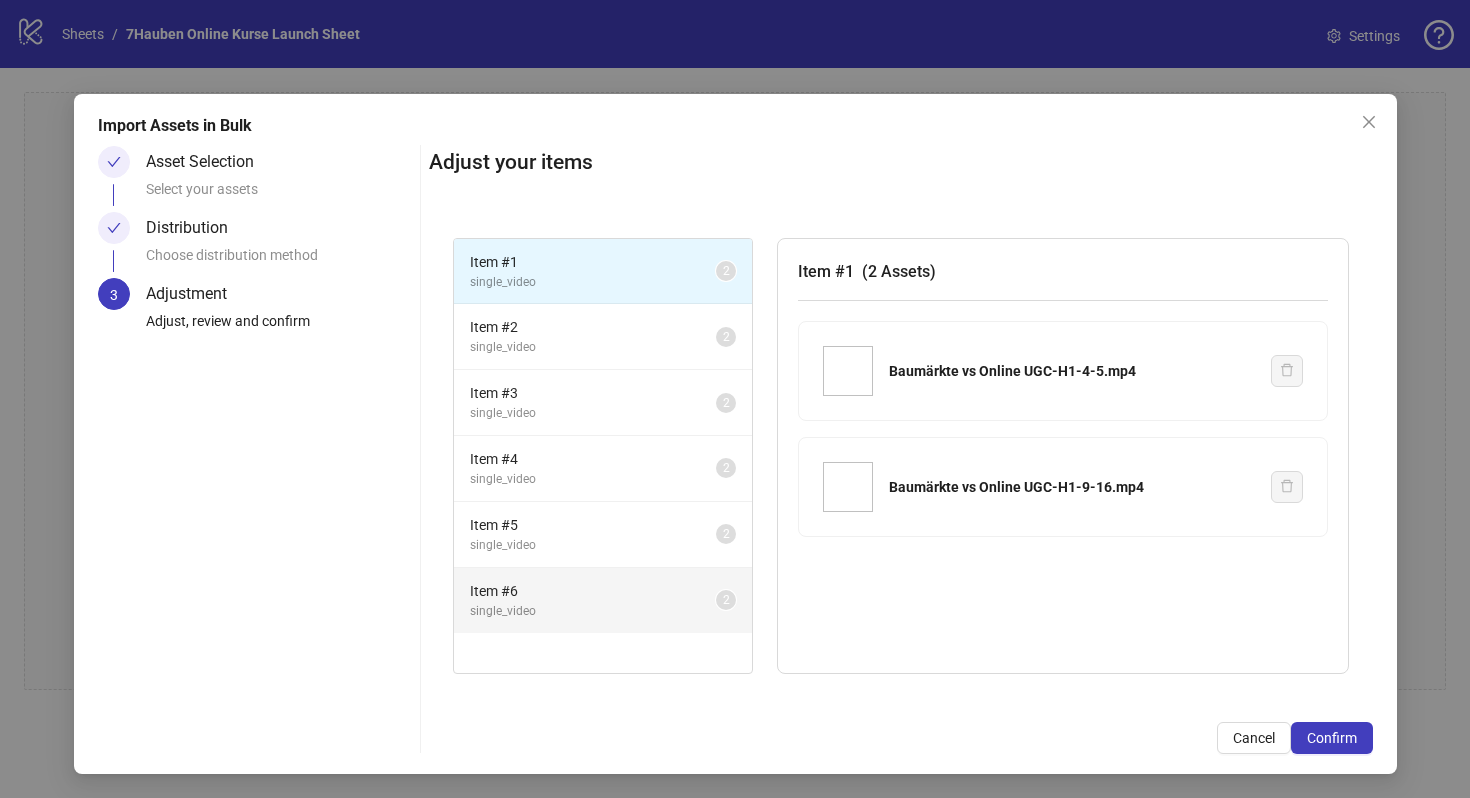 click on "single_video" at bounding box center [593, 611] 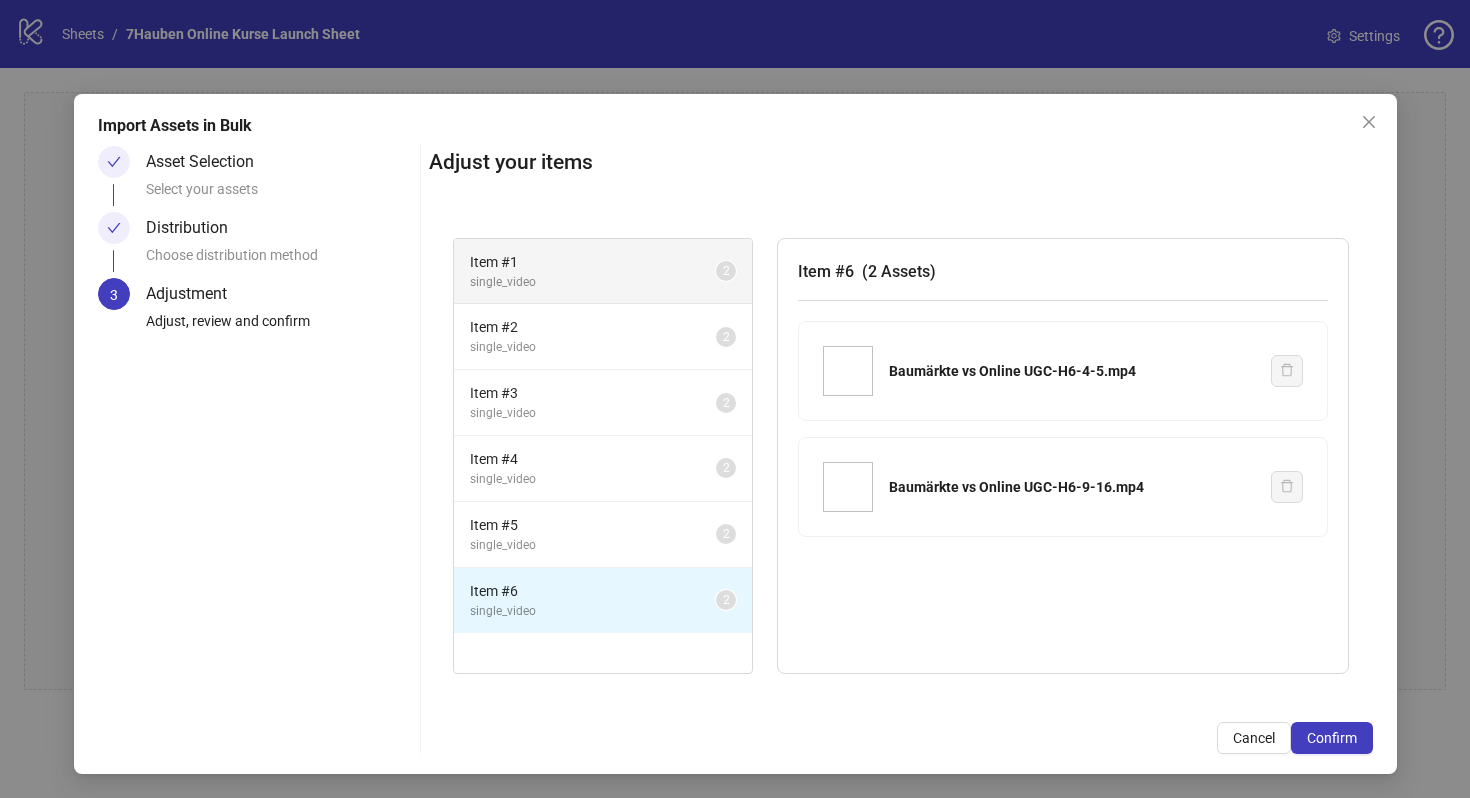 click on "Item # 1 single_video 2" at bounding box center (603, 272) 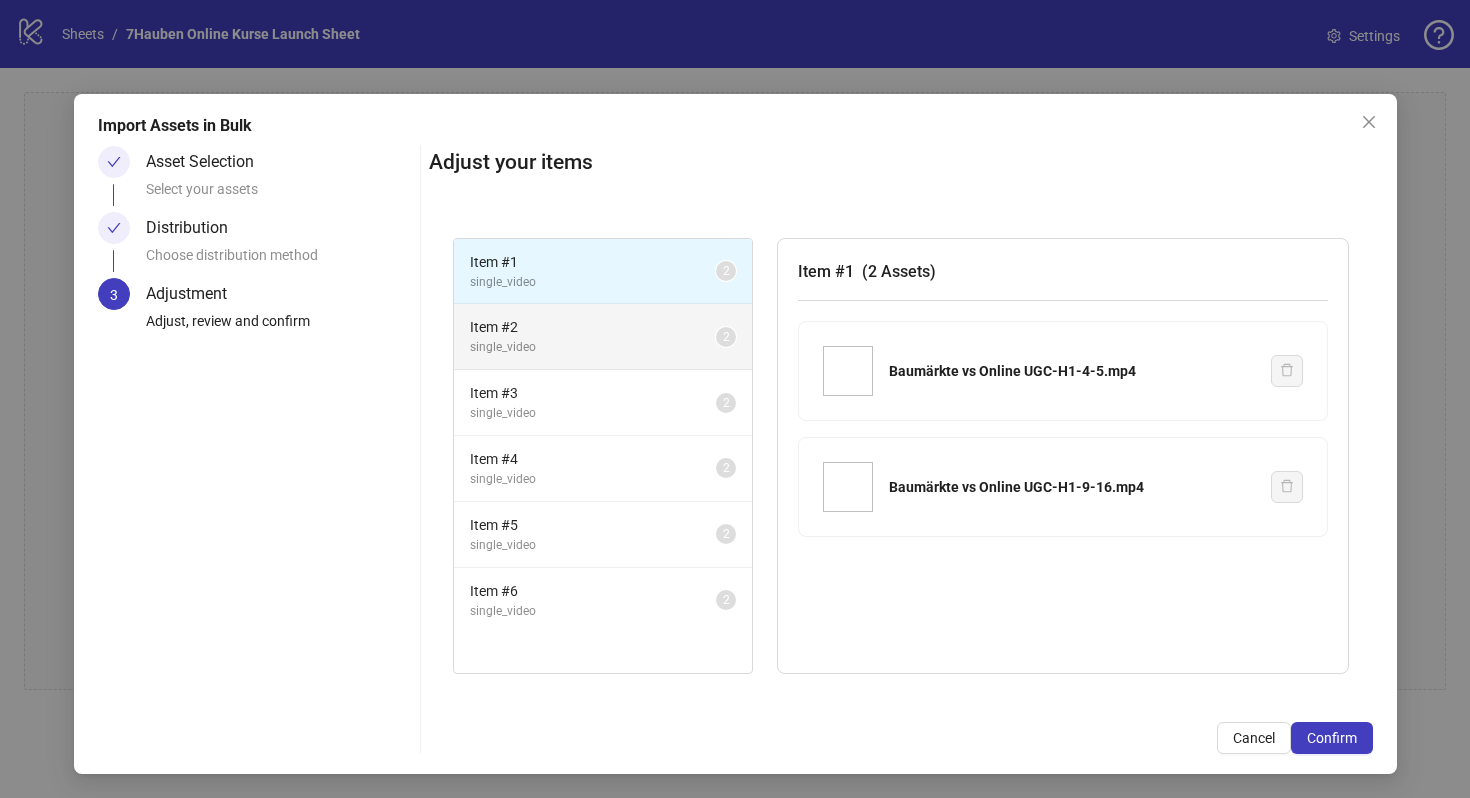 click on "Item # 2" at bounding box center [593, 327] 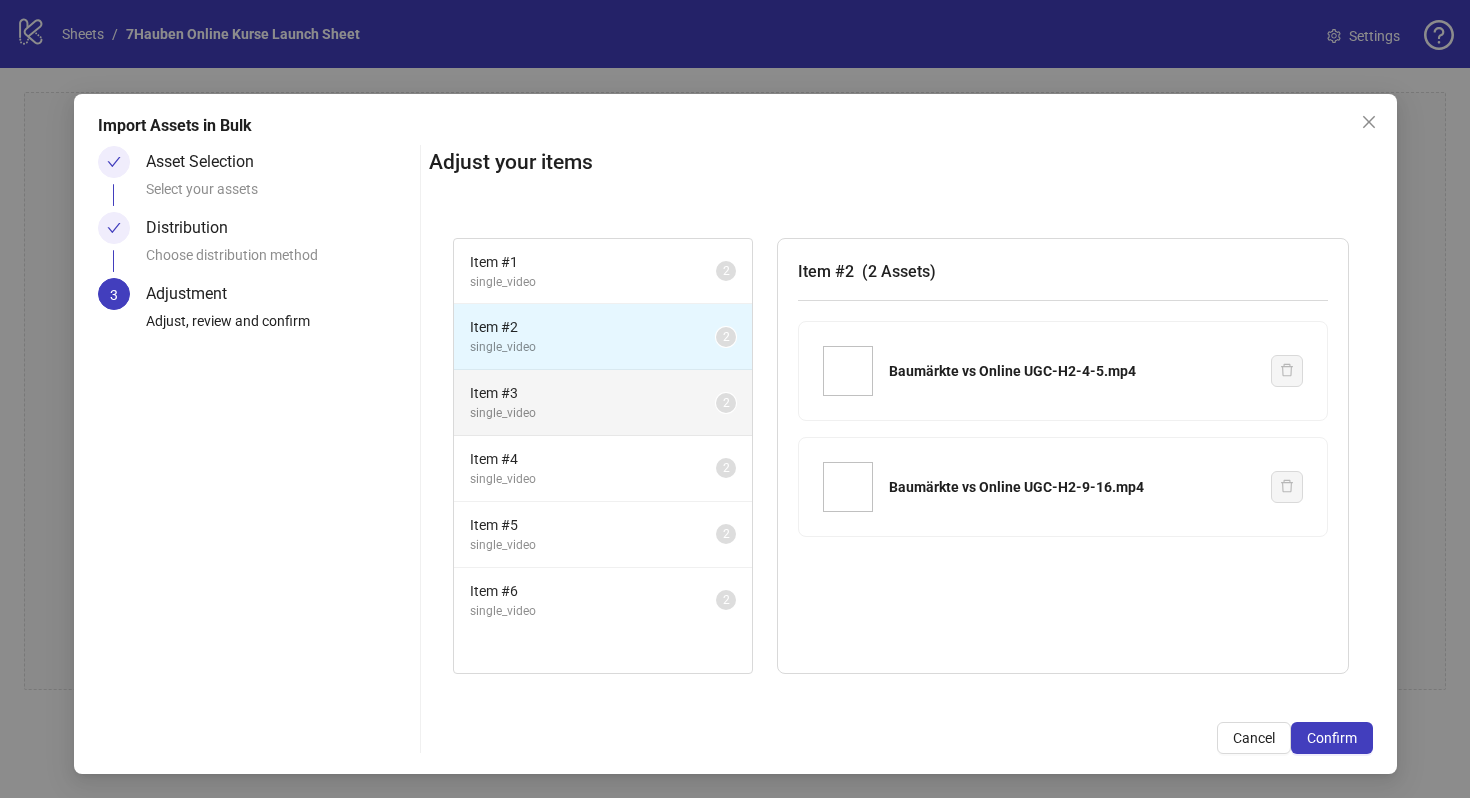 click on "Item # 3" at bounding box center [593, 393] 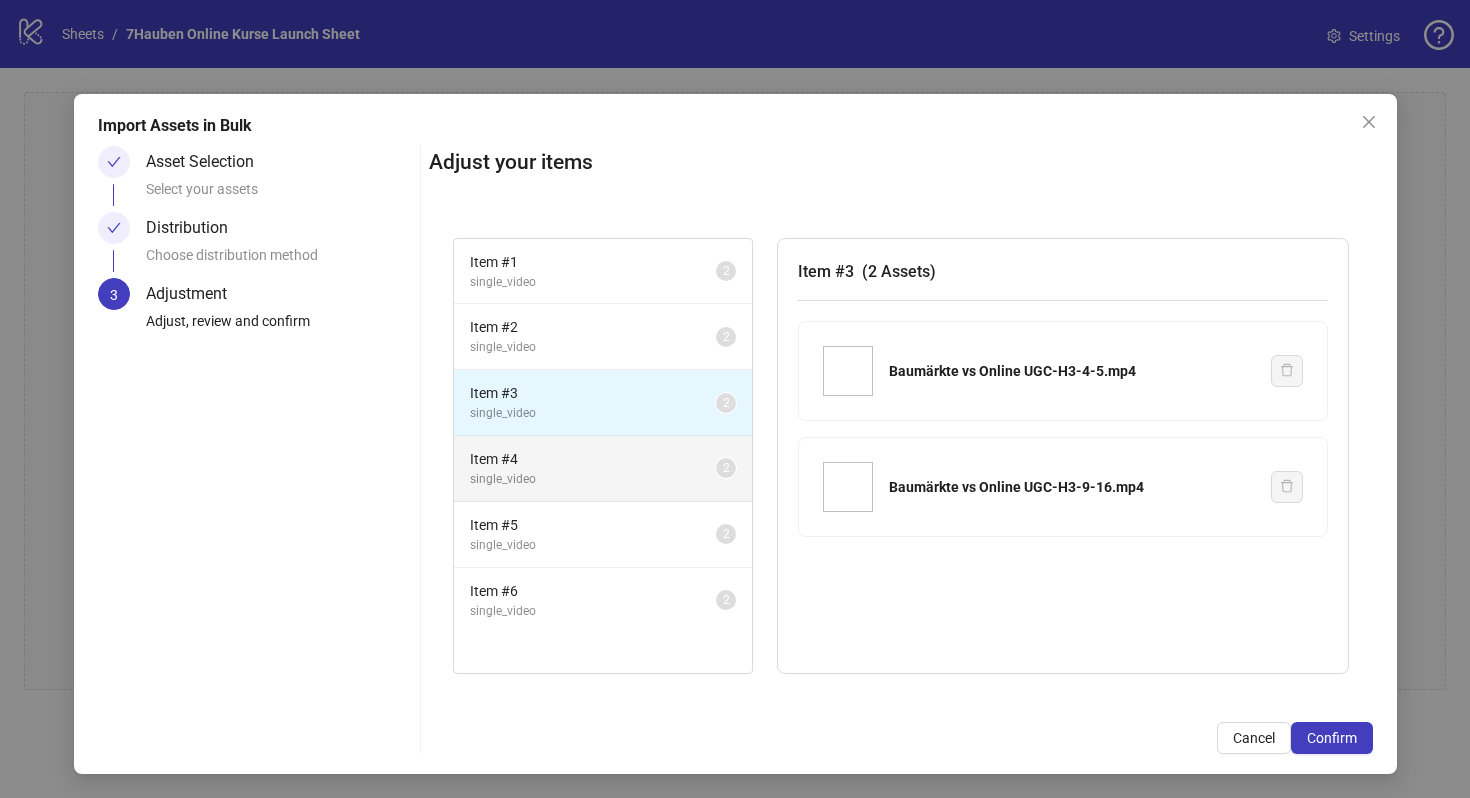 click on "single_video" at bounding box center (593, 479) 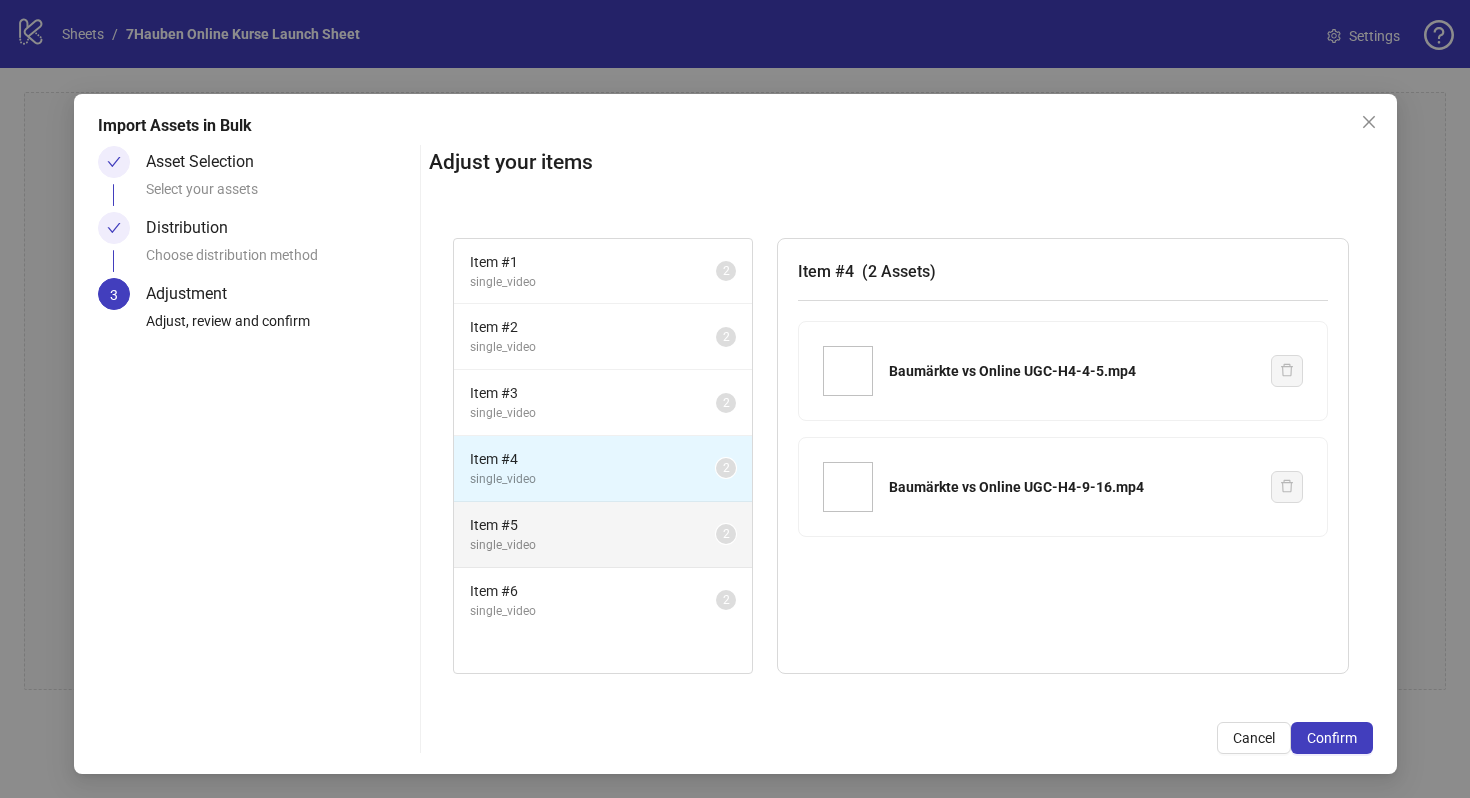 click on "single_video" at bounding box center (593, 545) 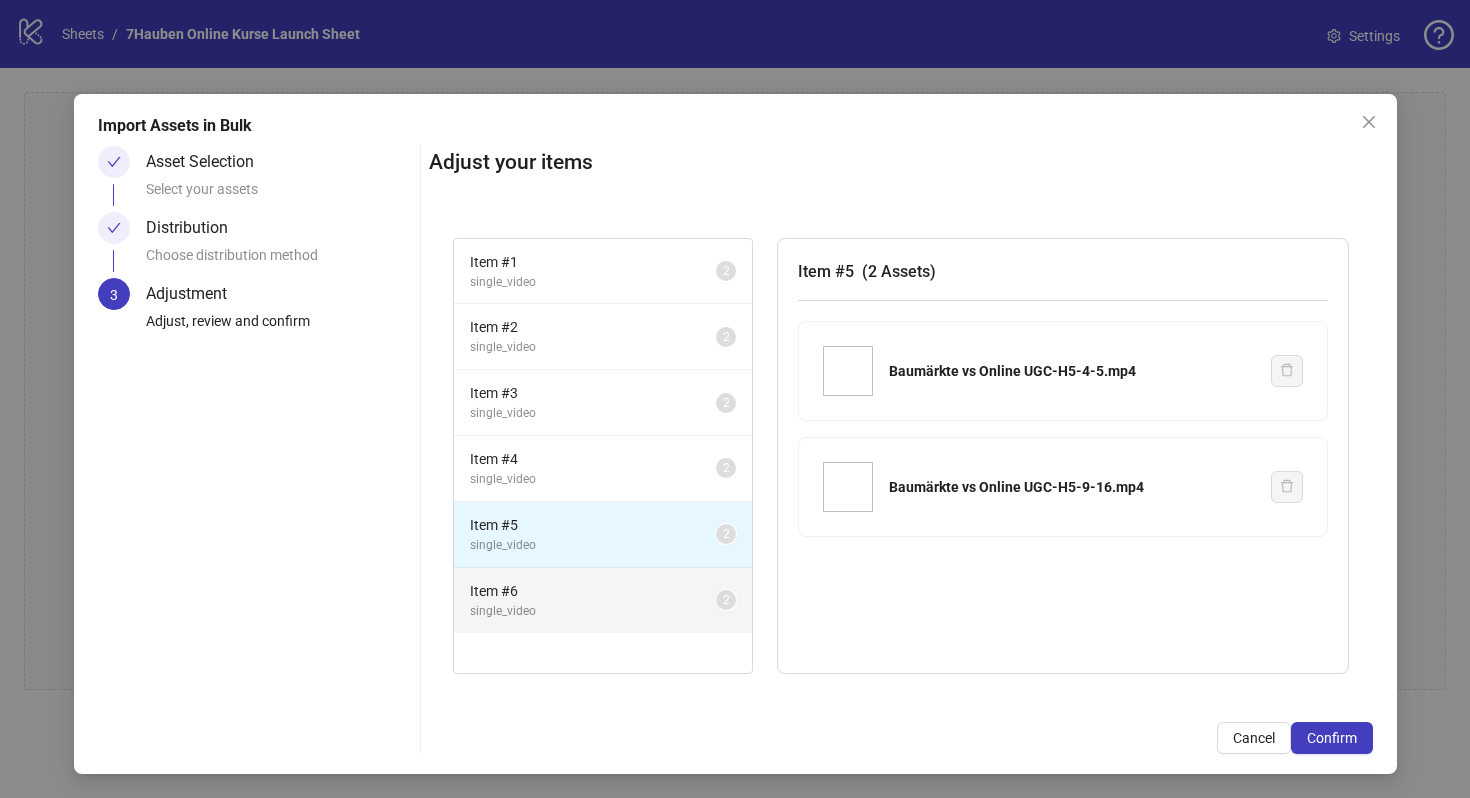 click on "Item # 6" at bounding box center (593, 591) 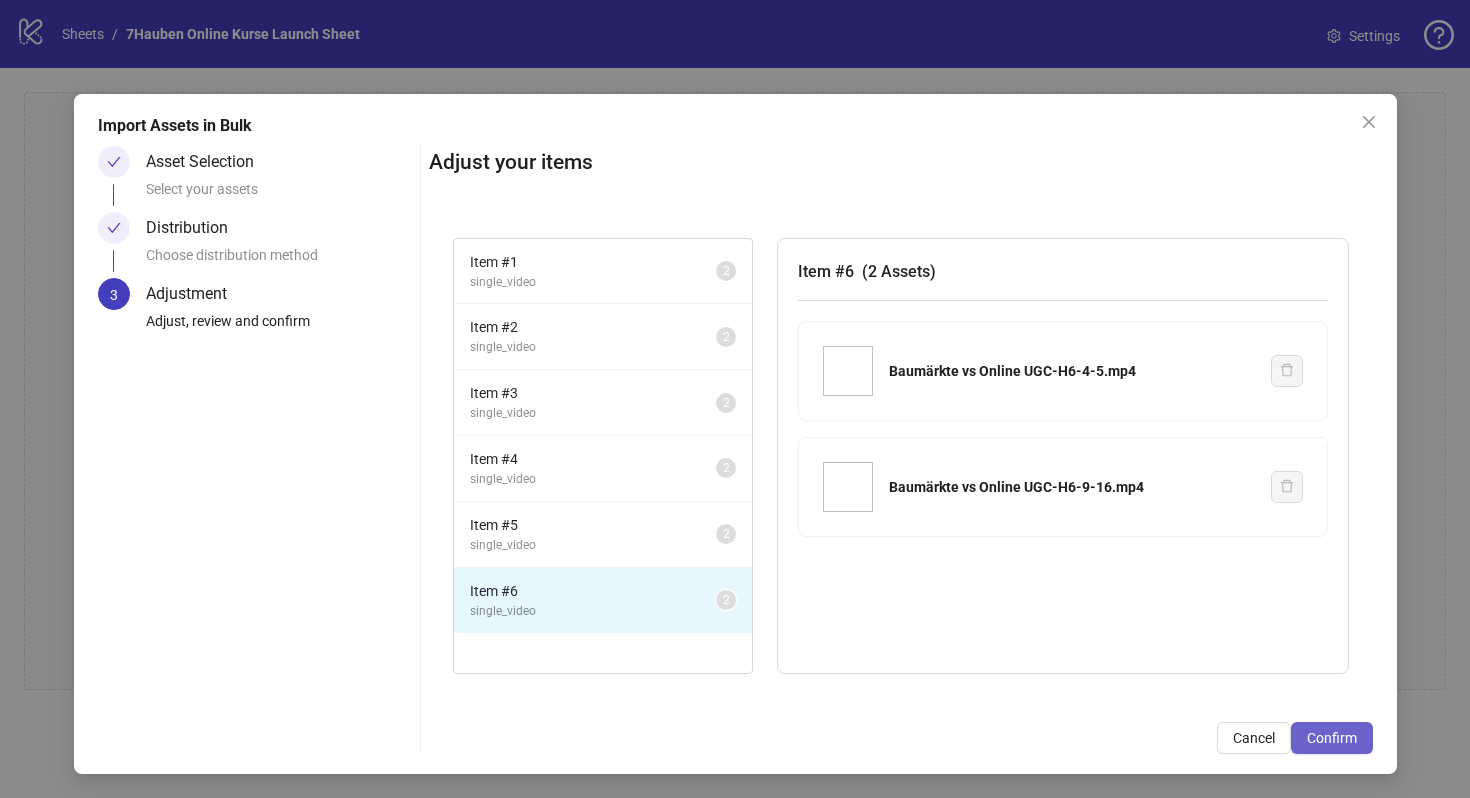 click on "Confirm" at bounding box center (1332, 738) 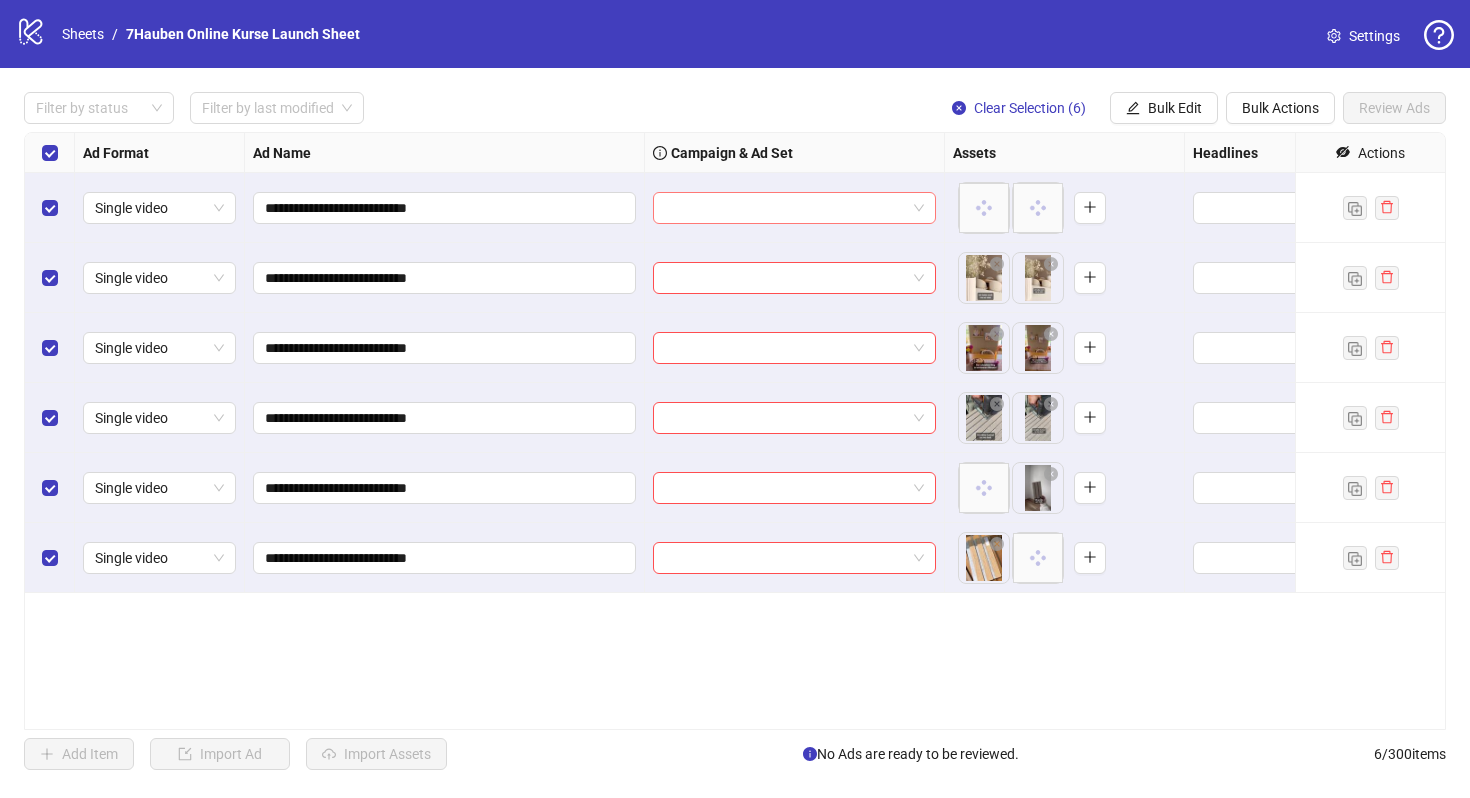 click at bounding box center [785, 208] 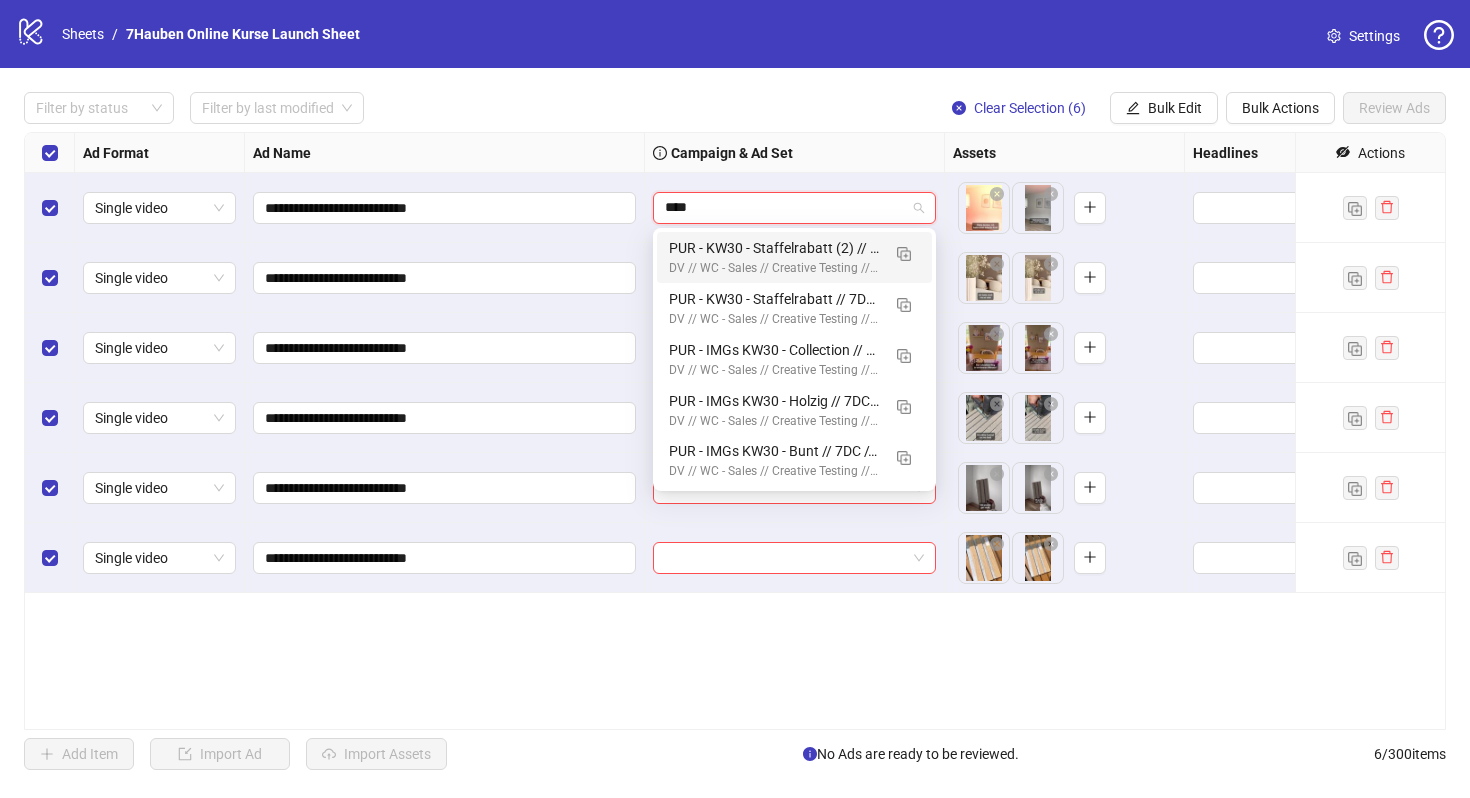 type on "****" 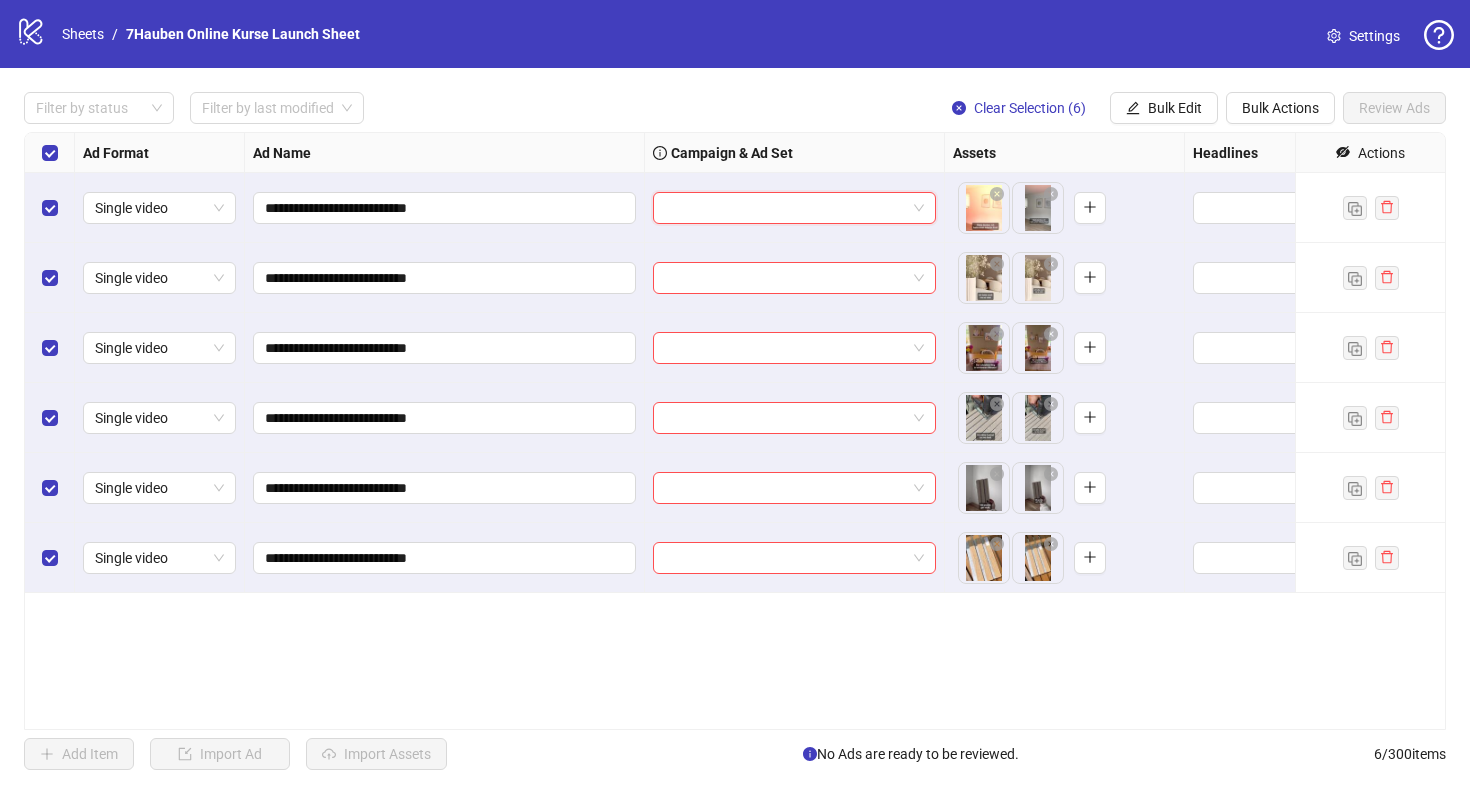 click at bounding box center [785, 208] 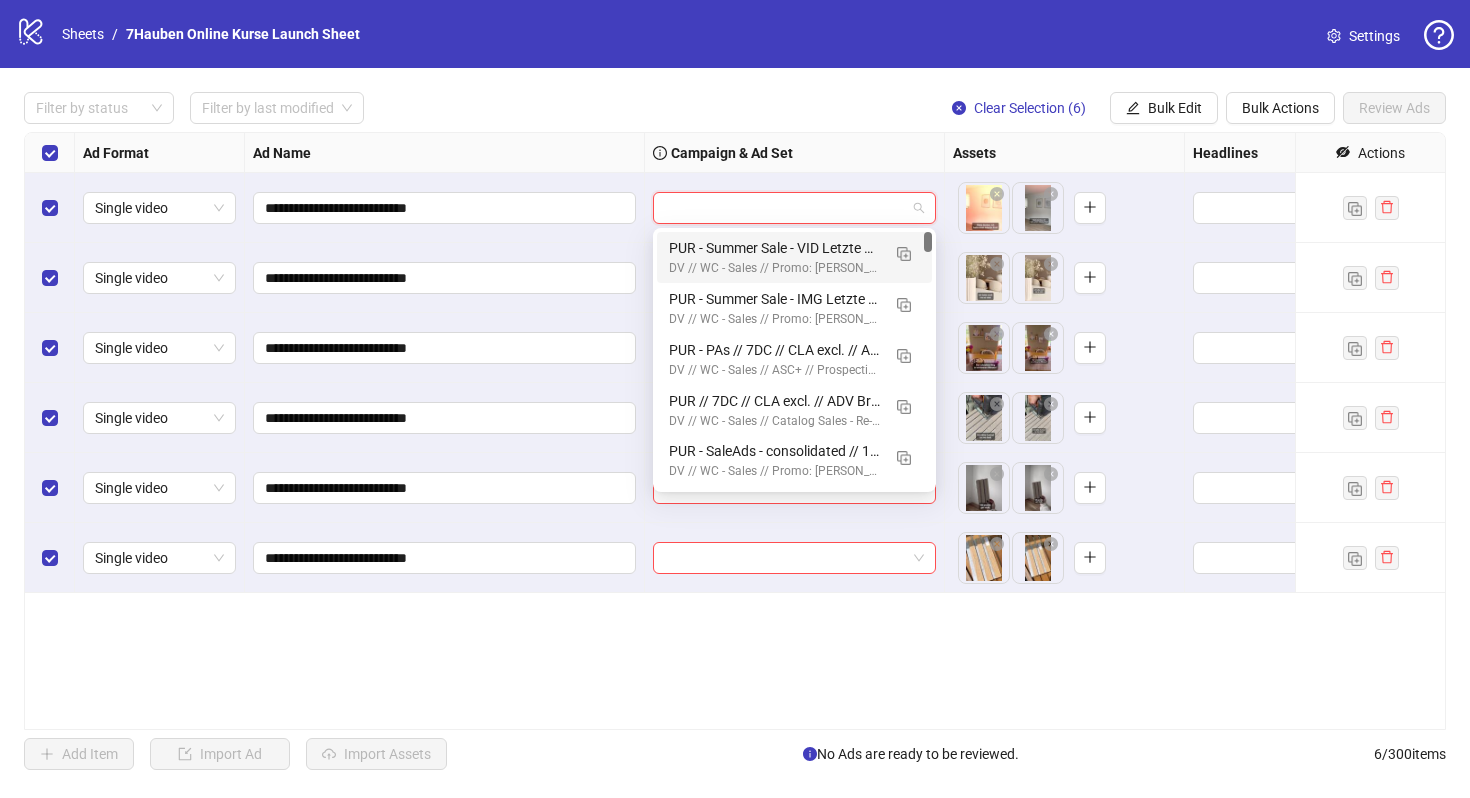 type on "*" 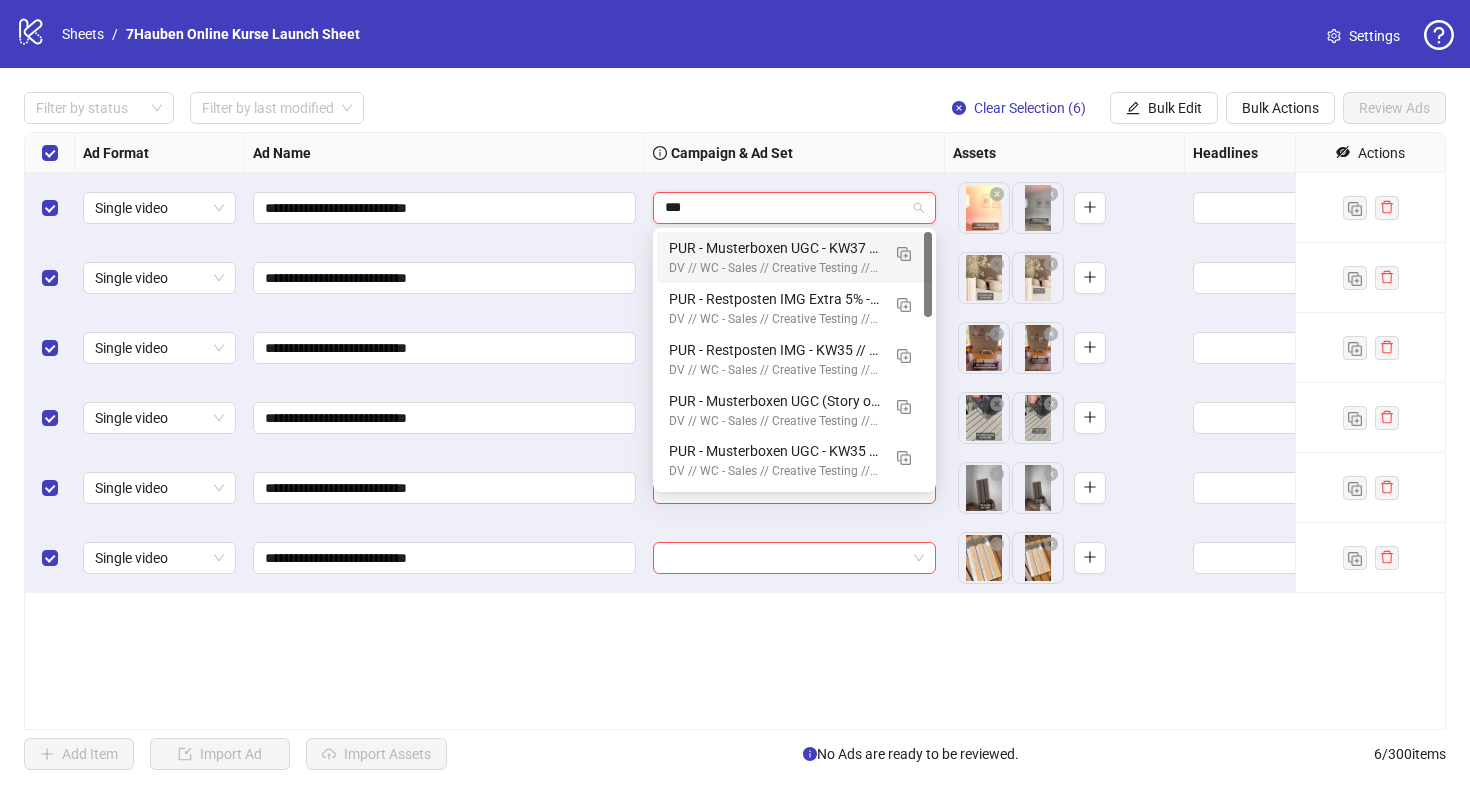 type on "****" 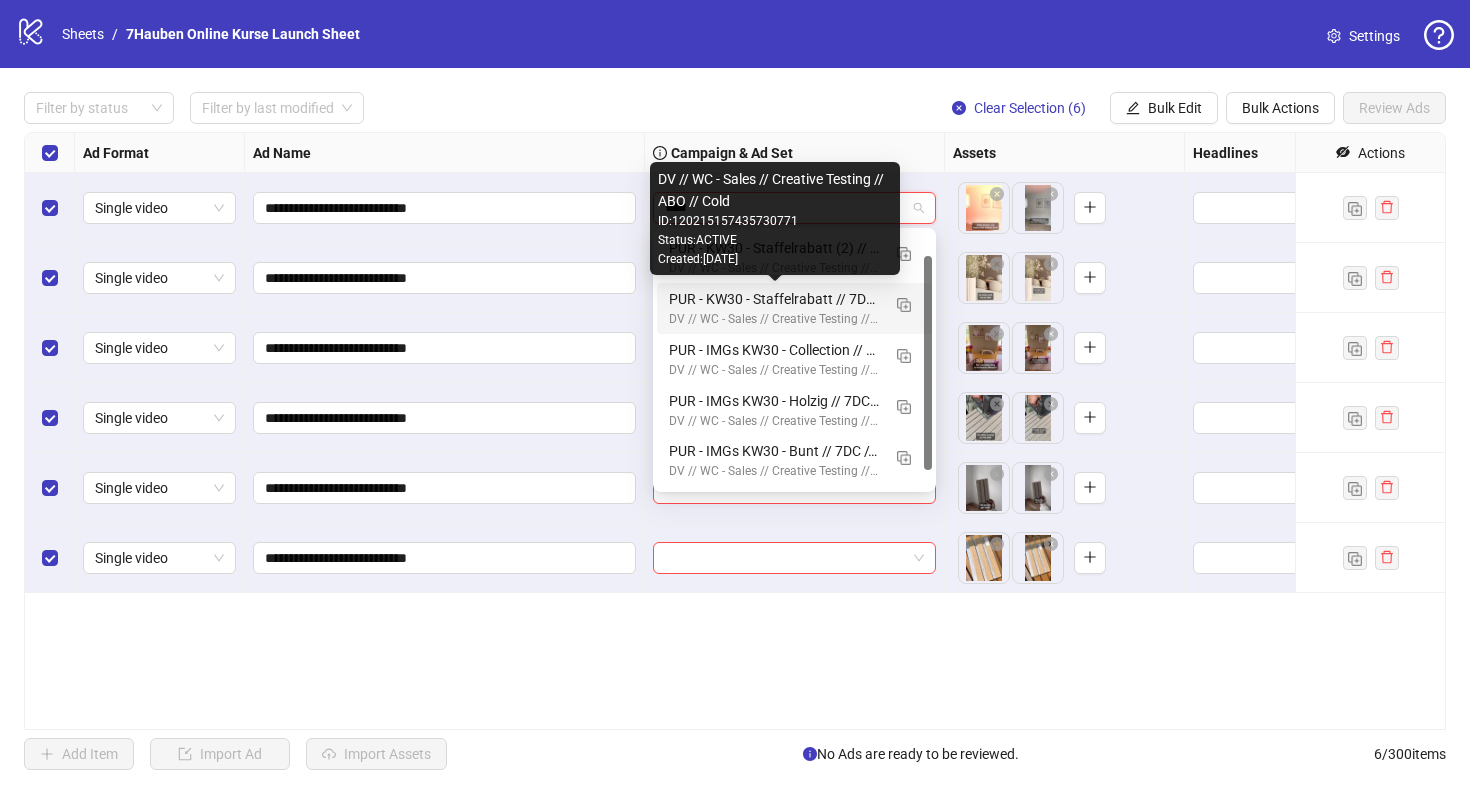 scroll, scrollTop: 50, scrollLeft: 0, axis: vertical 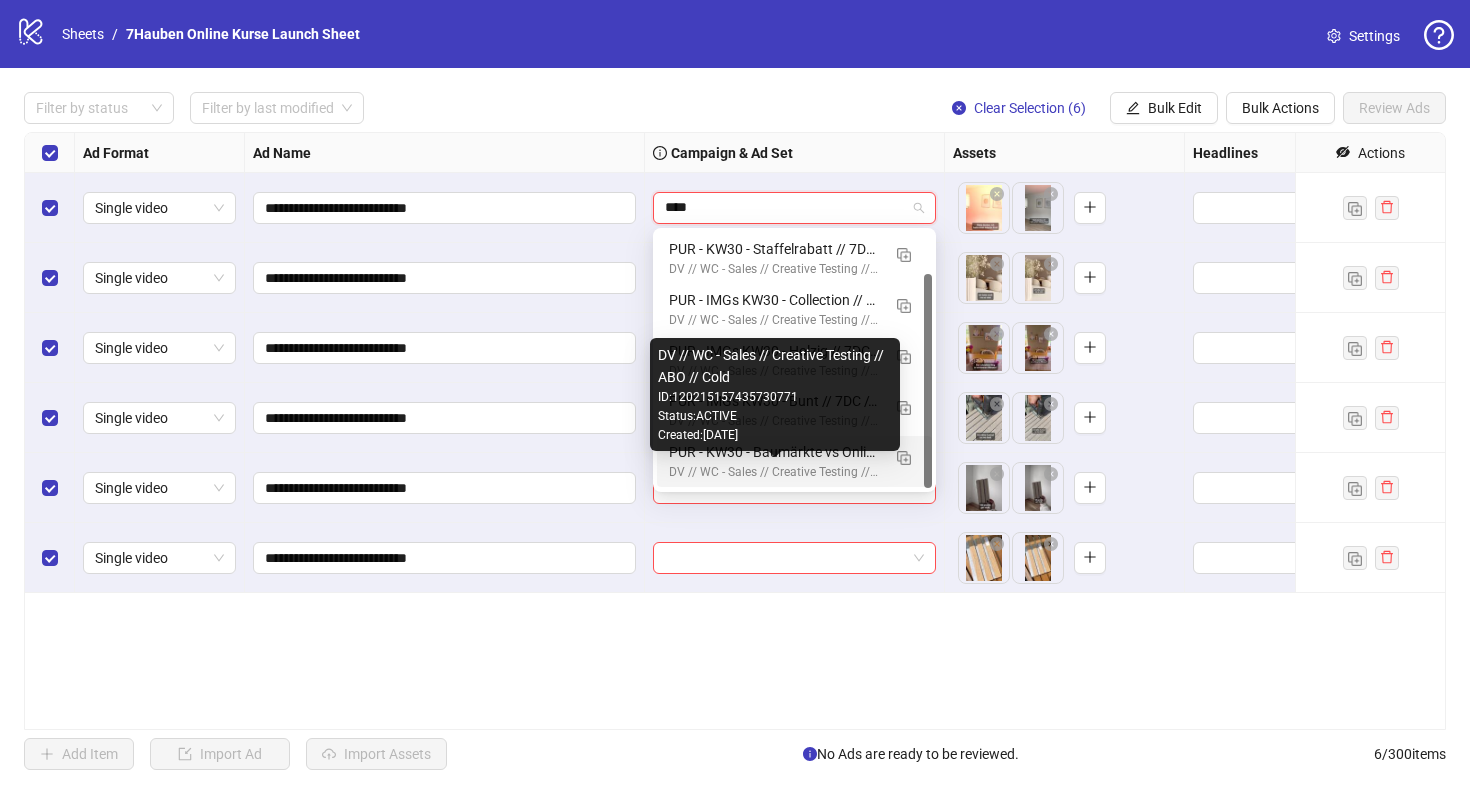 click on "PUR - KW30 - Baumärkte vs Online // 7DC // CLA excl. // ADV Broad - GER/AT - m/w - 25-65+ // Auto" at bounding box center (774, 452) 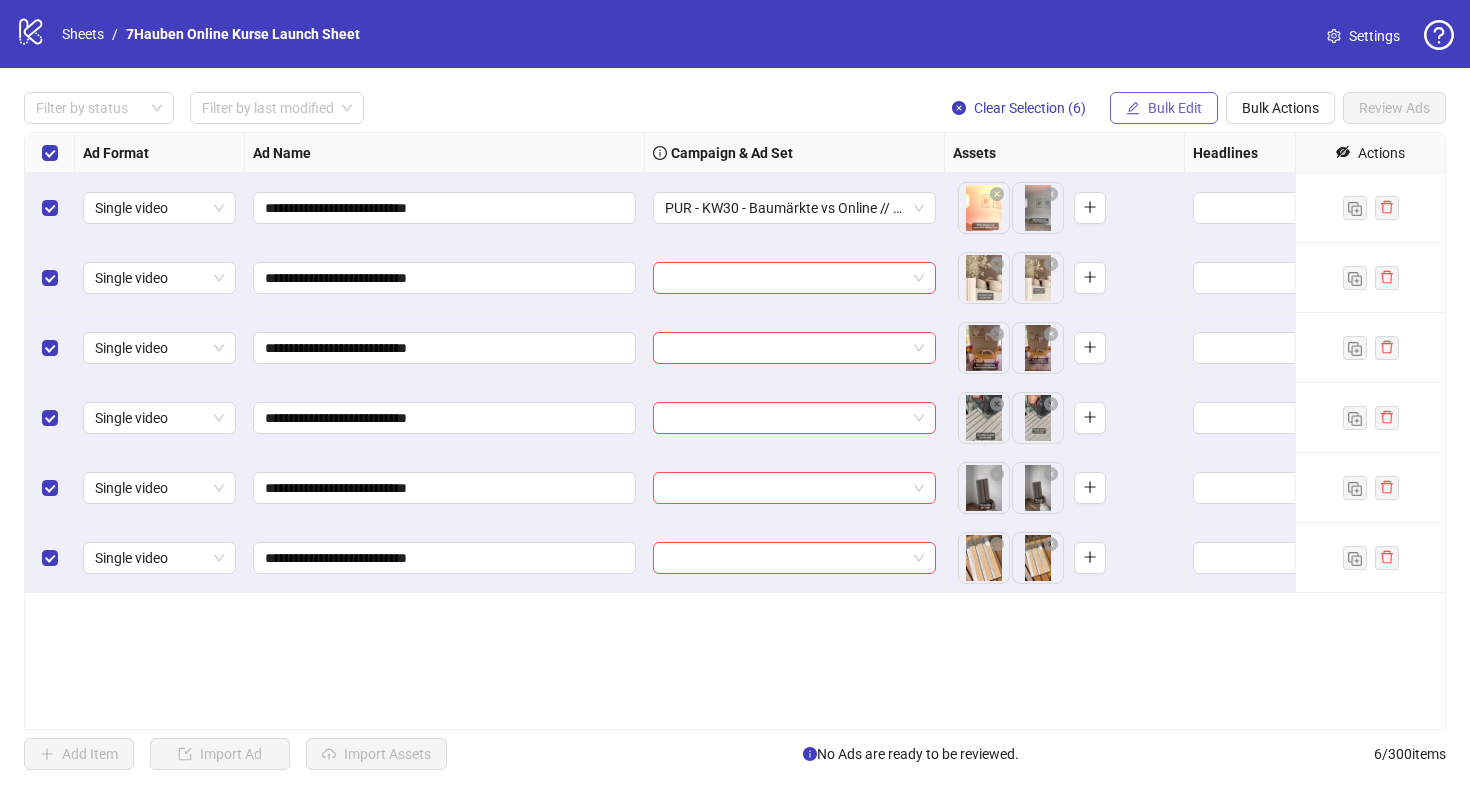 click on "Bulk Edit" at bounding box center [1175, 108] 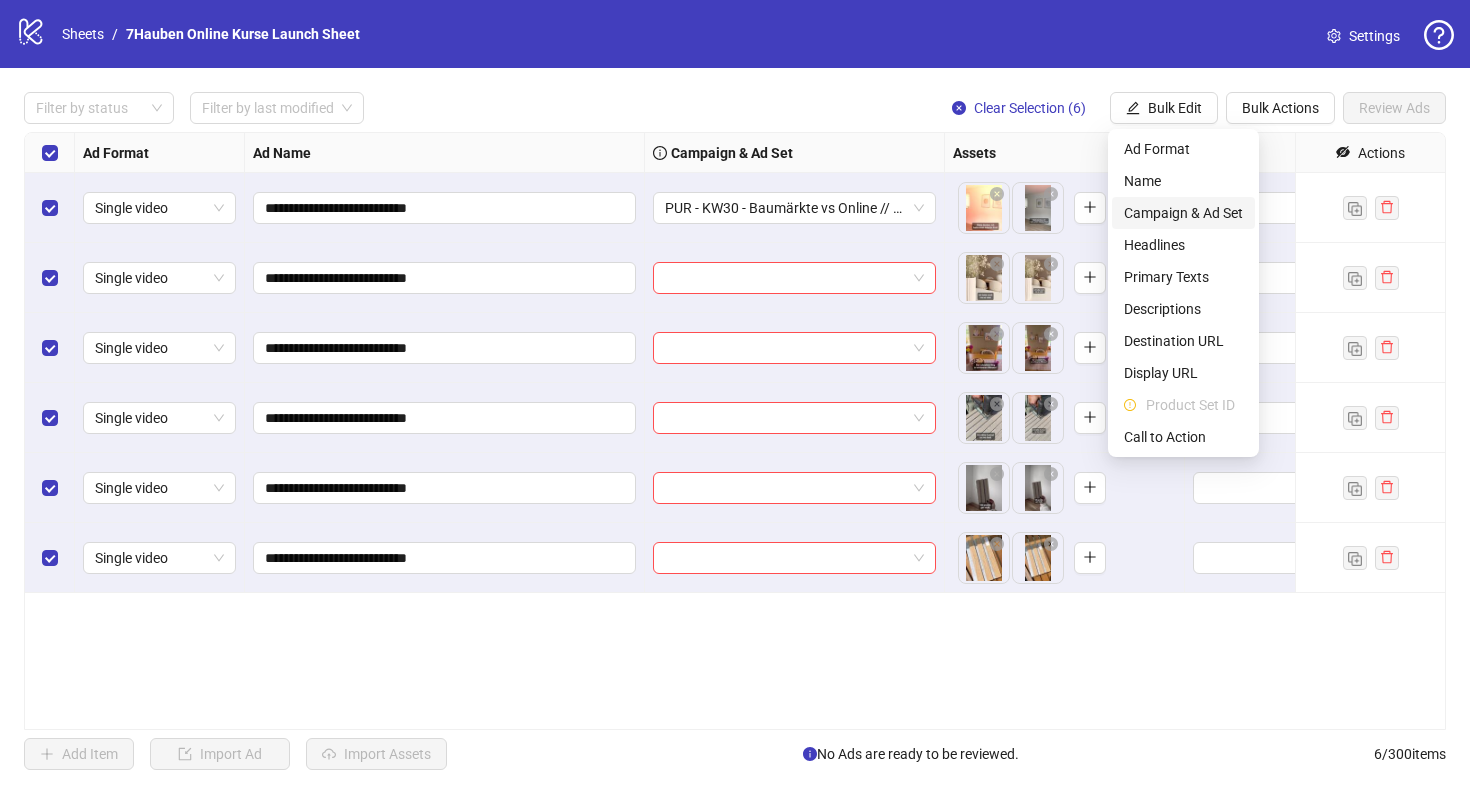 click on "Campaign & Ad Set" at bounding box center (1183, 213) 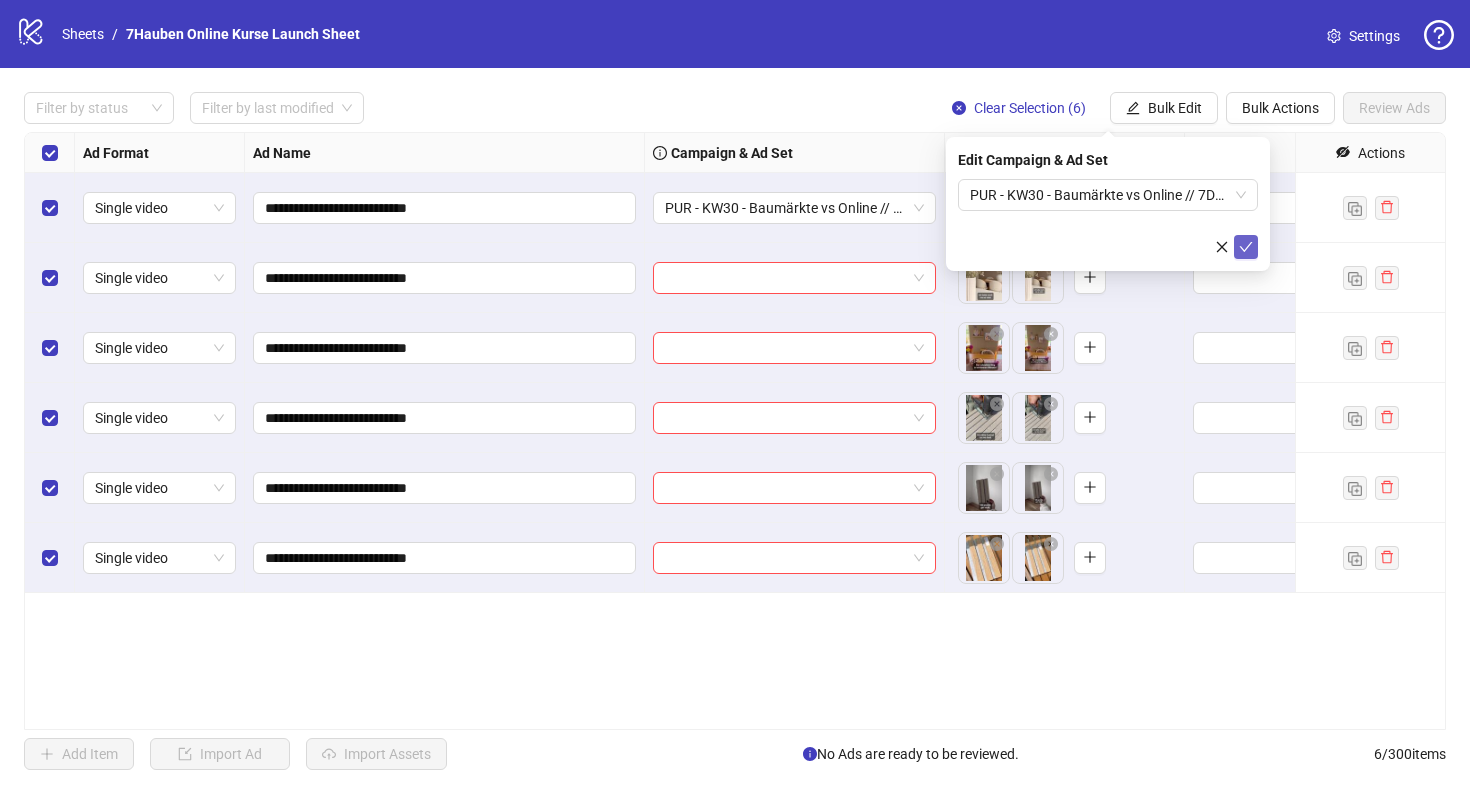 click 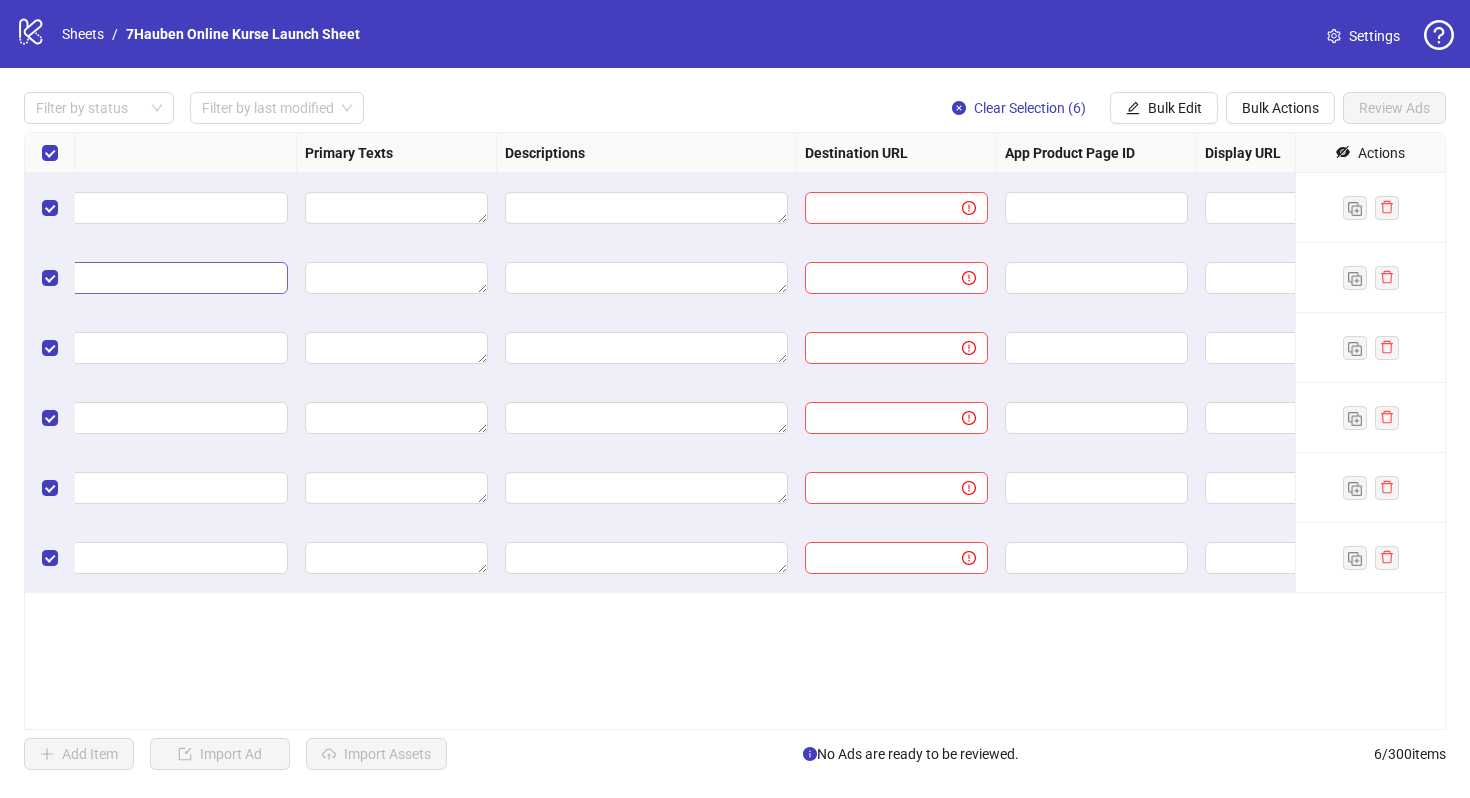 scroll, scrollTop: 0, scrollLeft: 1346, axis: horizontal 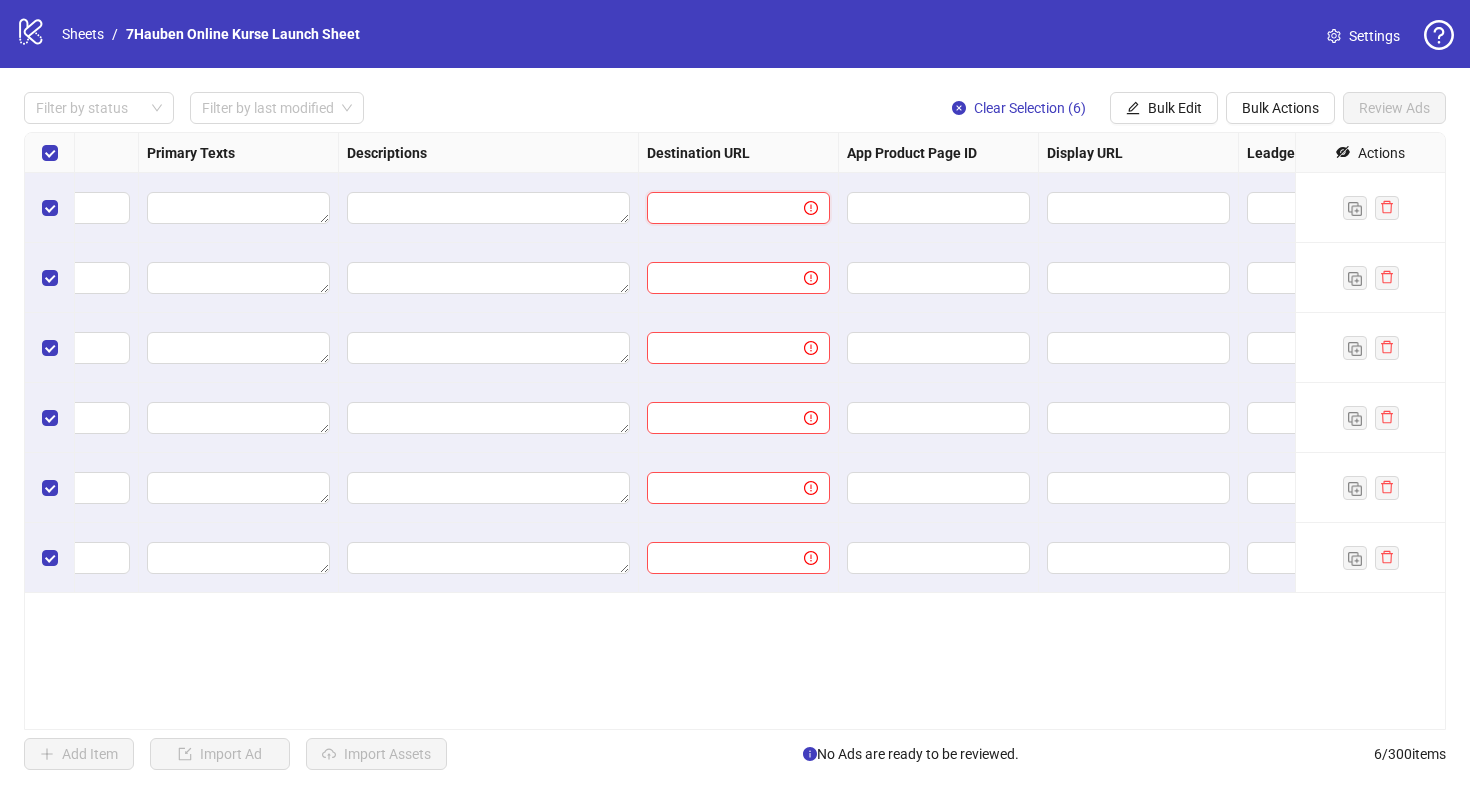 click at bounding box center (717, 208) 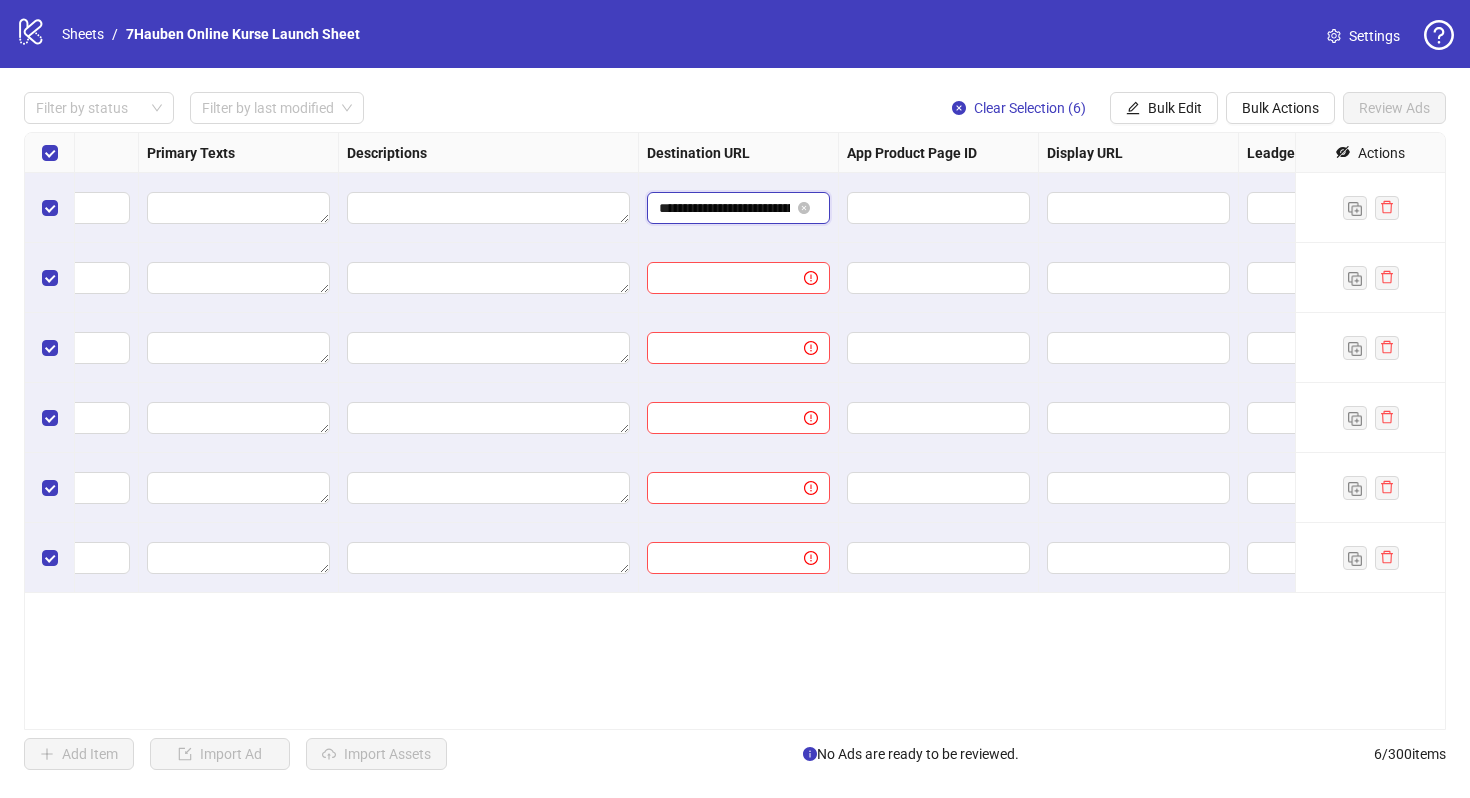 scroll, scrollTop: 0, scrollLeft: 199, axis: horizontal 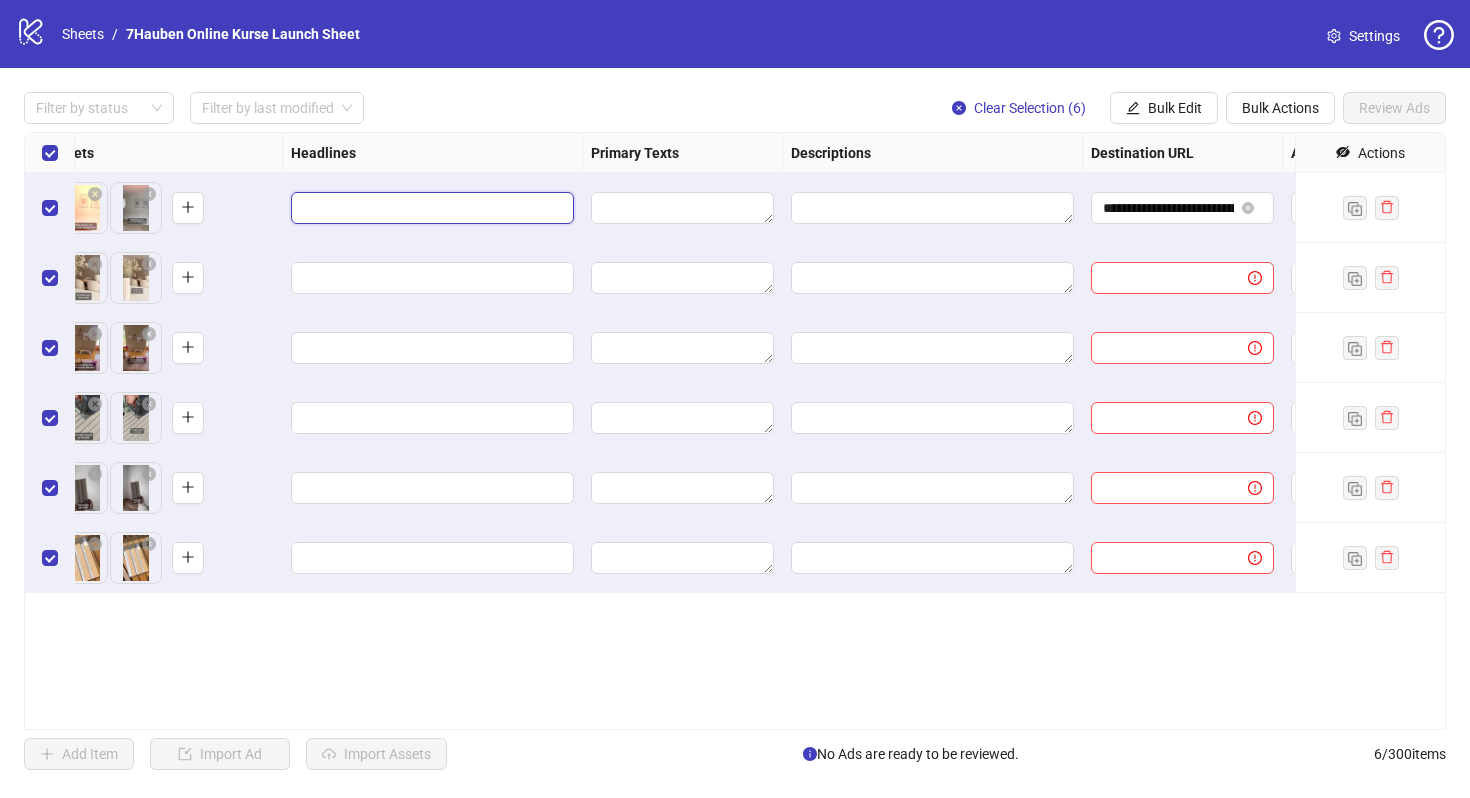 click at bounding box center (430, 208) 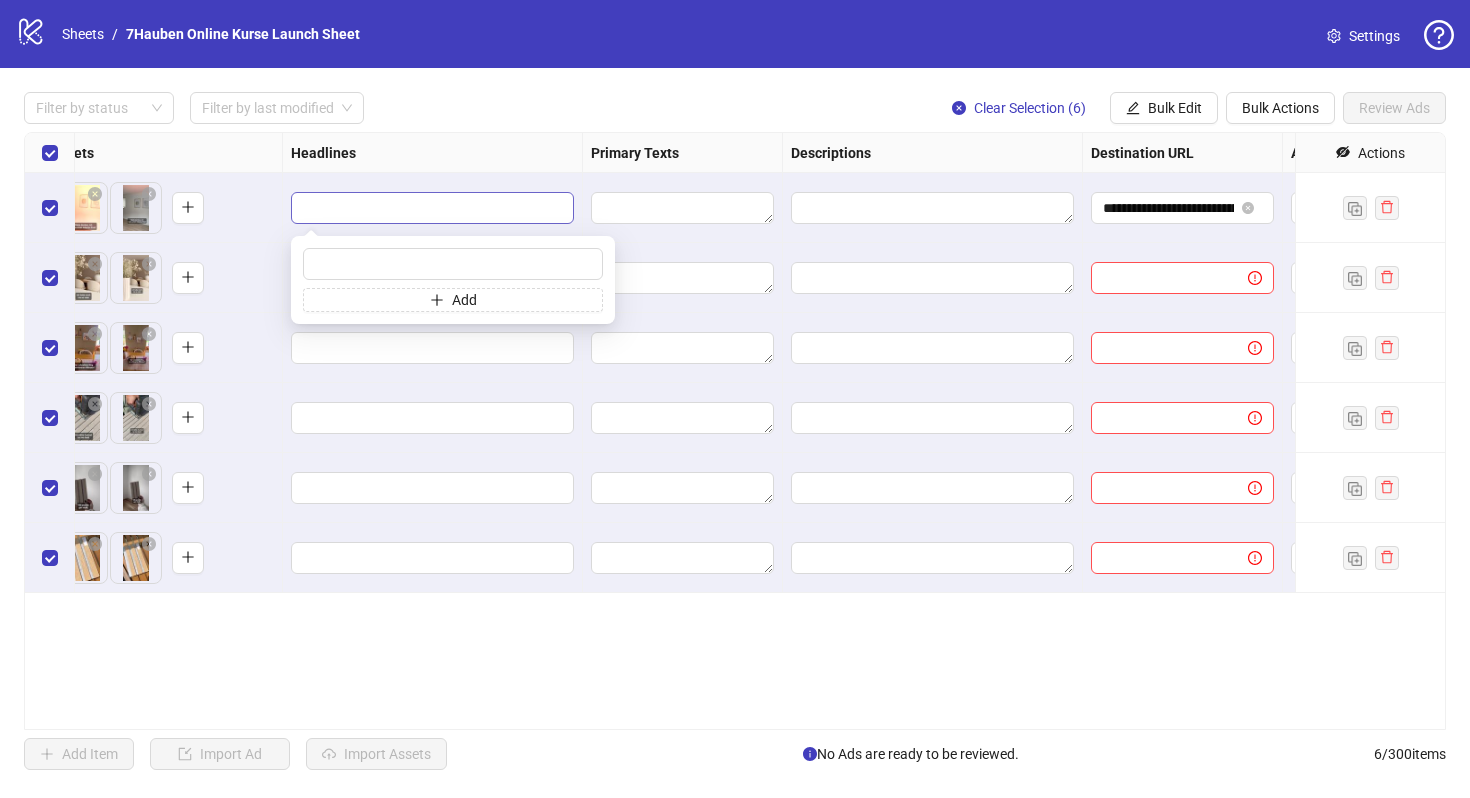 type on "**********" 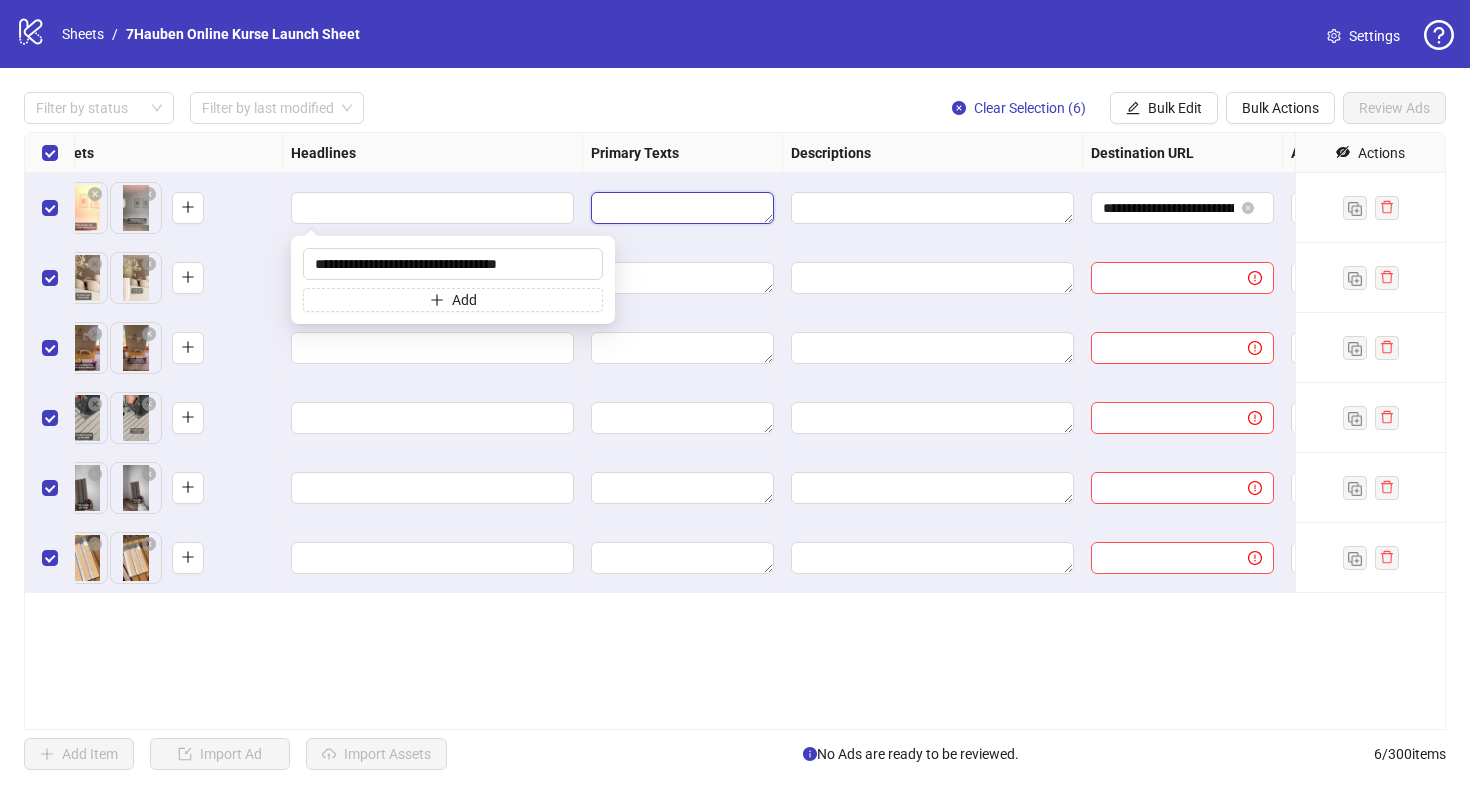 click at bounding box center (682, 208) 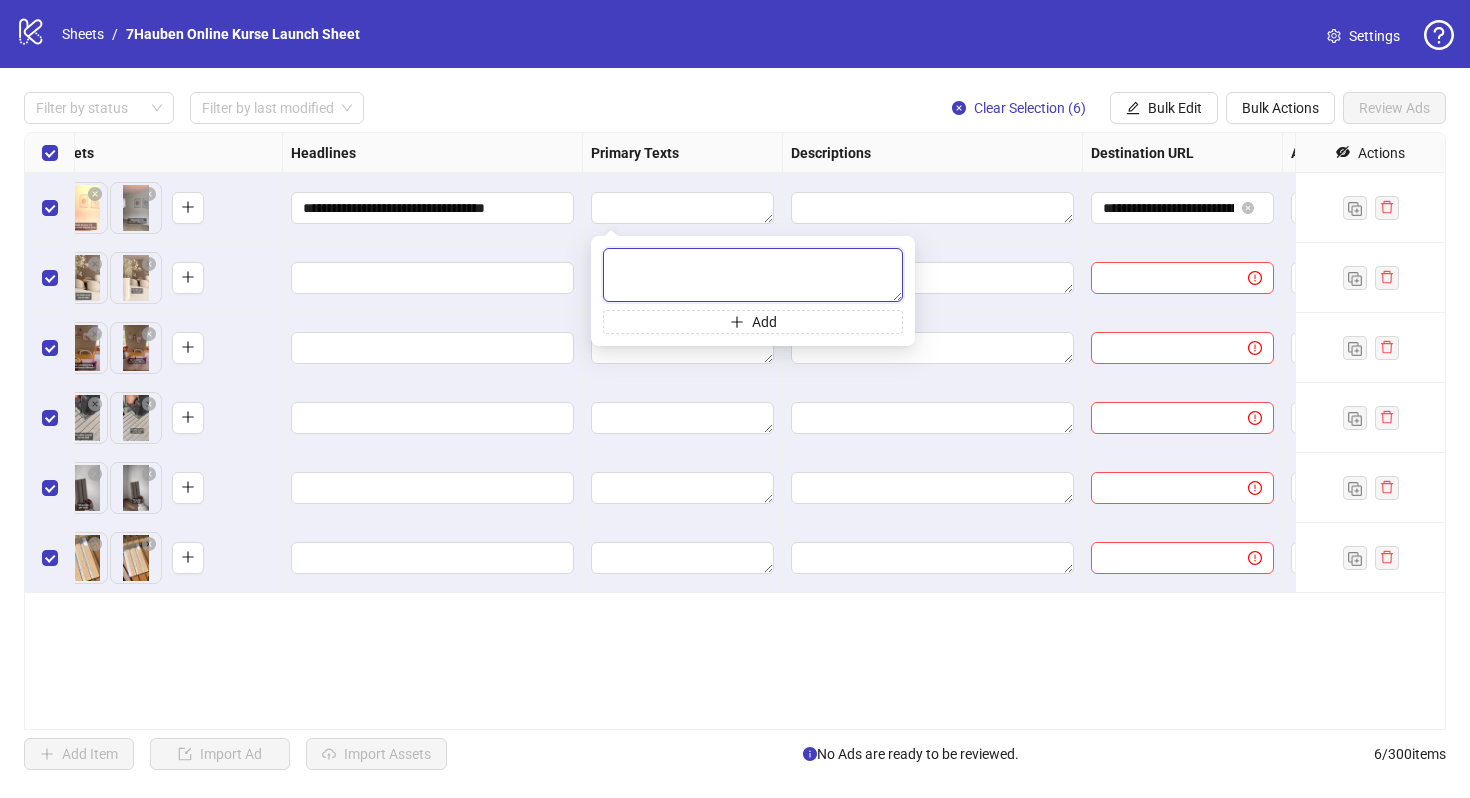 paste on "**********" 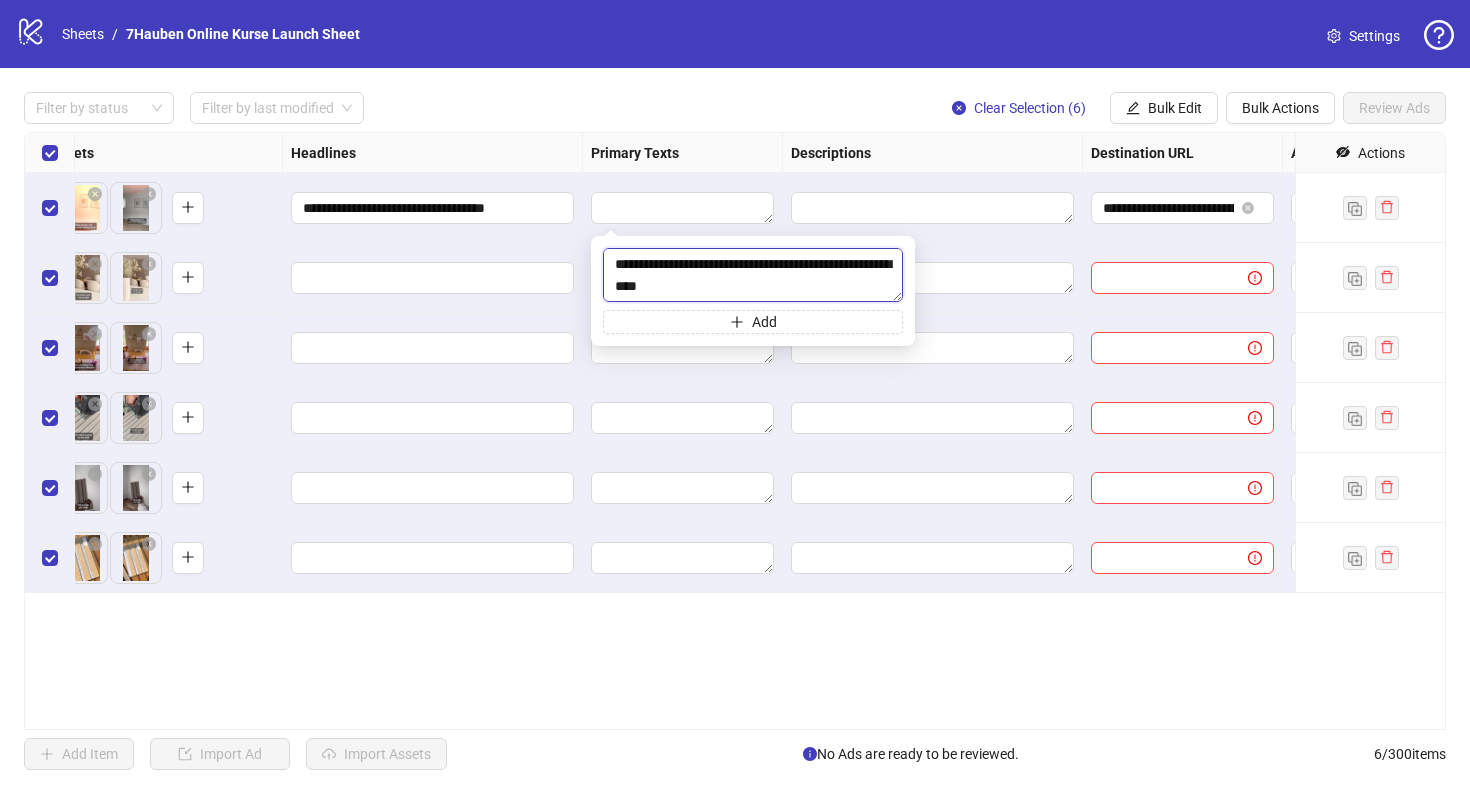 scroll, scrollTop: 594, scrollLeft: 0, axis: vertical 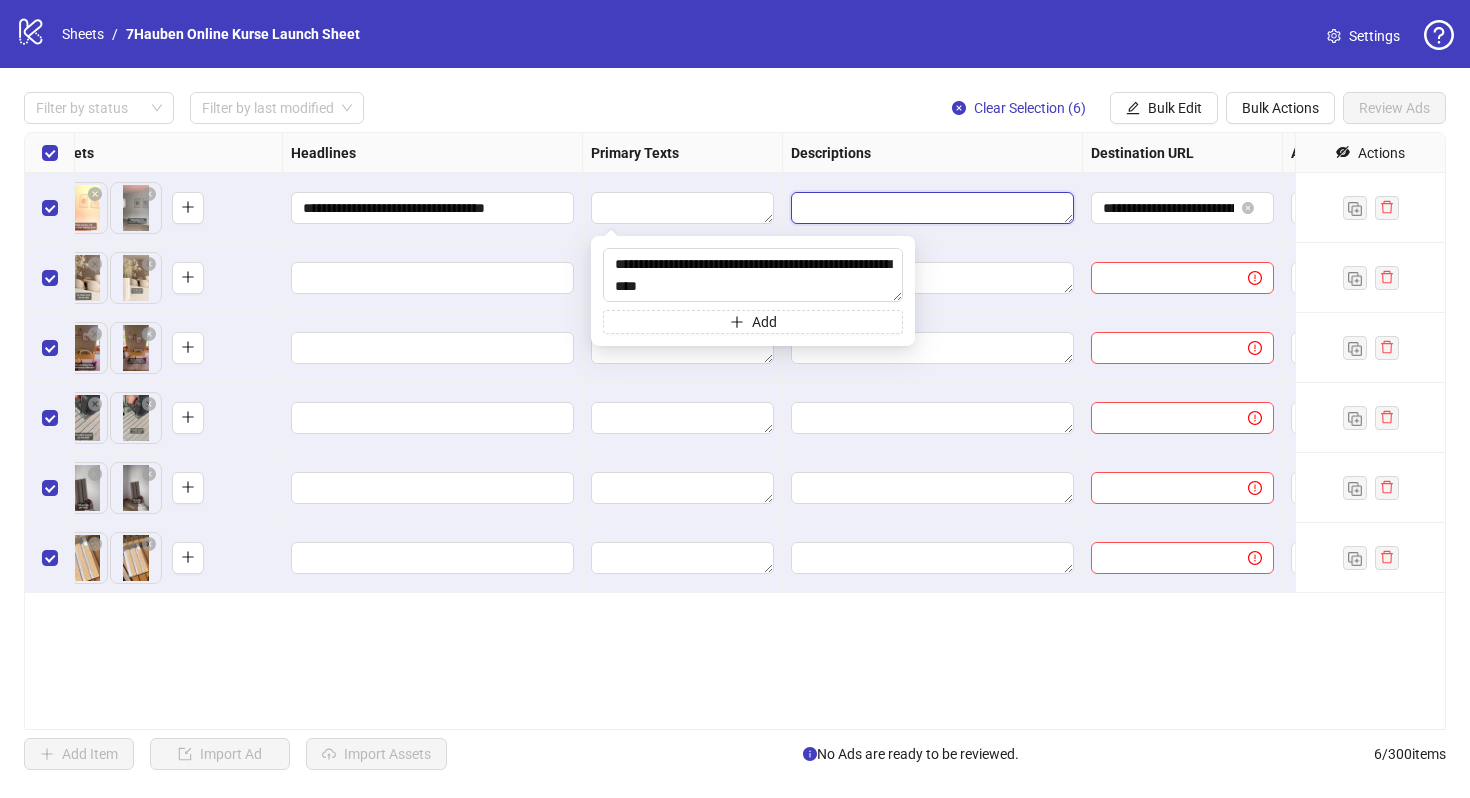 click at bounding box center (932, 208) 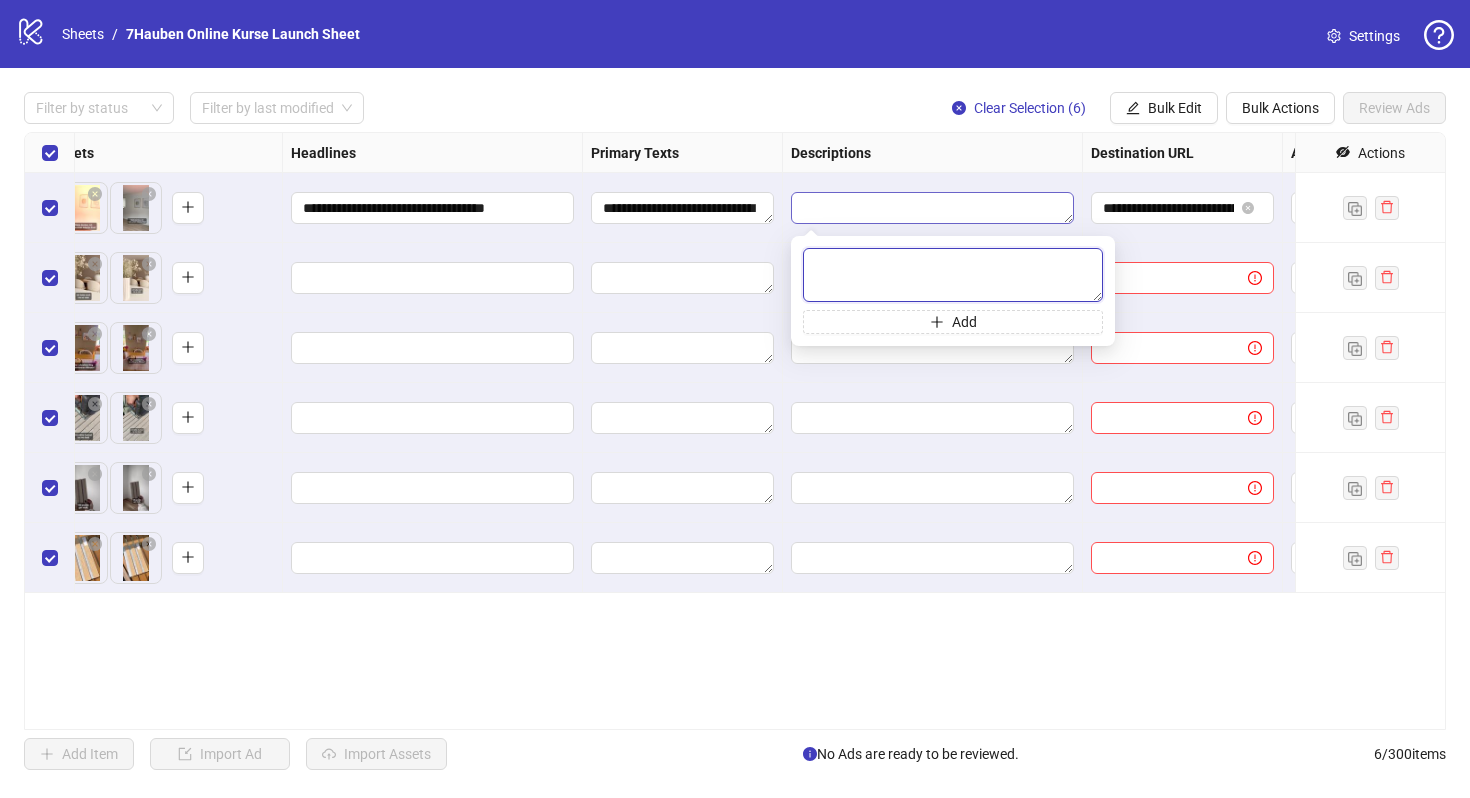 paste on "**********" 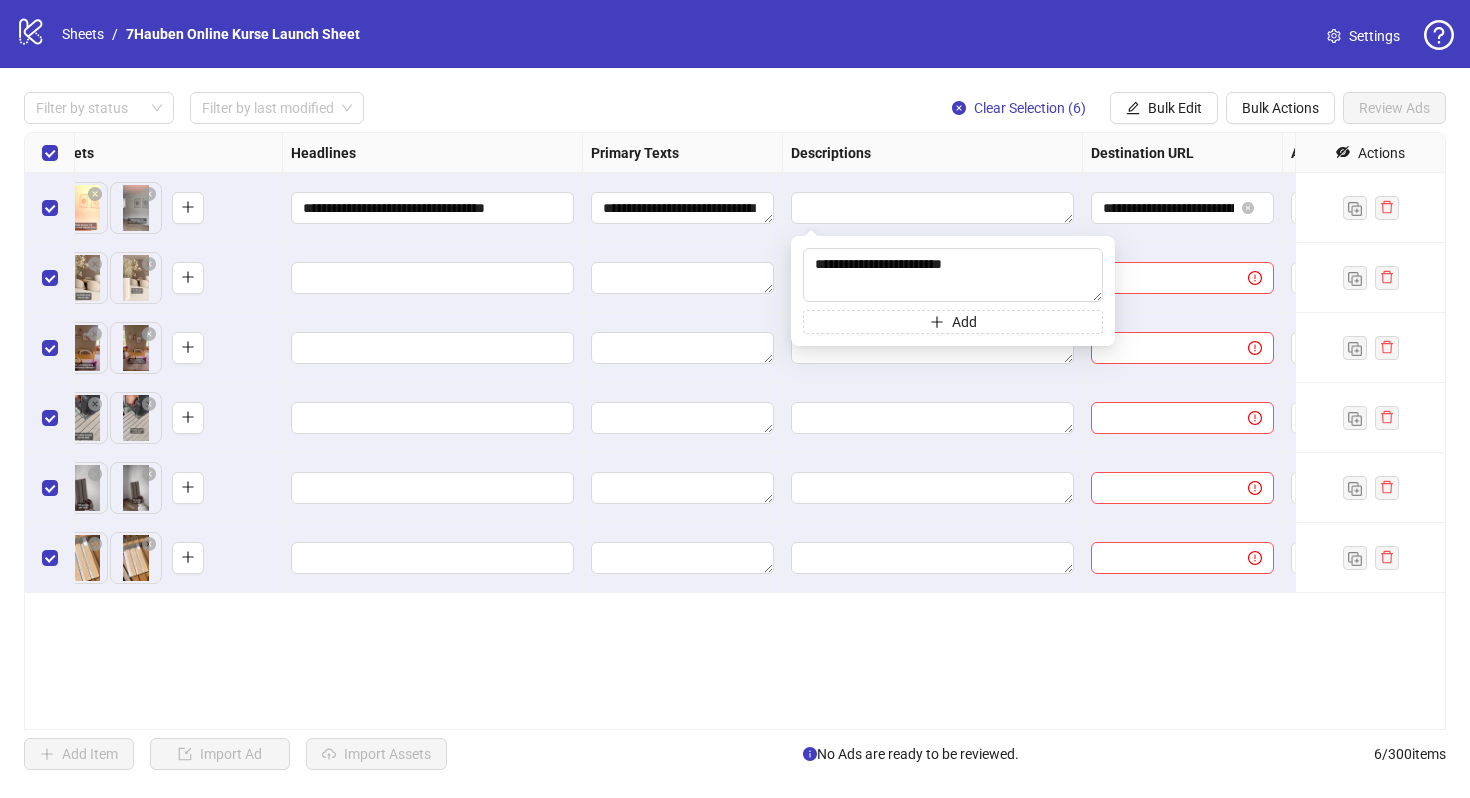 click at bounding box center [1183, 278] 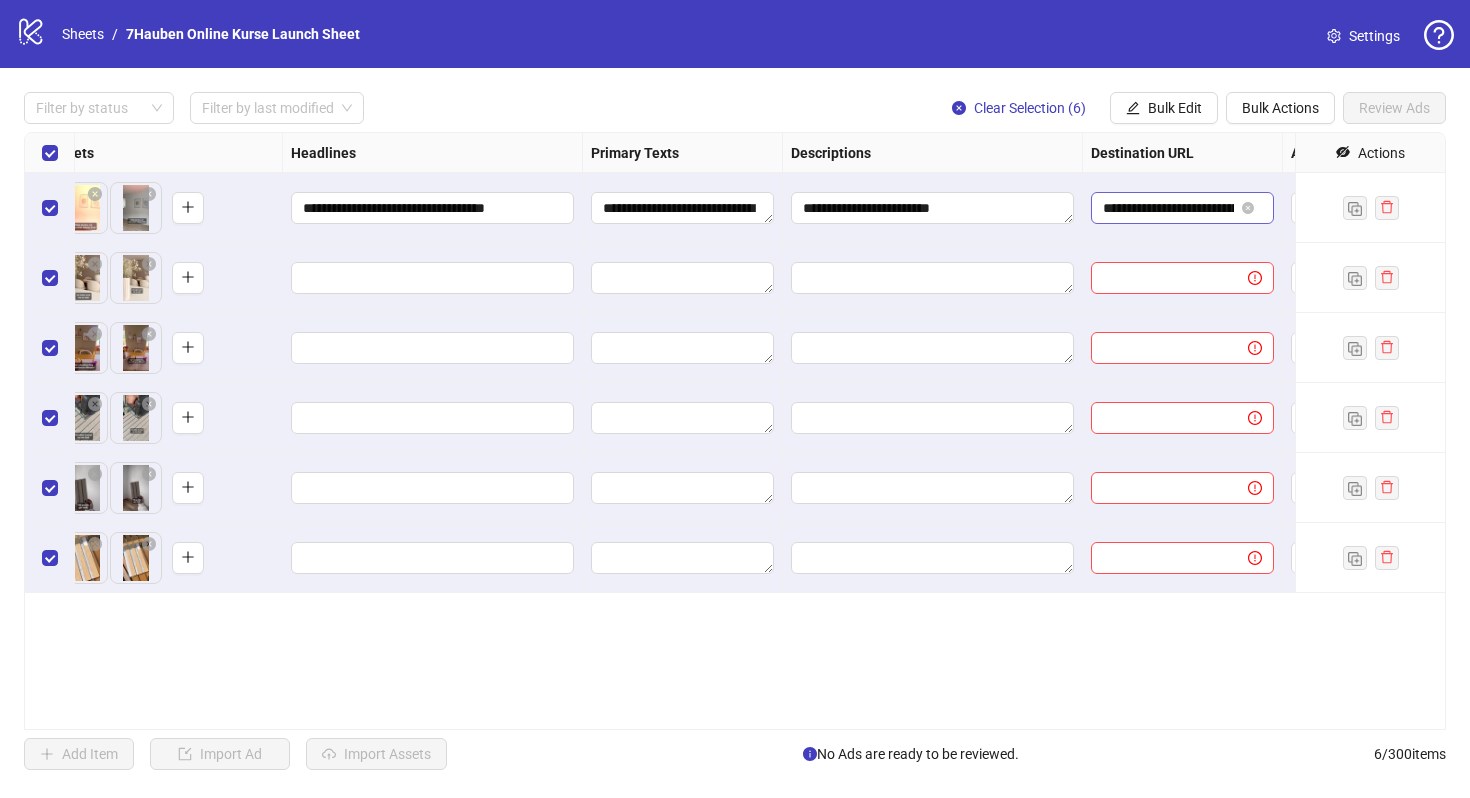 scroll, scrollTop: 0, scrollLeft: 200, axis: horizontal 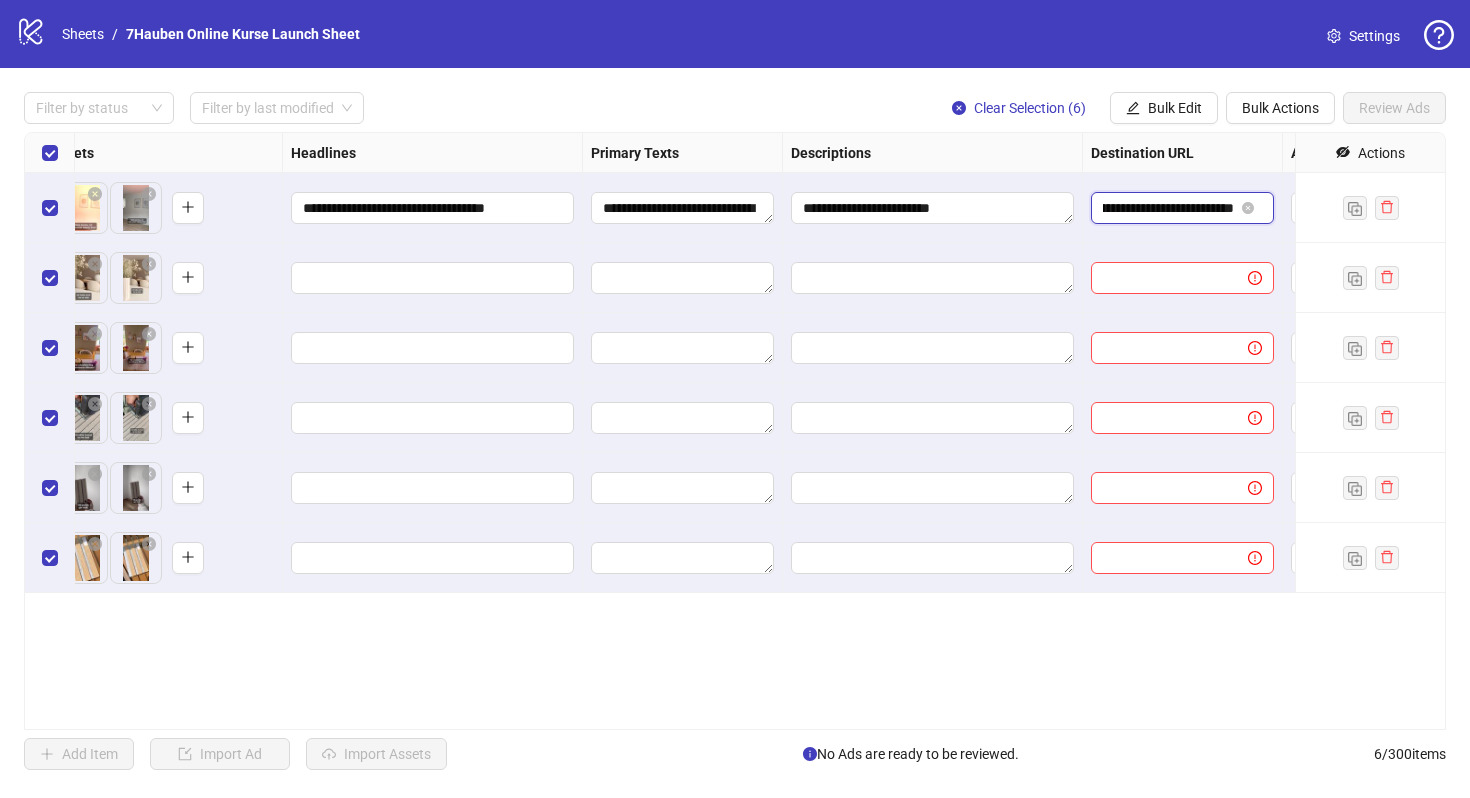 click on "**********" at bounding box center (1168, 208) 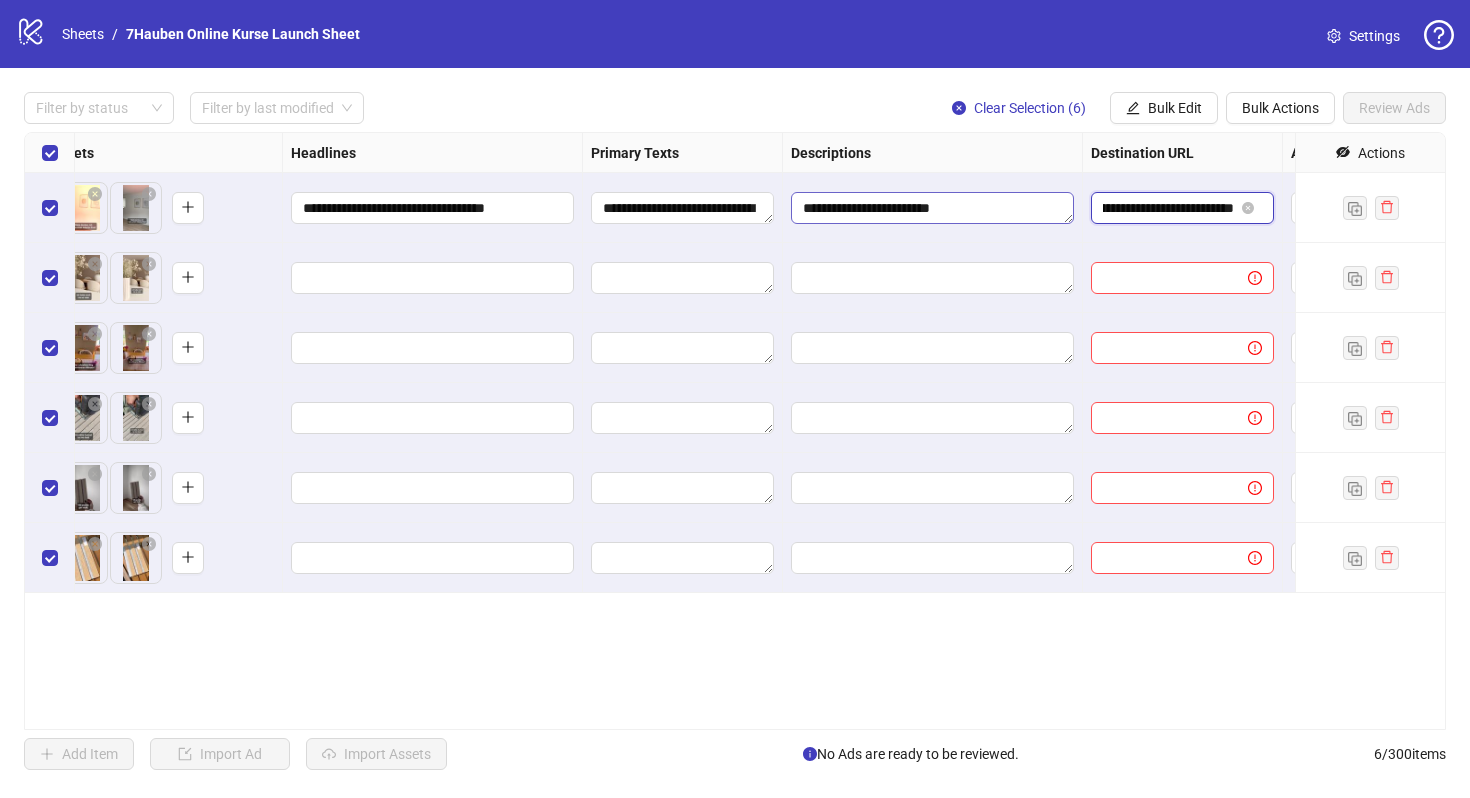 scroll, scrollTop: 0, scrollLeft: 0, axis: both 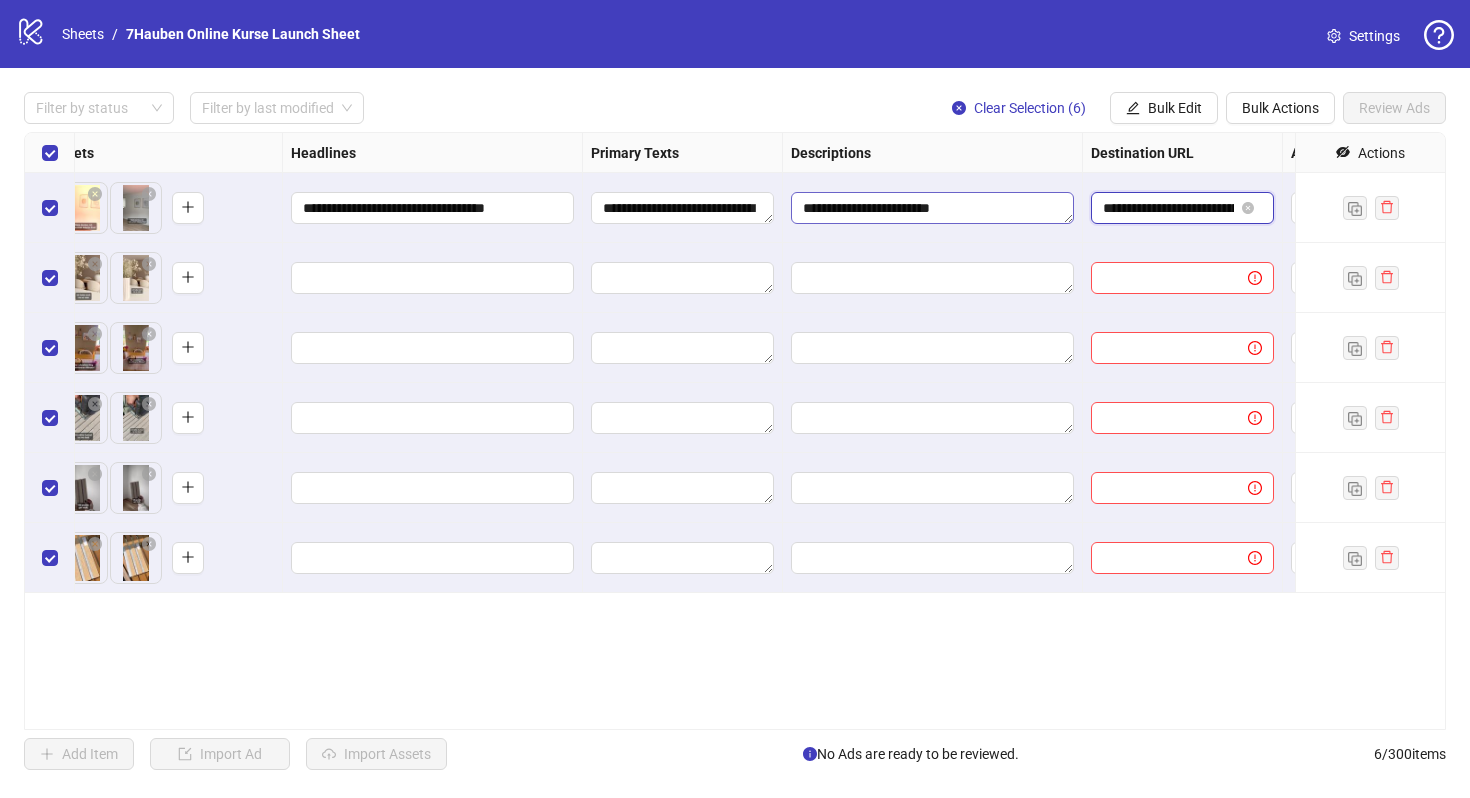drag, startPoint x: 1183, startPoint y: 209, endPoint x: 1065, endPoint y: 209, distance: 118 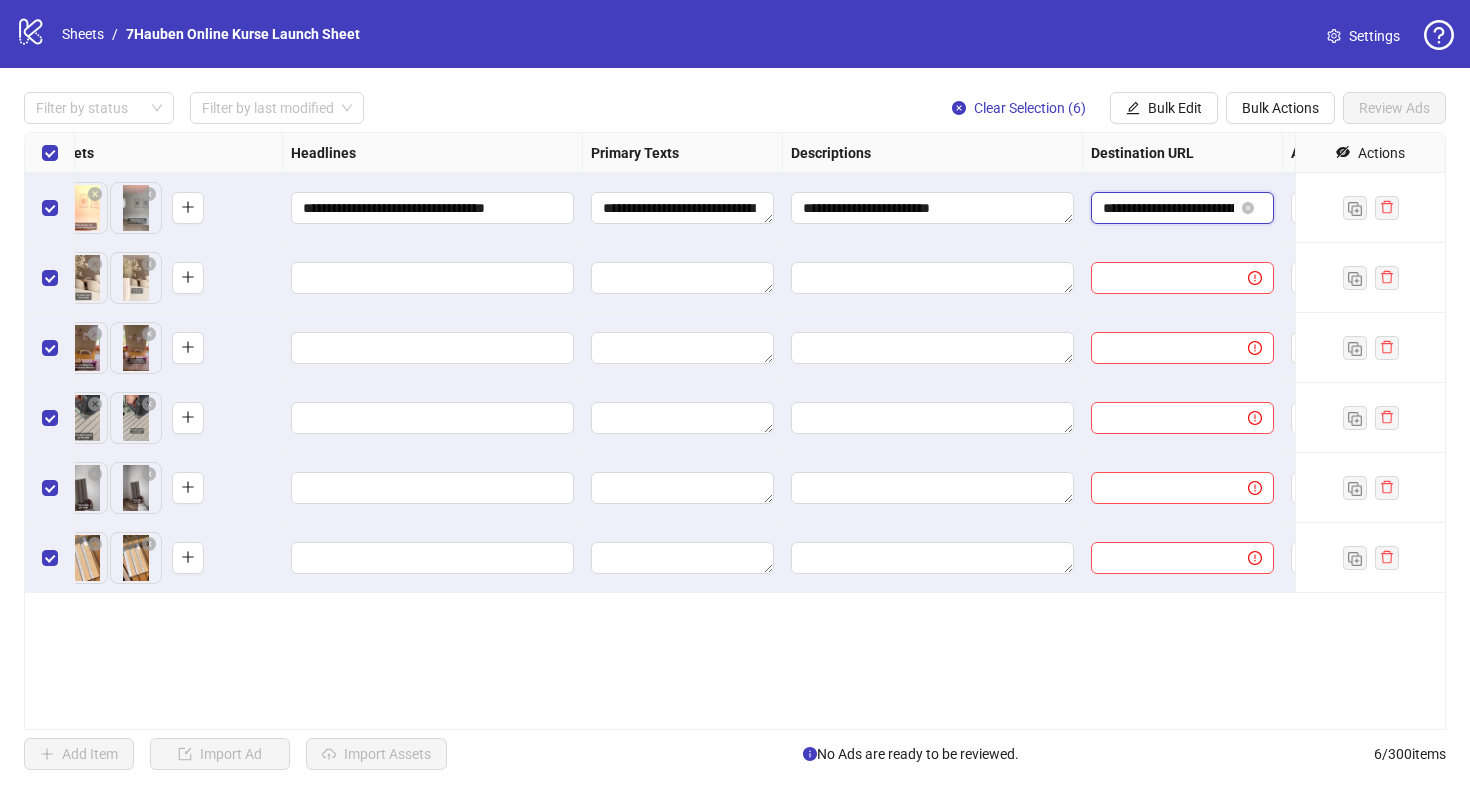 click on "**********" at bounding box center (1168, 208) 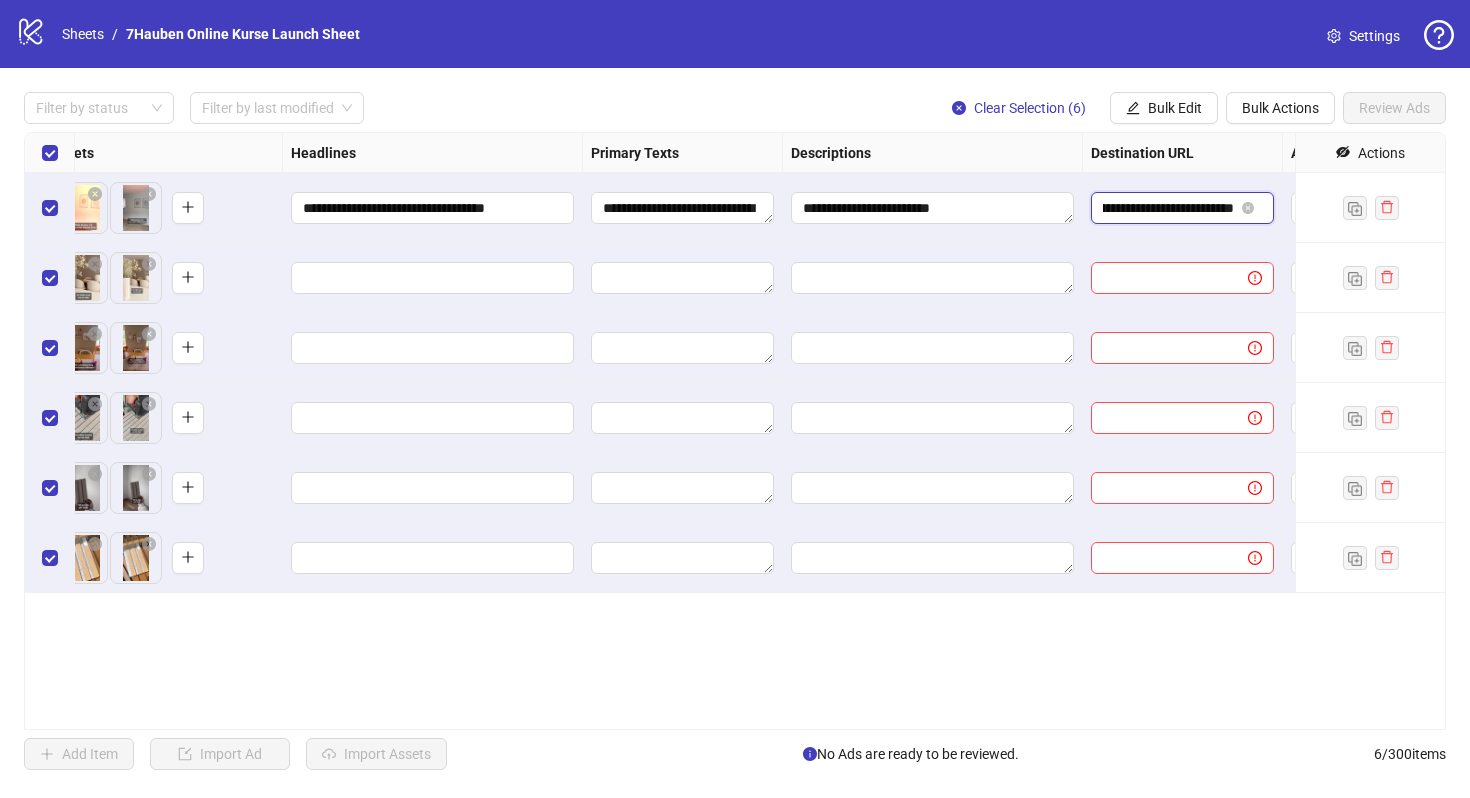 scroll, scrollTop: 0, scrollLeft: 249, axis: horizontal 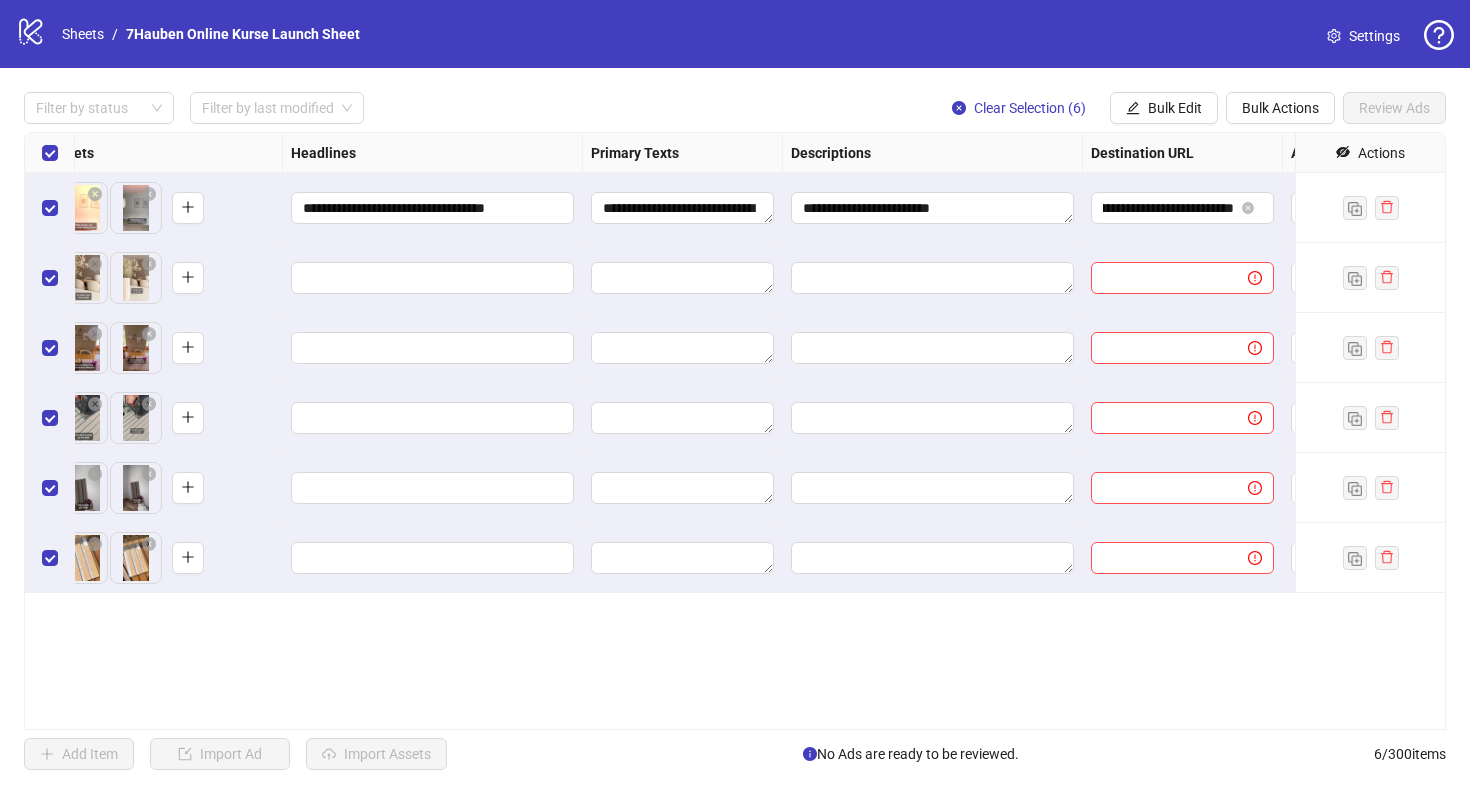 click at bounding box center (1183, 278) 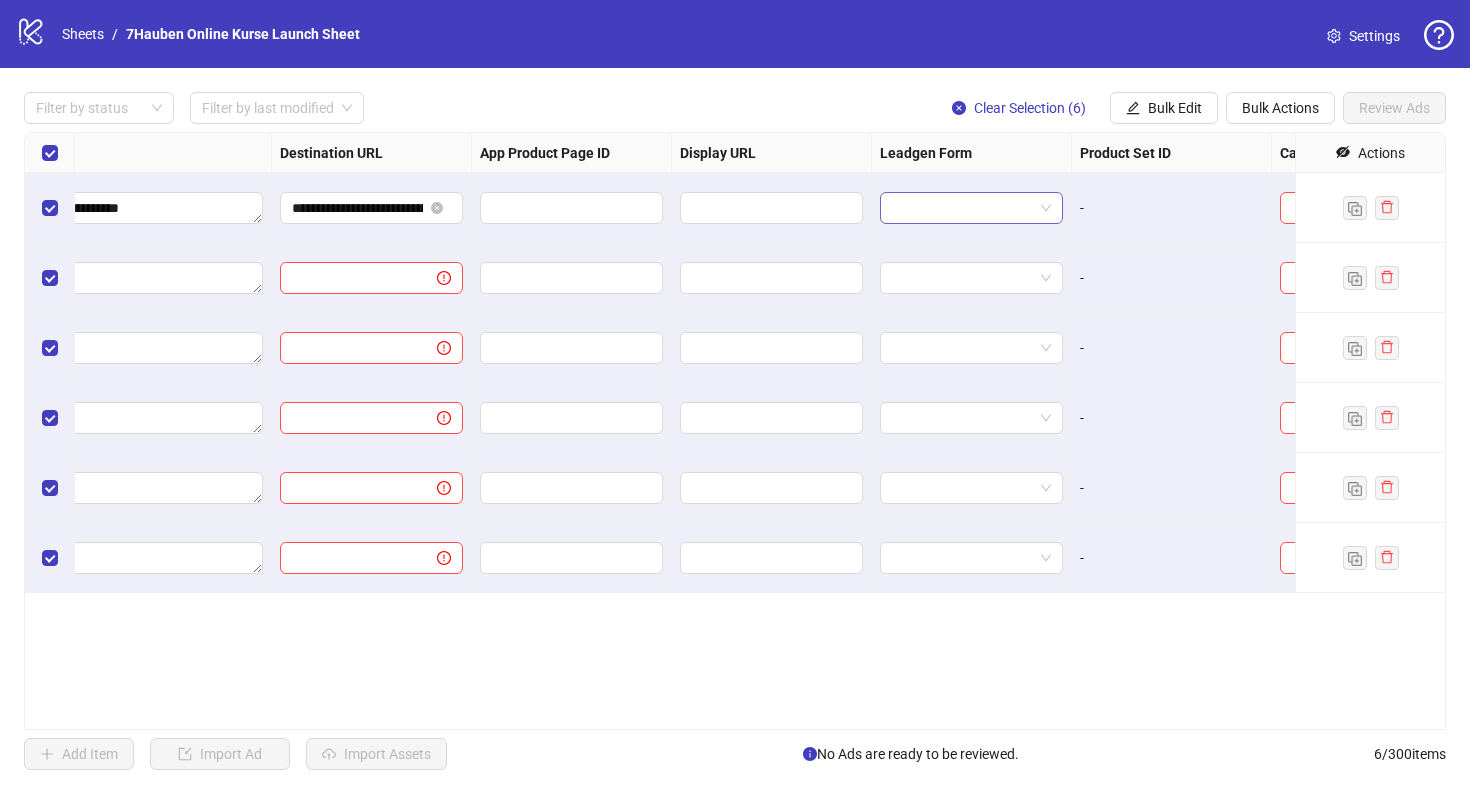 scroll, scrollTop: 0, scrollLeft: 1850, axis: horizontal 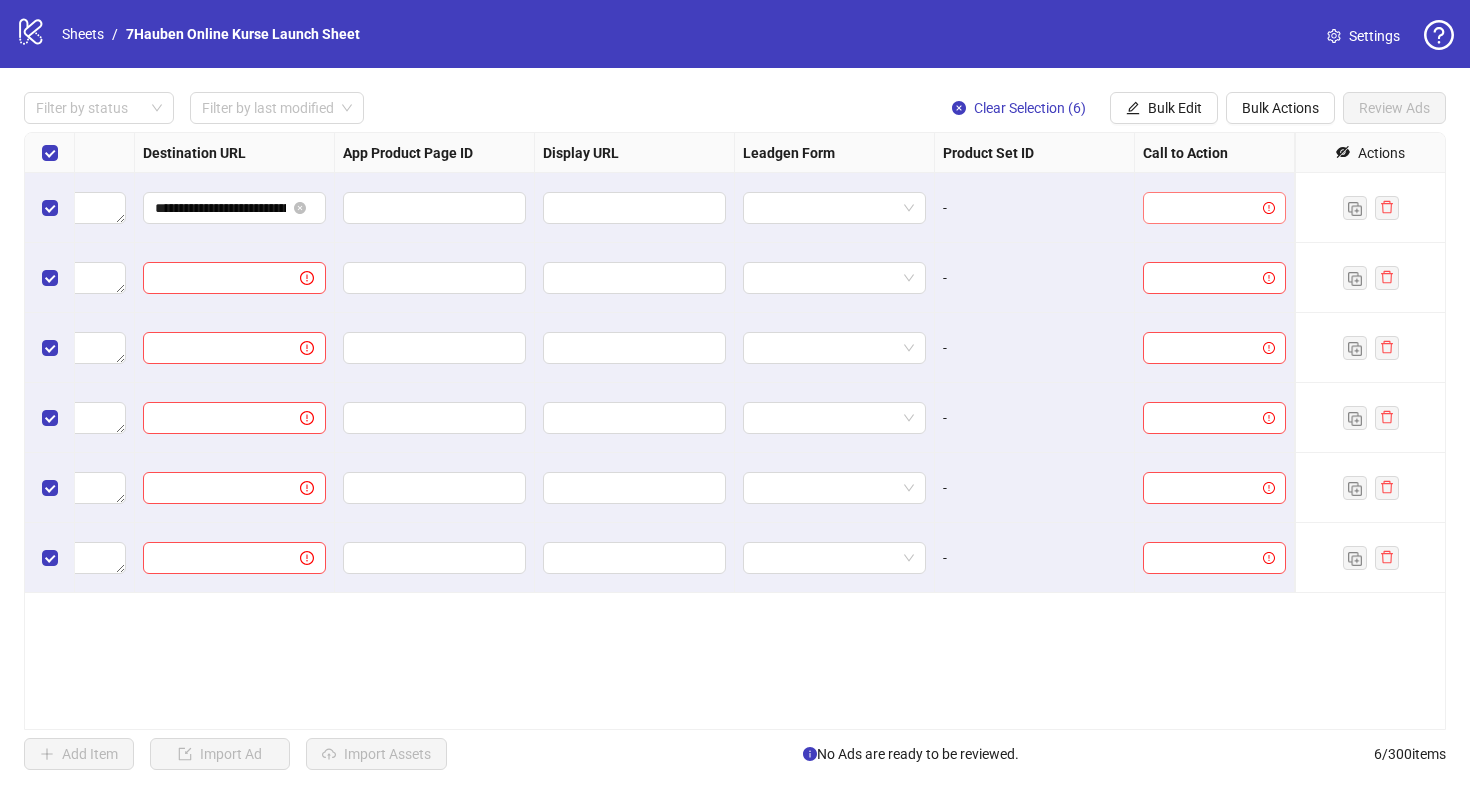 click at bounding box center [1205, 208] 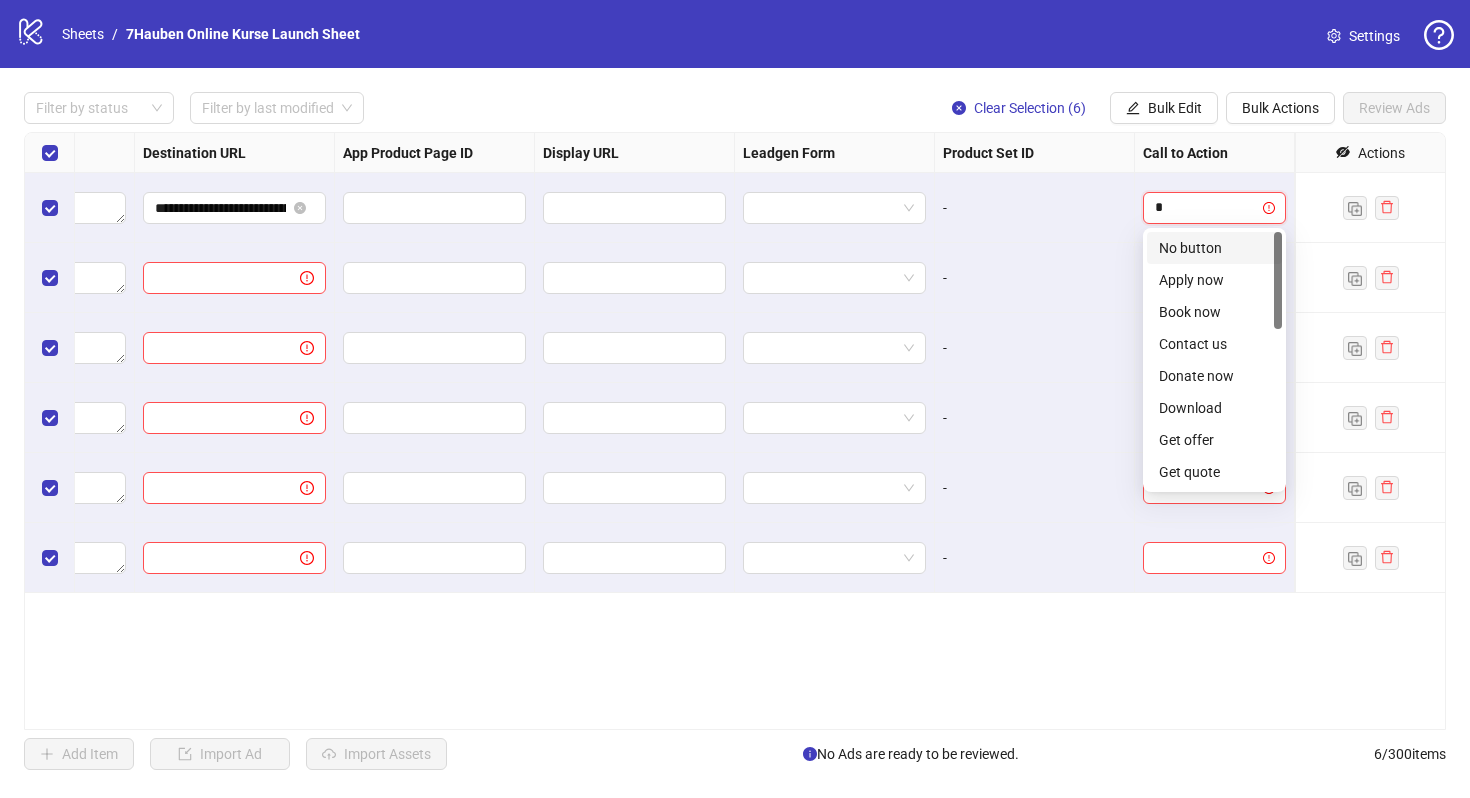 type on "**" 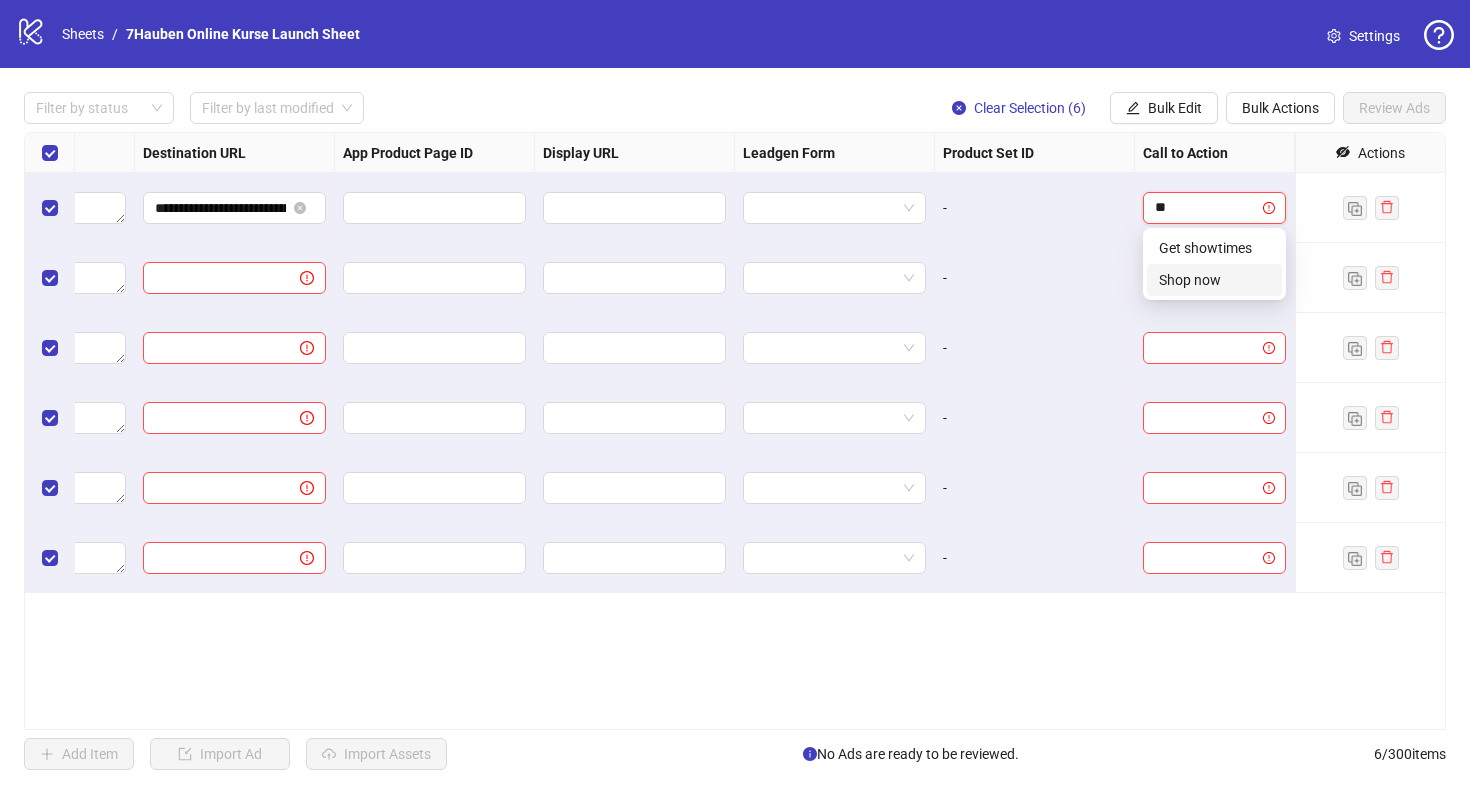 click on "Shop now" at bounding box center (1214, 280) 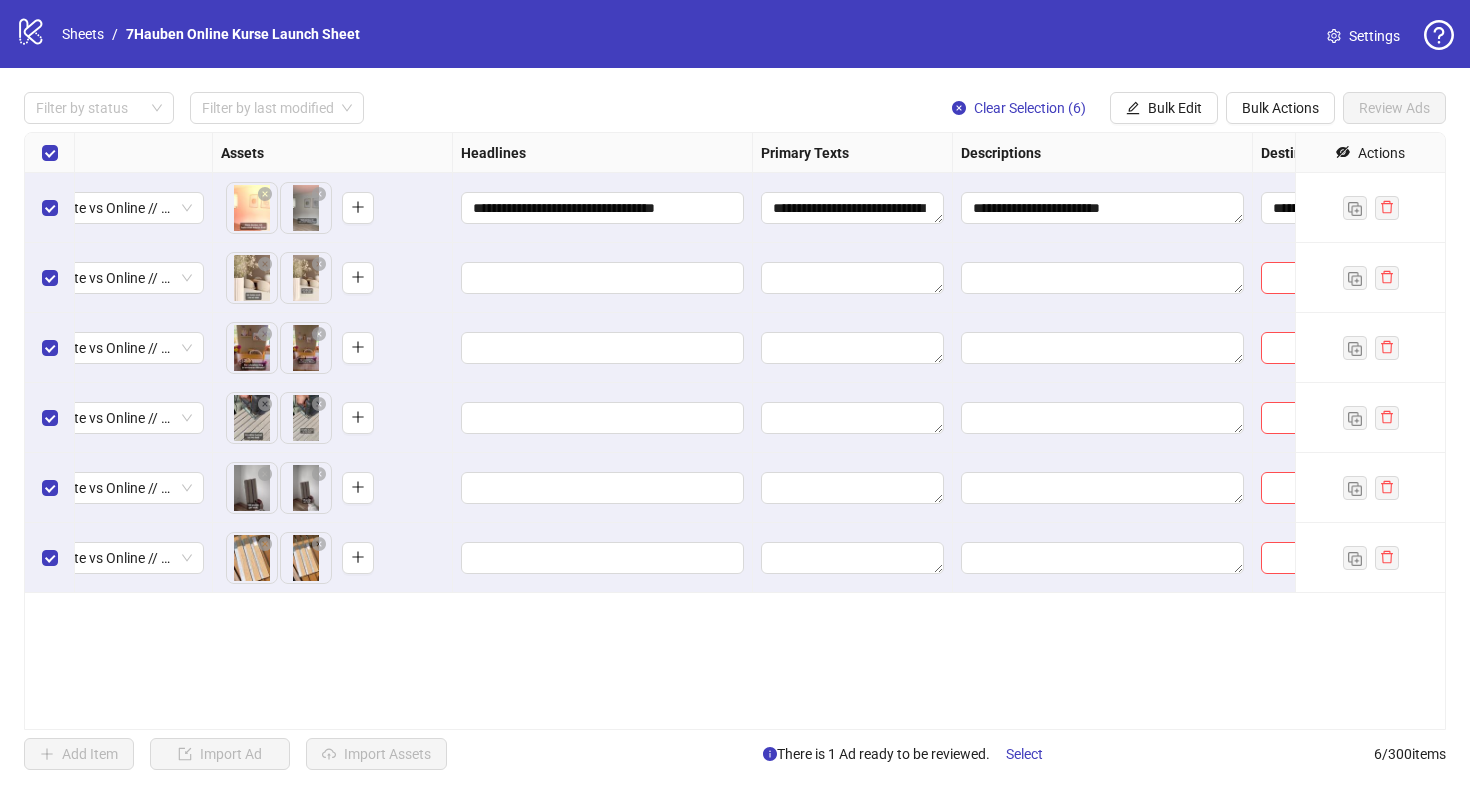 scroll, scrollTop: 0, scrollLeft: 765, axis: horizontal 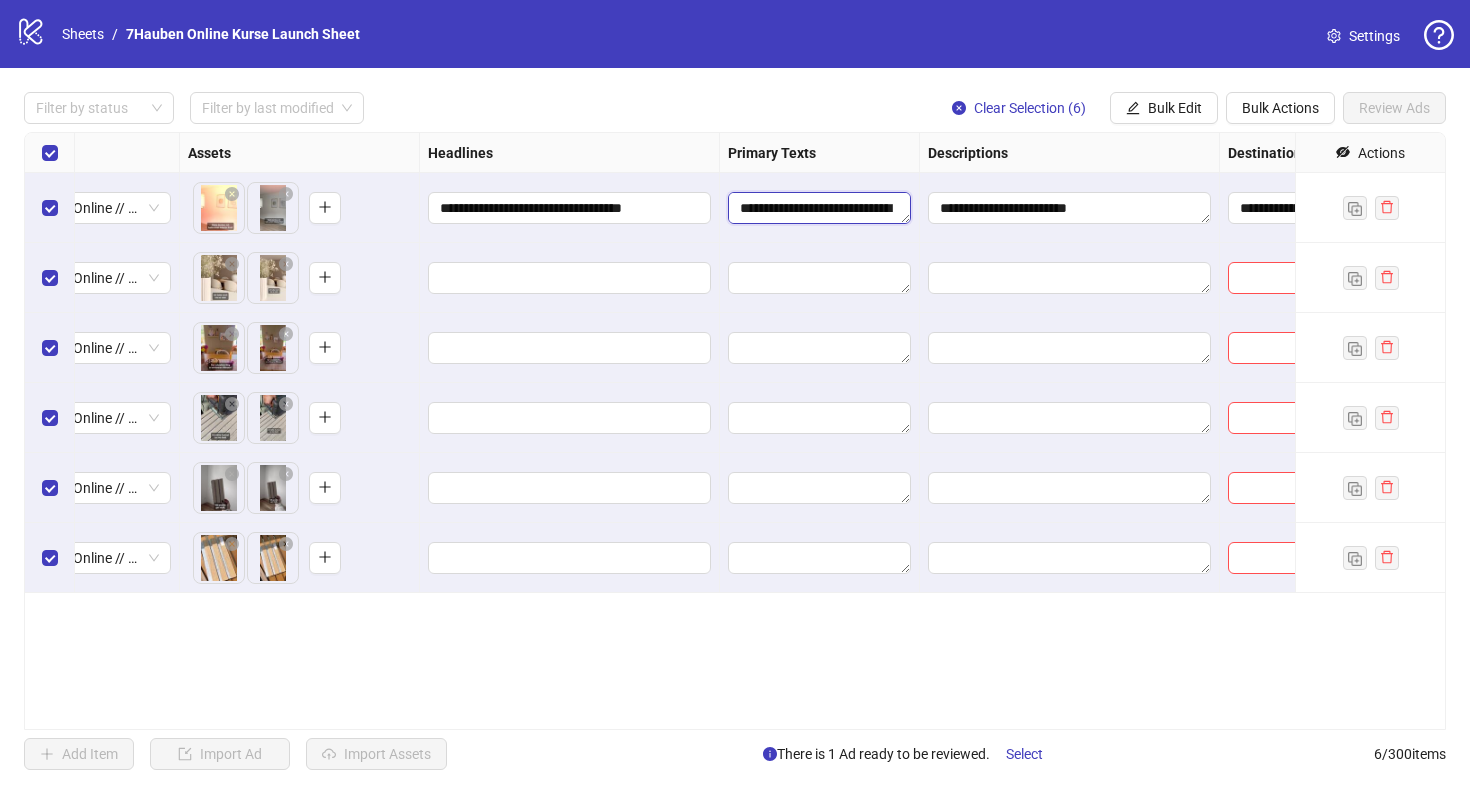 click on "**********" at bounding box center (819, 208) 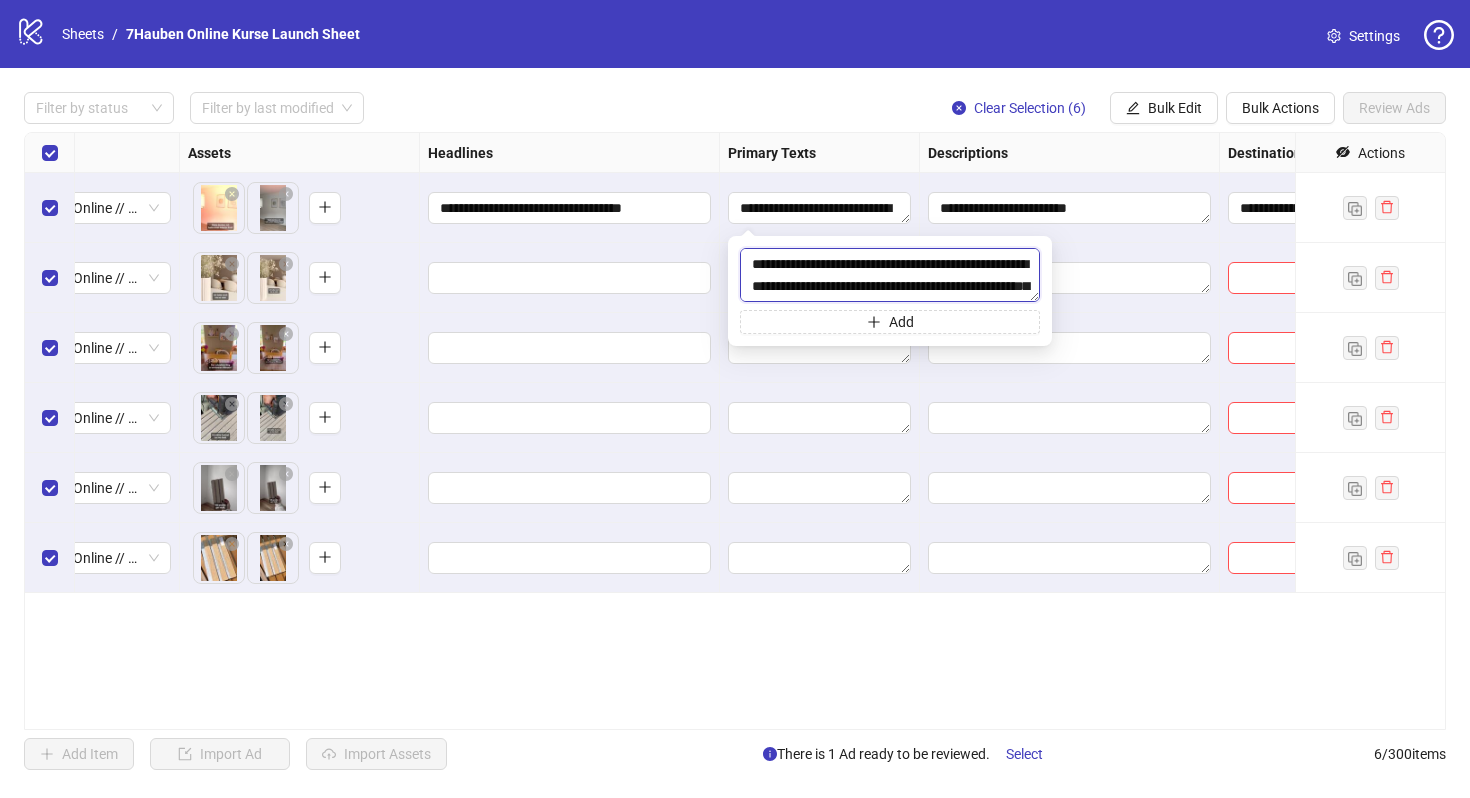 drag, startPoint x: 750, startPoint y: 260, endPoint x: 796, endPoint y: 287, distance: 53.338543 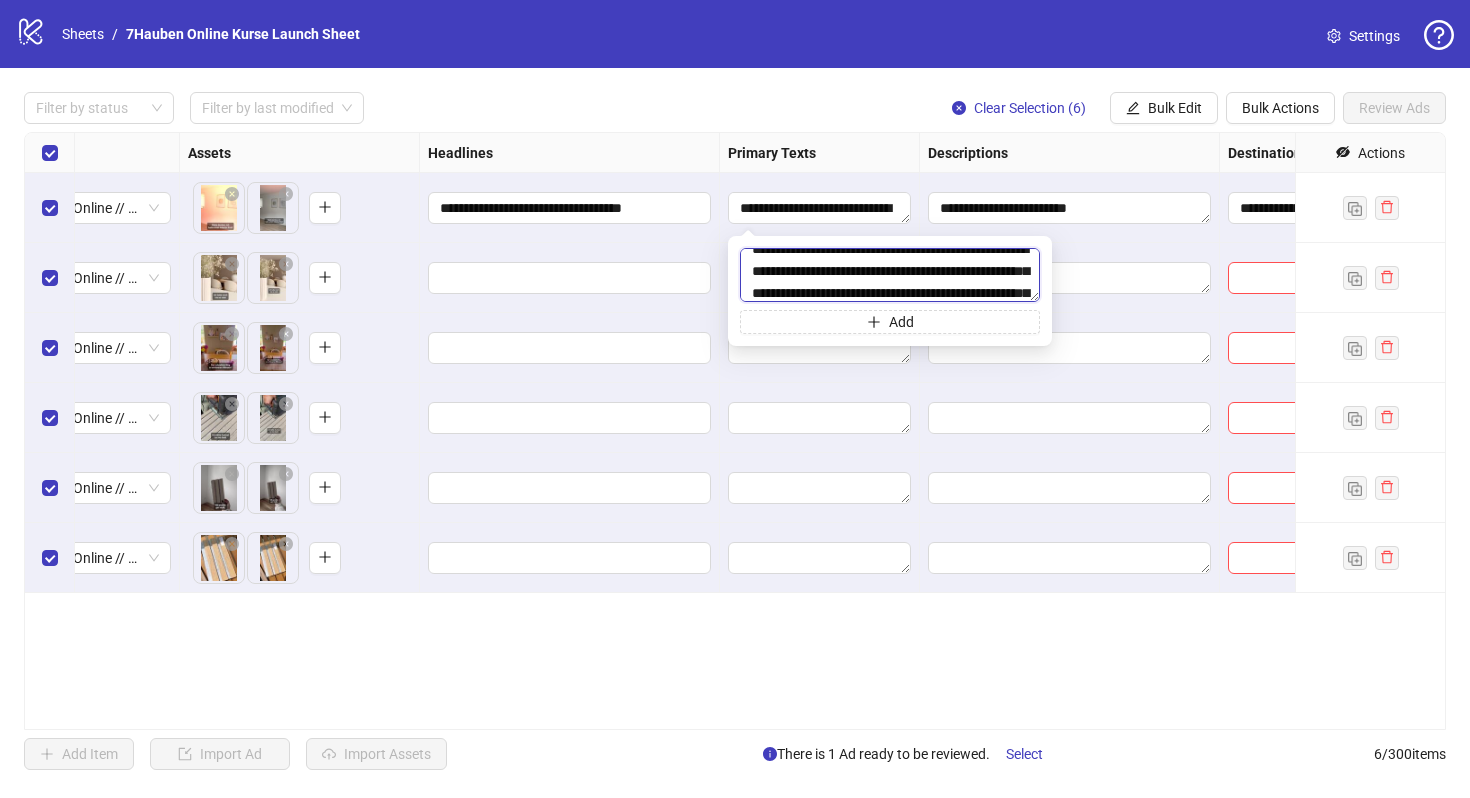 type on "**********" 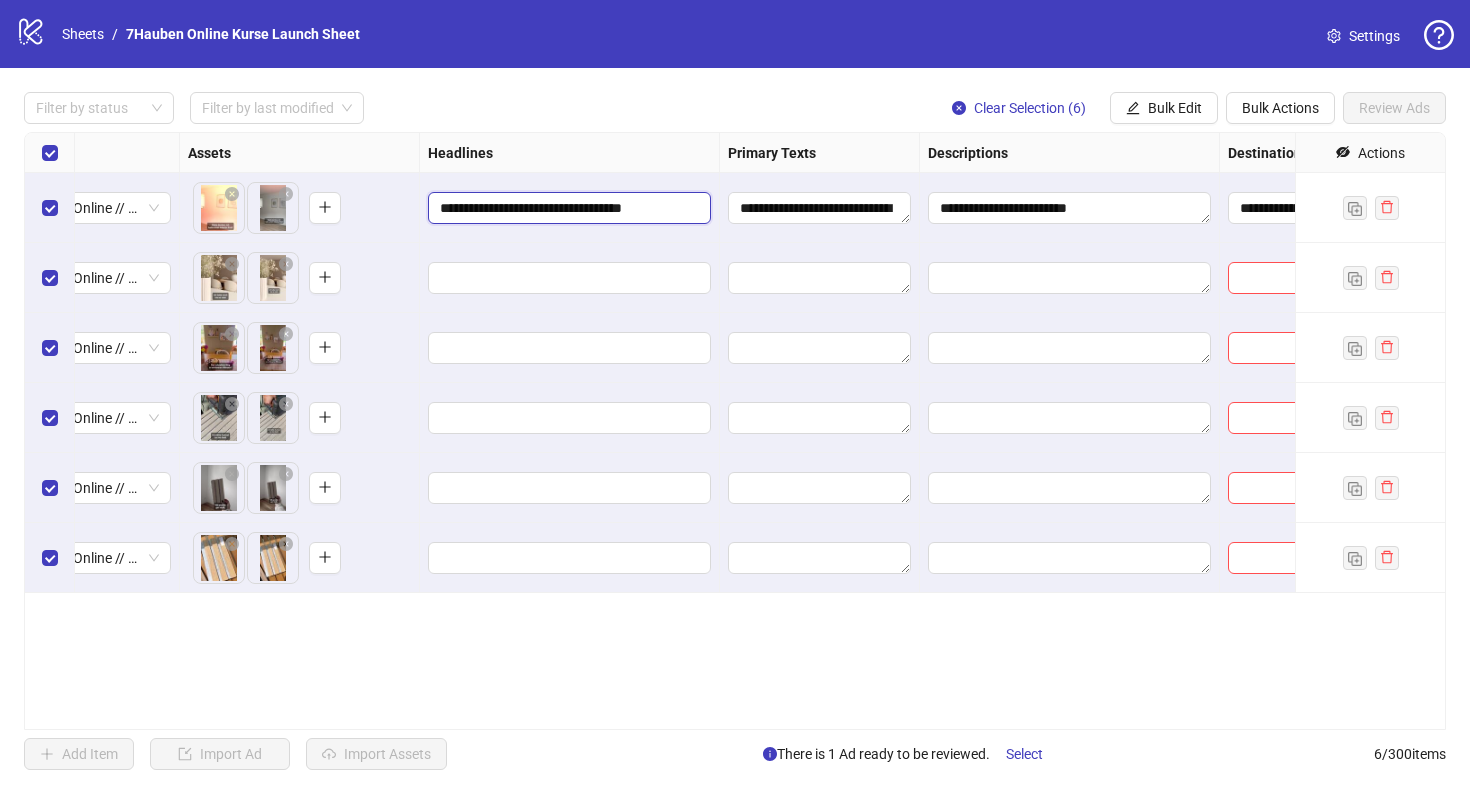 click on "**********" at bounding box center (567, 208) 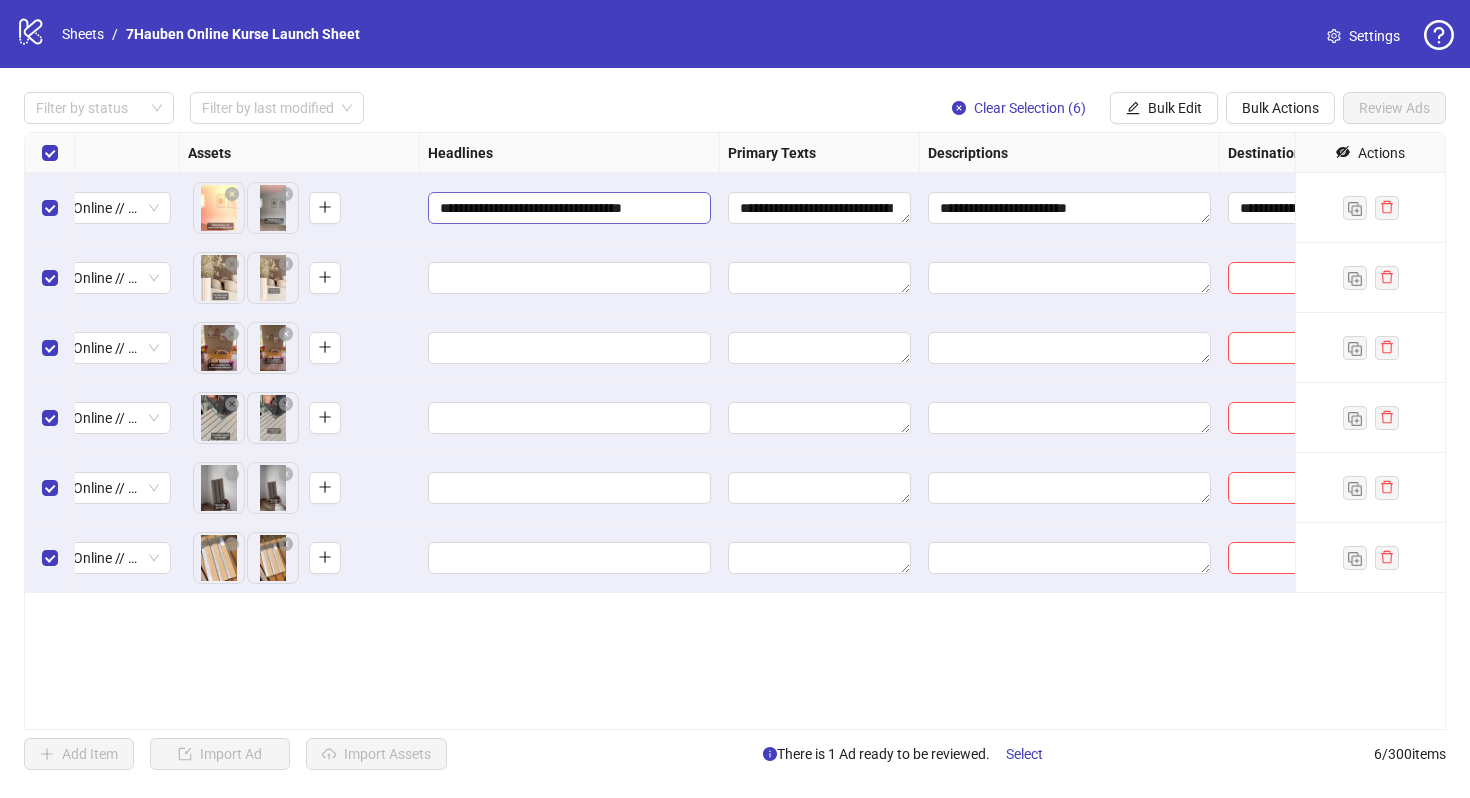 drag, startPoint x: 676, startPoint y: 205, endPoint x: 664, endPoint y: 205, distance: 12 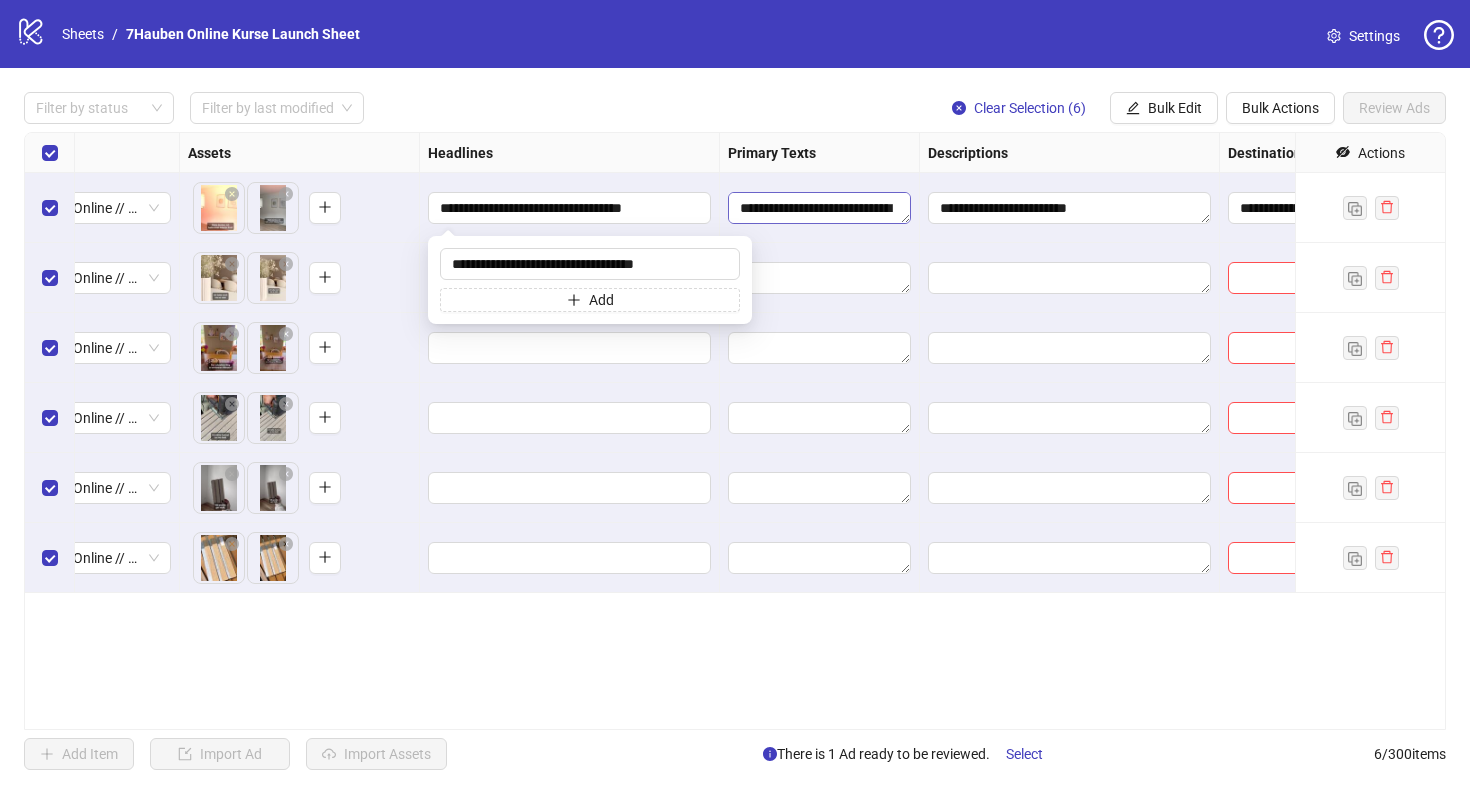 click on "**********" at bounding box center (819, 208) 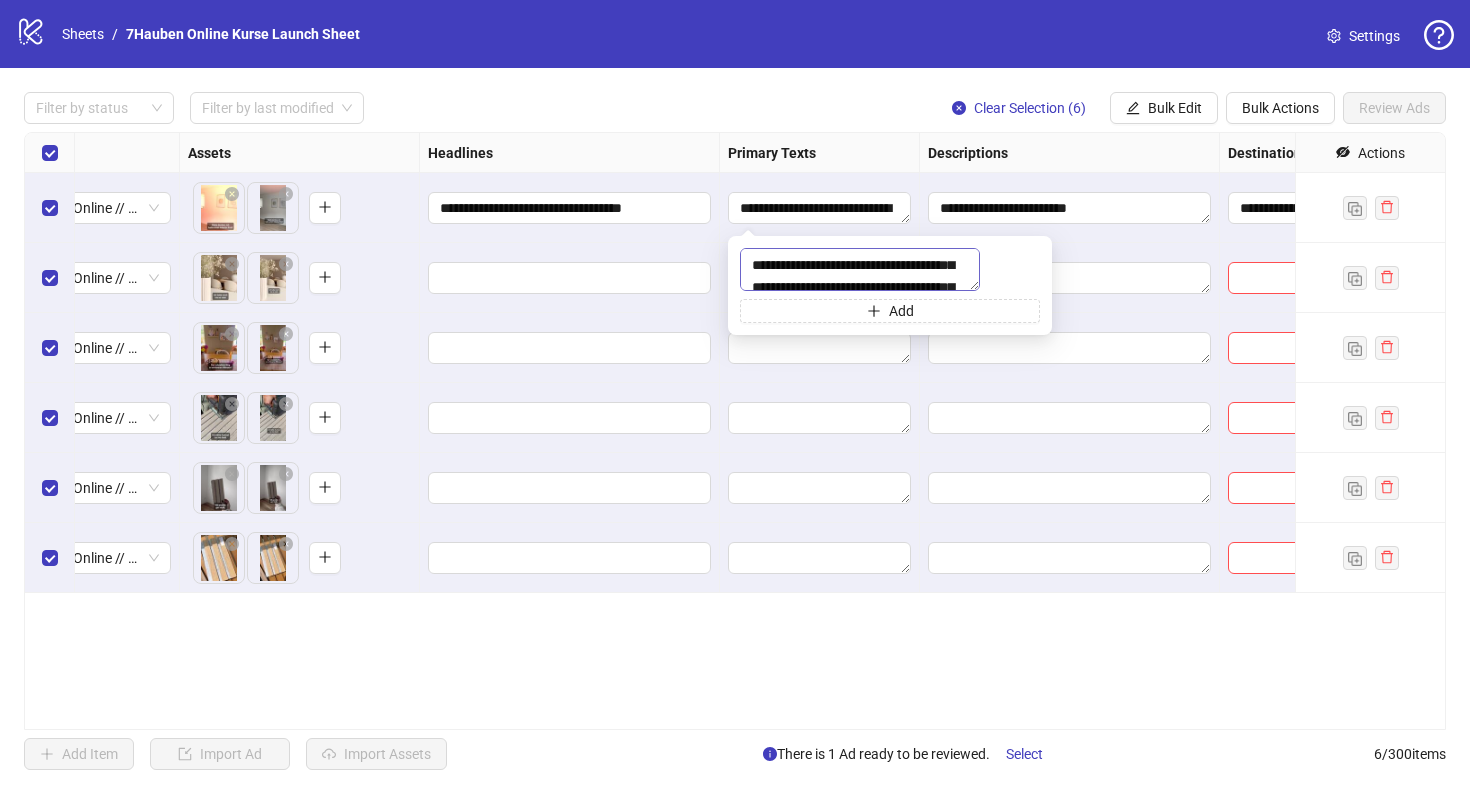 scroll, scrollTop: 32, scrollLeft: 0, axis: vertical 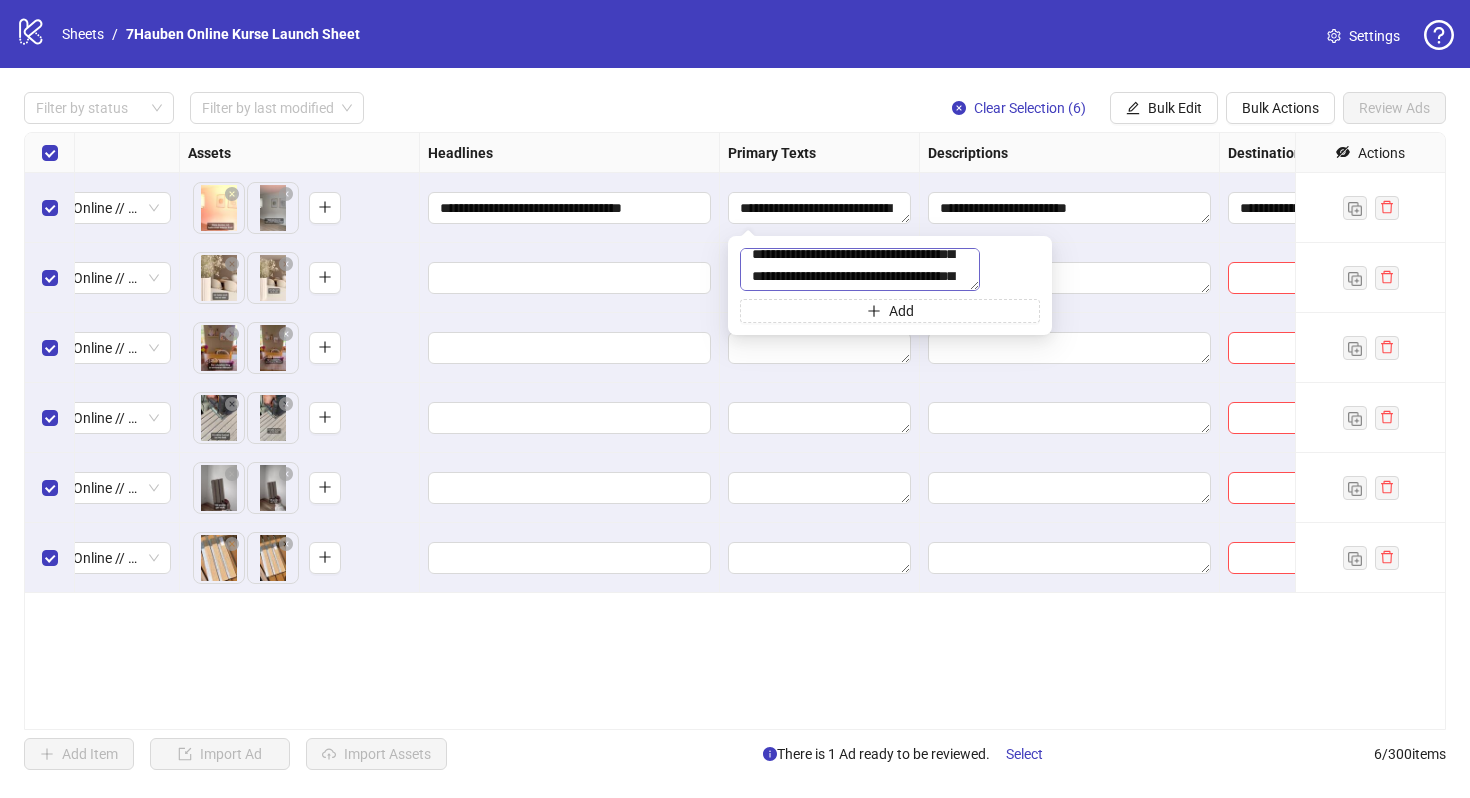 click on "**********" at bounding box center [860, 269] 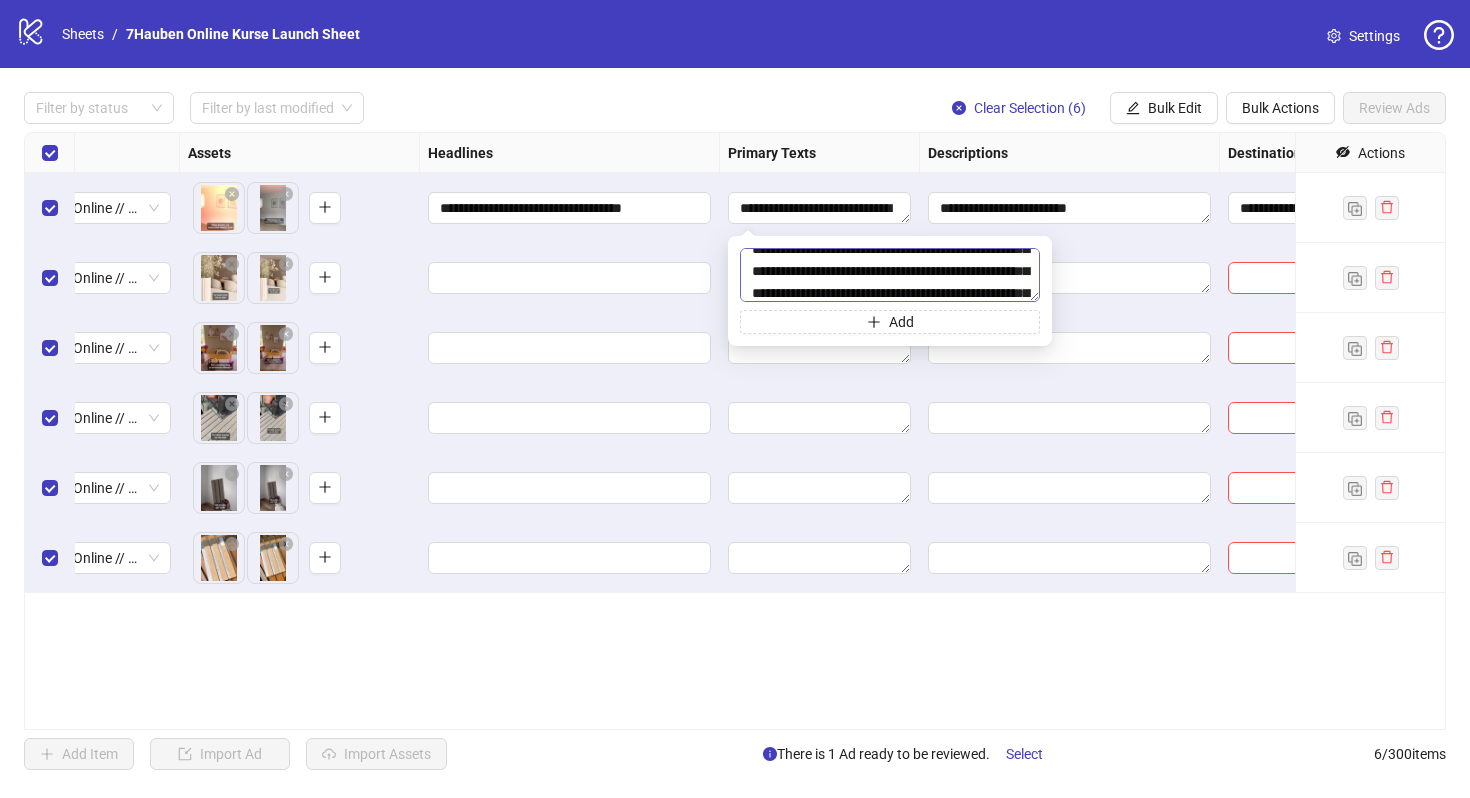 scroll, scrollTop: 32, scrollLeft: 0, axis: vertical 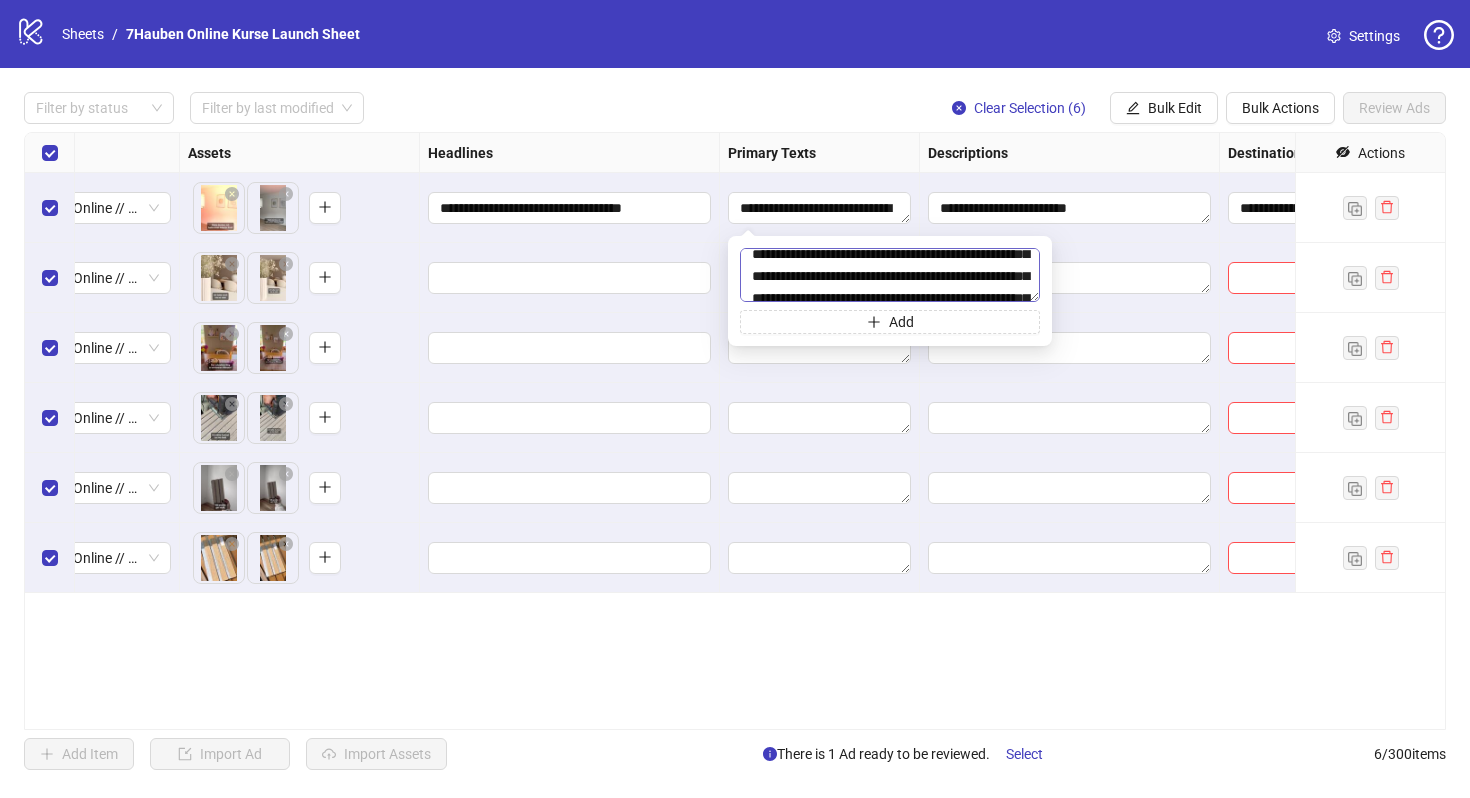 click on "**********" at bounding box center [890, 275] 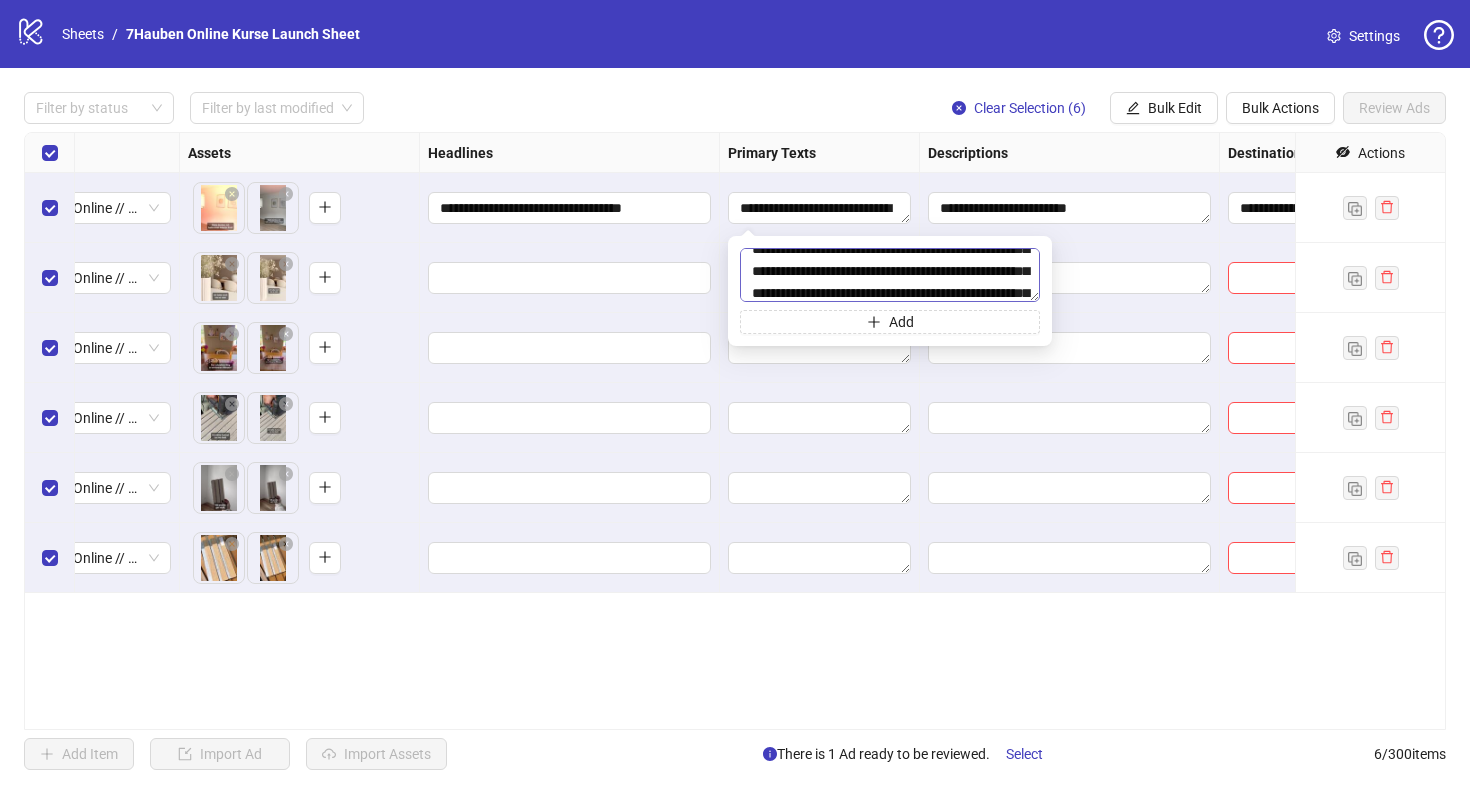 scroll, scrollTop: 23, scrollLeft: 0, axis: vertical 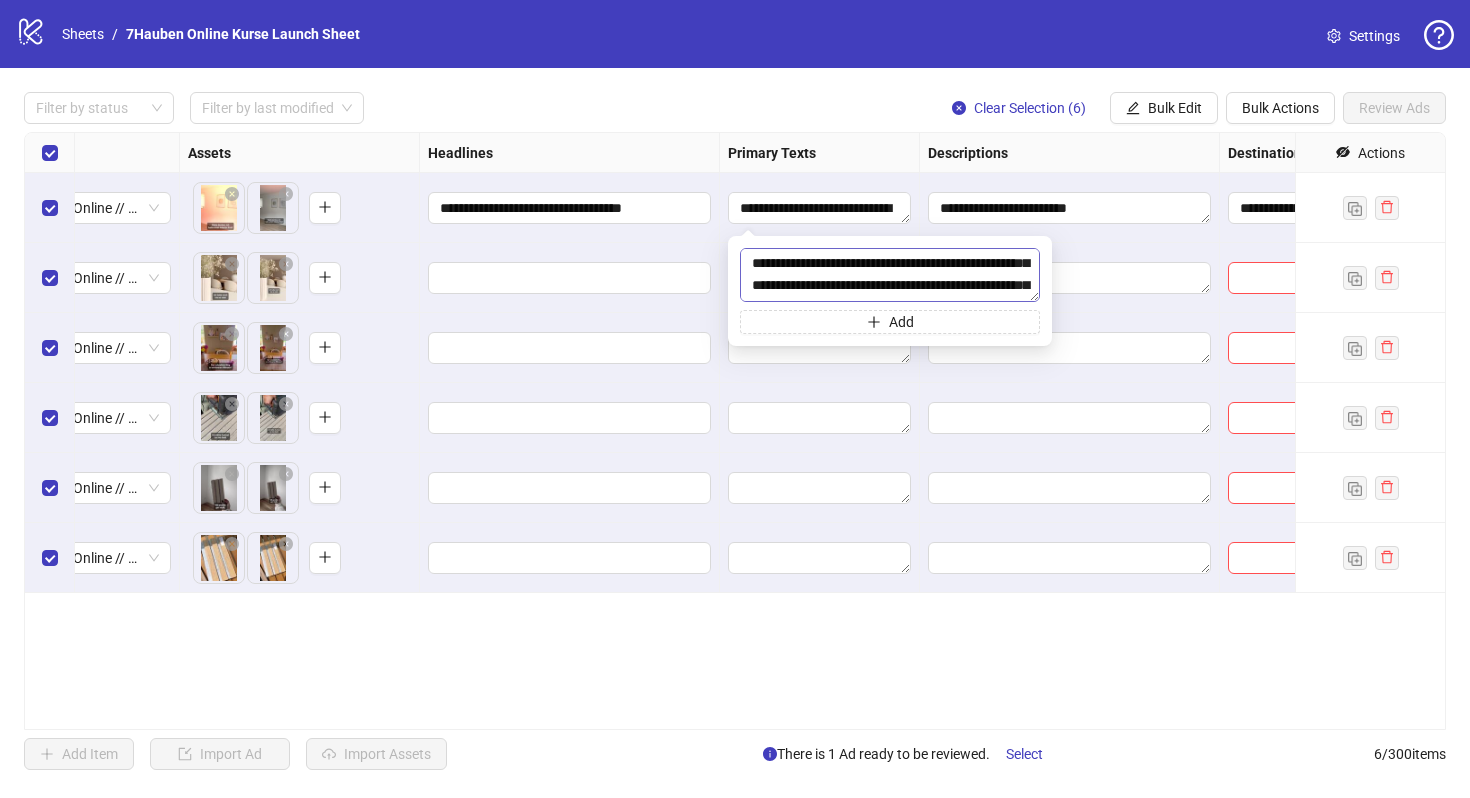 click at bounding box center [890, 275] 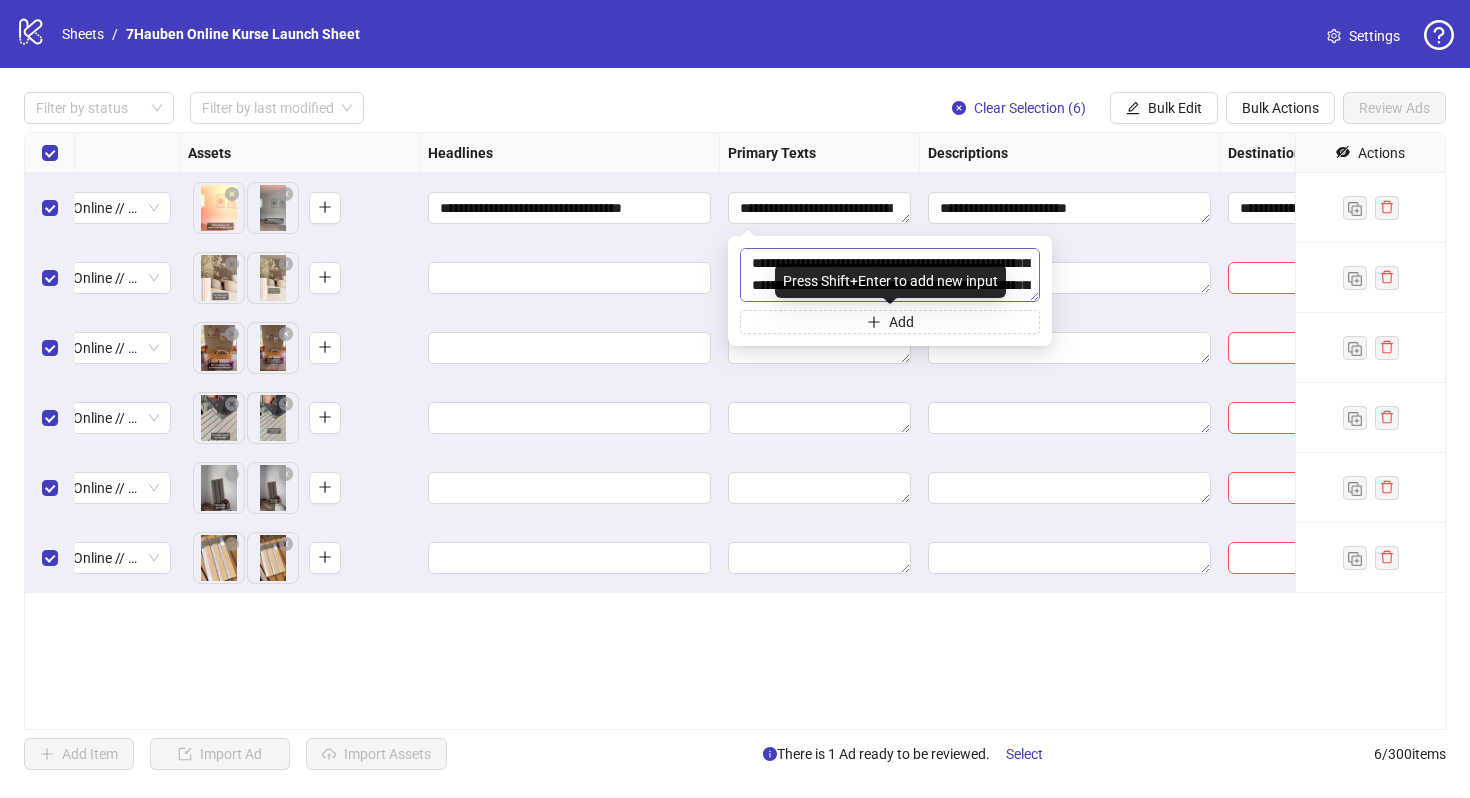 click at bounding box center [890, 275] 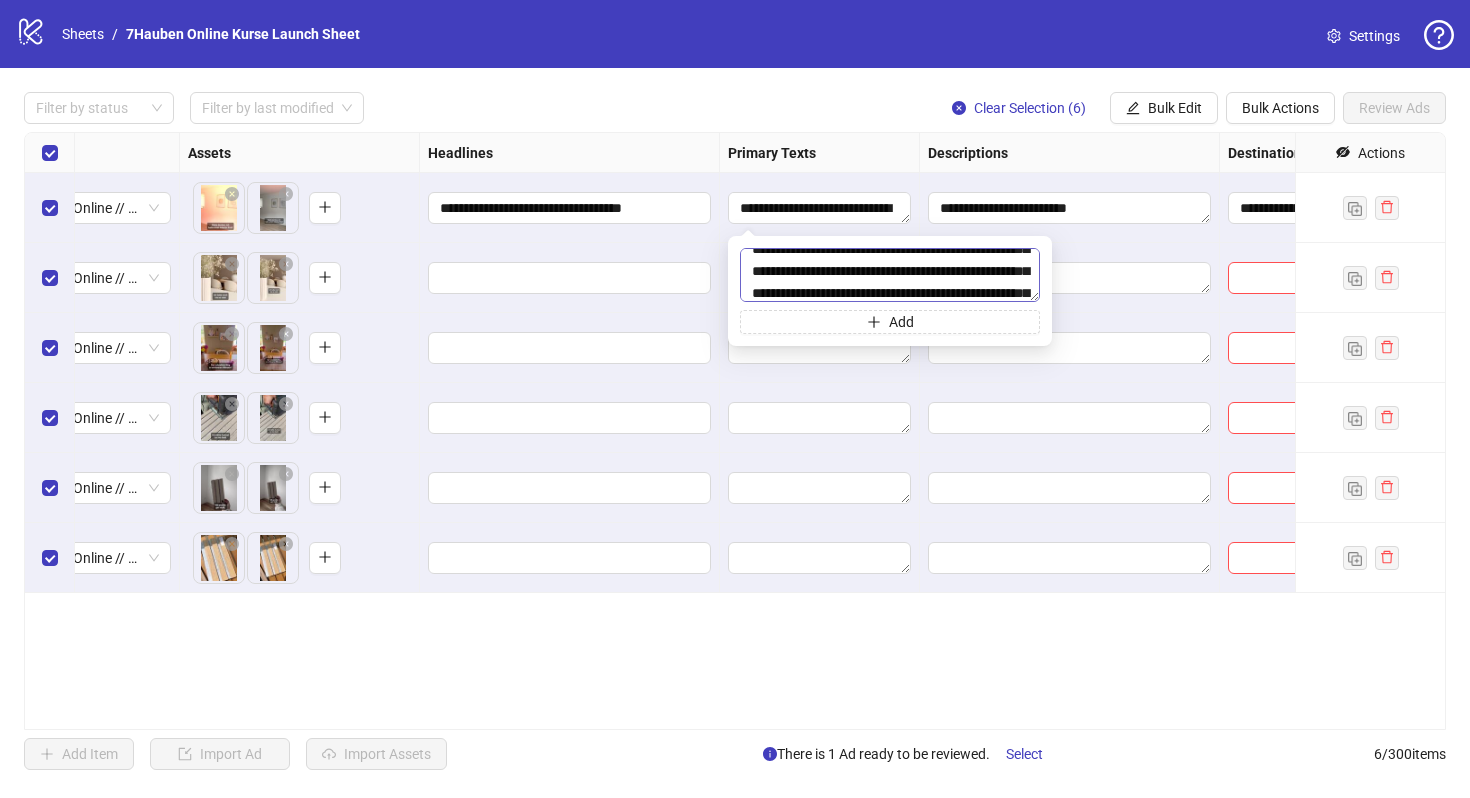 scroll, scrollTop: 41, scrollLeft: 0, axis: vertical 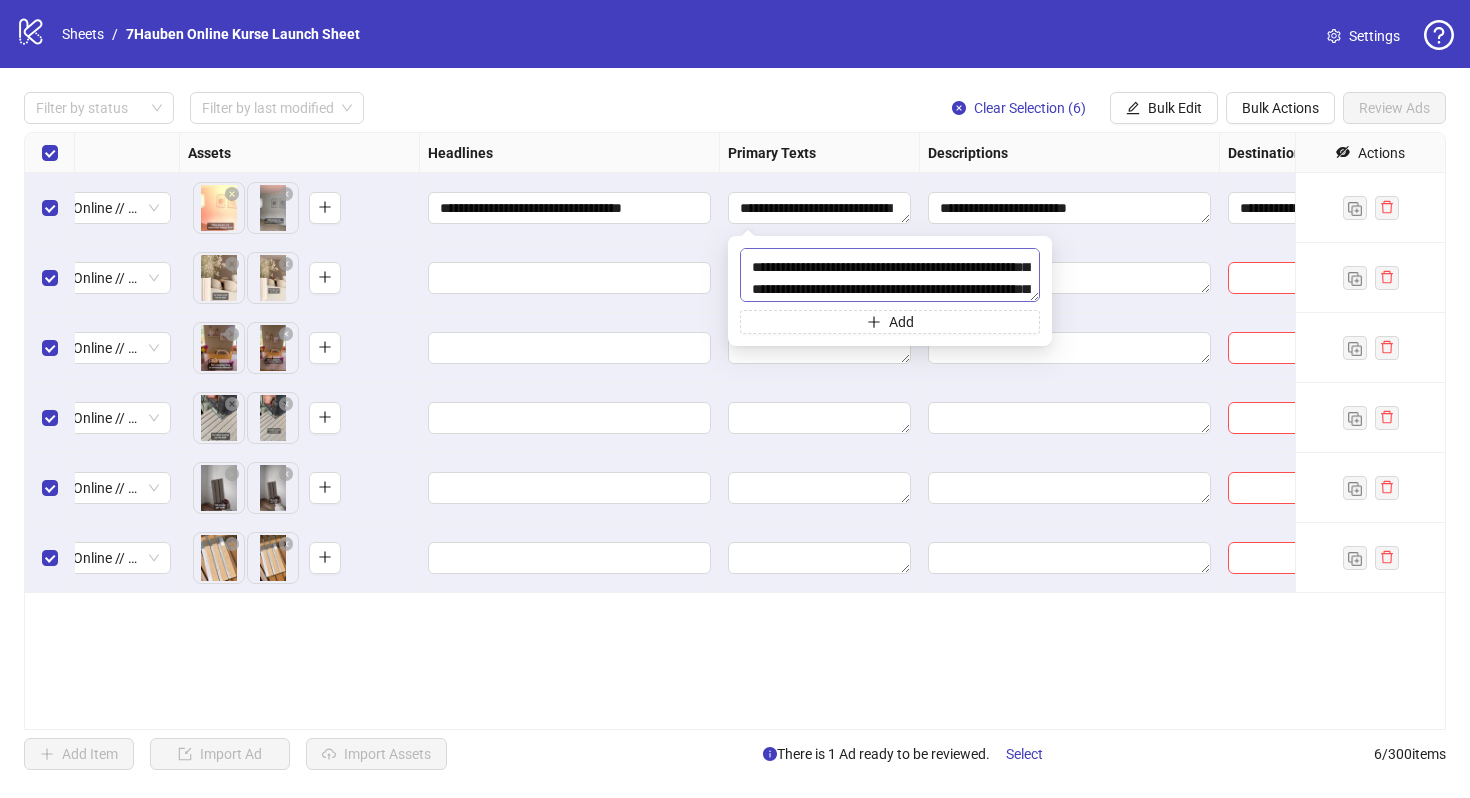 click at bounding box center [890, 275] 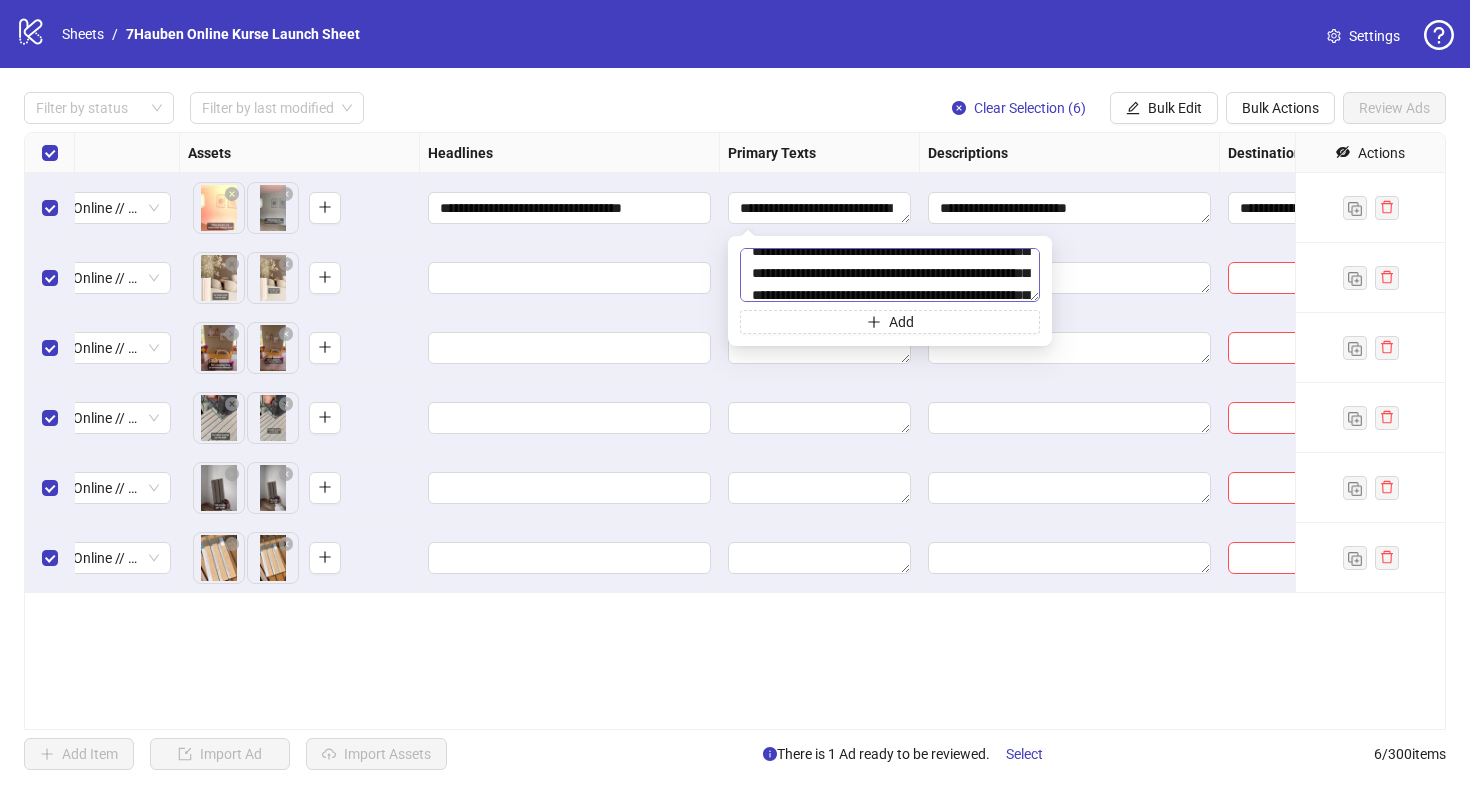 scroll, scrollTop: 66, scrollLeft: 0, axis: vertical 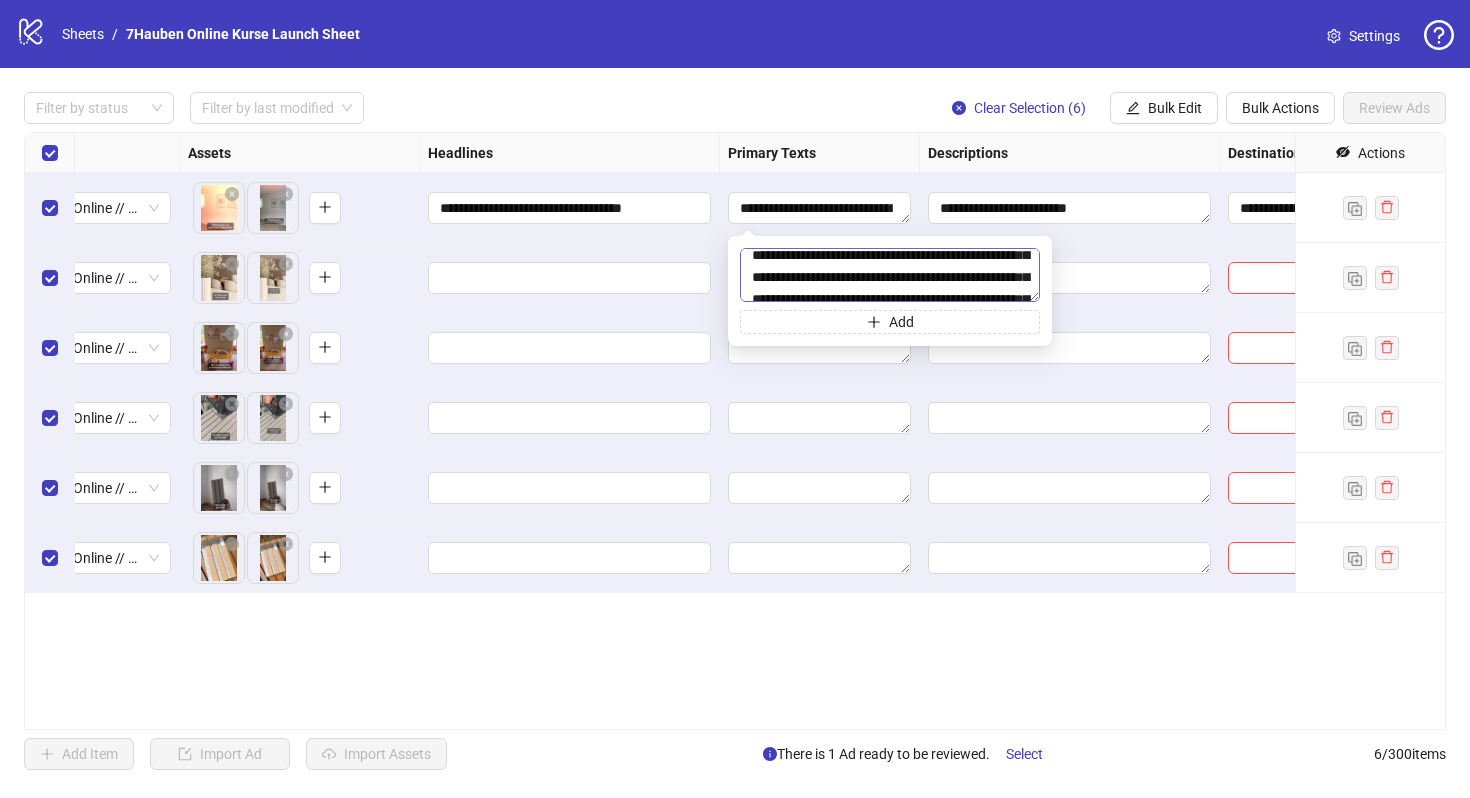 drag, startPoint x: 978, startPoint y: 289, endPoint x: 894, endPoint y: 273, distance: 85.51023 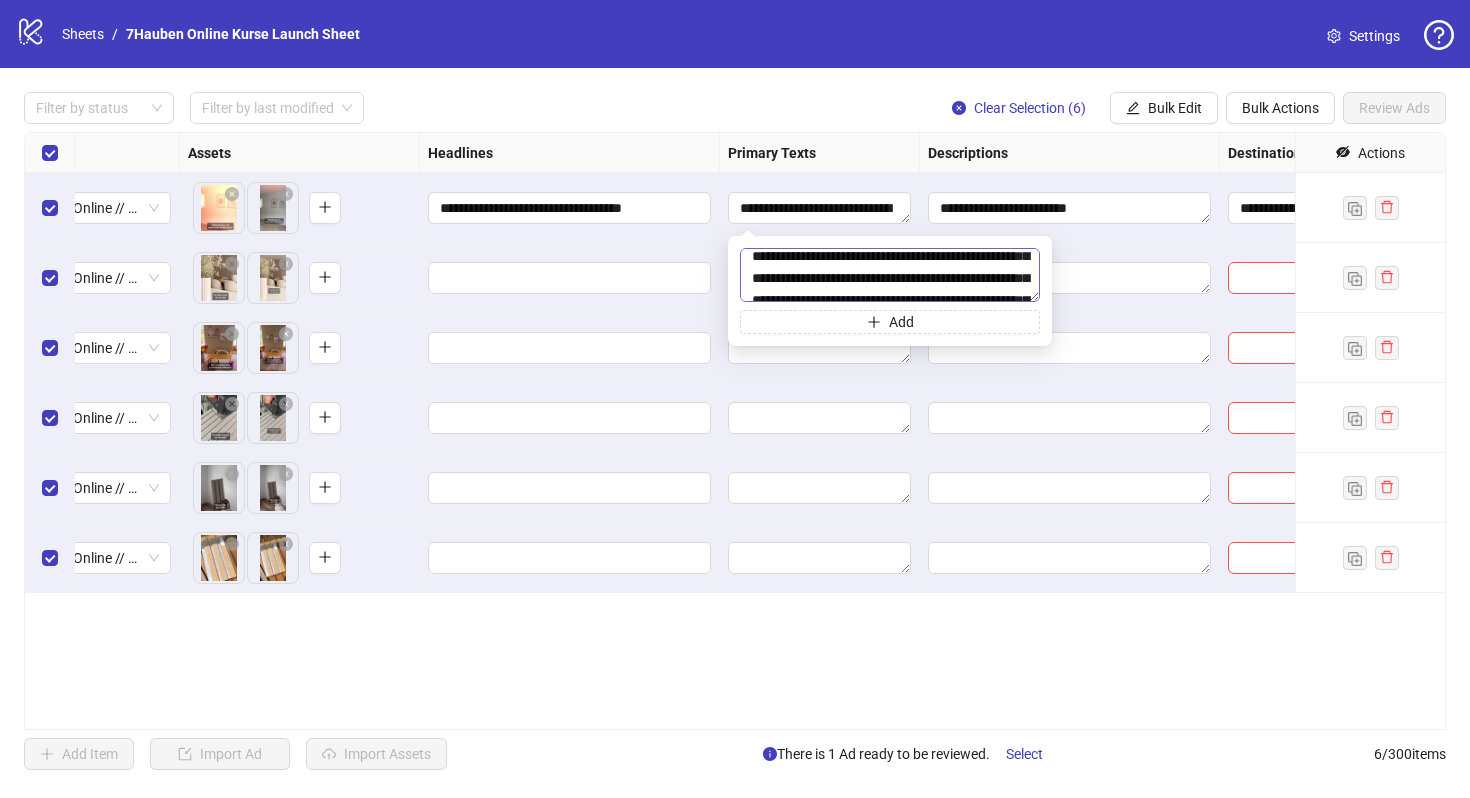scroll, scrollTop: 144, scrollLeft: 0, axis: vertical 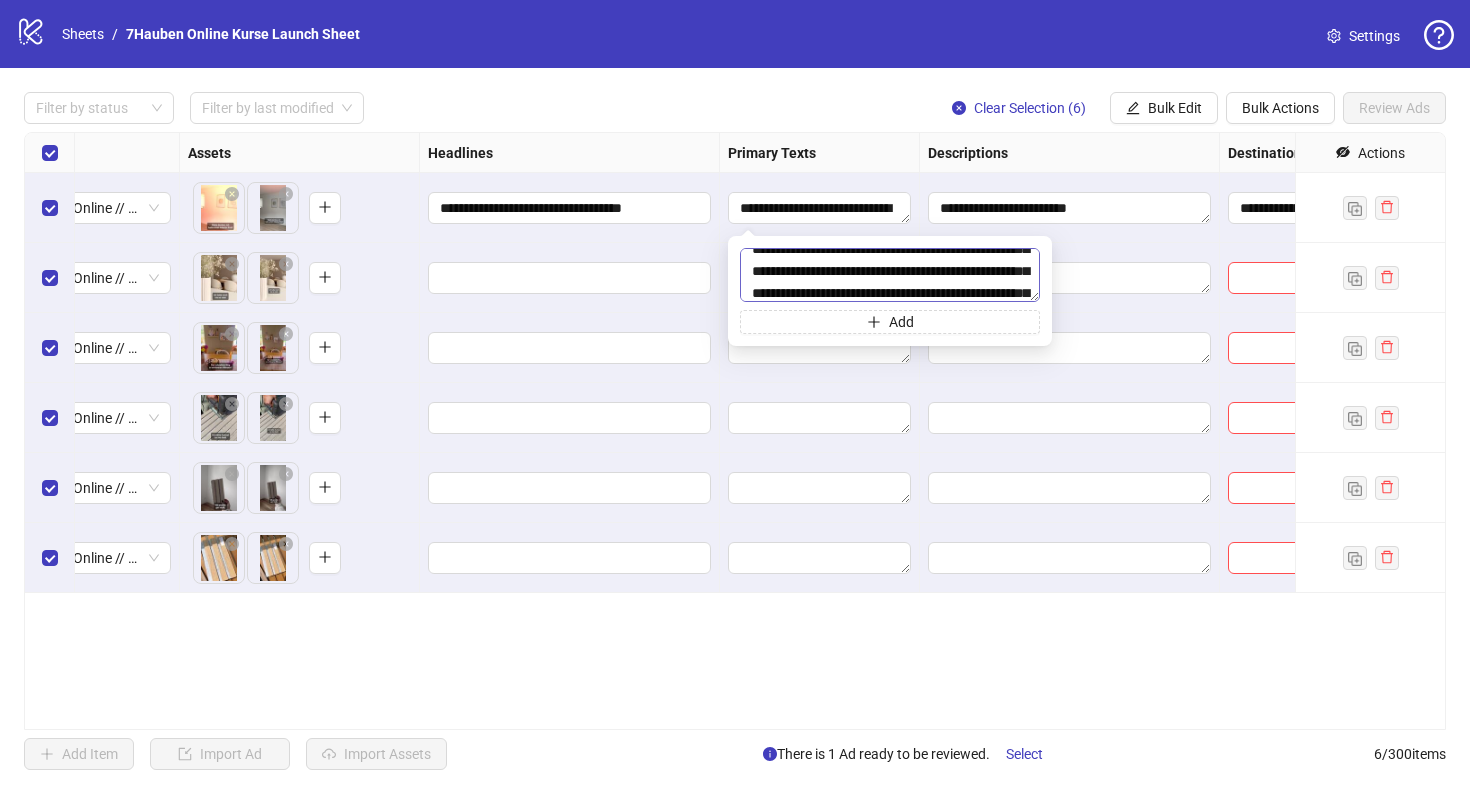 drag, startPoint x: 948, startPoint y: 273, endPoint x: 882, endPoint y: 275, distance: 66.0303 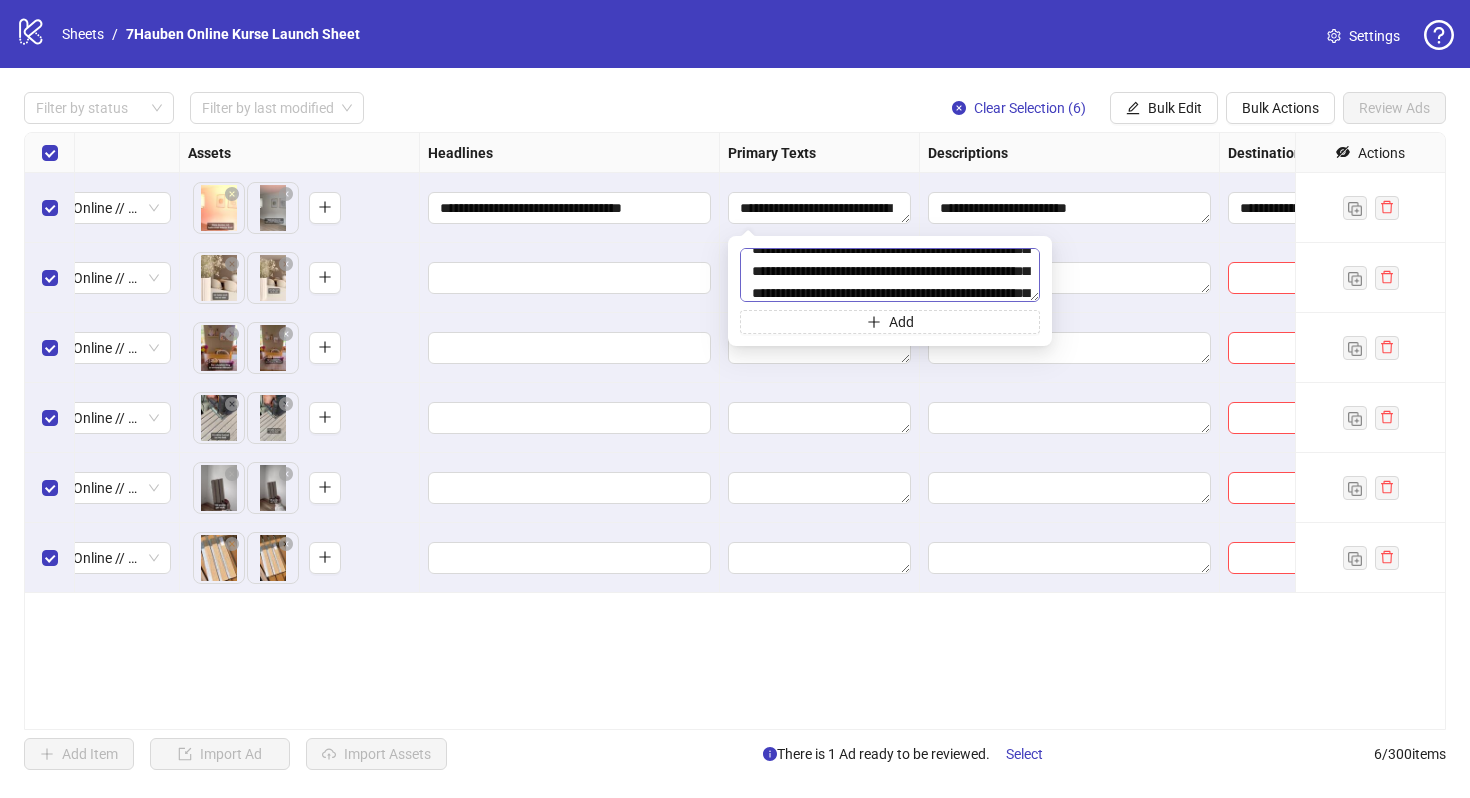 type on "**********" 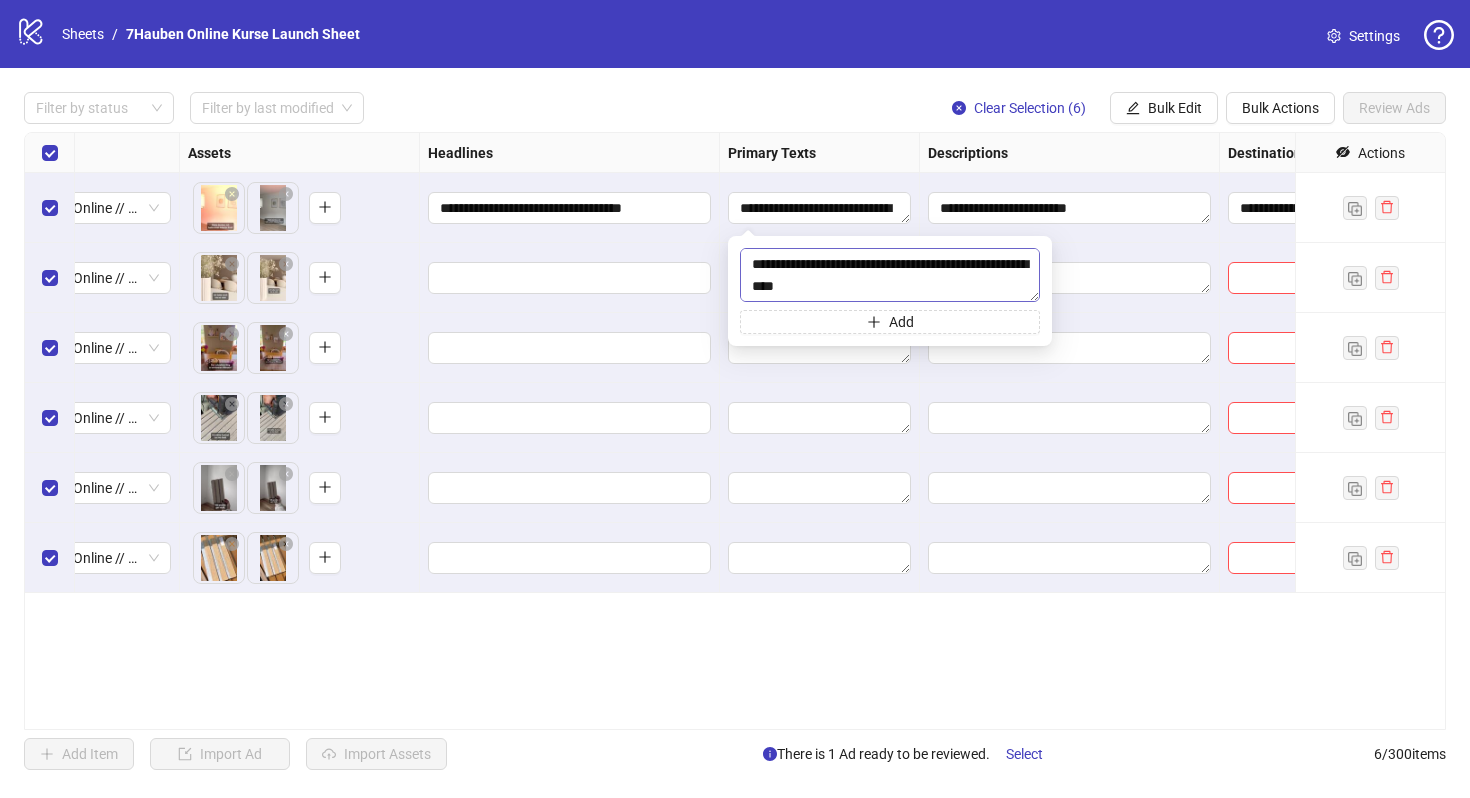 scroll, scrollTop: 616, scrollLeft: 0, axis: vertical 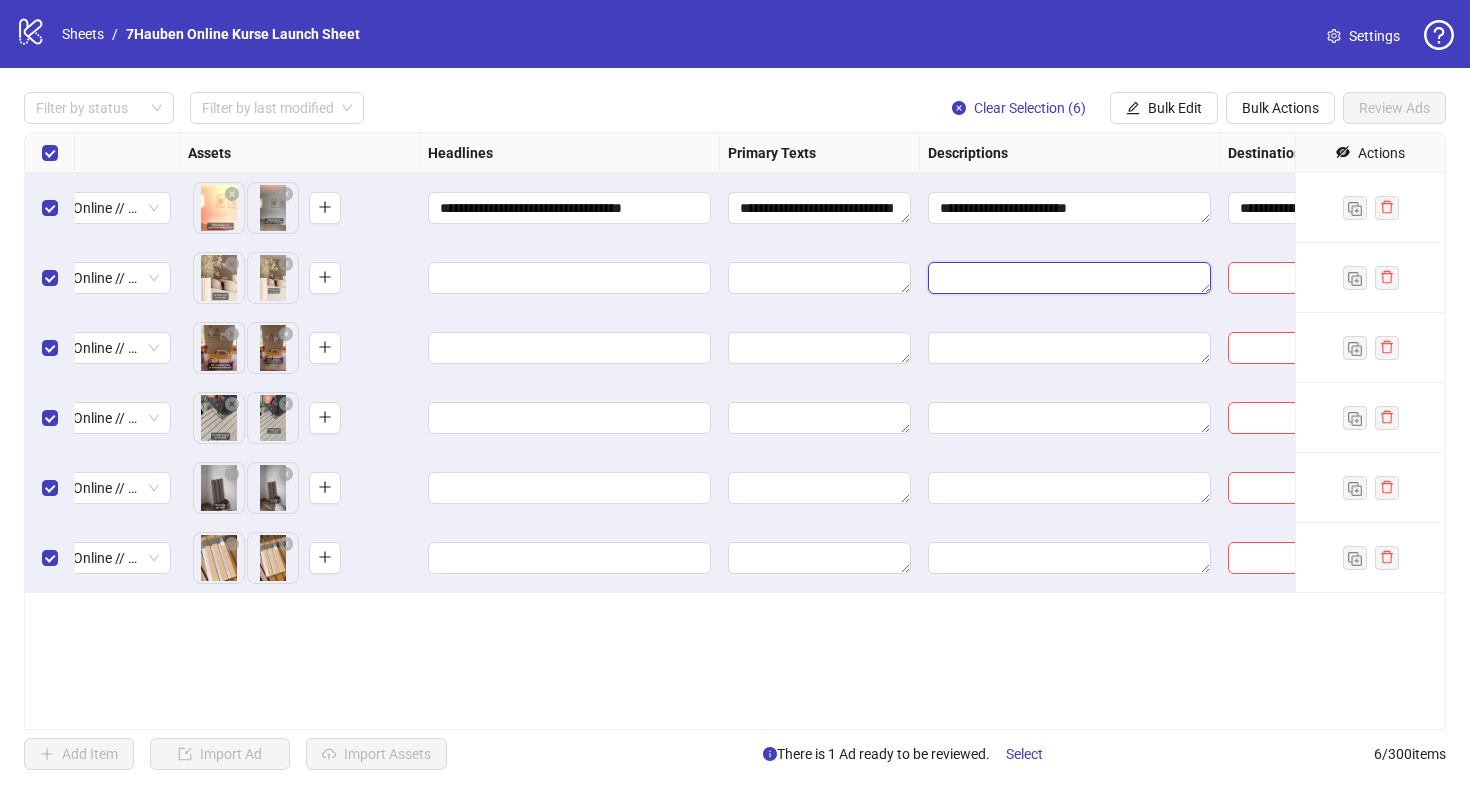 click at bounding box center (1069, 278) 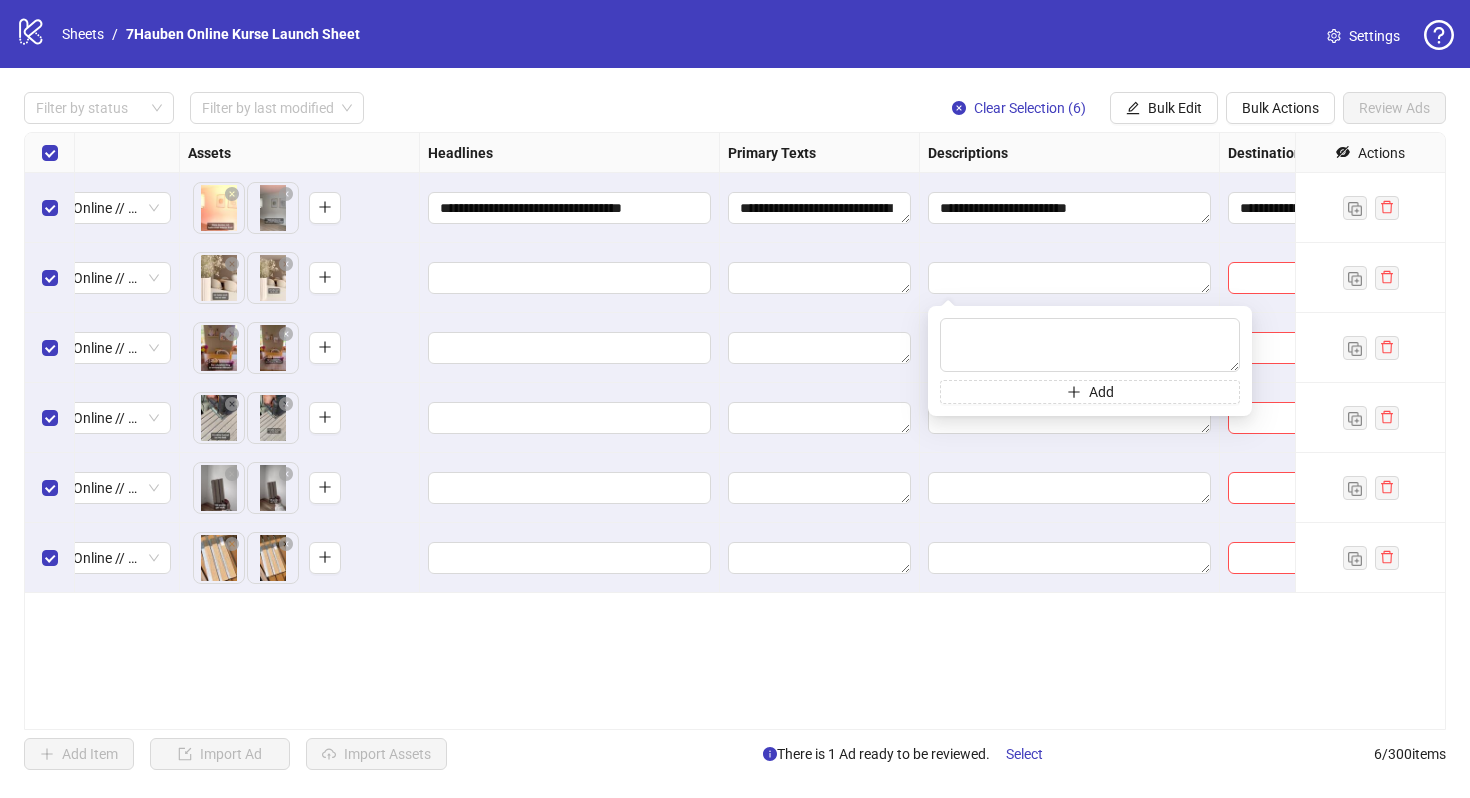 click at bounding box center (1070, 278) 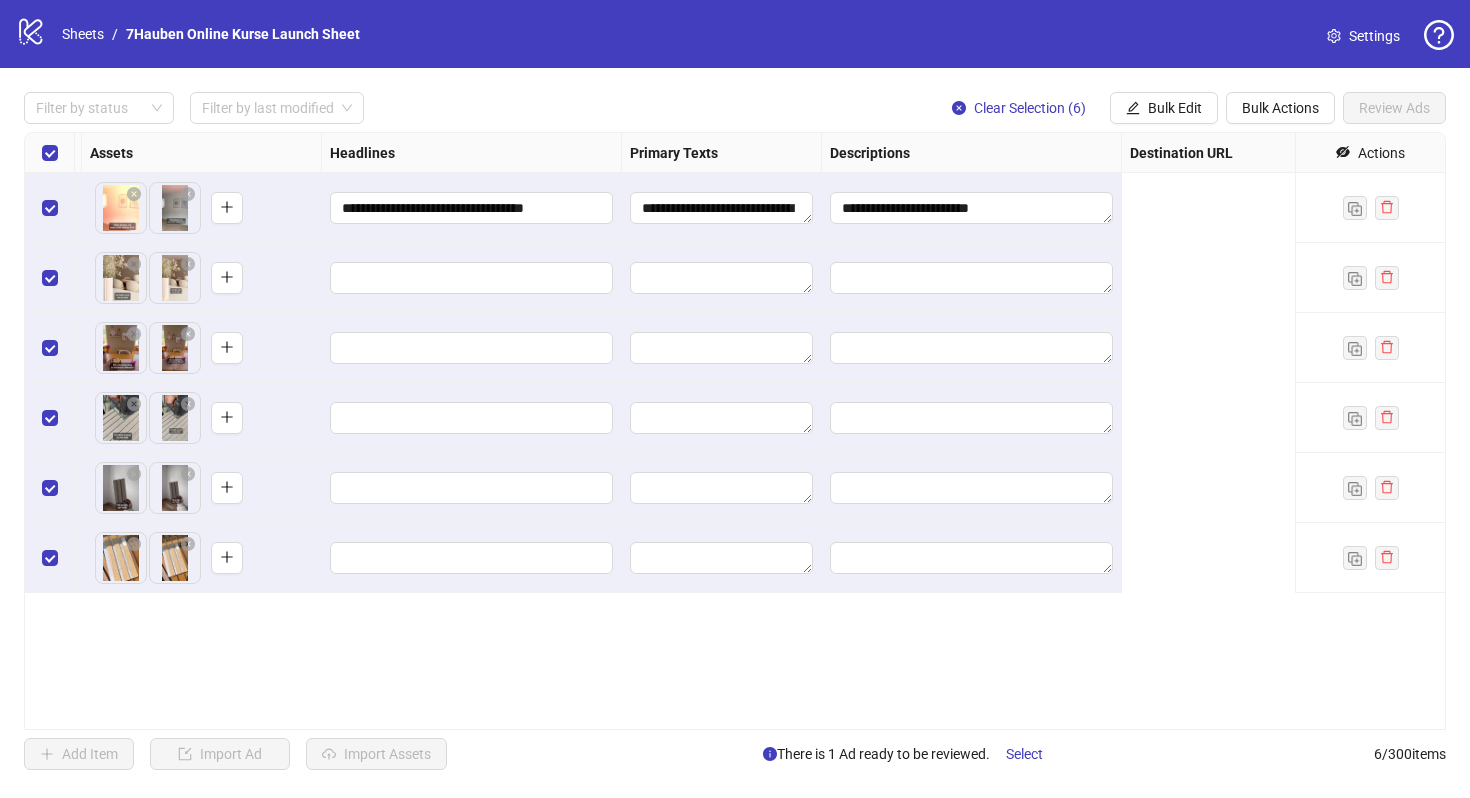scroll, scrollTop: 0, scrollLeft: 0, axis: both 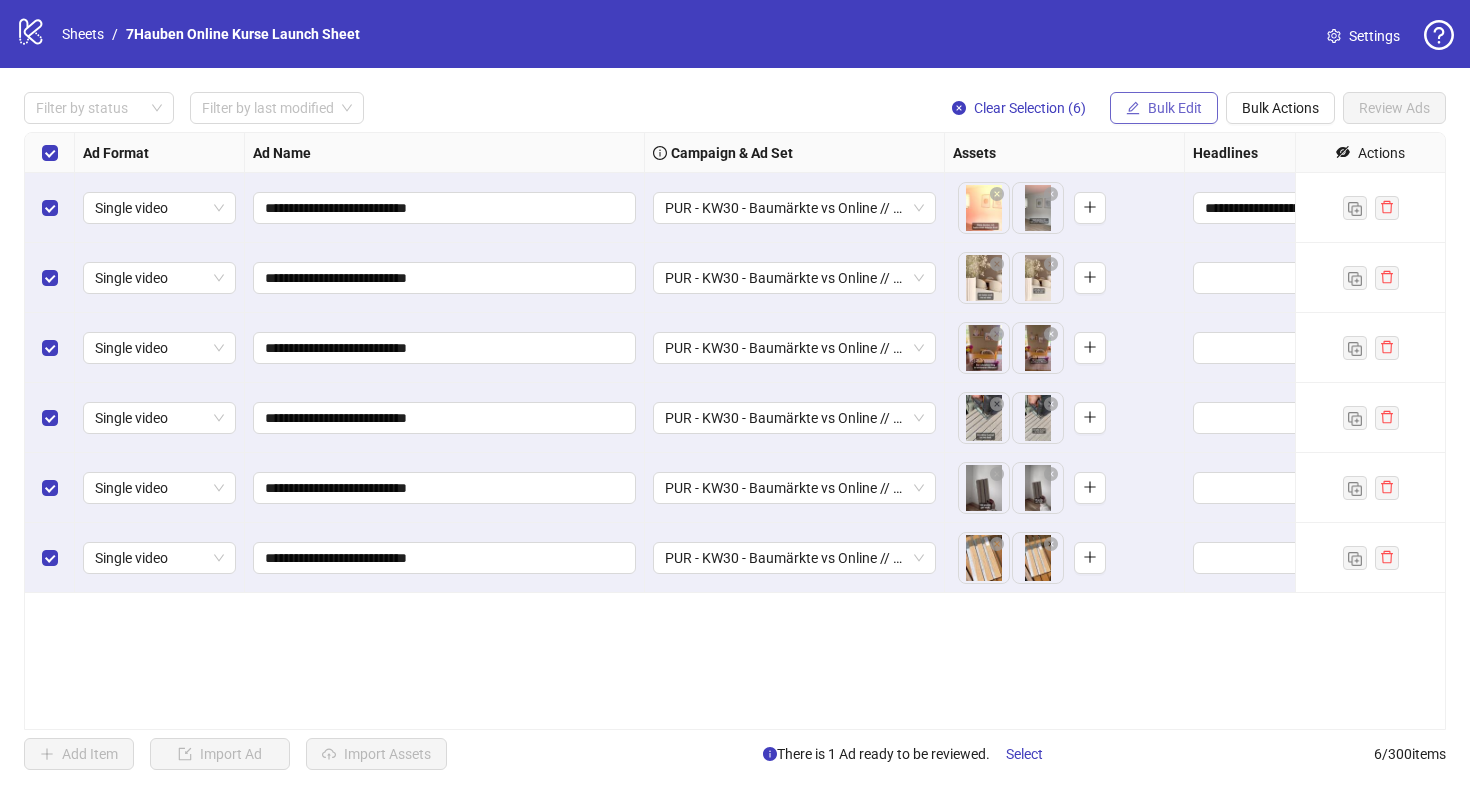 click on "Bulk Edit" at bounding box center [1175, 108] 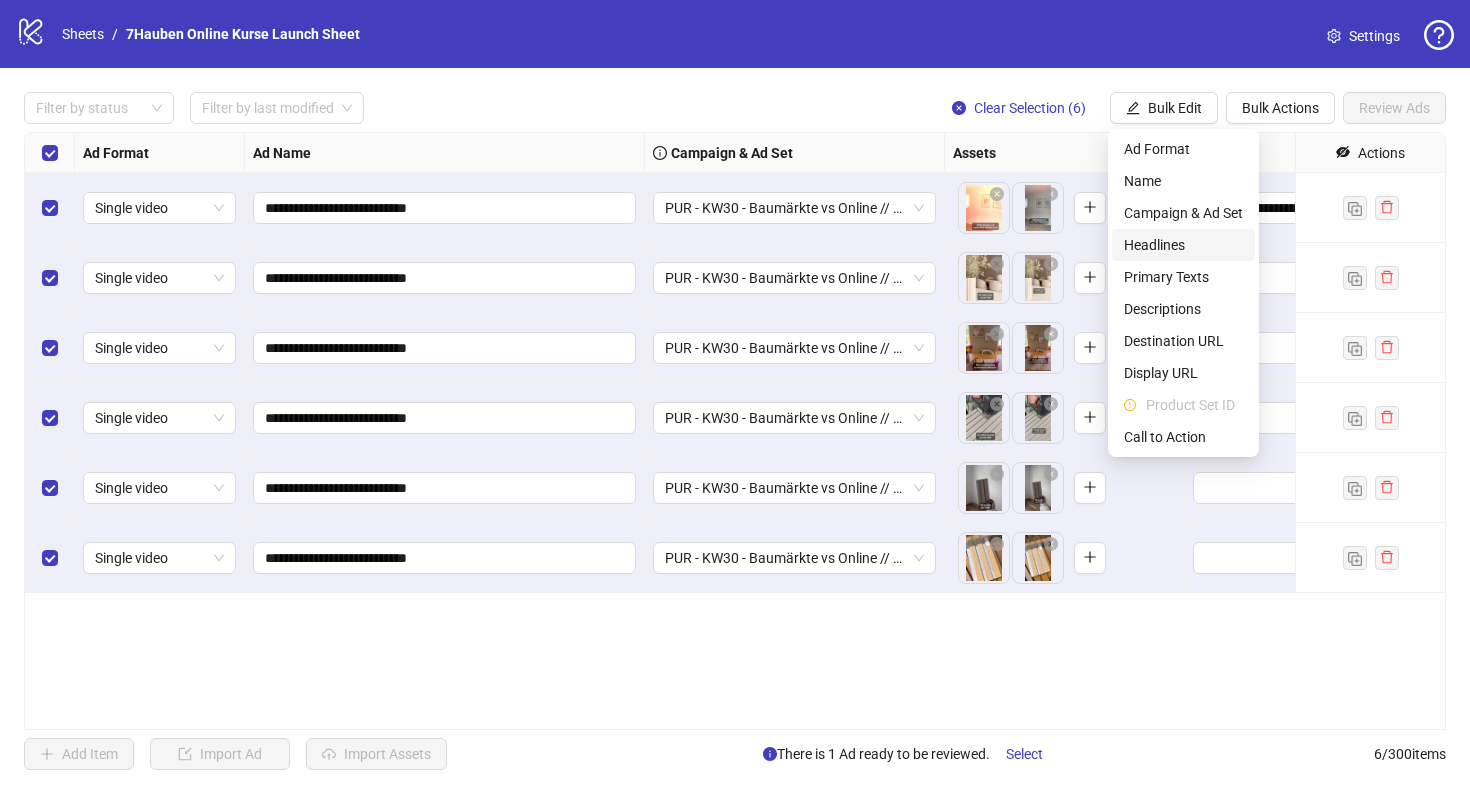 click on "Headlines" at bounding box center (1183, 245) 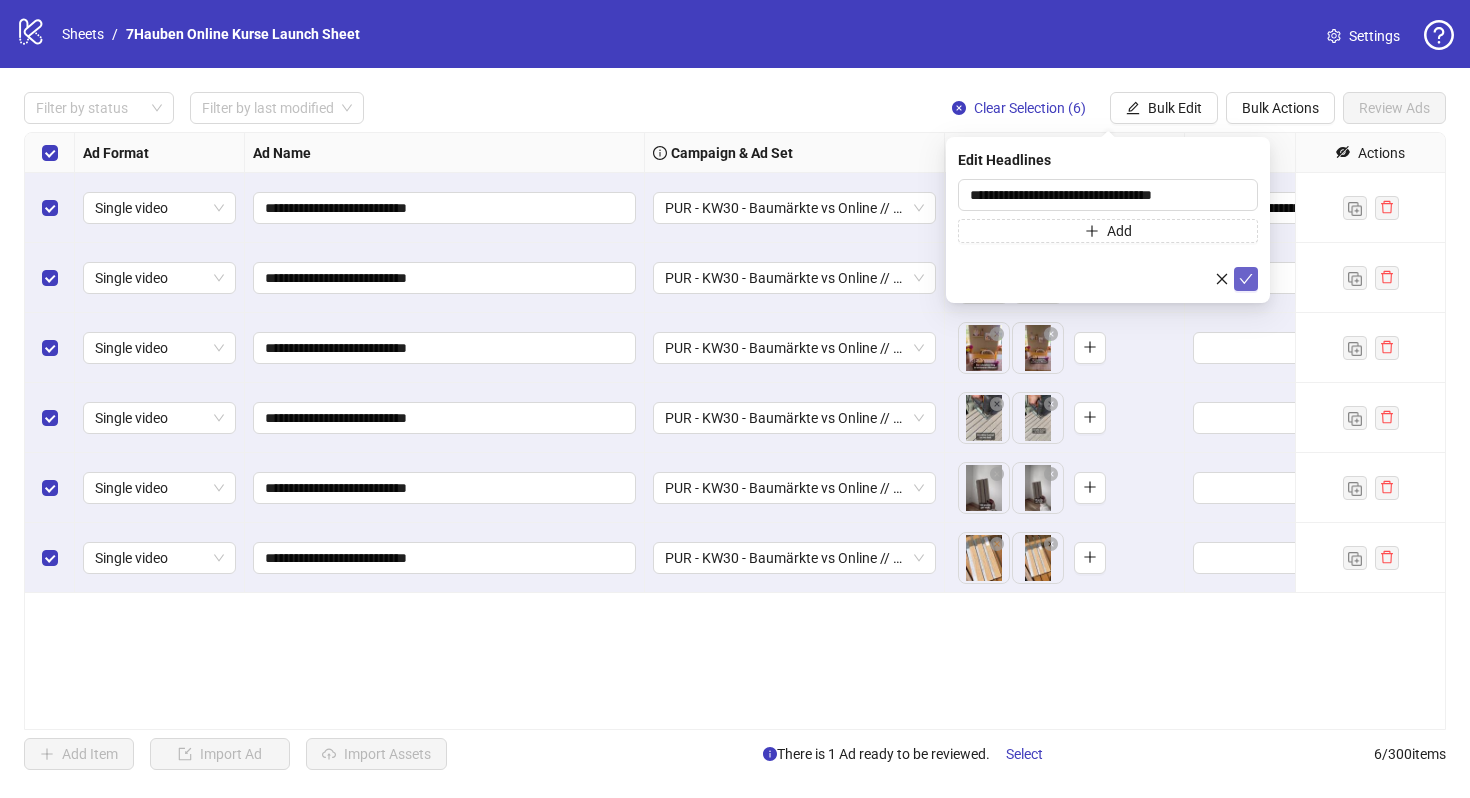 click 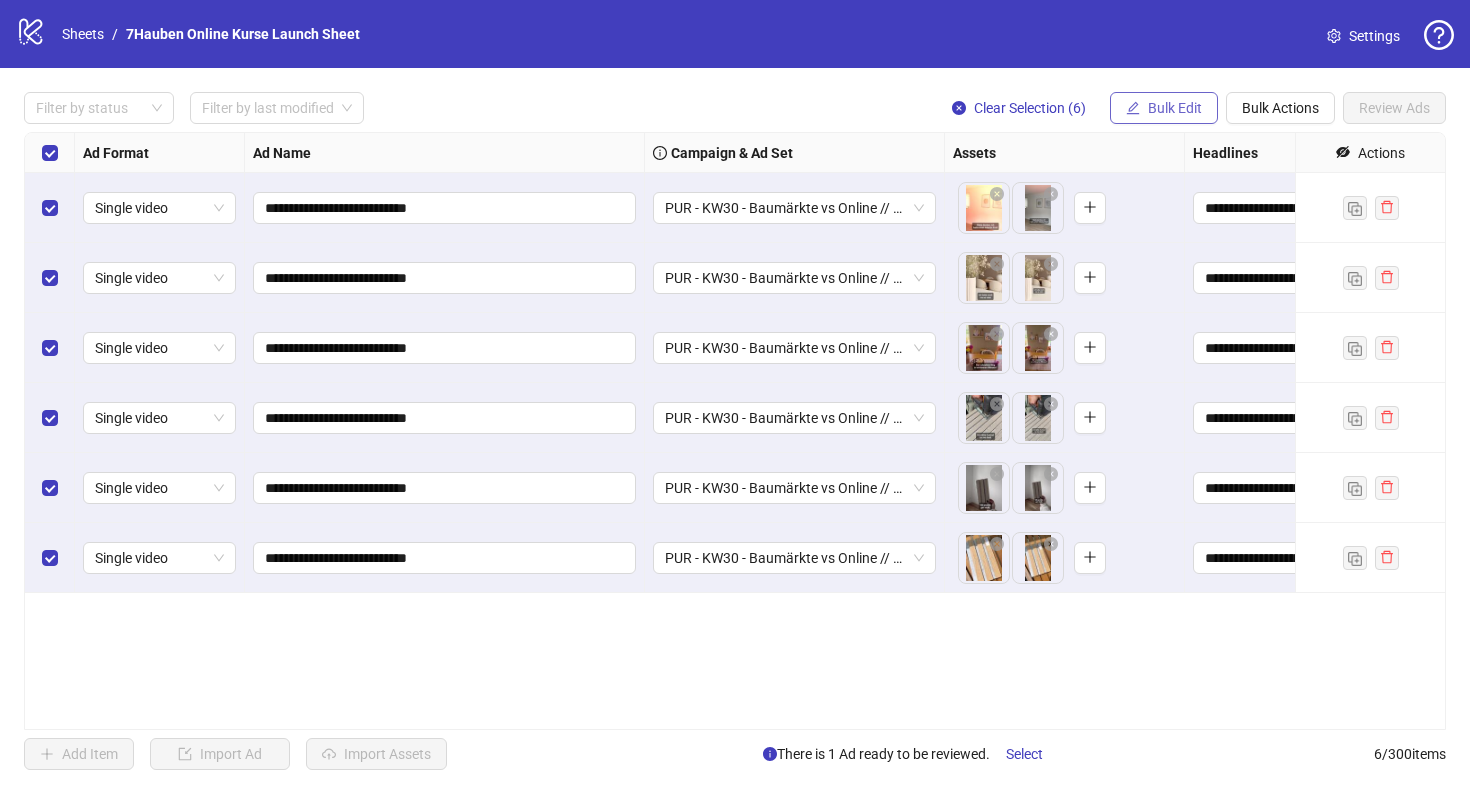 click on "Bulk Edit" at bounding box center [1175, 108] 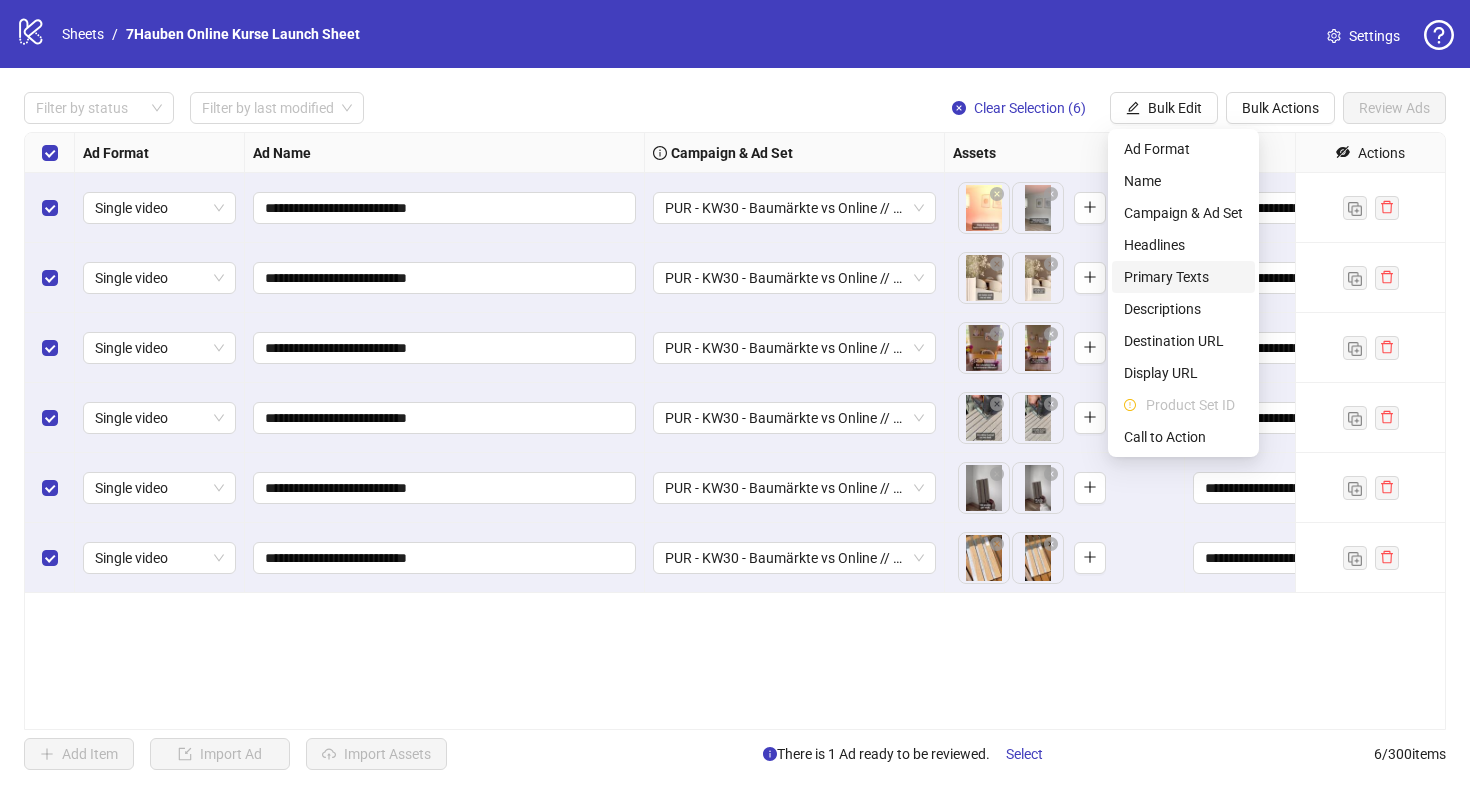 click on "Primary Texts" at bounding box center [1183, 277] 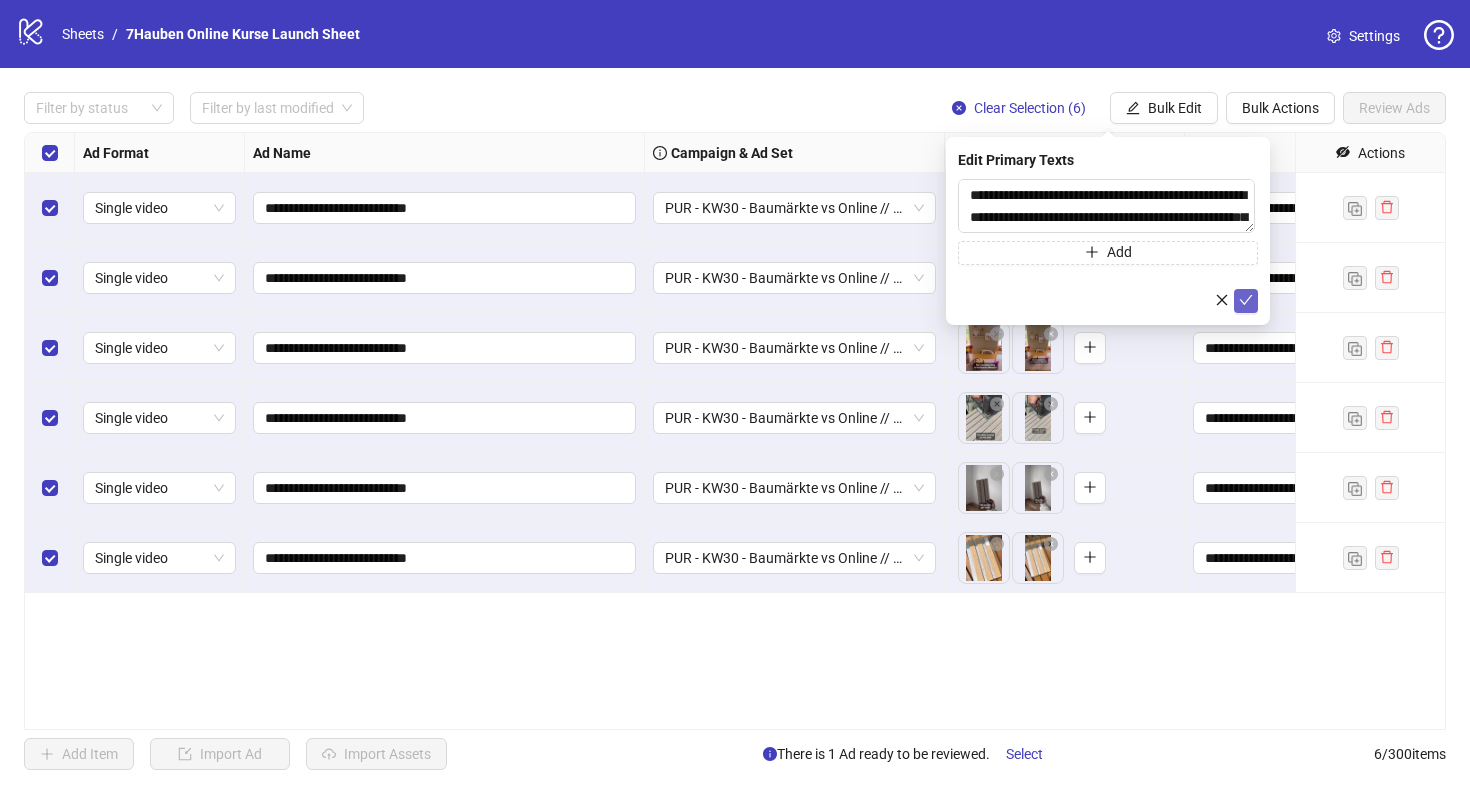 click 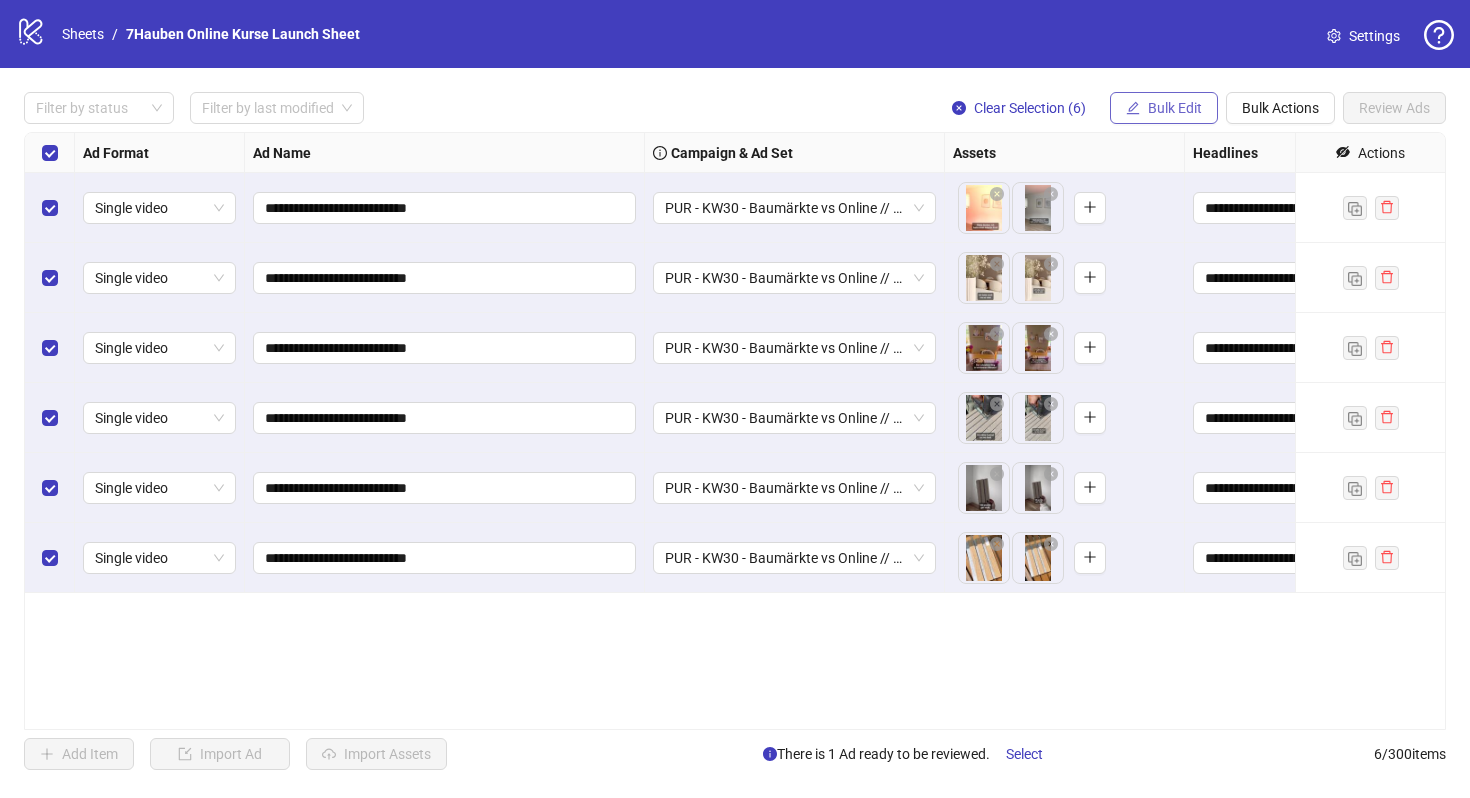 click on "Bulk Edit" at bounding box center (1175, 108) 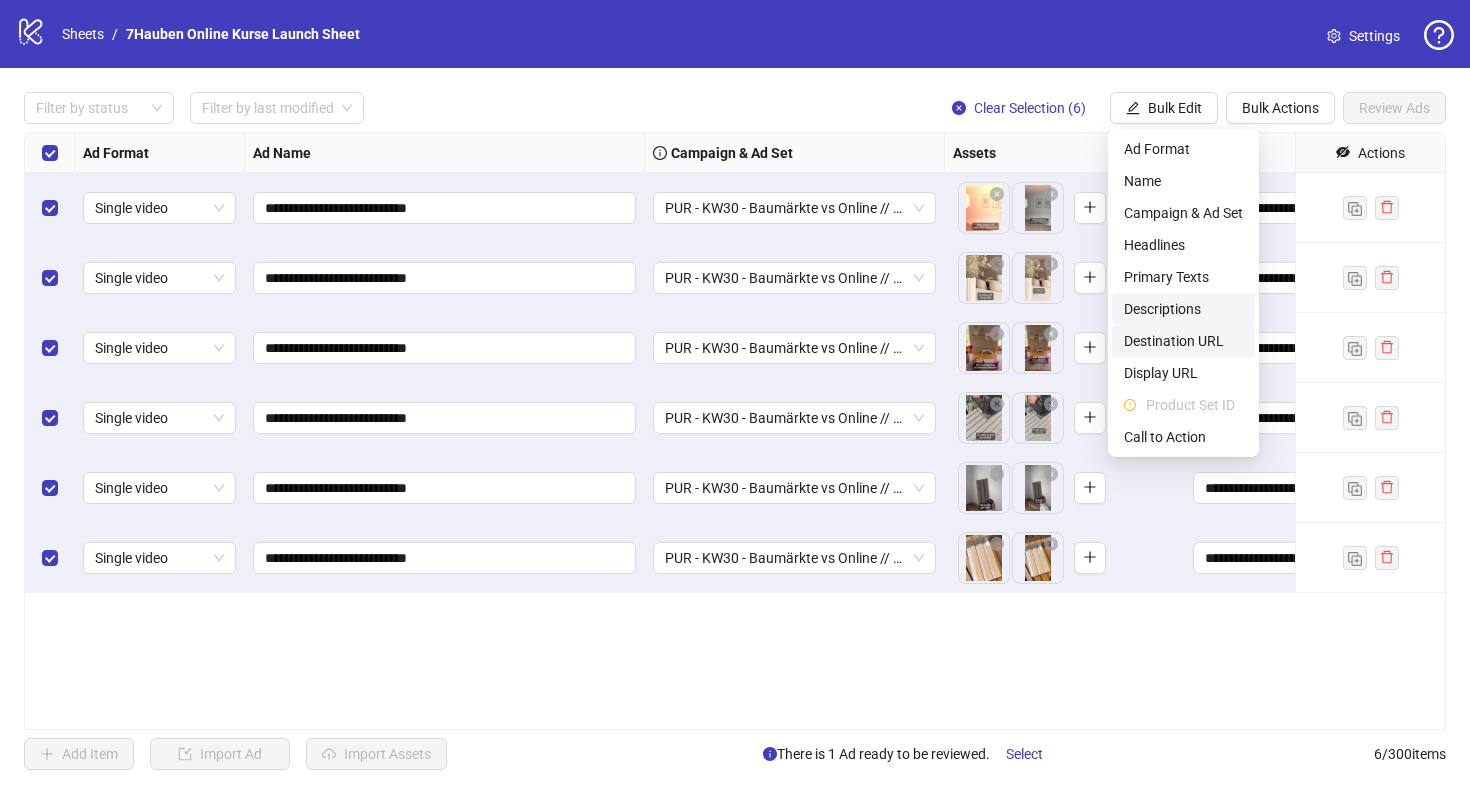 click on "Descriptions" at bounding box center (1183, 309) 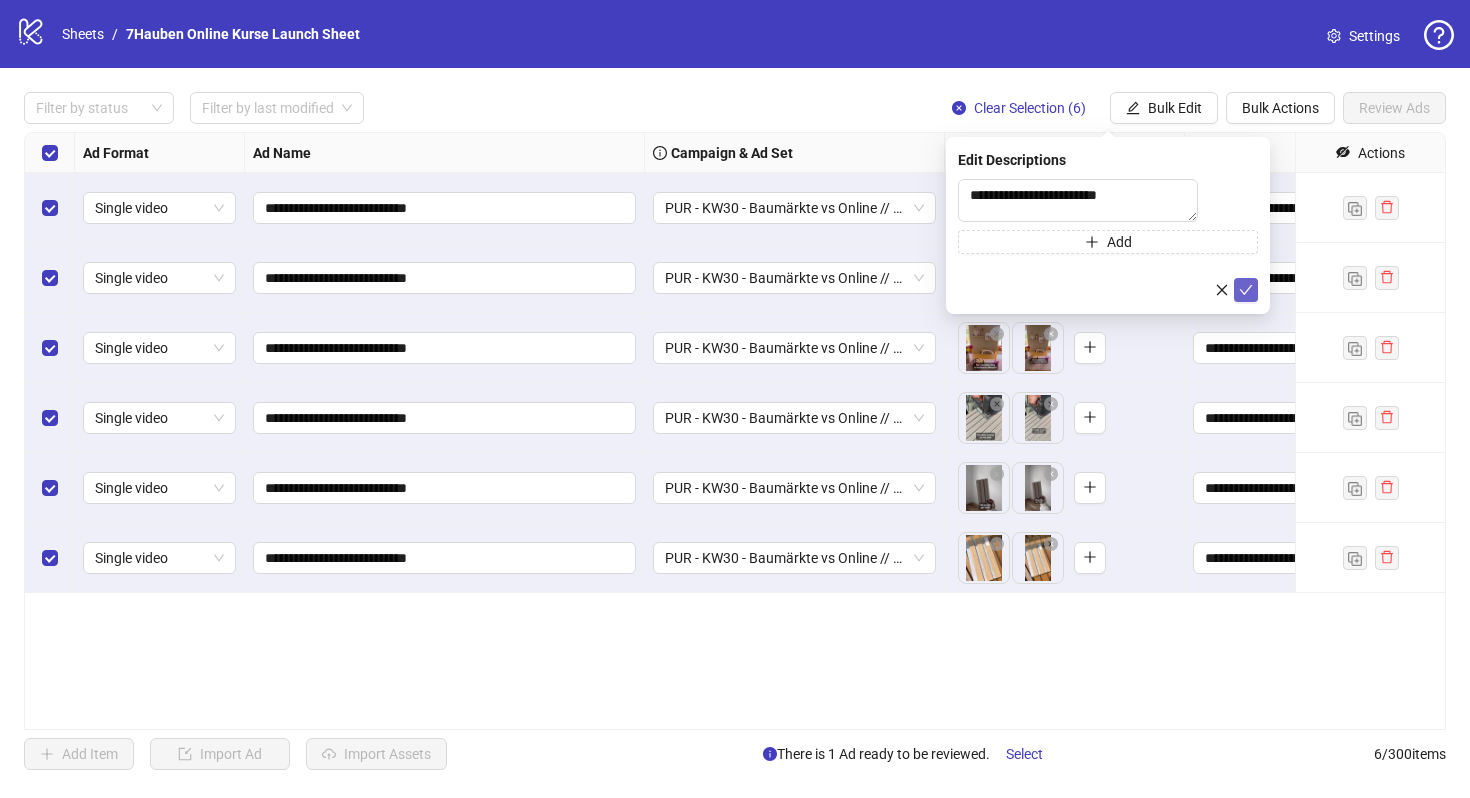 click 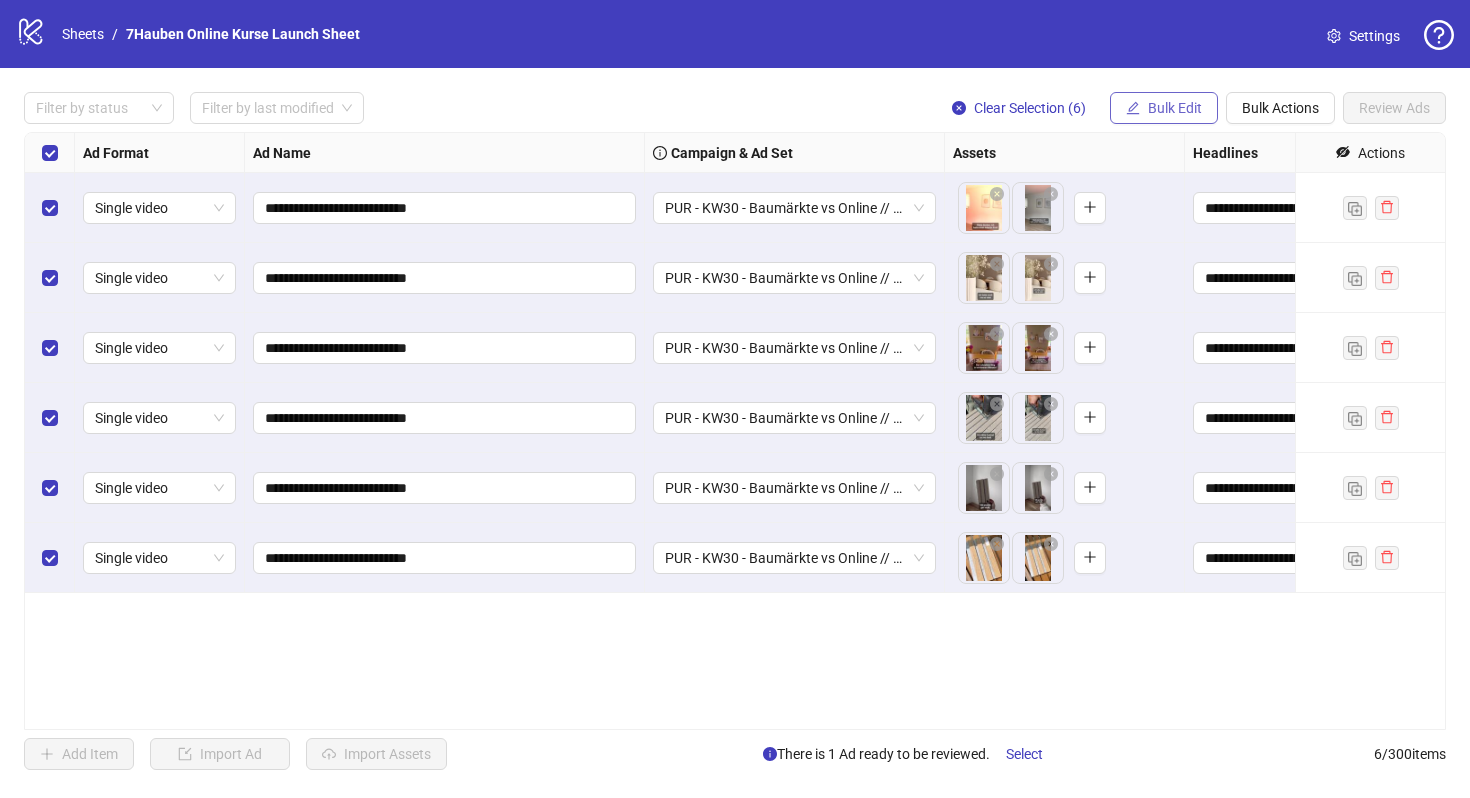 click on "Bulk Edit" at bounding box center (1175, 108) 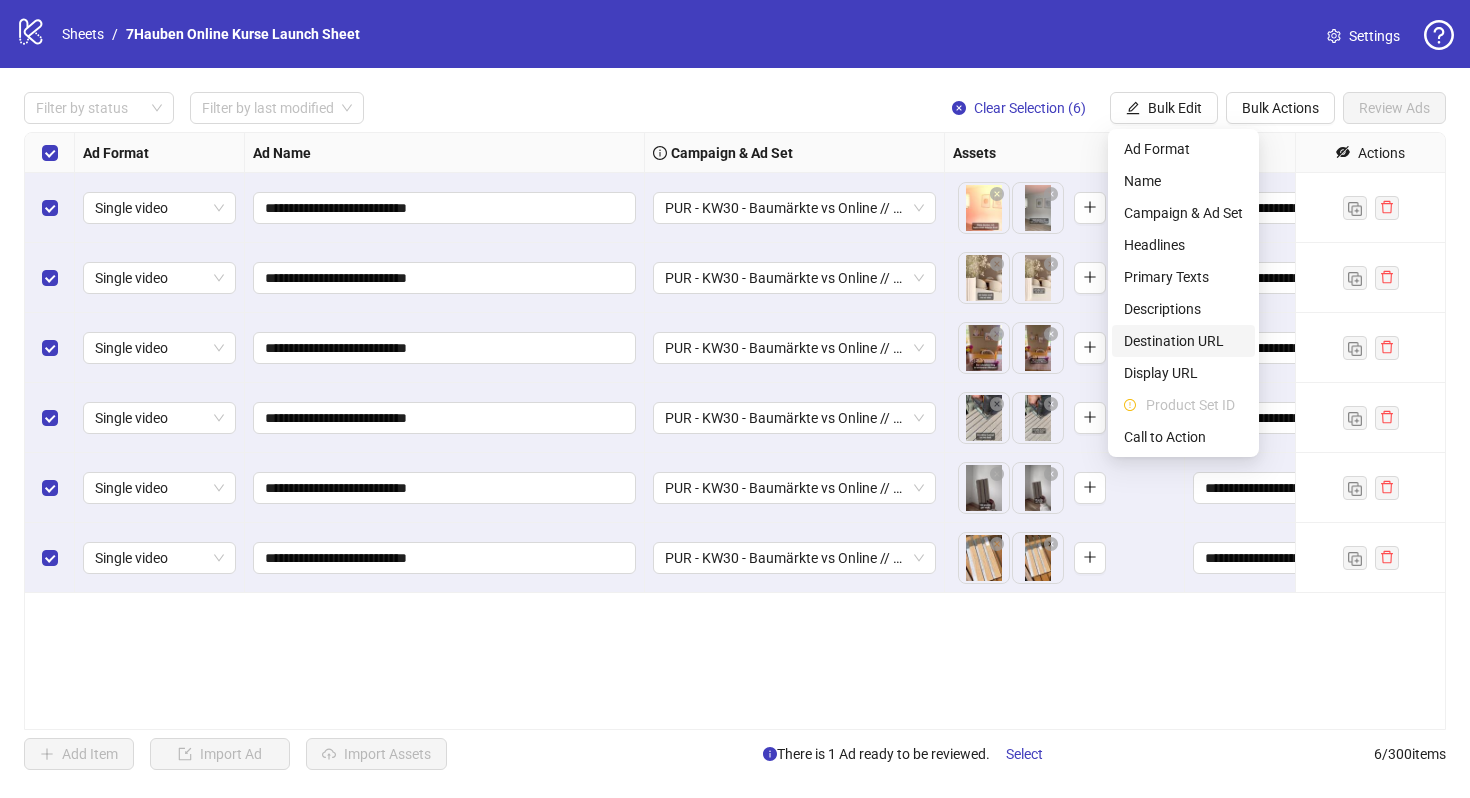 click on "Destination URL" at bounding box center (1183, 341) 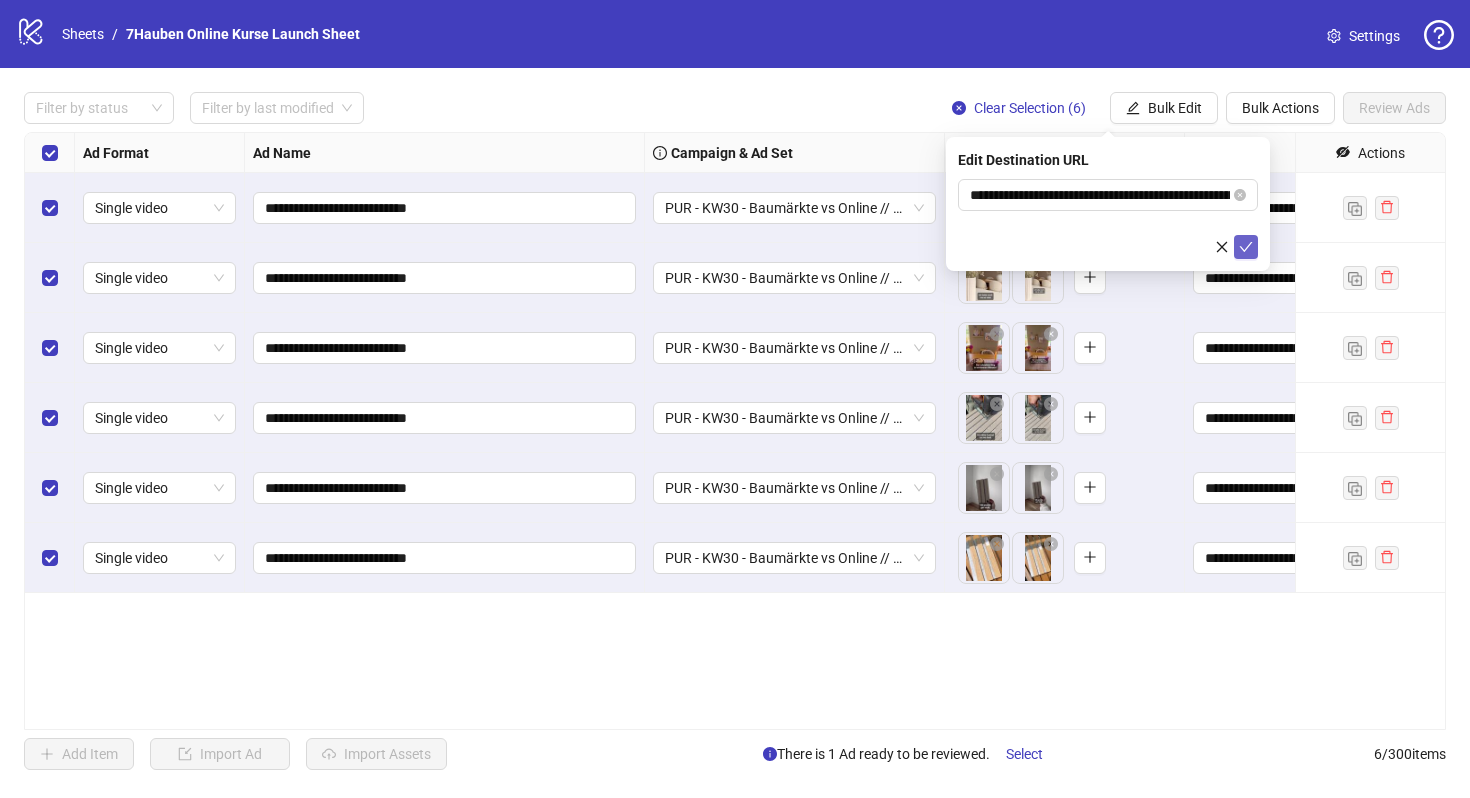 click 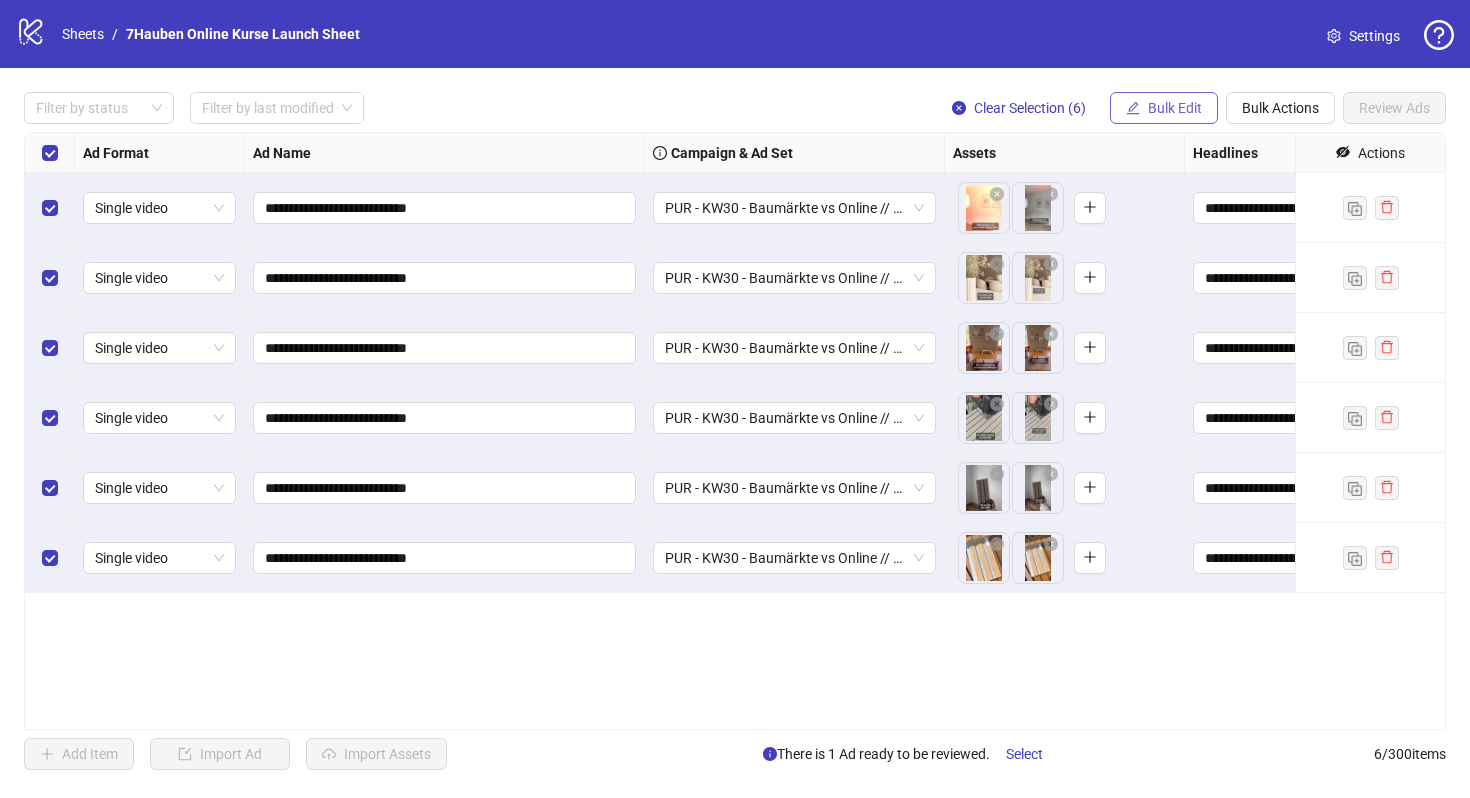 click on "Bulk Edit" at bounding box center (1175, 108) 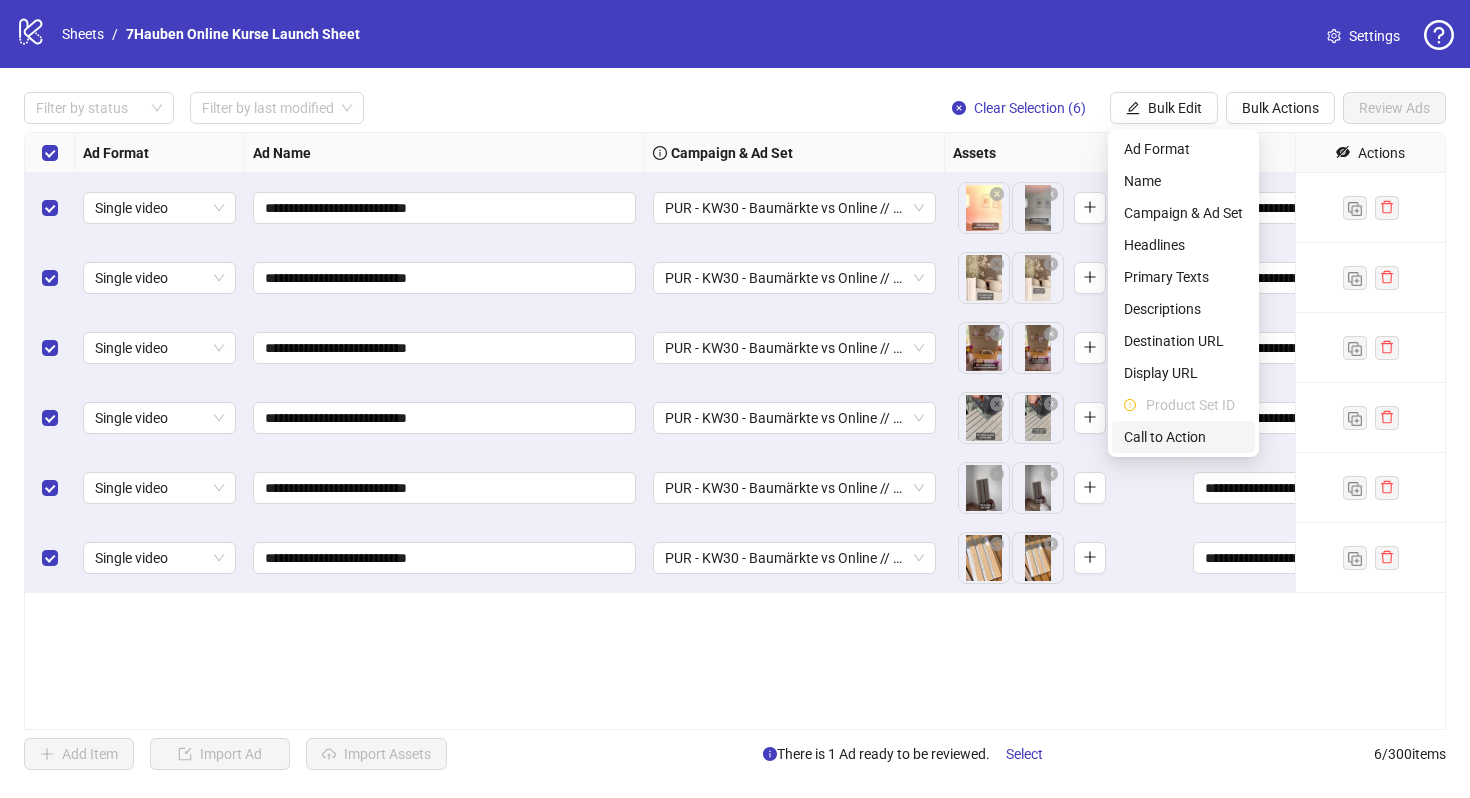 click on "Call to Action" at bounding box center (1183, 437) 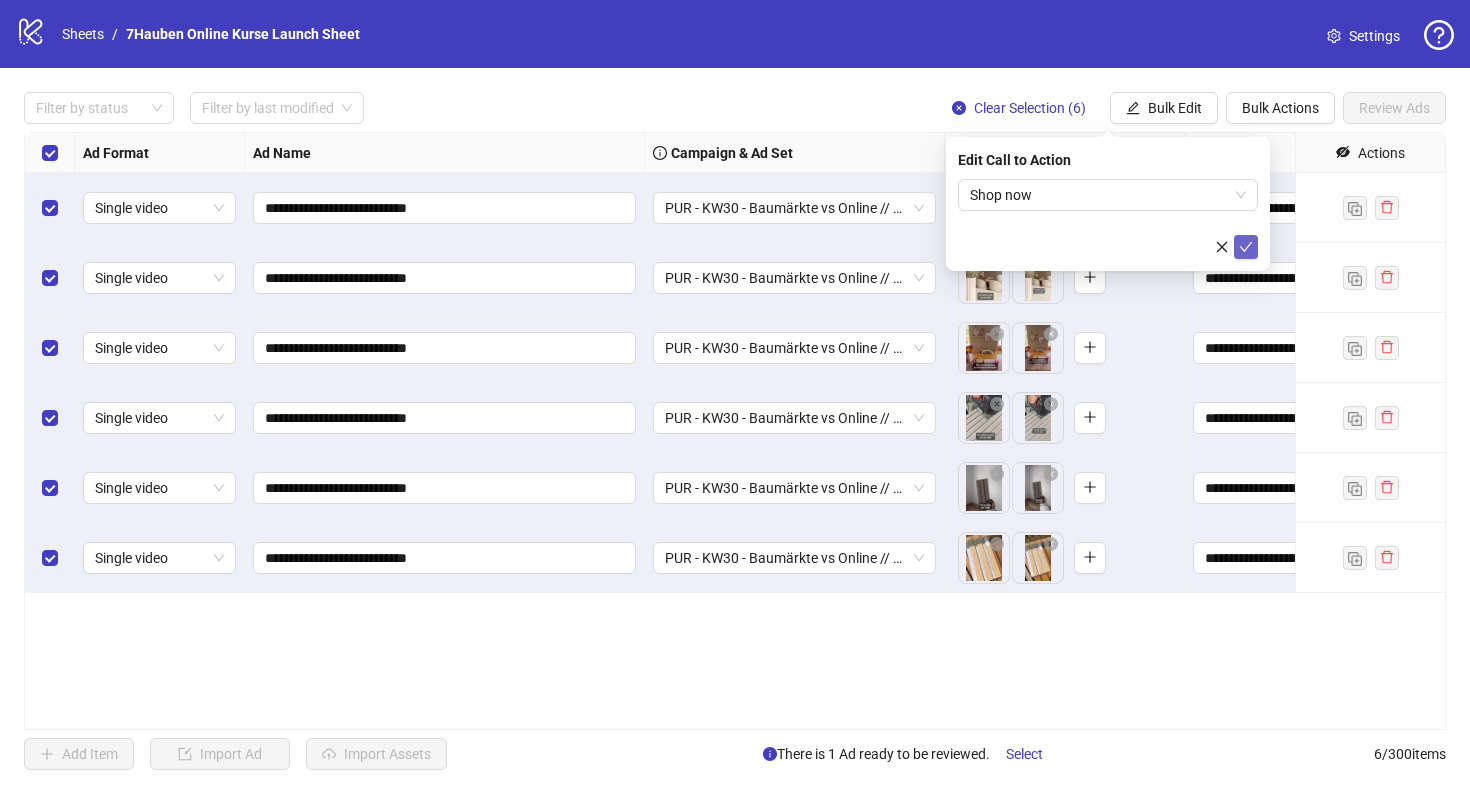 click at bounding box center [1246, 247] 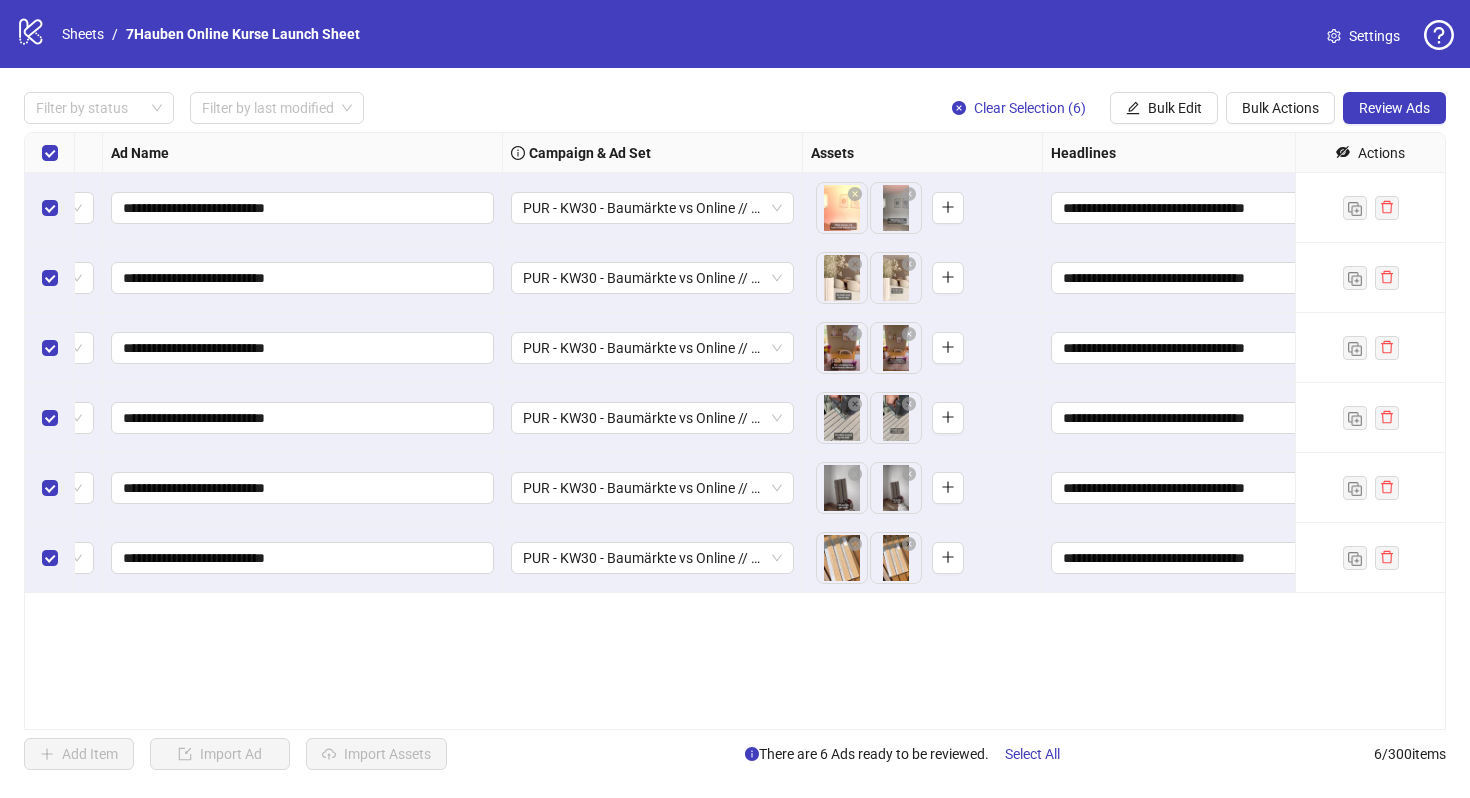 scroll, scrollTop: 0, scrollLeft: 0, axis: both 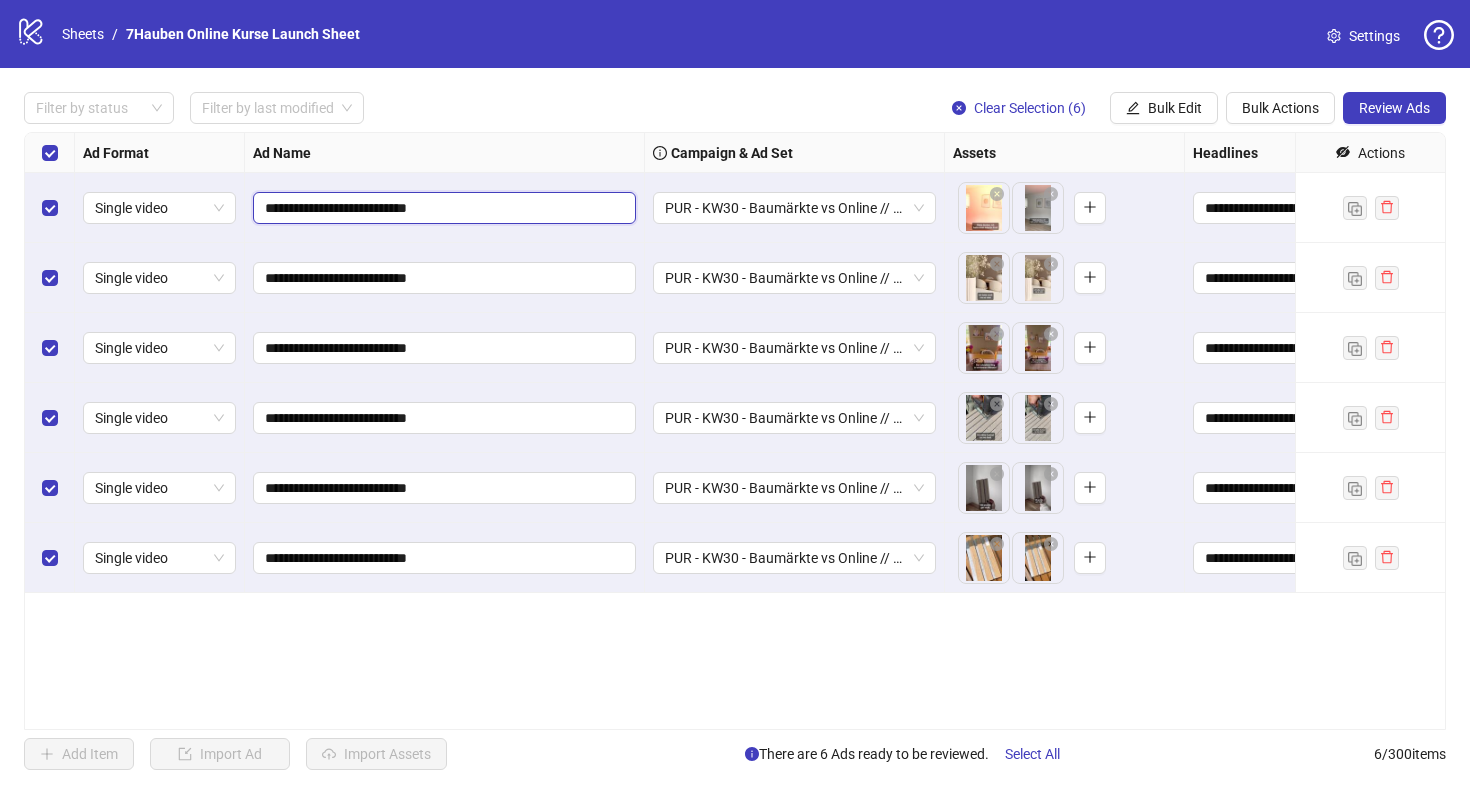 click on "**********" at bounding box center [442, 208] 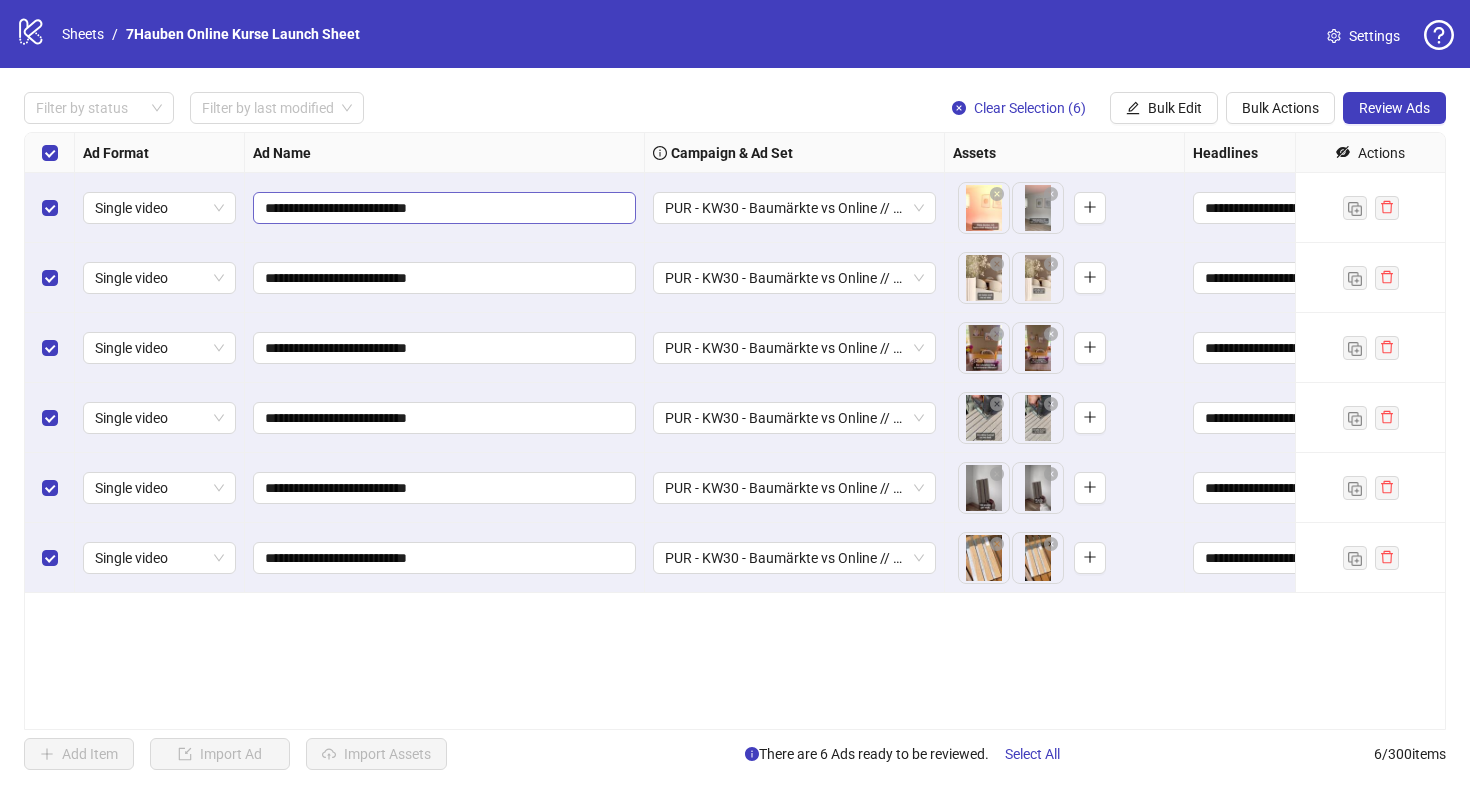 click on "**********" at bounding box center [444, 208] 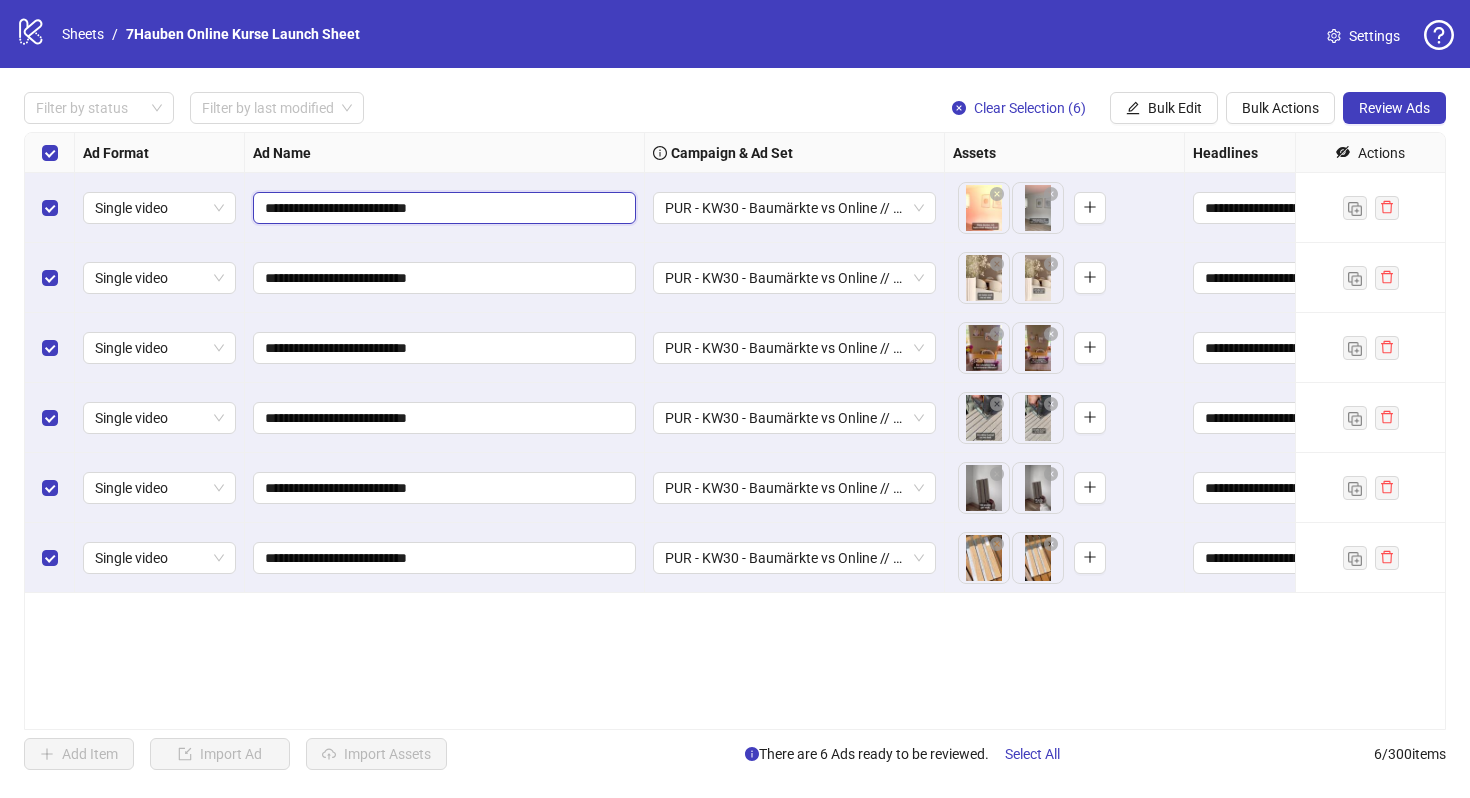click on "**********" at bounding box center (442, 208) 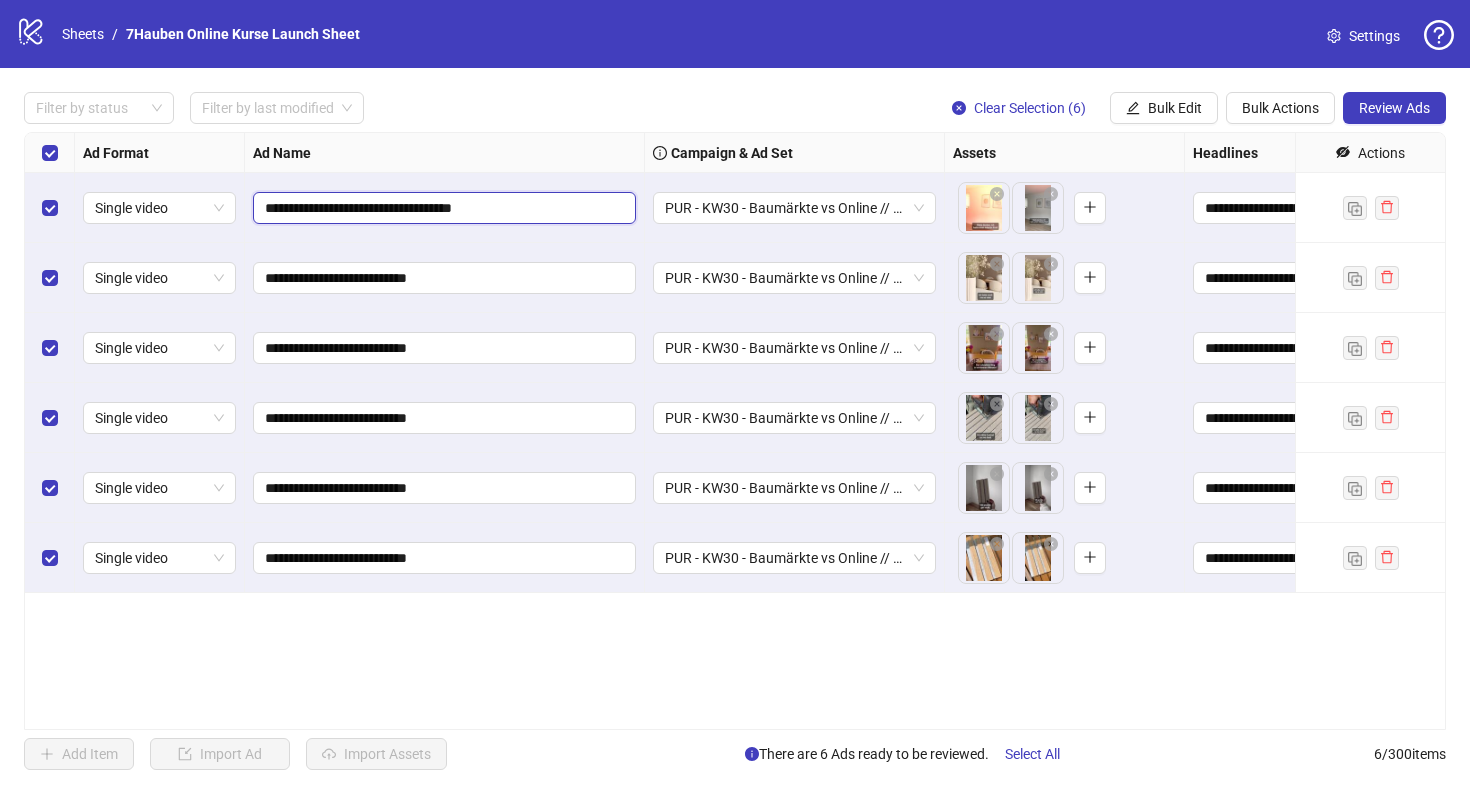 click on "**********" at bounding box center (442, 208) 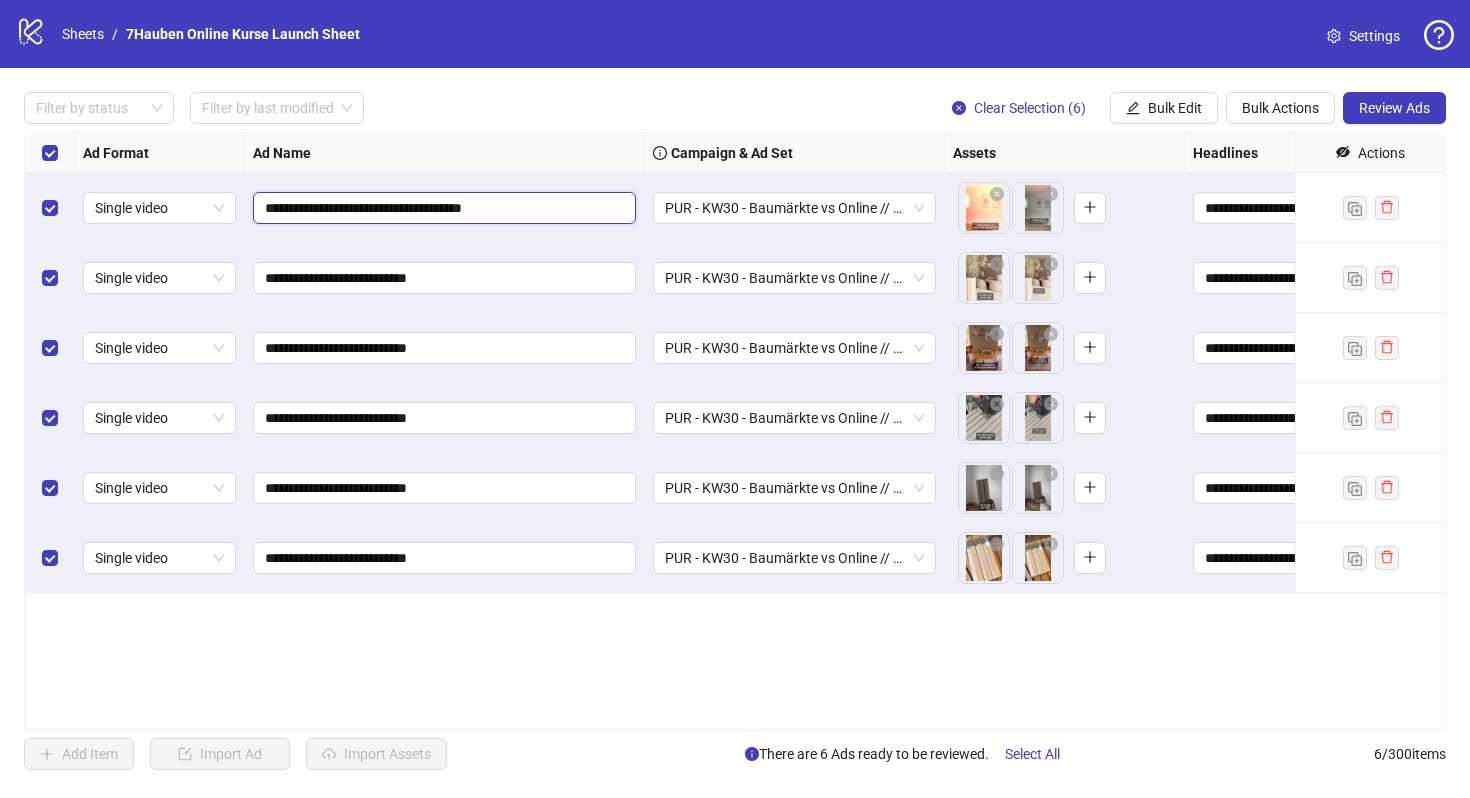 drag, startPoint x: 495, startPoint y: 209, endPoint x: 472, endPoint y: 208, distance: 23.021729 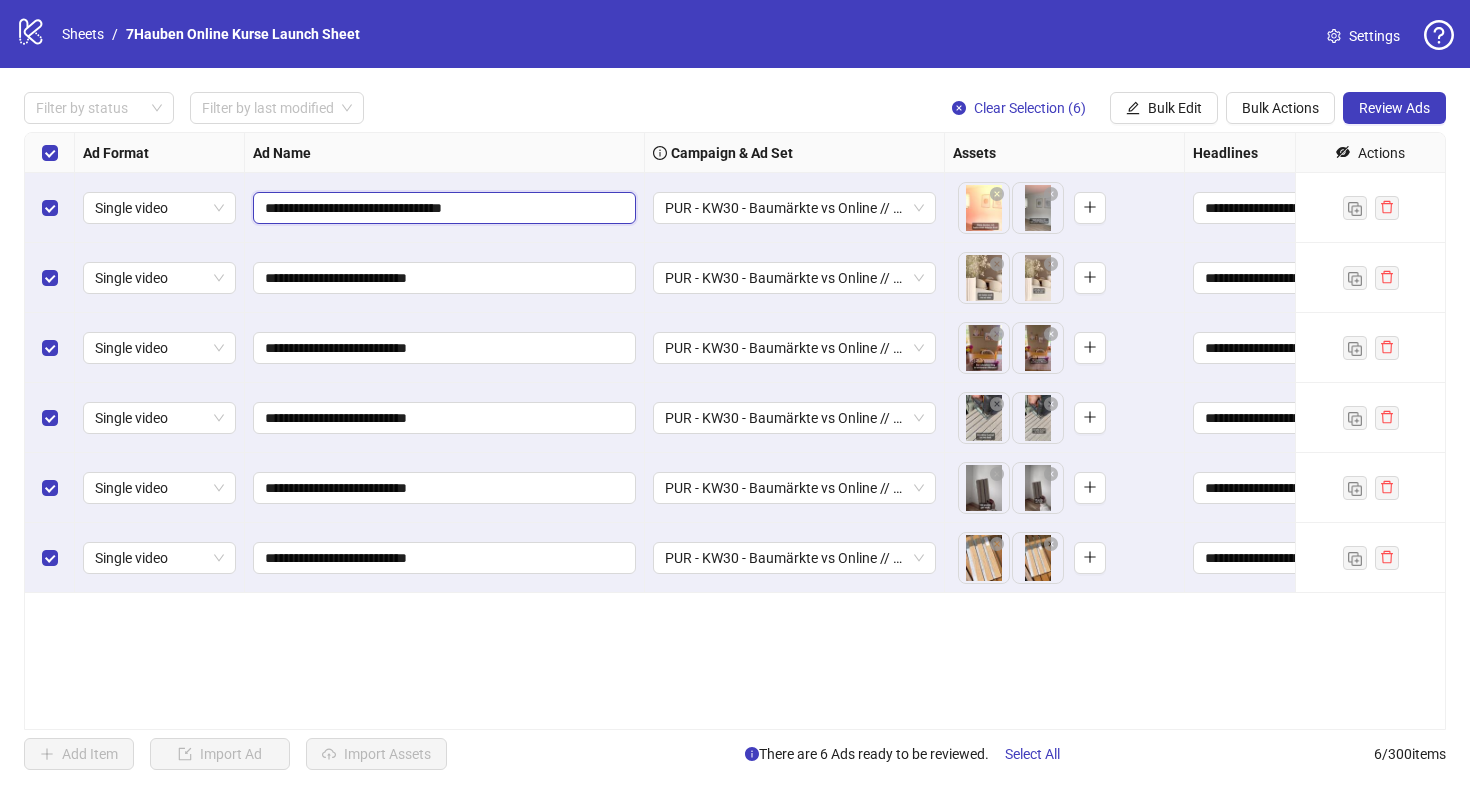 click on "**********" at bounding box center (442, 208) 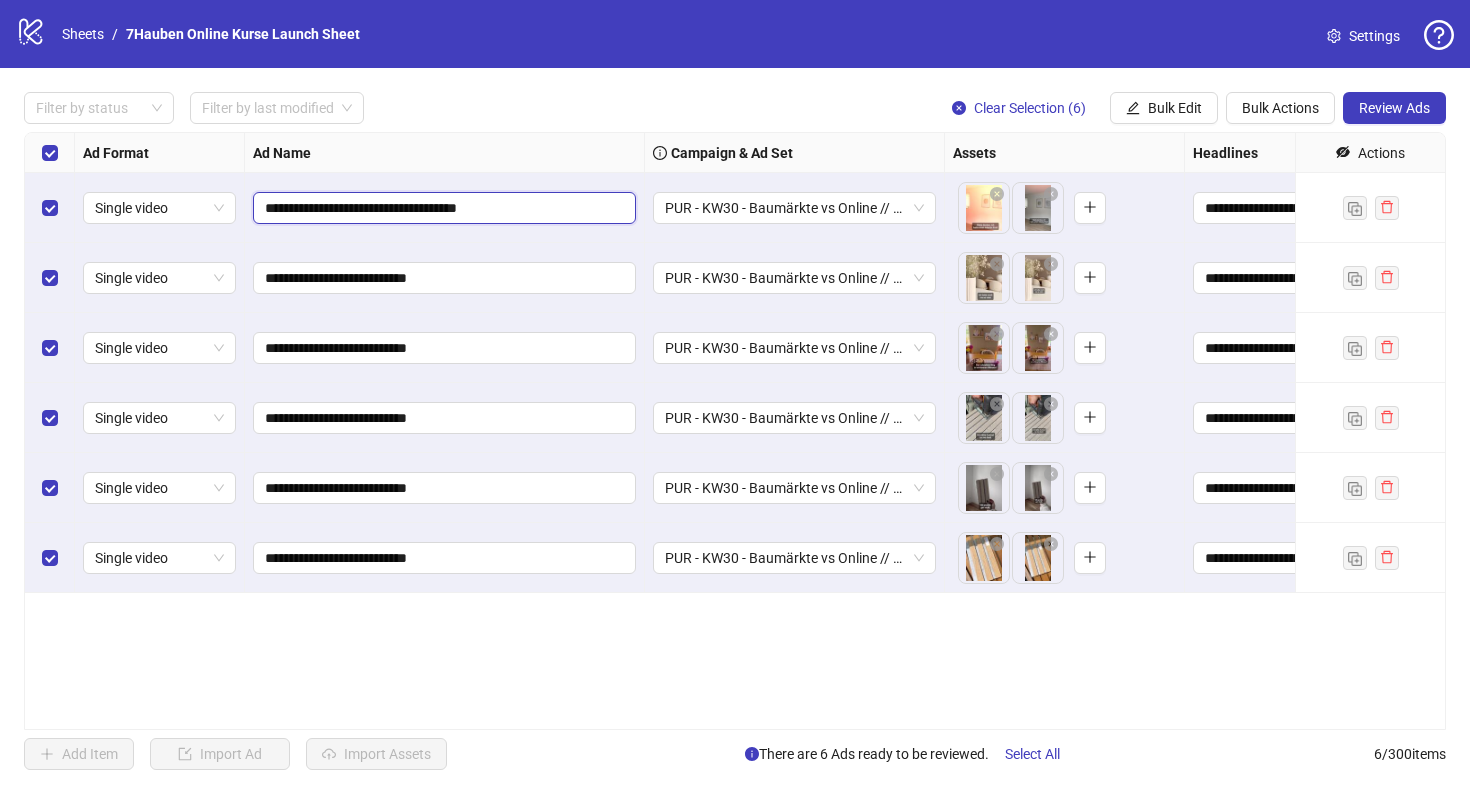click on "**********" at bounding box center [442, 208] 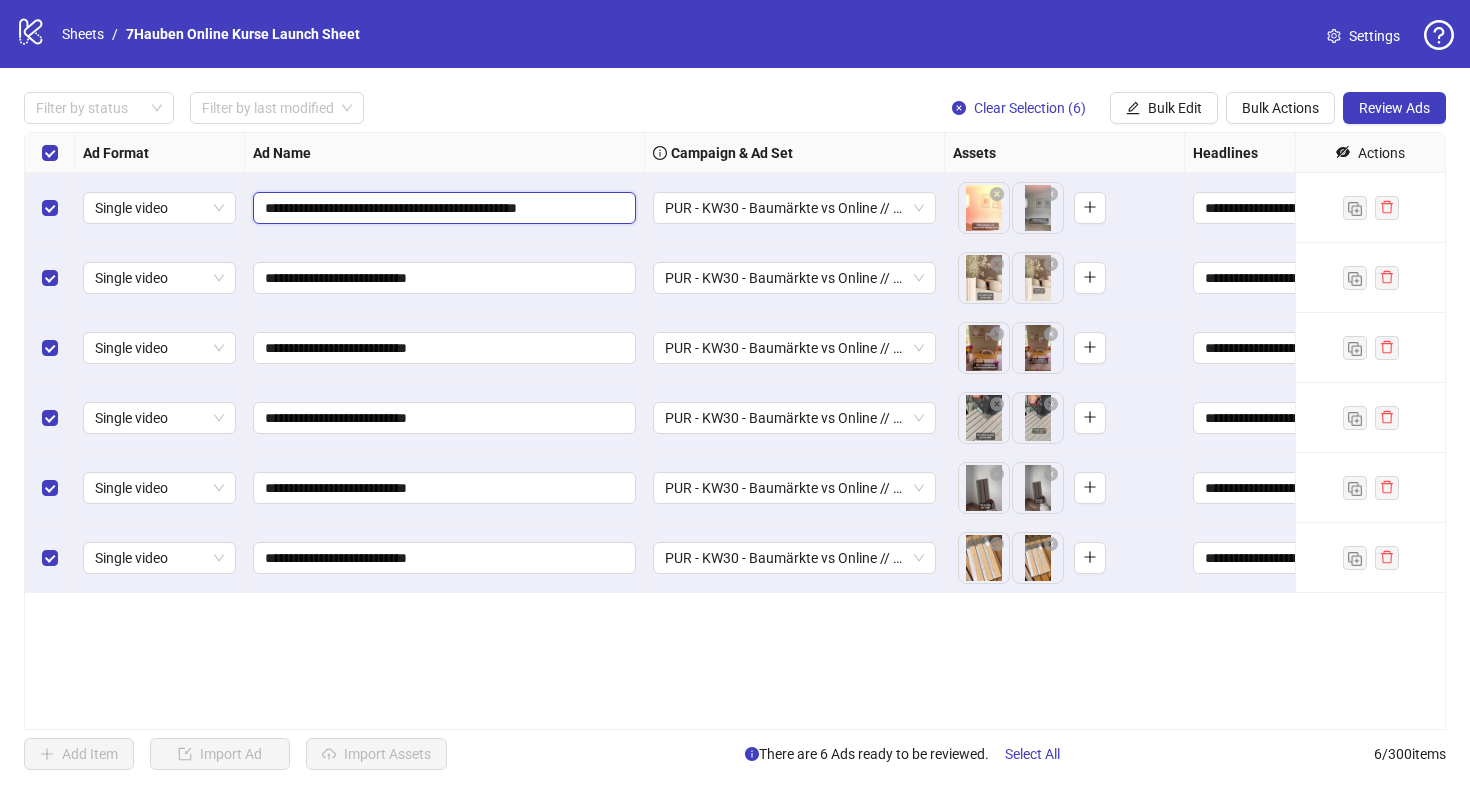 type on "**********" 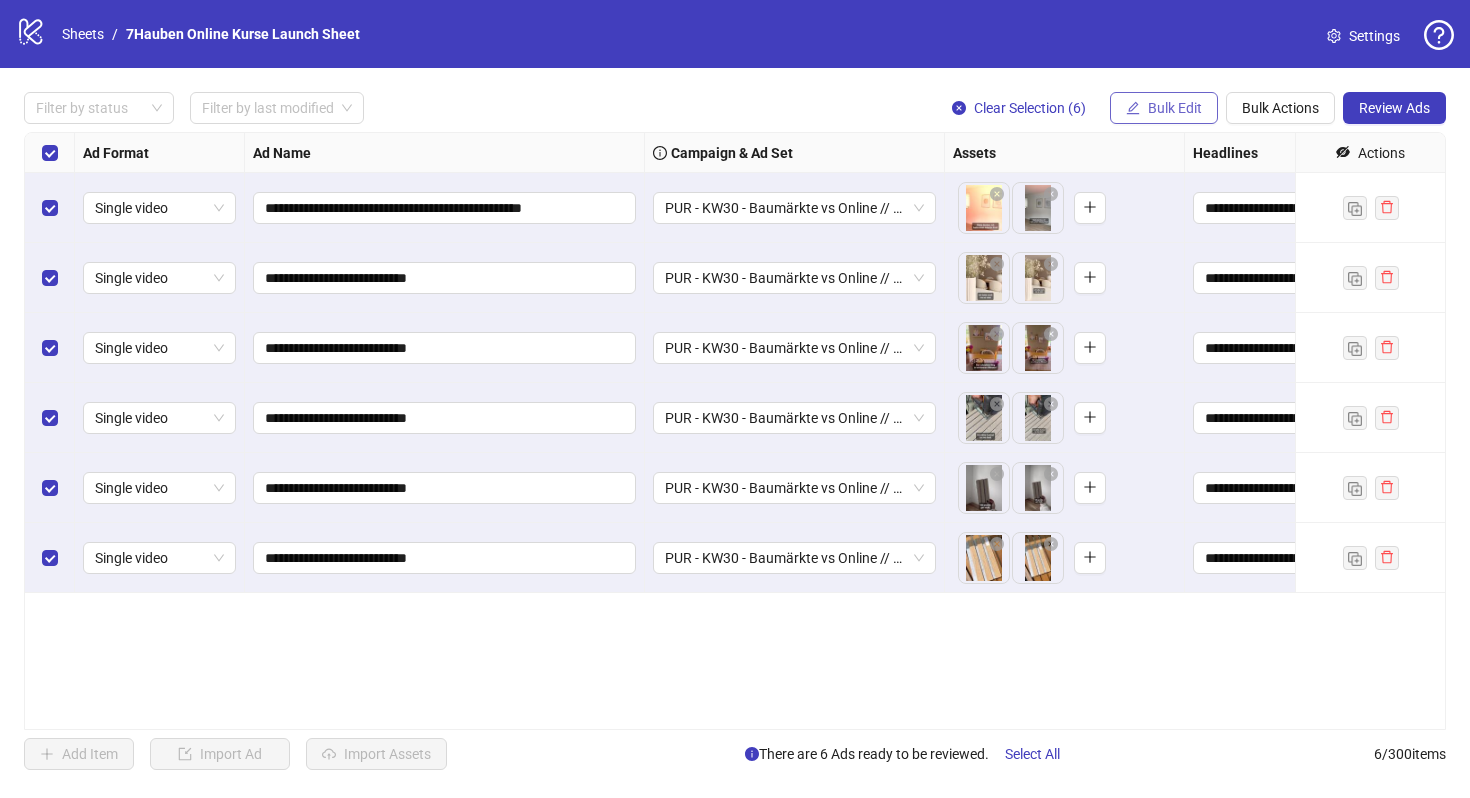 click on "Bulk Edit" at bounding box center (1175, 108) 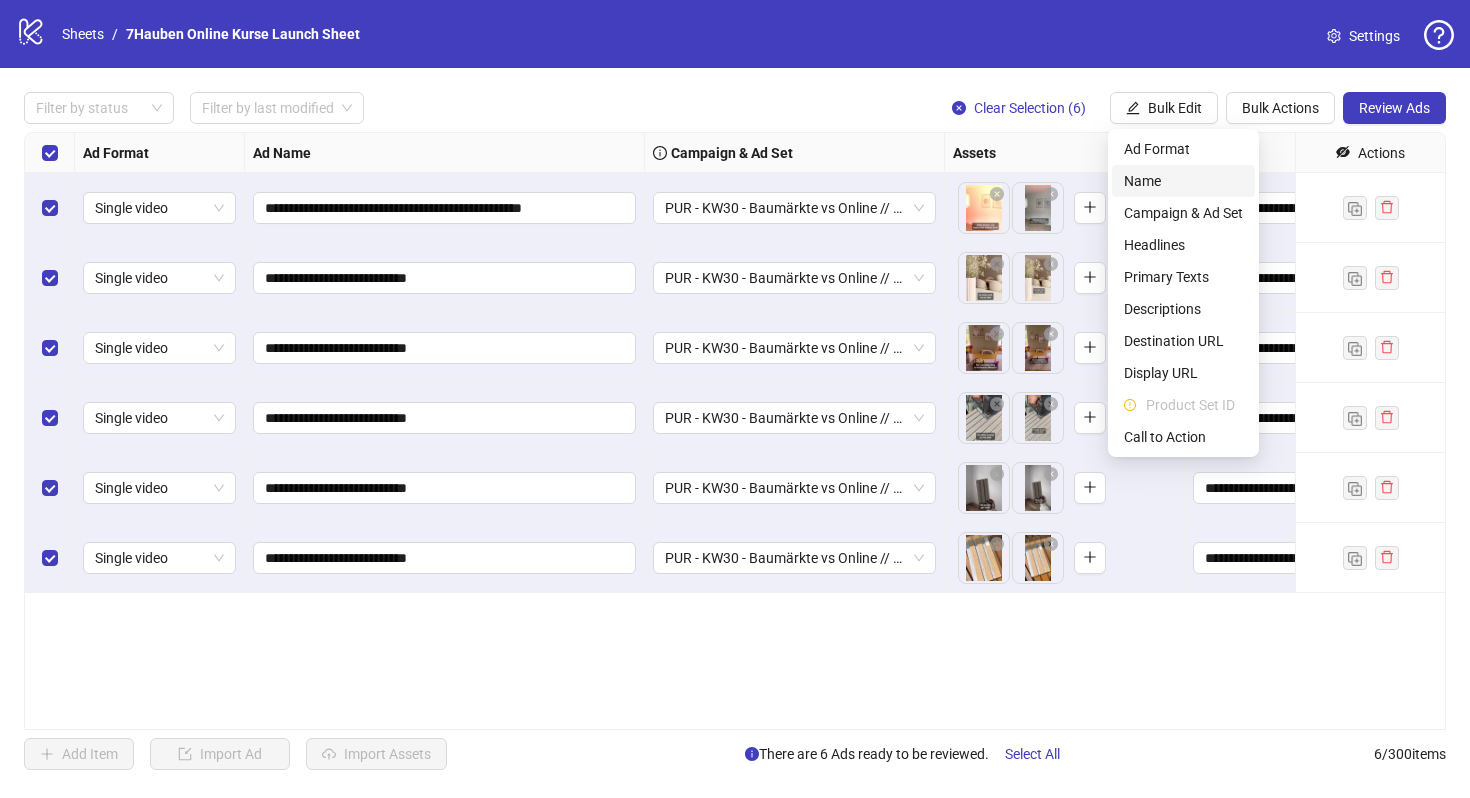click on "Name" at bounding box center (1183, 181) 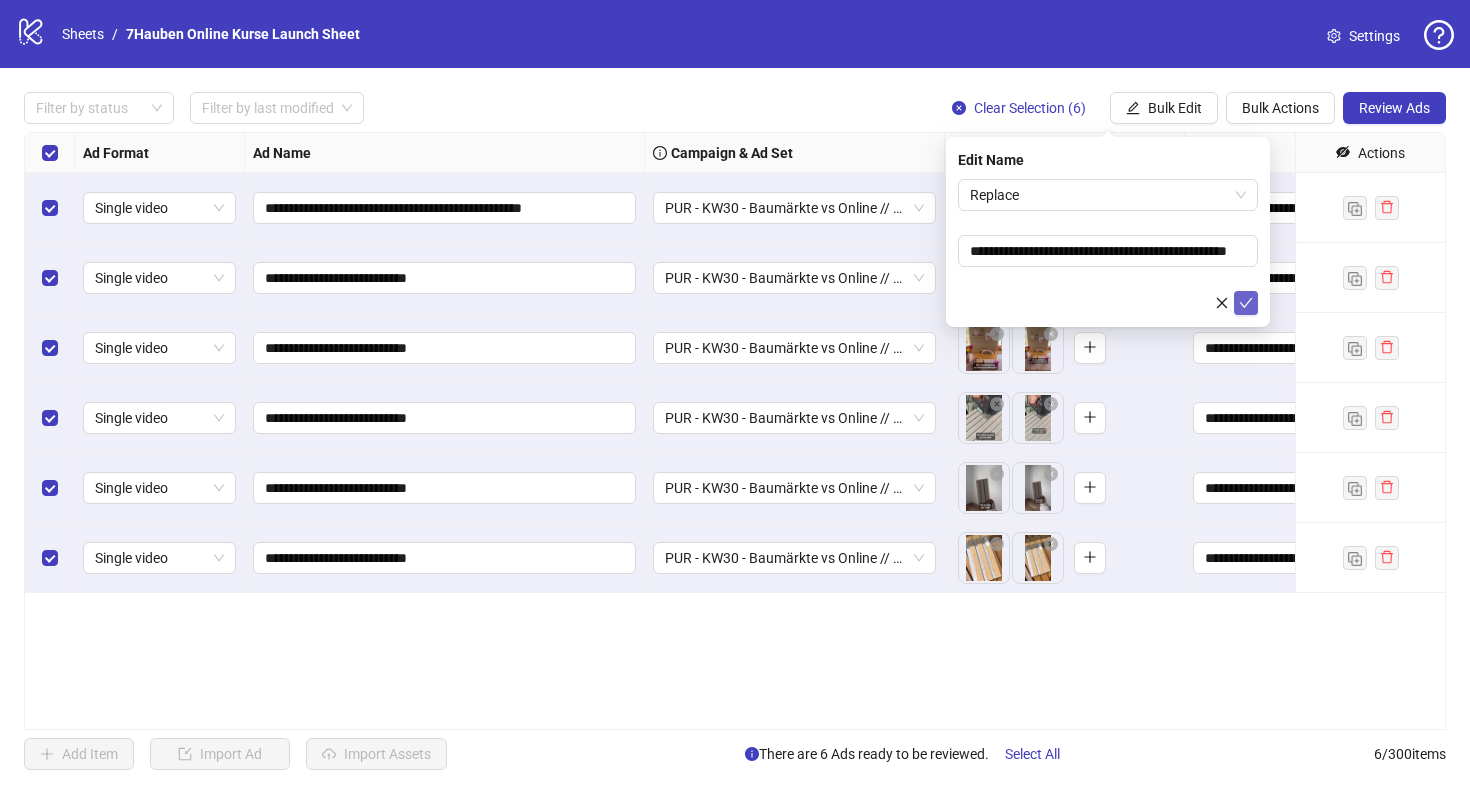 click 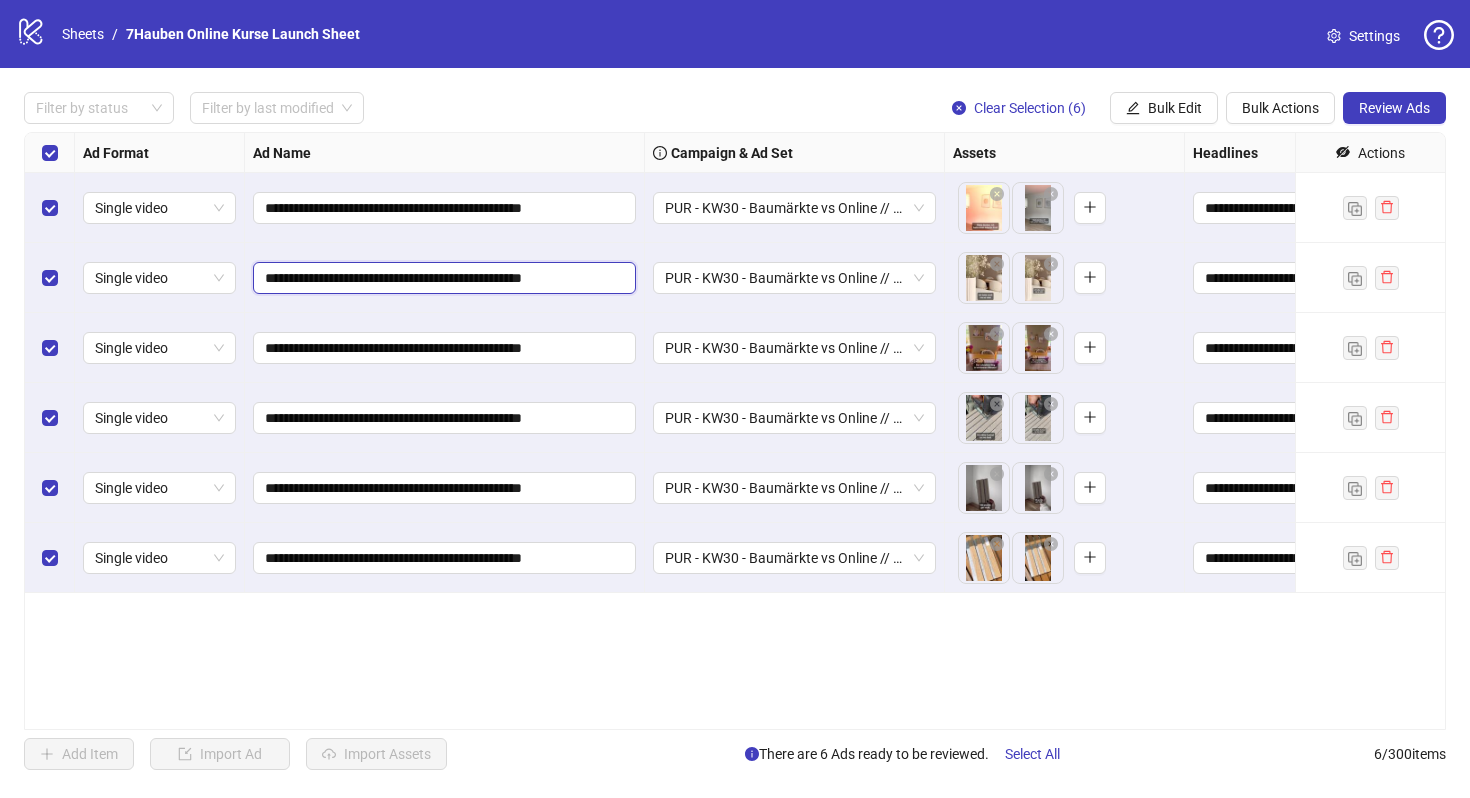 click on "**********" at bounding box center [442, 278] 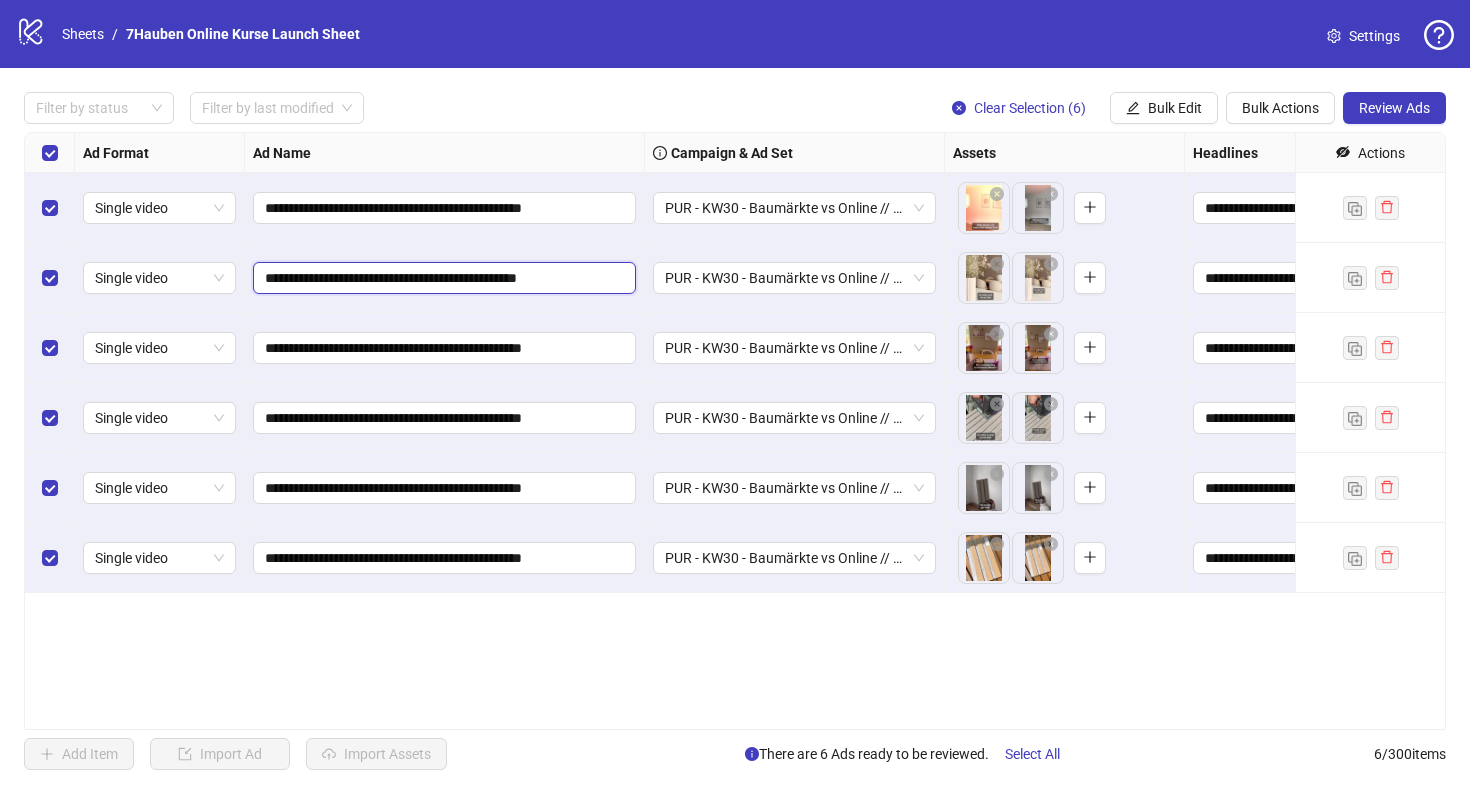 type on "**********" 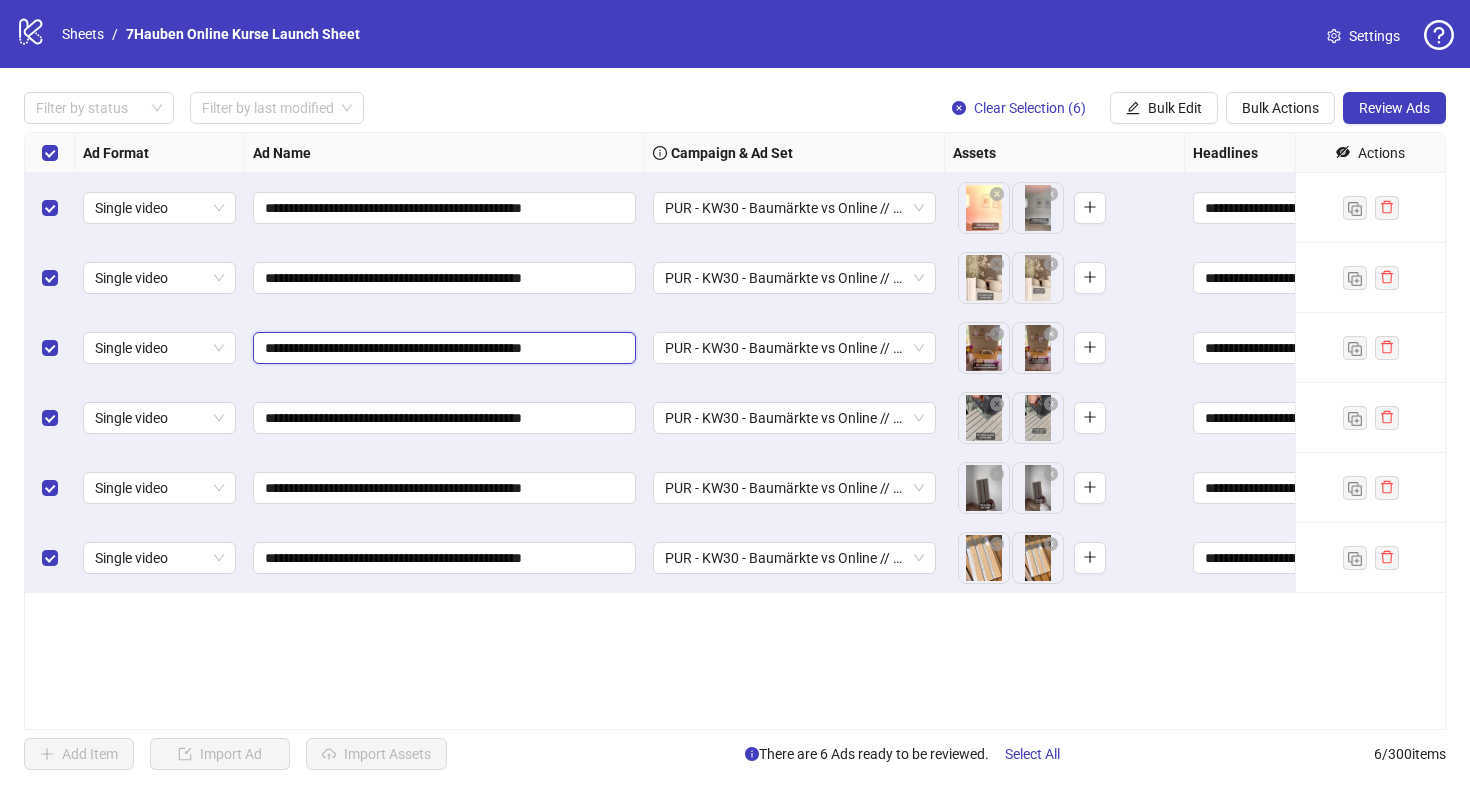 click on "**********" at bounding box center (442, 348) 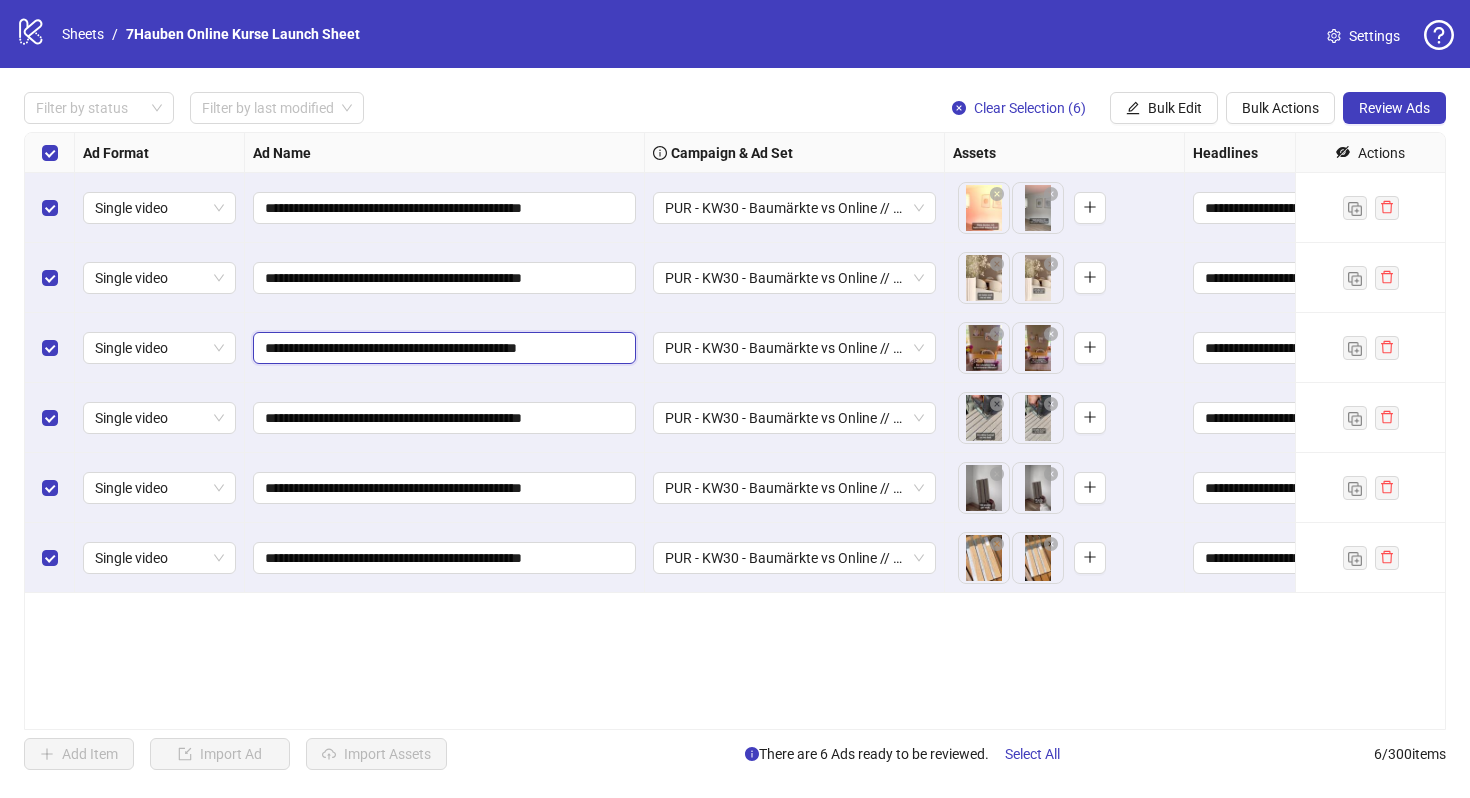type on "**********" 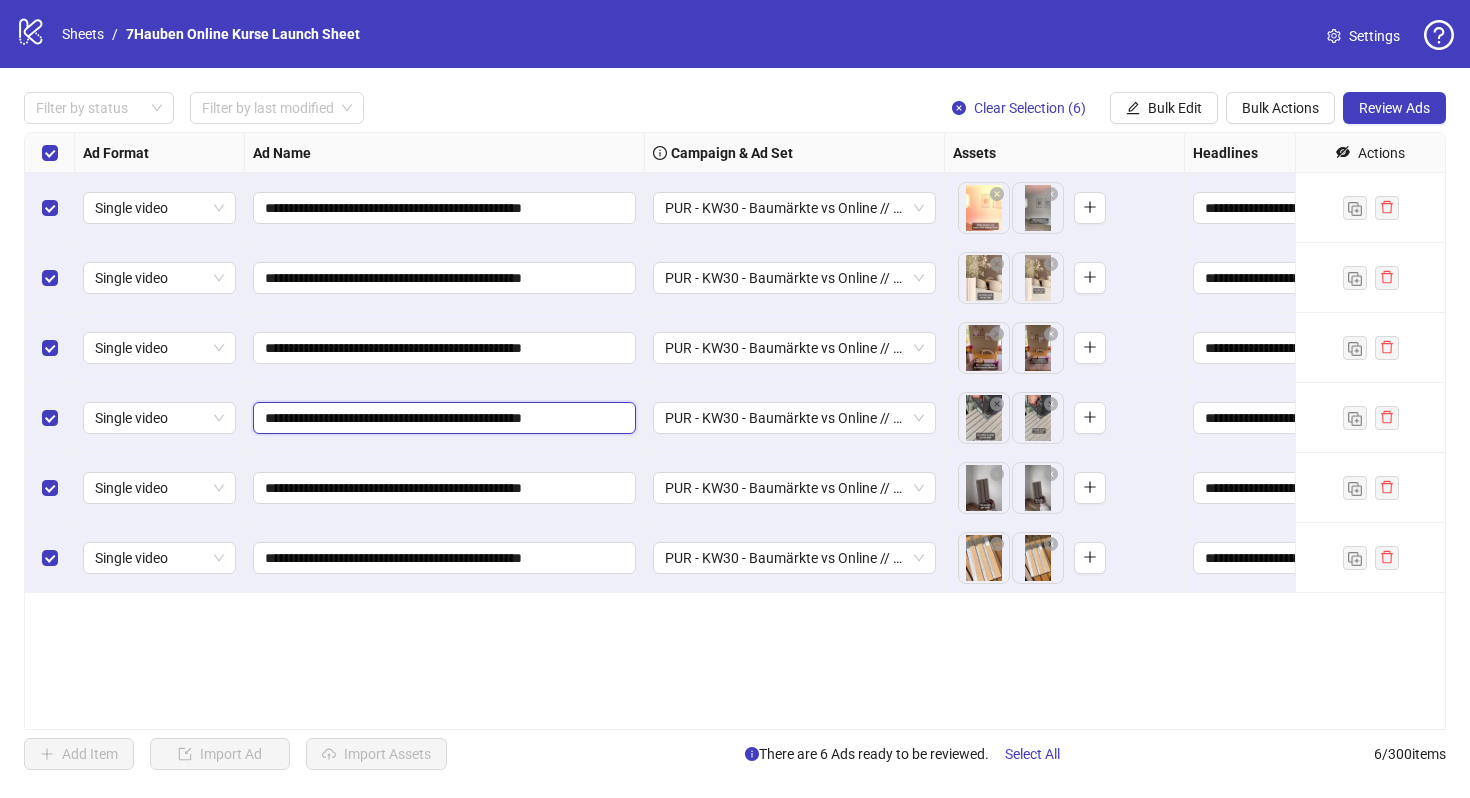 click on "**********" at bounding box center [442, 418] 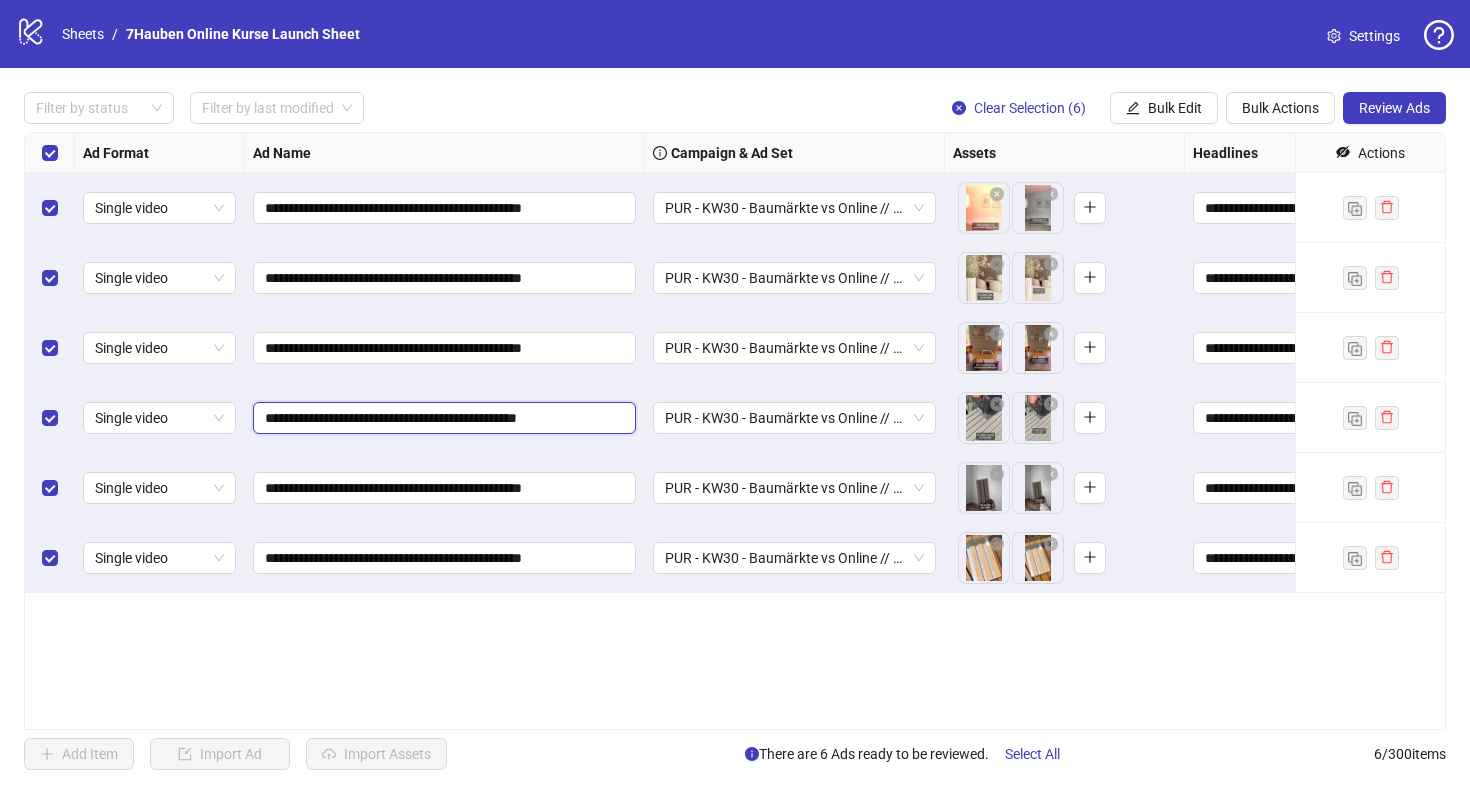 type on "**********" 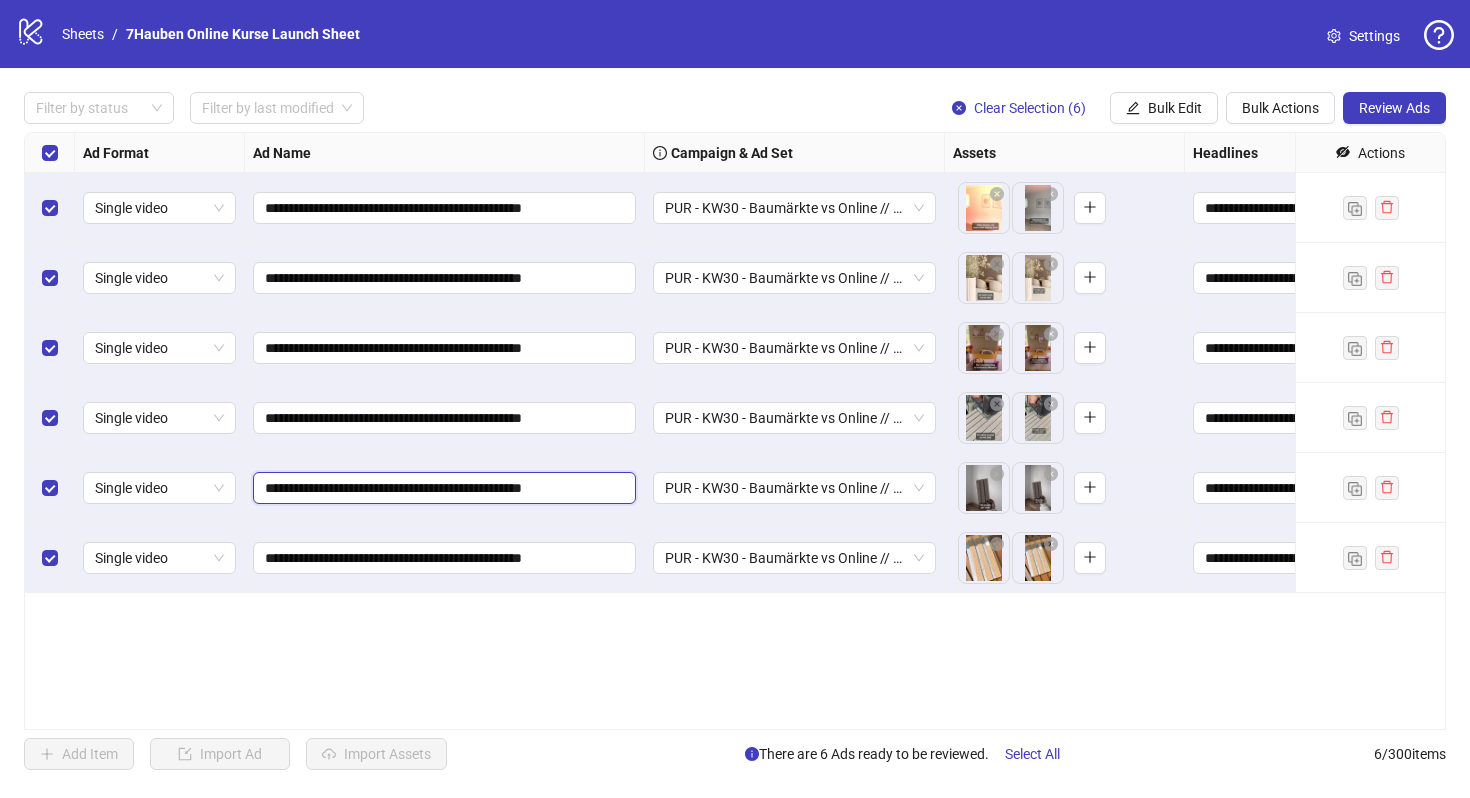click on "**********" at bounding box center (442, 488) 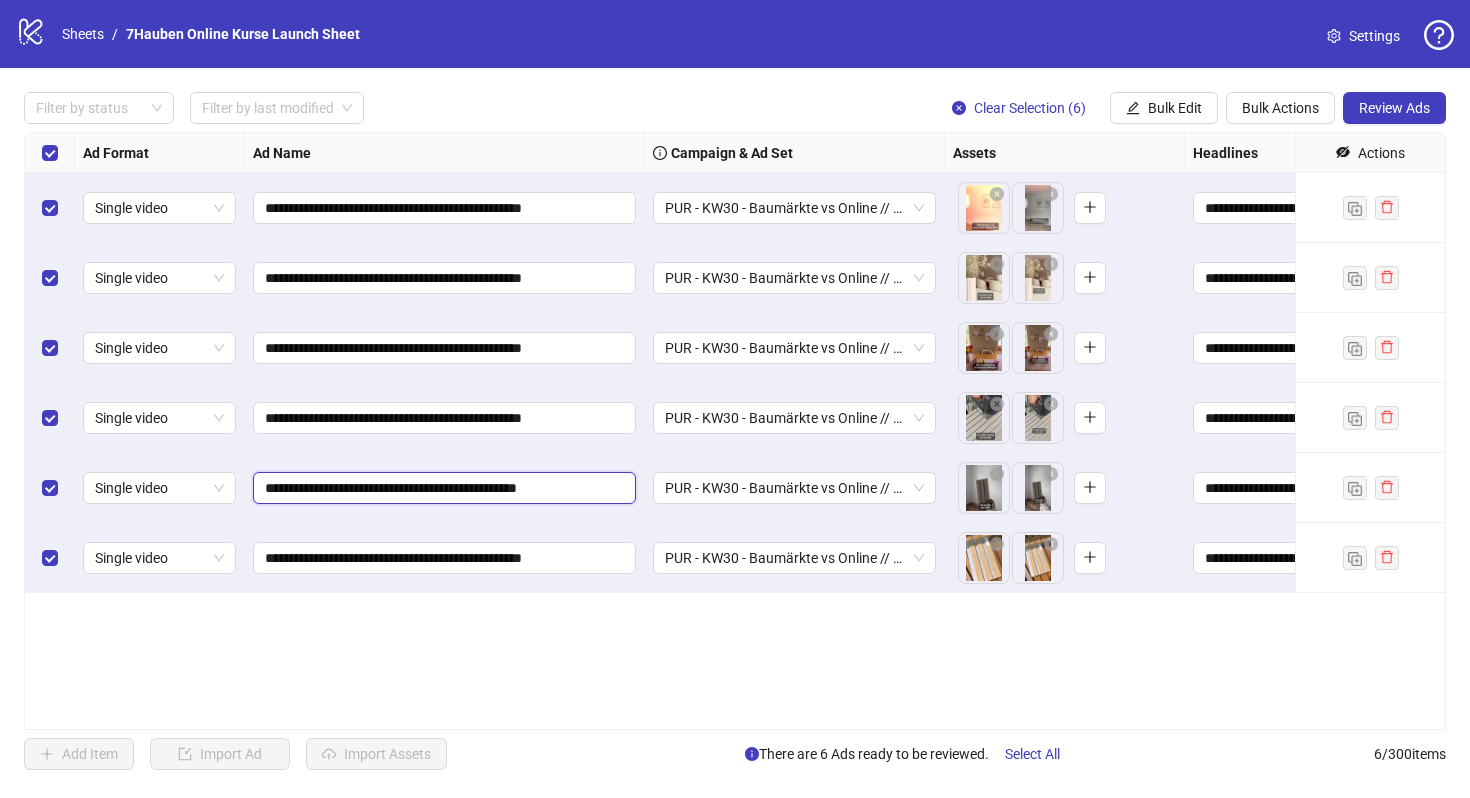 type on "**********" 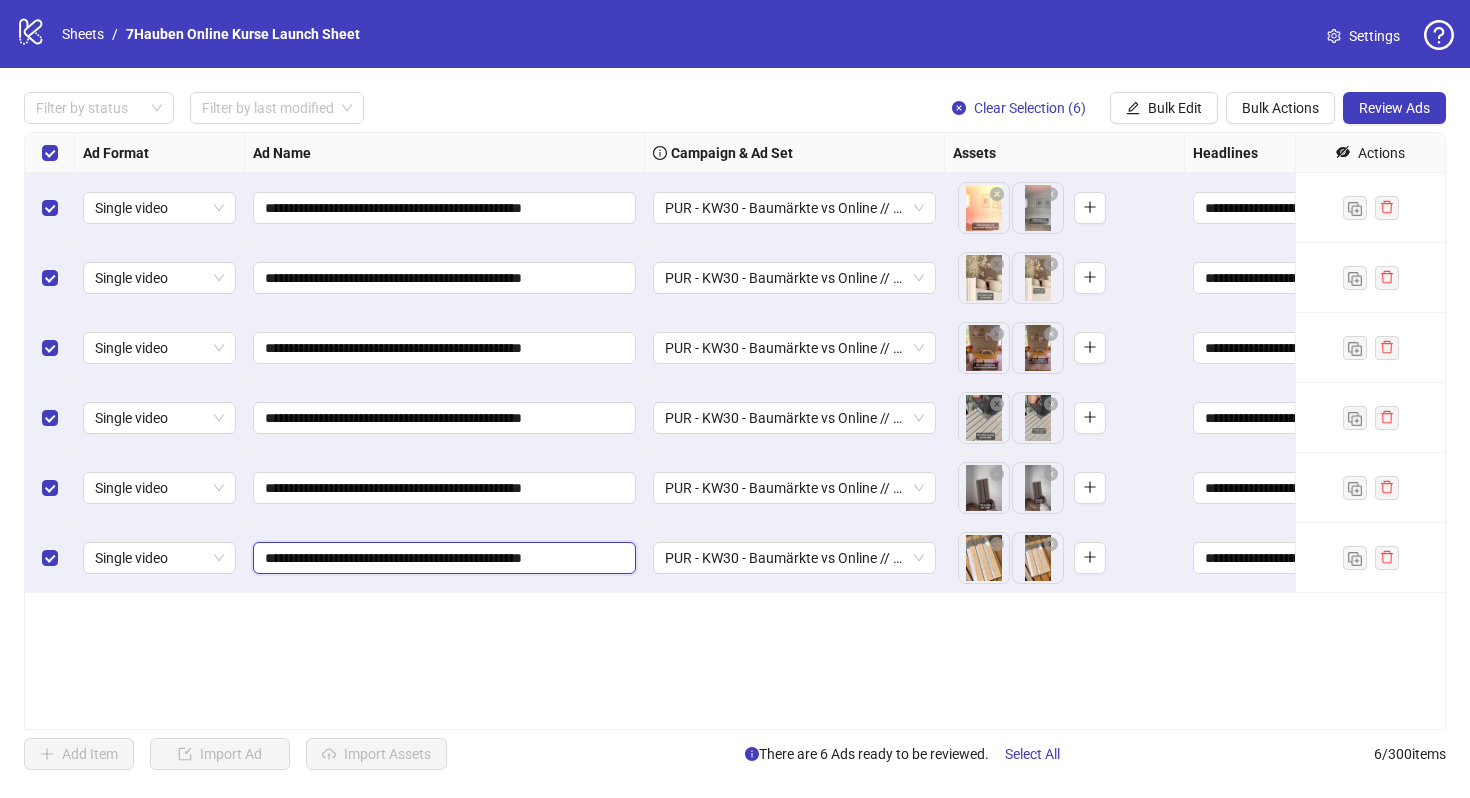 click on "**********" at bounding box center (442, 558) 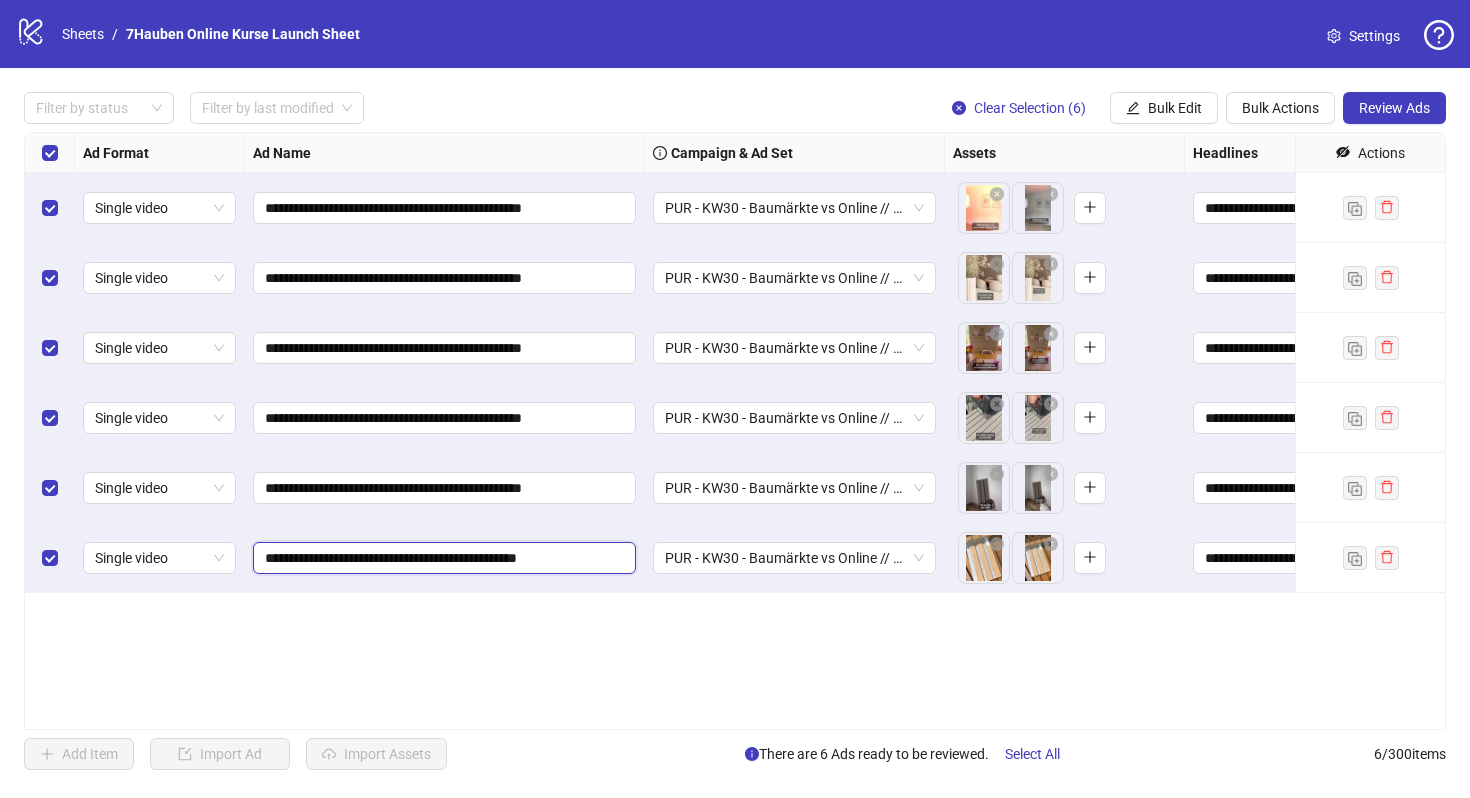 type on "**********" 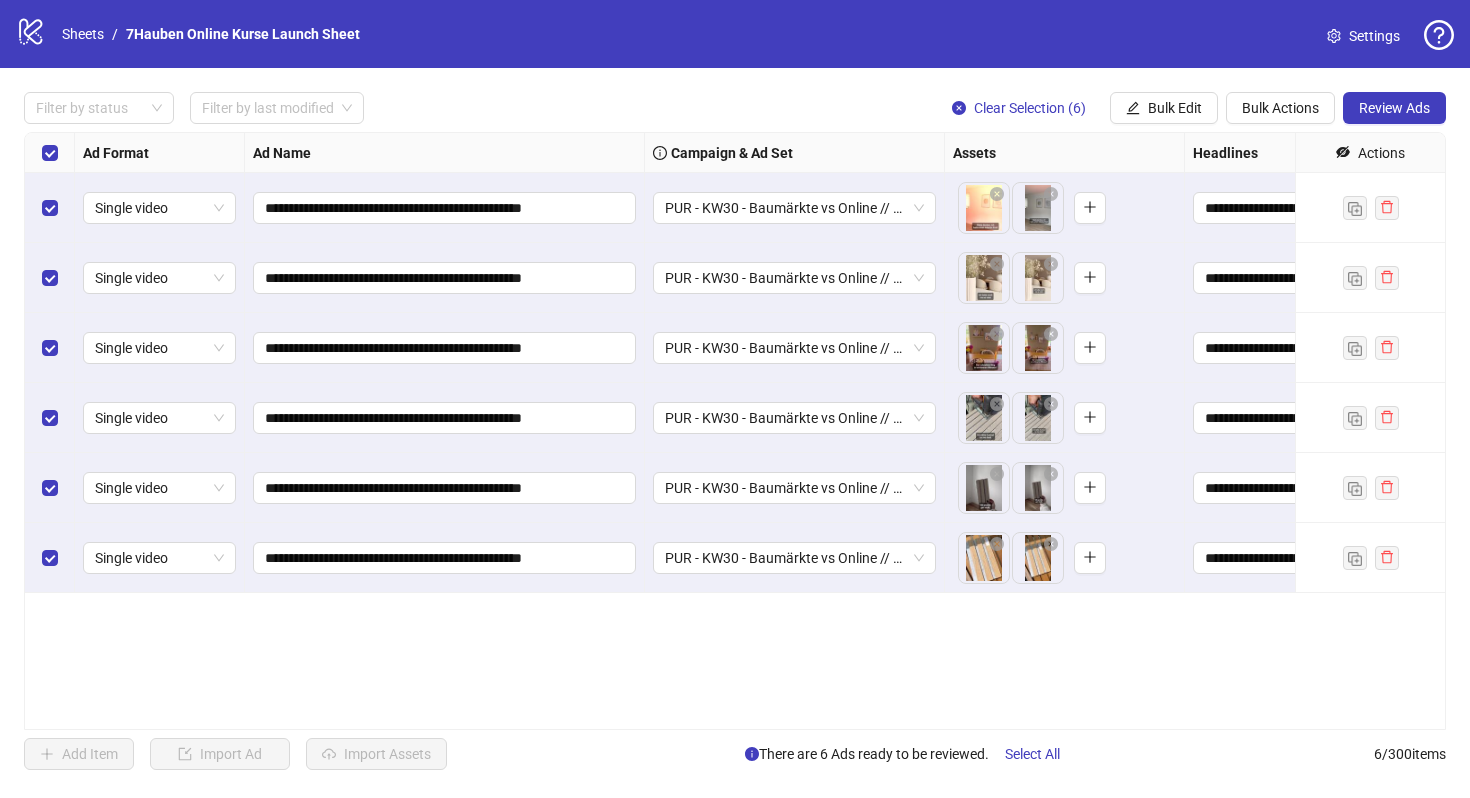 click on "**********" at bounding box center [445, 488] 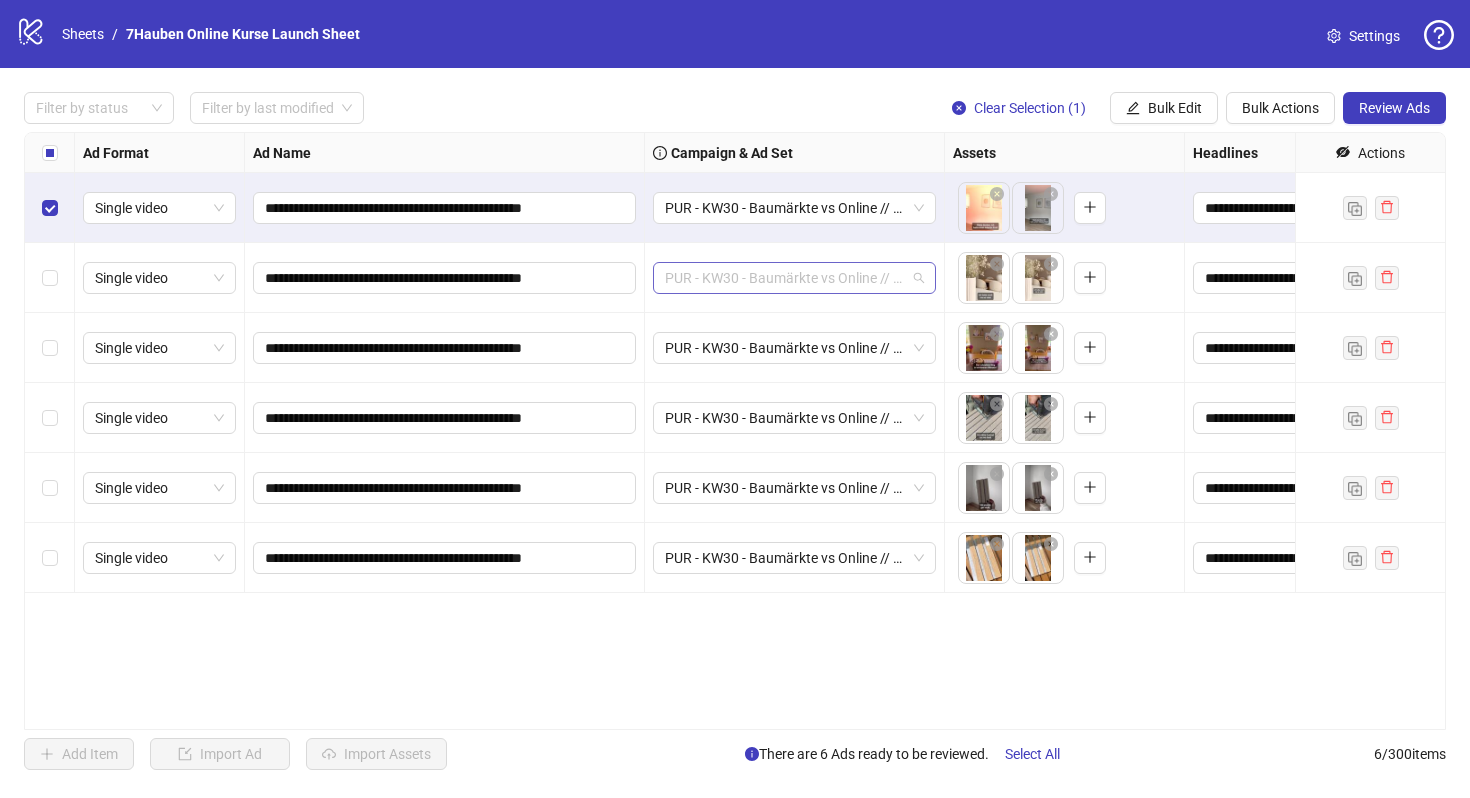click on "PUR - KW30 - Baumärkte vs Online // 7DC // CLA excl. // ADV Broad - GER/AT - m/w - 25-65+ // Auto" at bounding box center [794, 278] 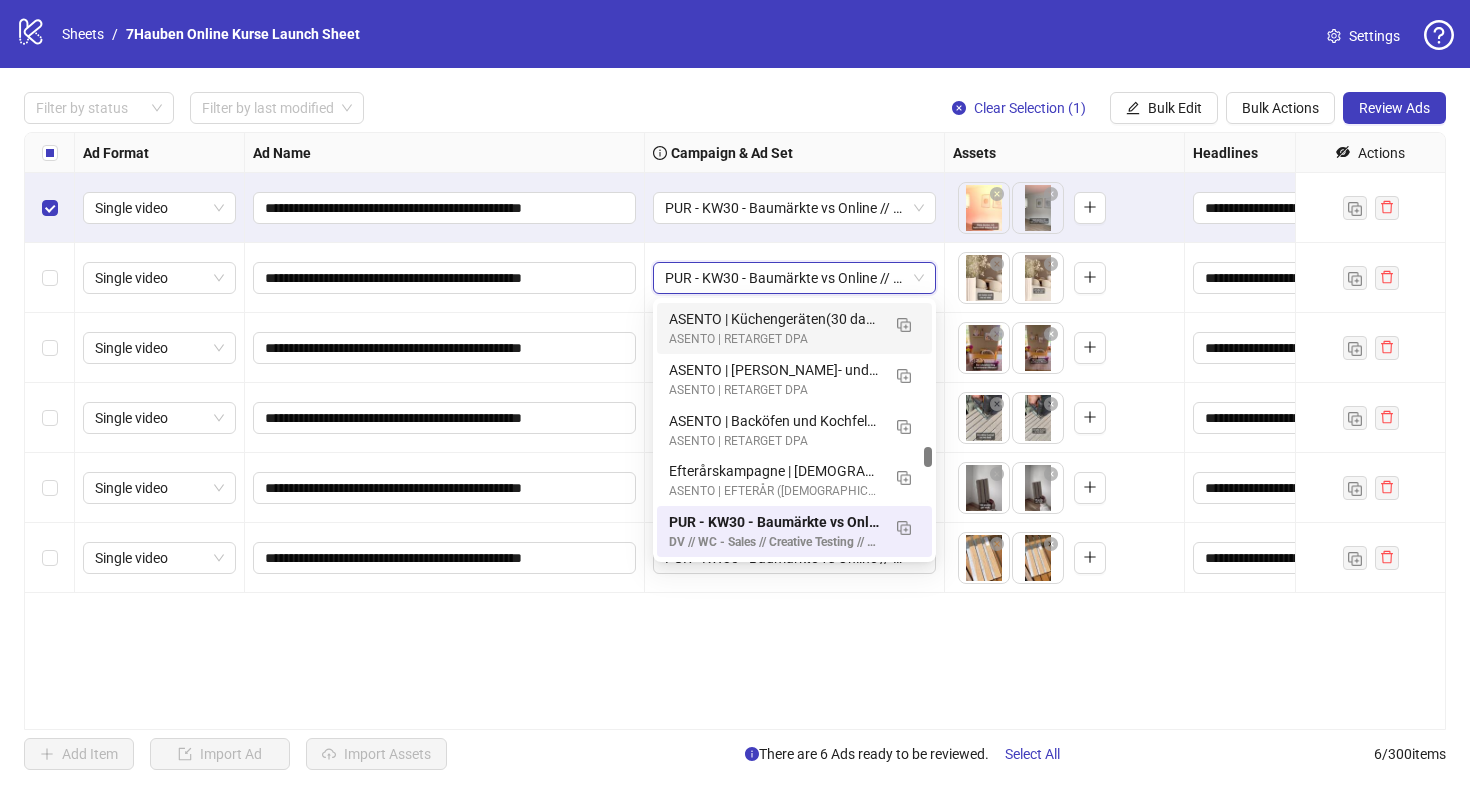 click on "**********" at bounding box center [445, 208] 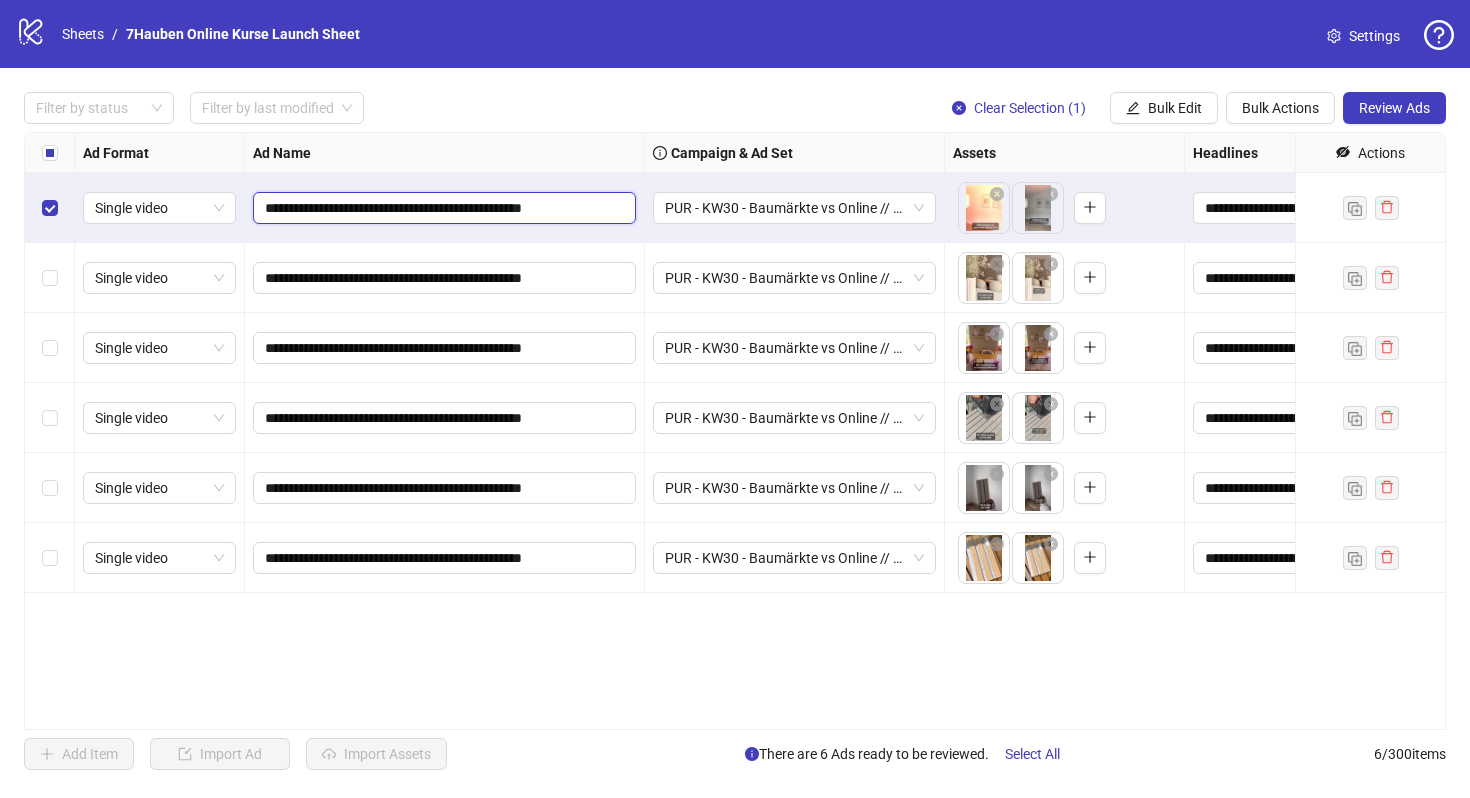 click on "**********" at bounding box center [442, 208] 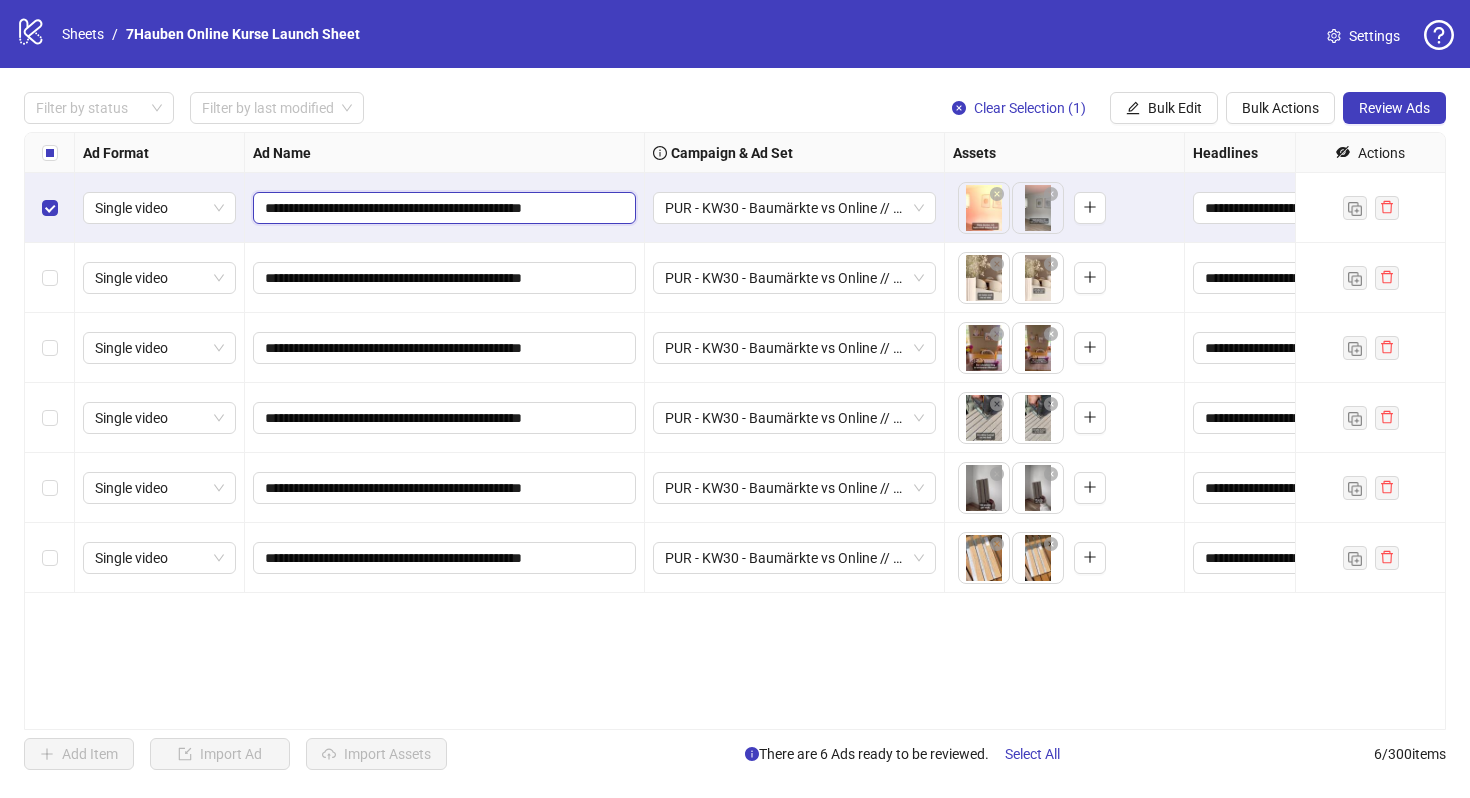 type on "**********" 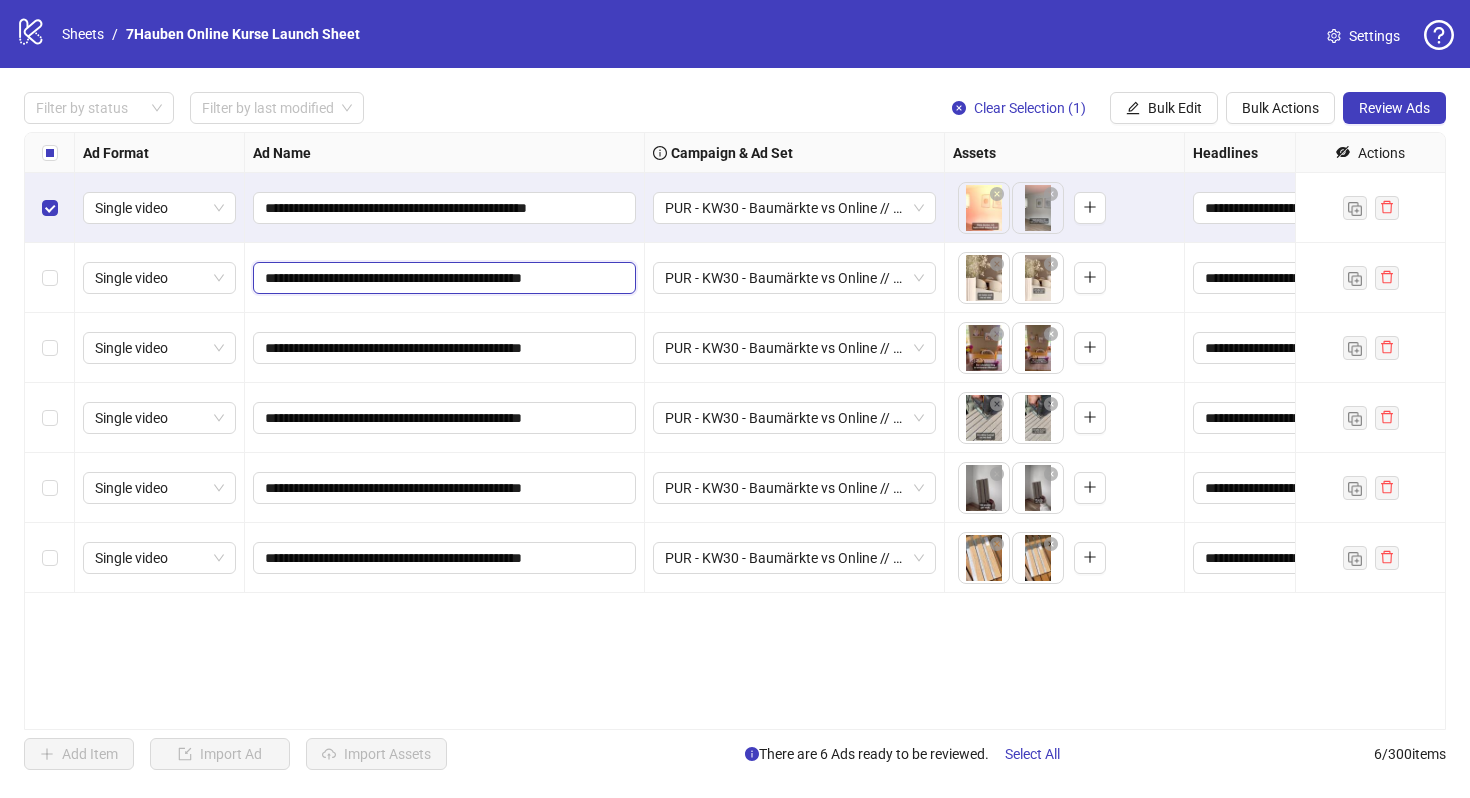 click on "**********" at bounding box center [442, 278] 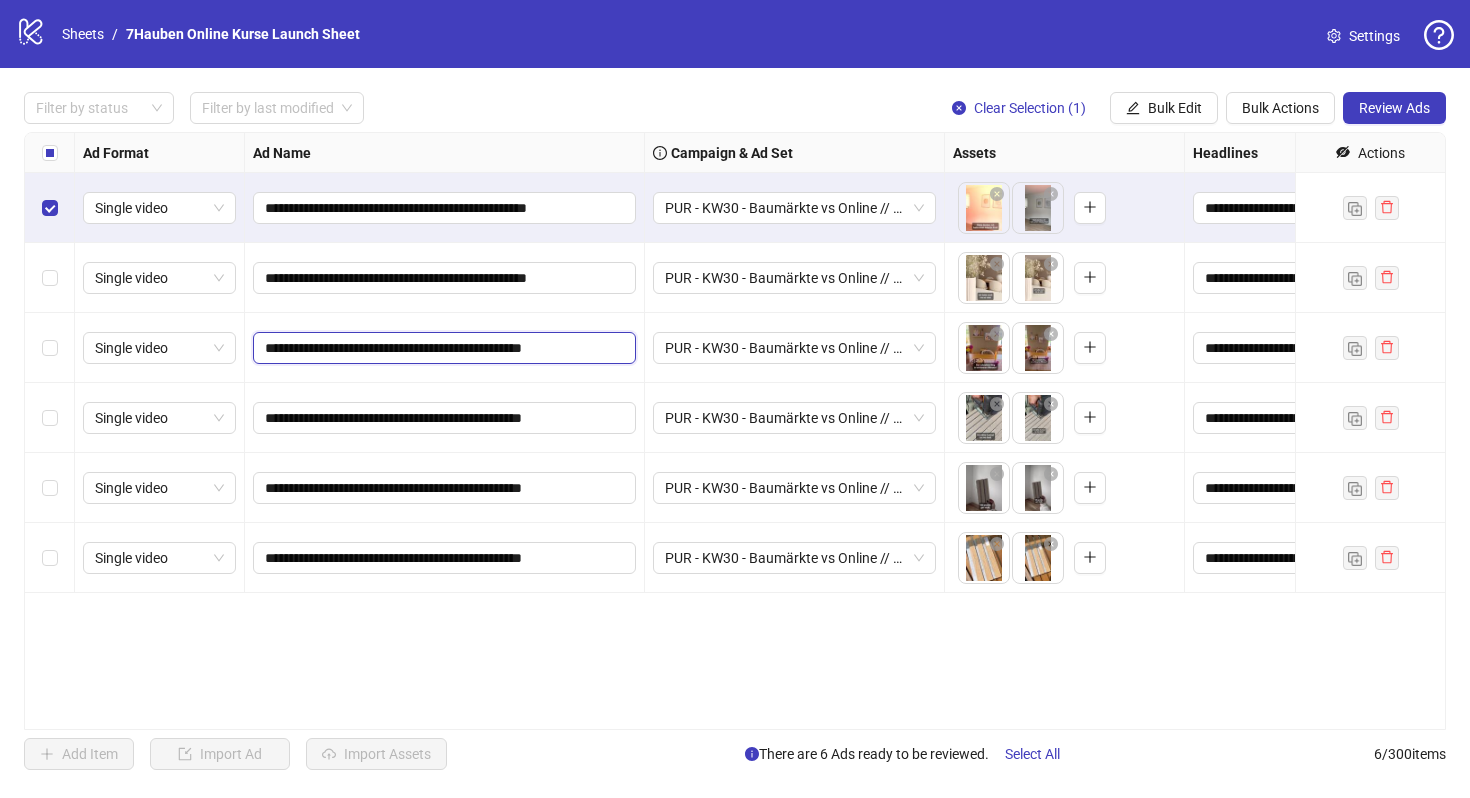click on "**********" at bounding box center [442, 348] 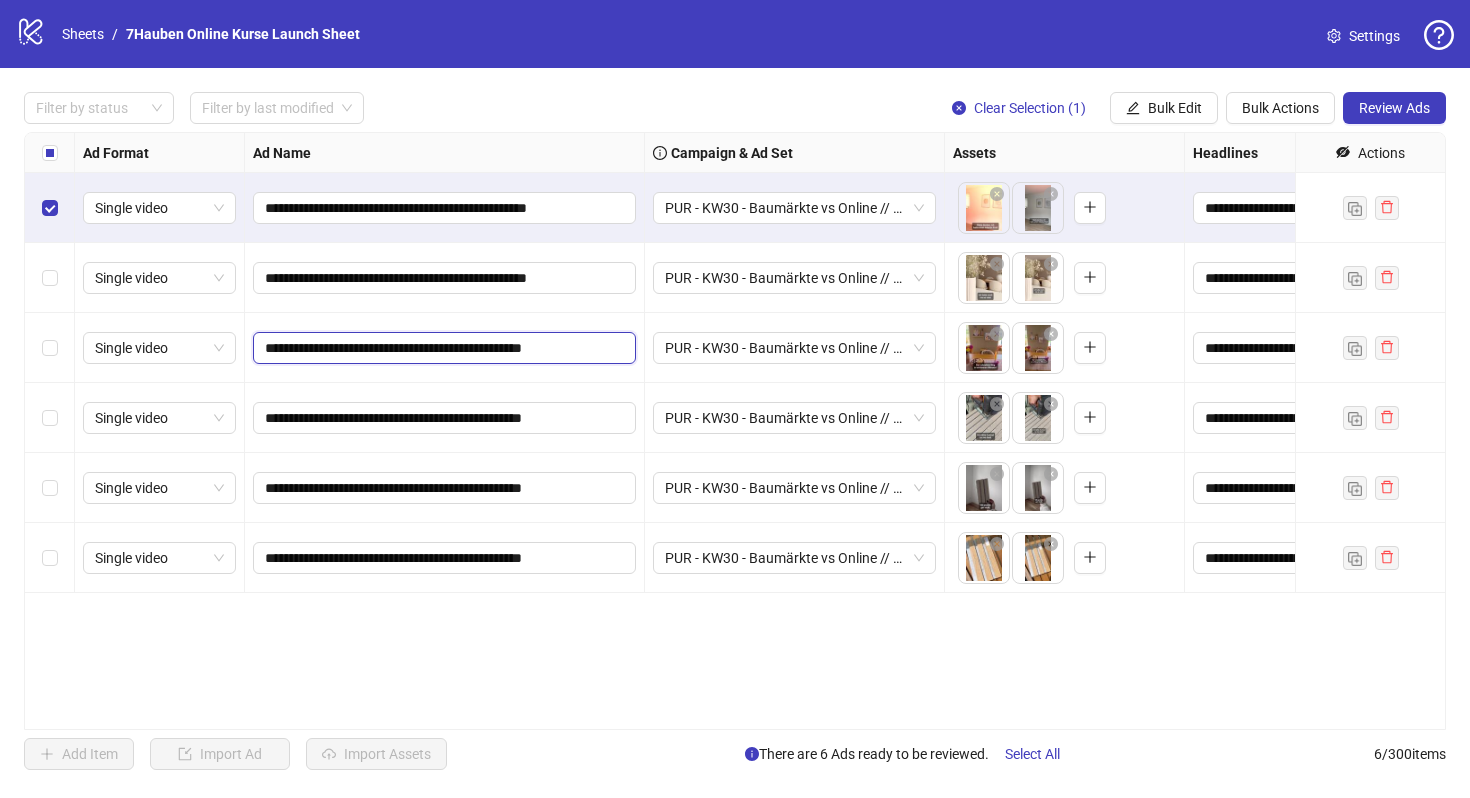 type on "**********" 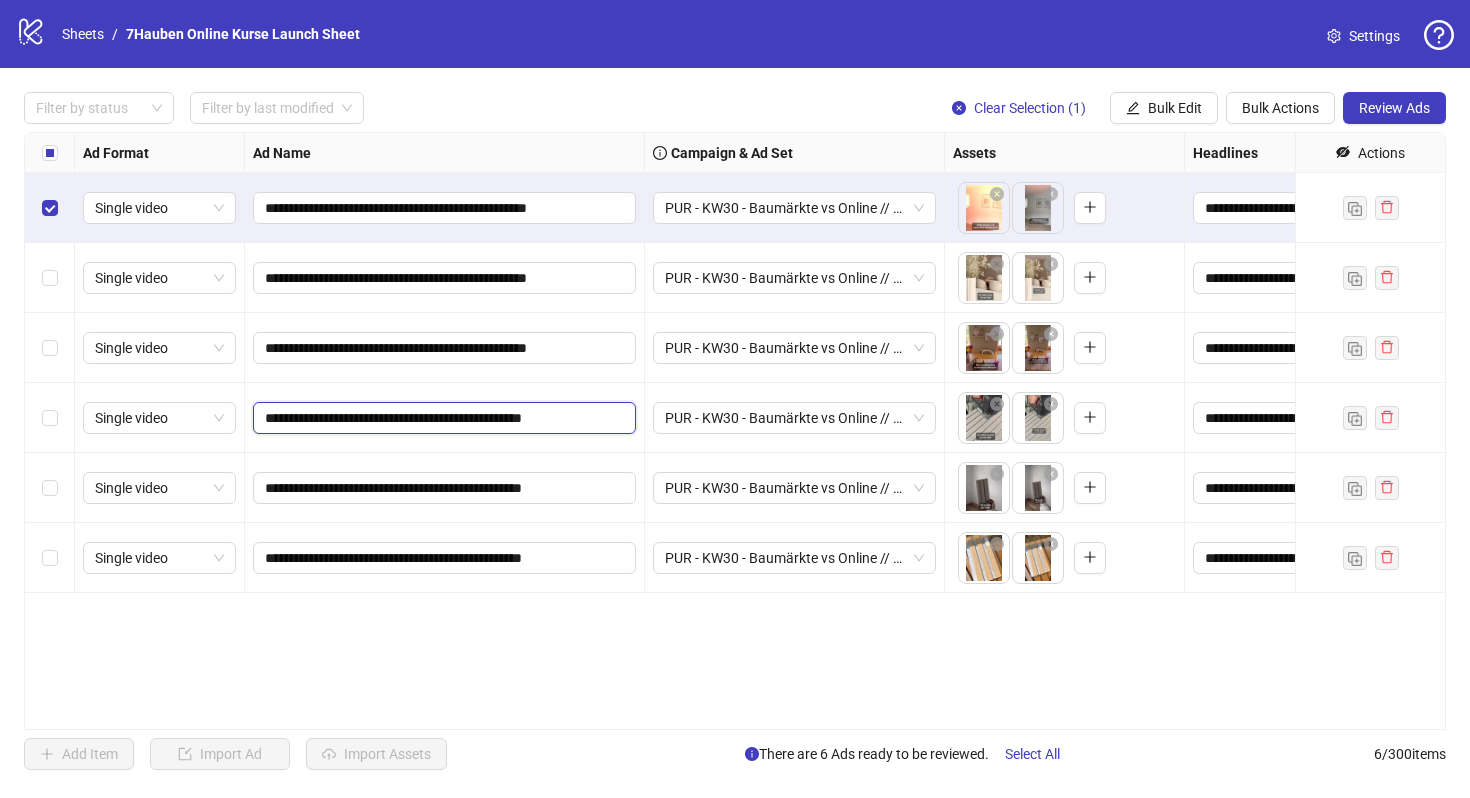 click on "**********" at bounding box center (442, 418) 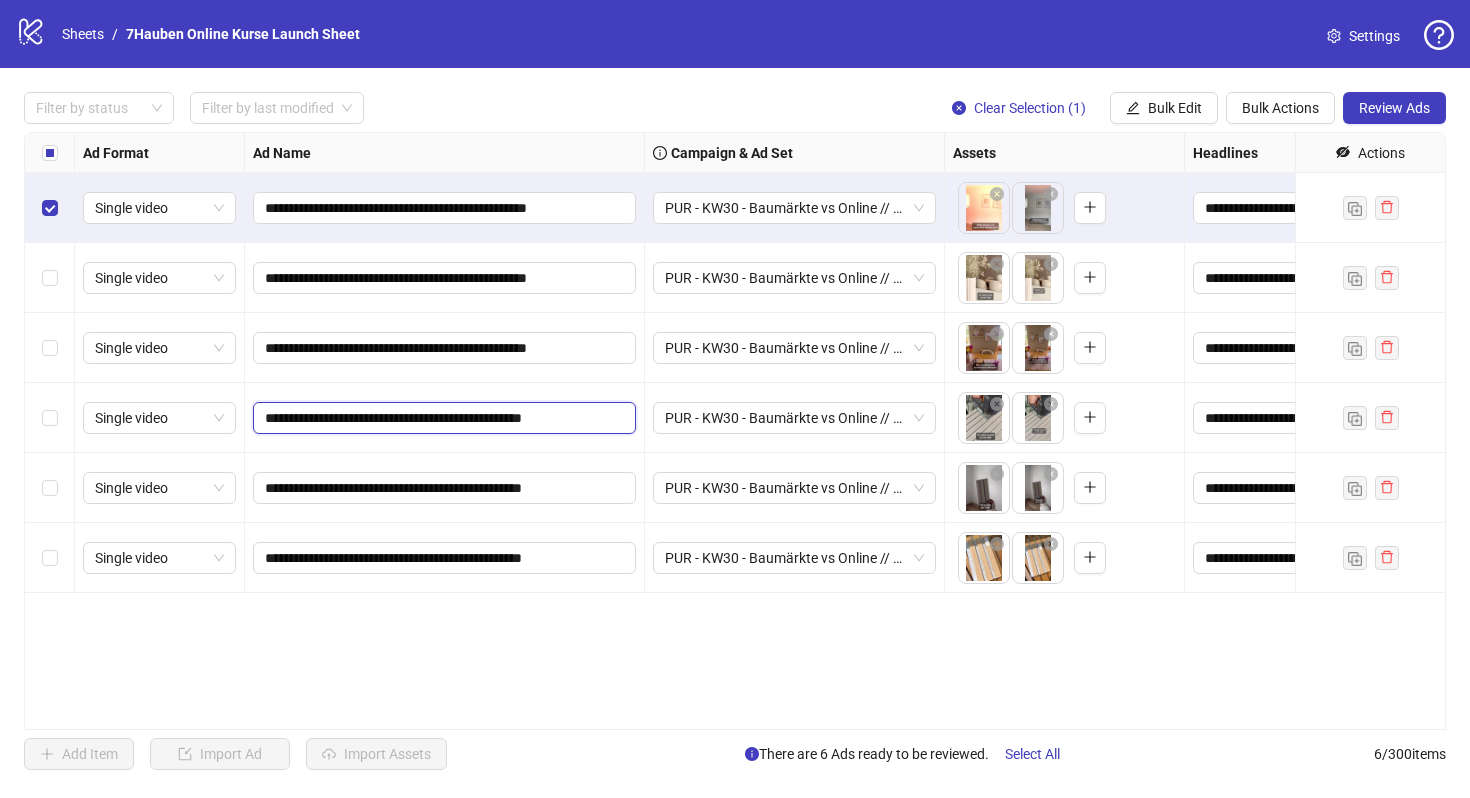 type on "**********" 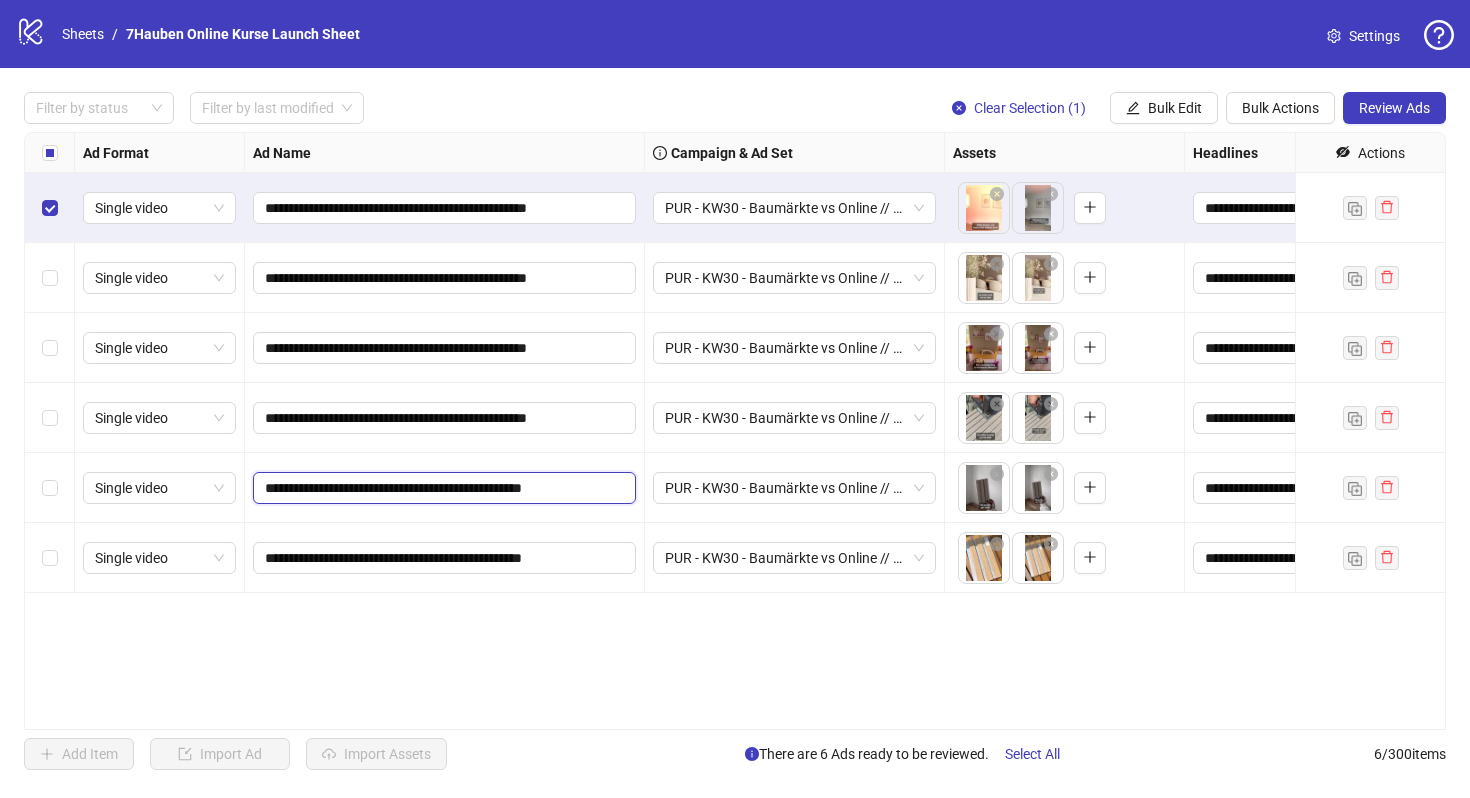 click on "**********" at bounding box center [442, 488] 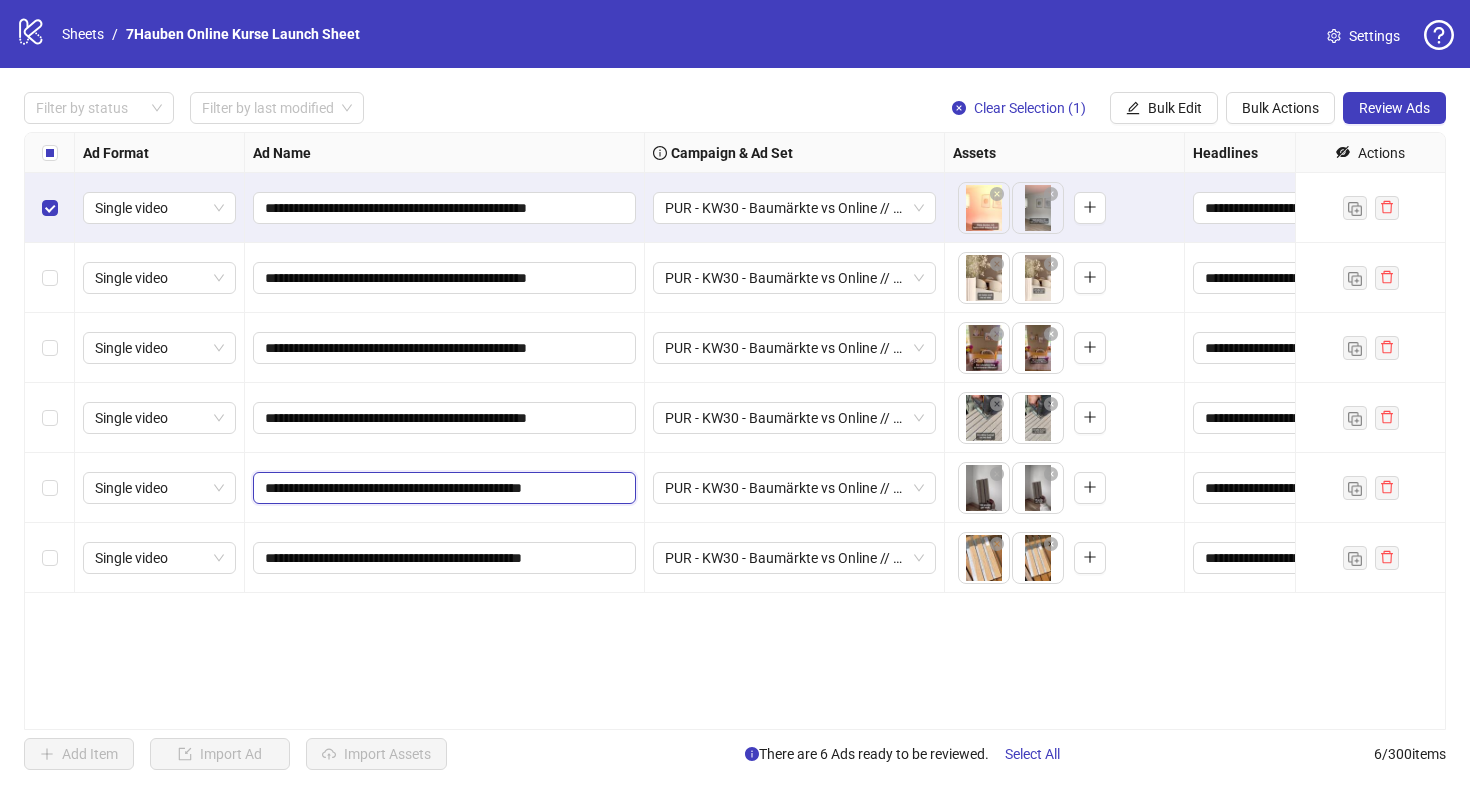 type on "**********" 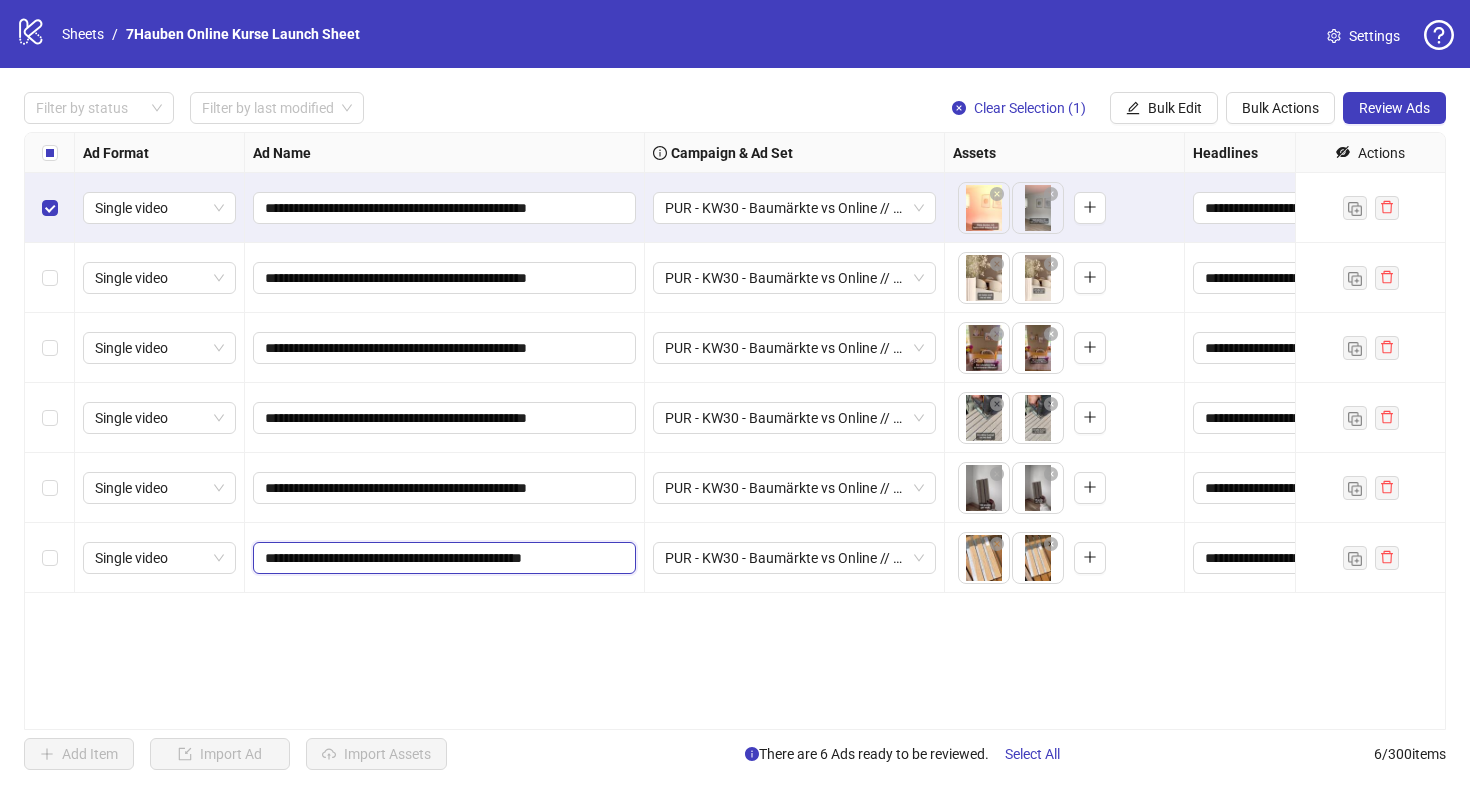 click on "**********" at bounding box center [442, 558] 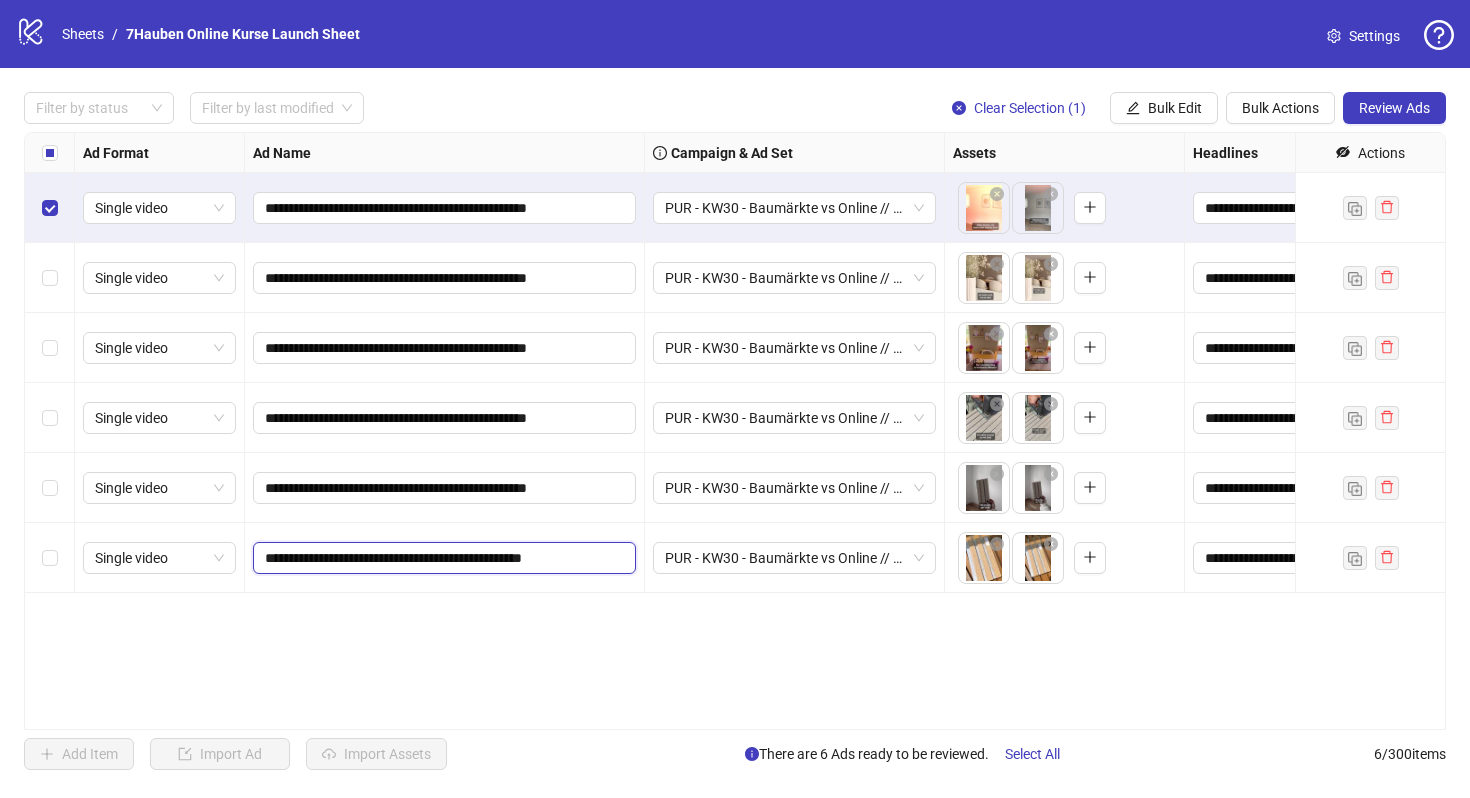 type on "**********" 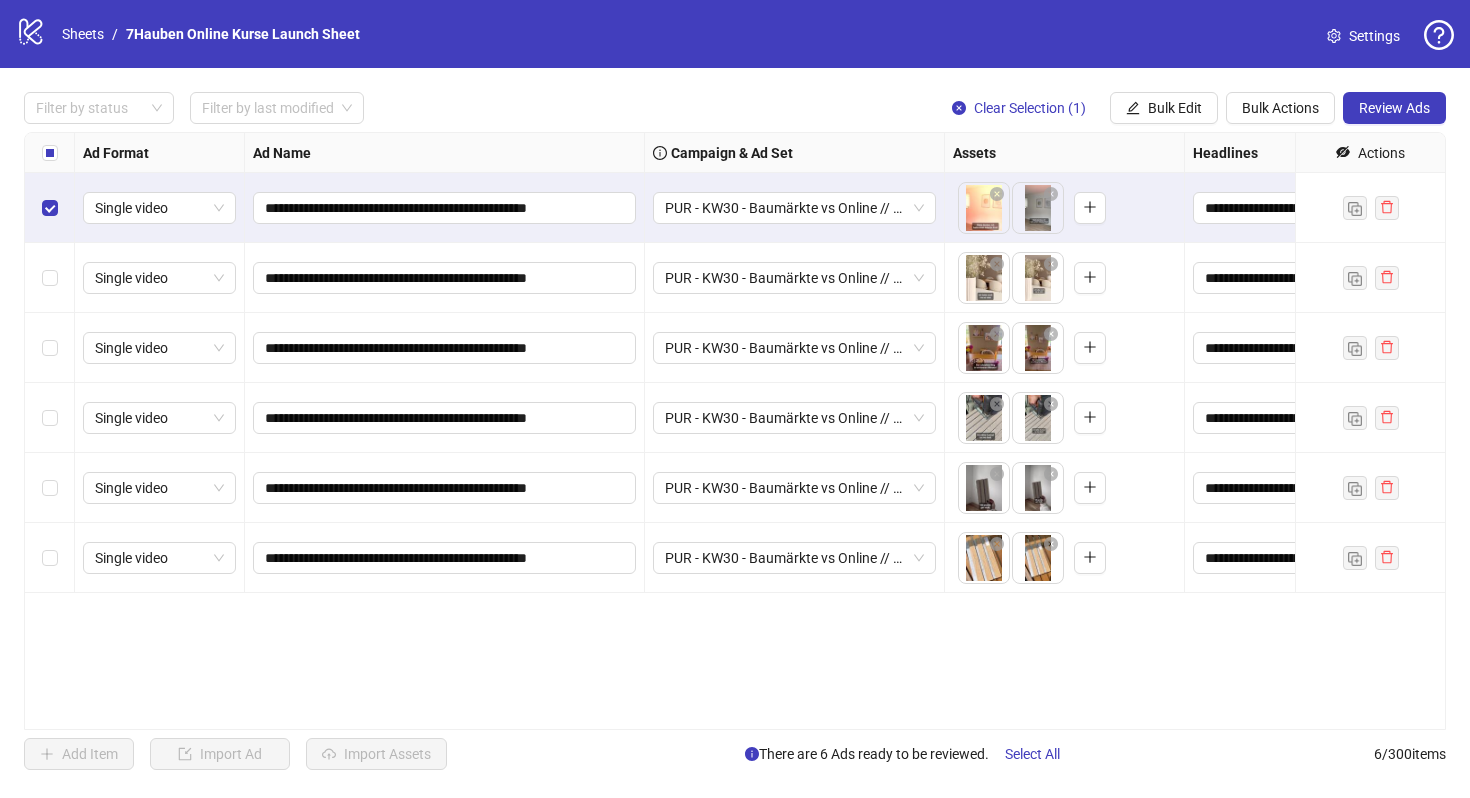 click on "**********" at bounding box center (445, 488) 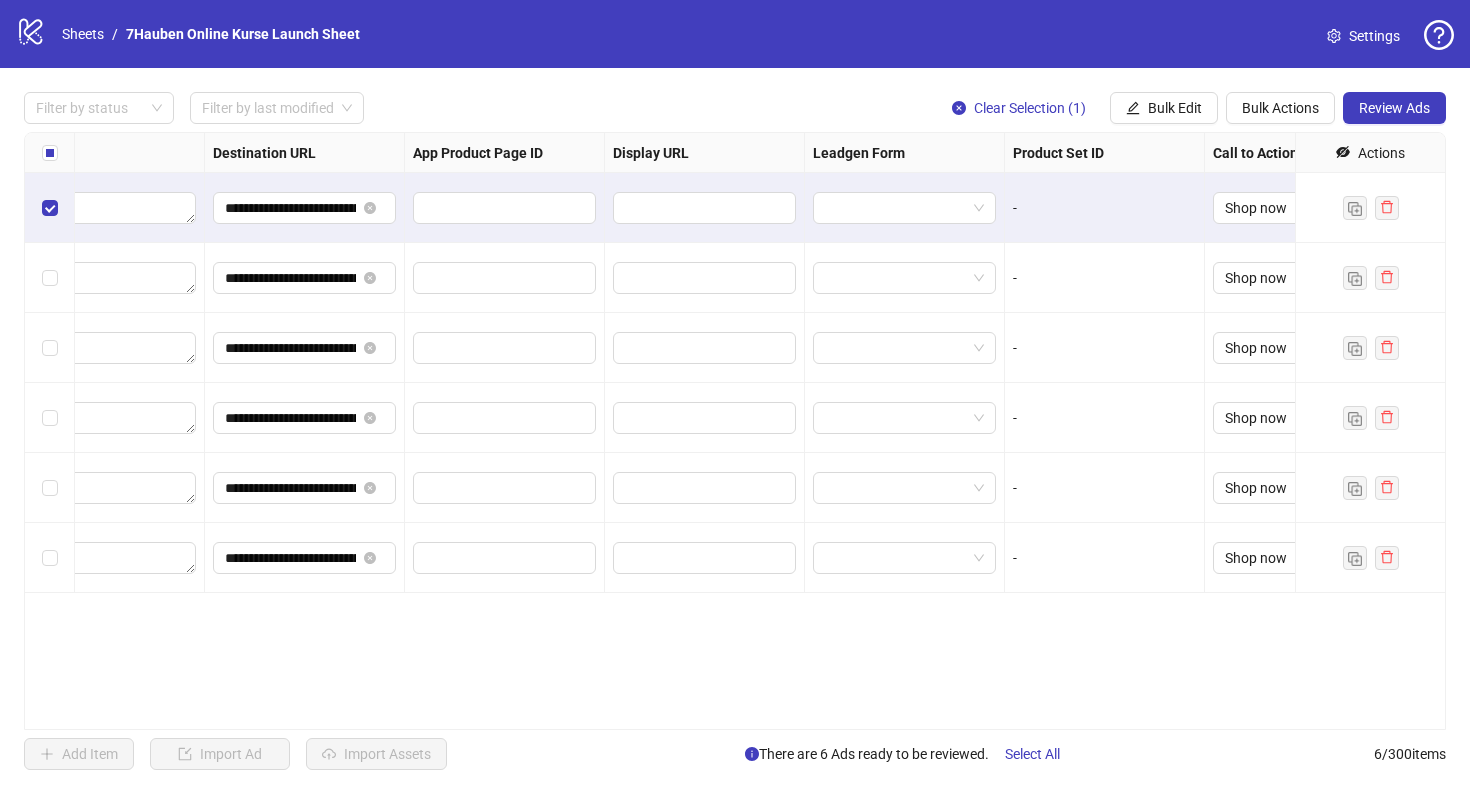 scroll, scrollTop: 0, scrollLeft: 1850, axis: horizontal 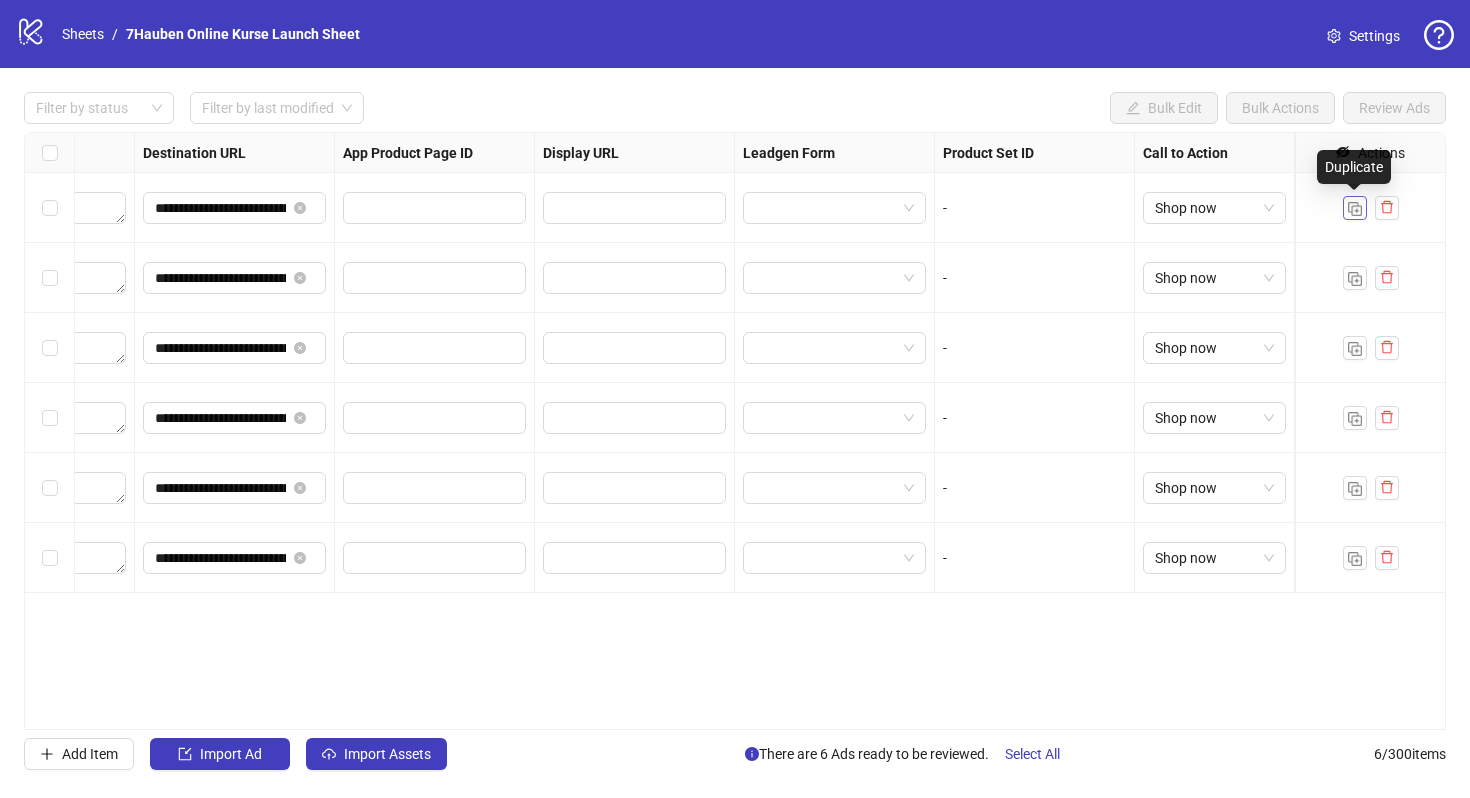 click at bounding box center [1355, 209] 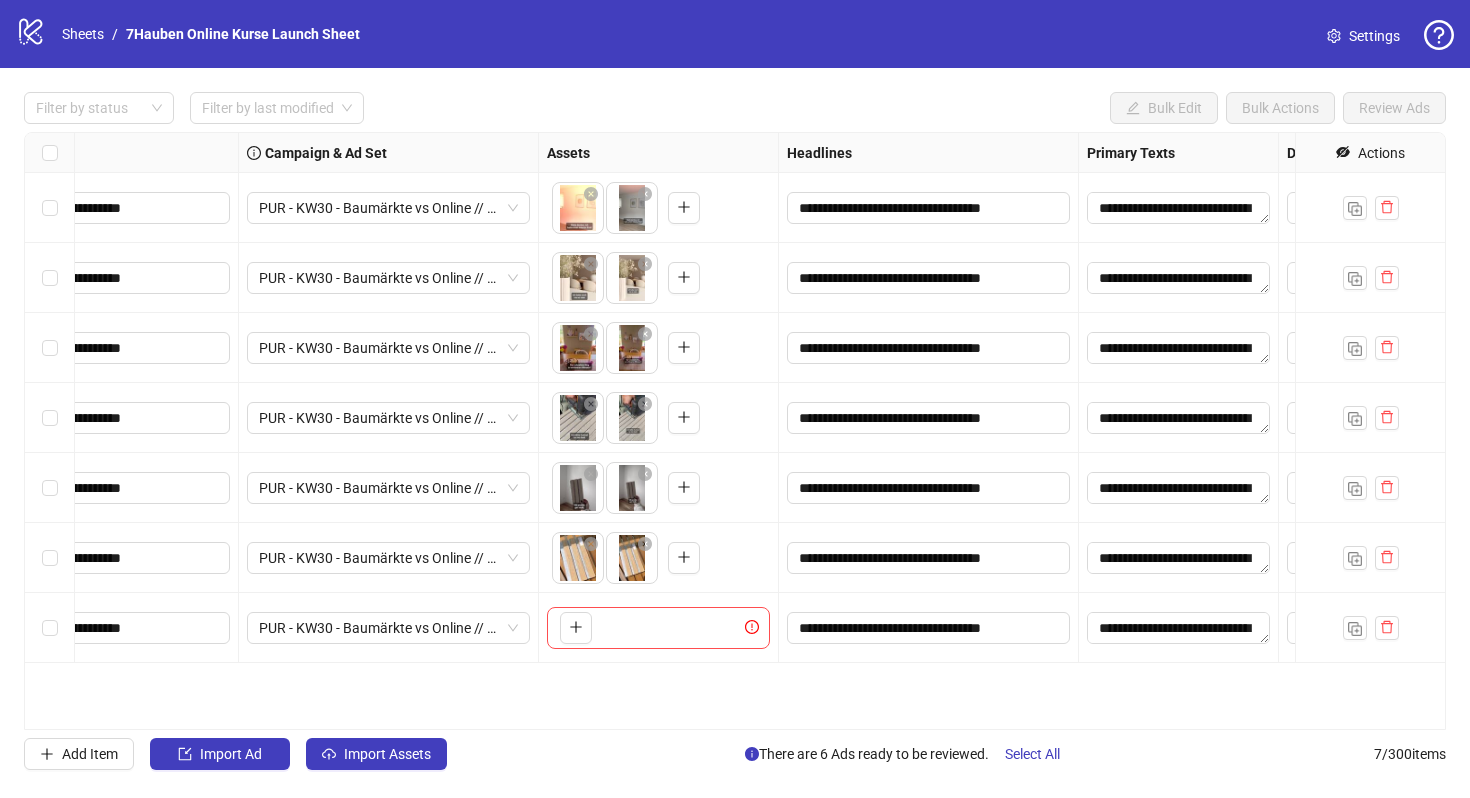 scroll, scrollTop: 0, scrollLeft: 0, axis: both 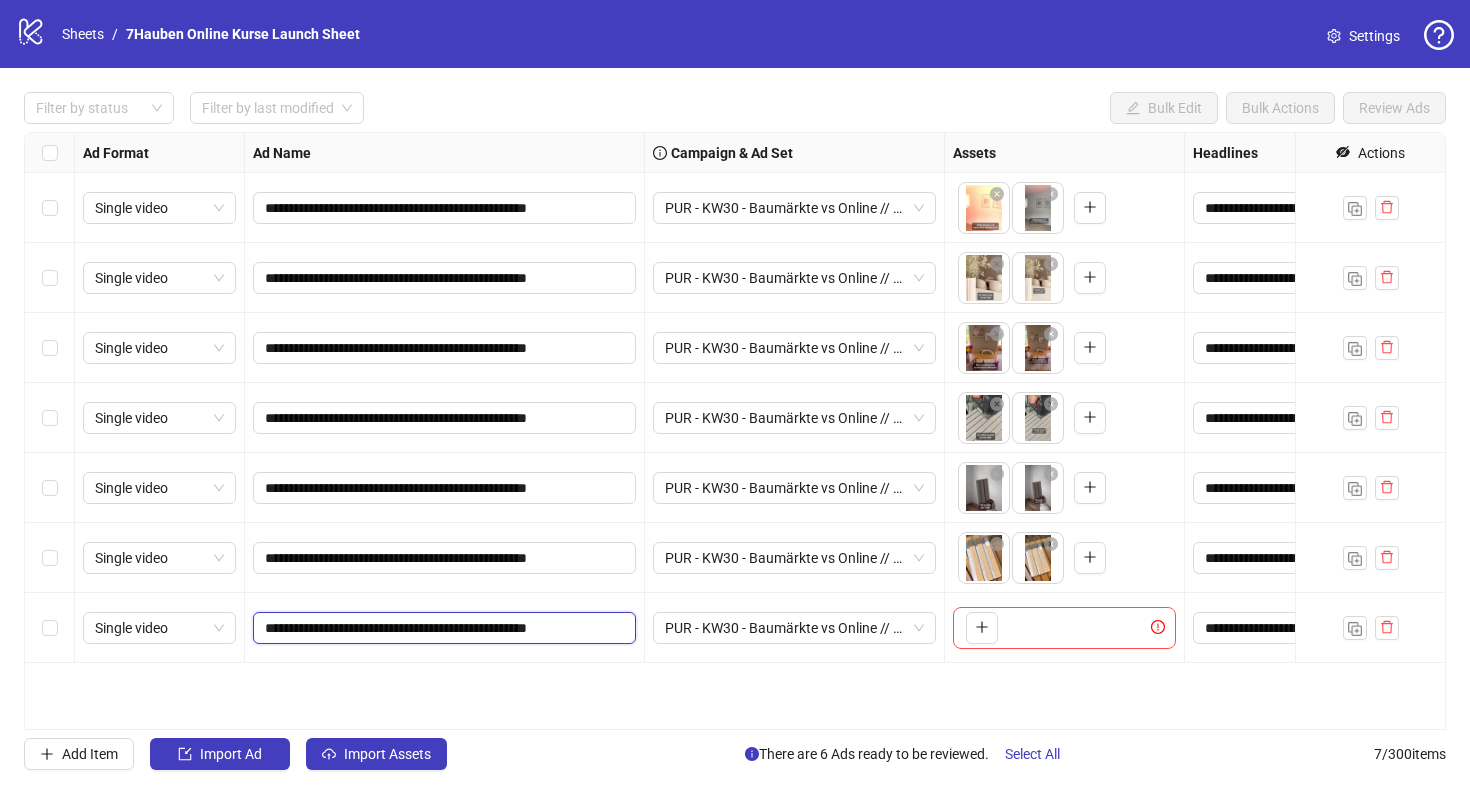 click on "**********" at bounding box center [442, 628] 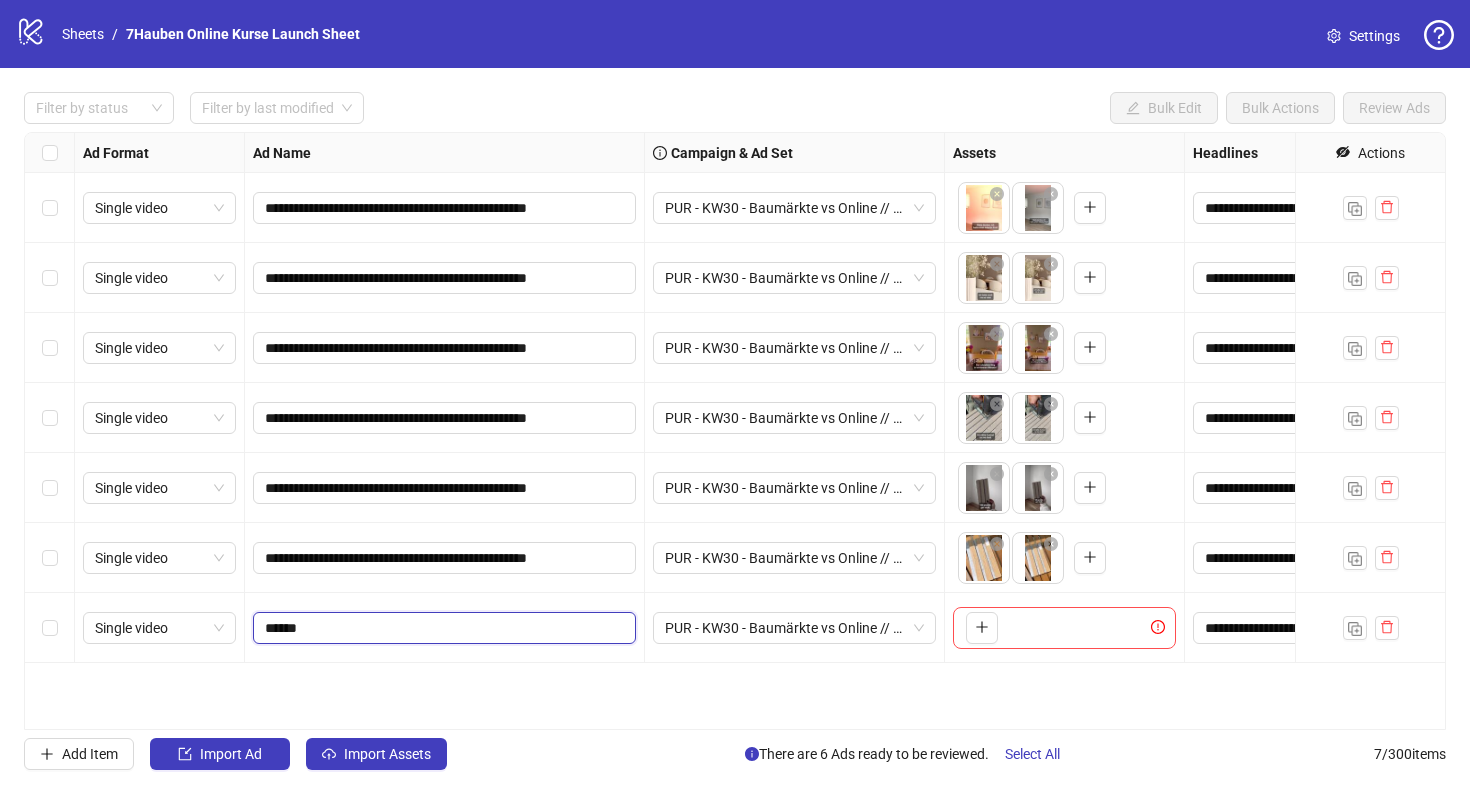 type on "*******" 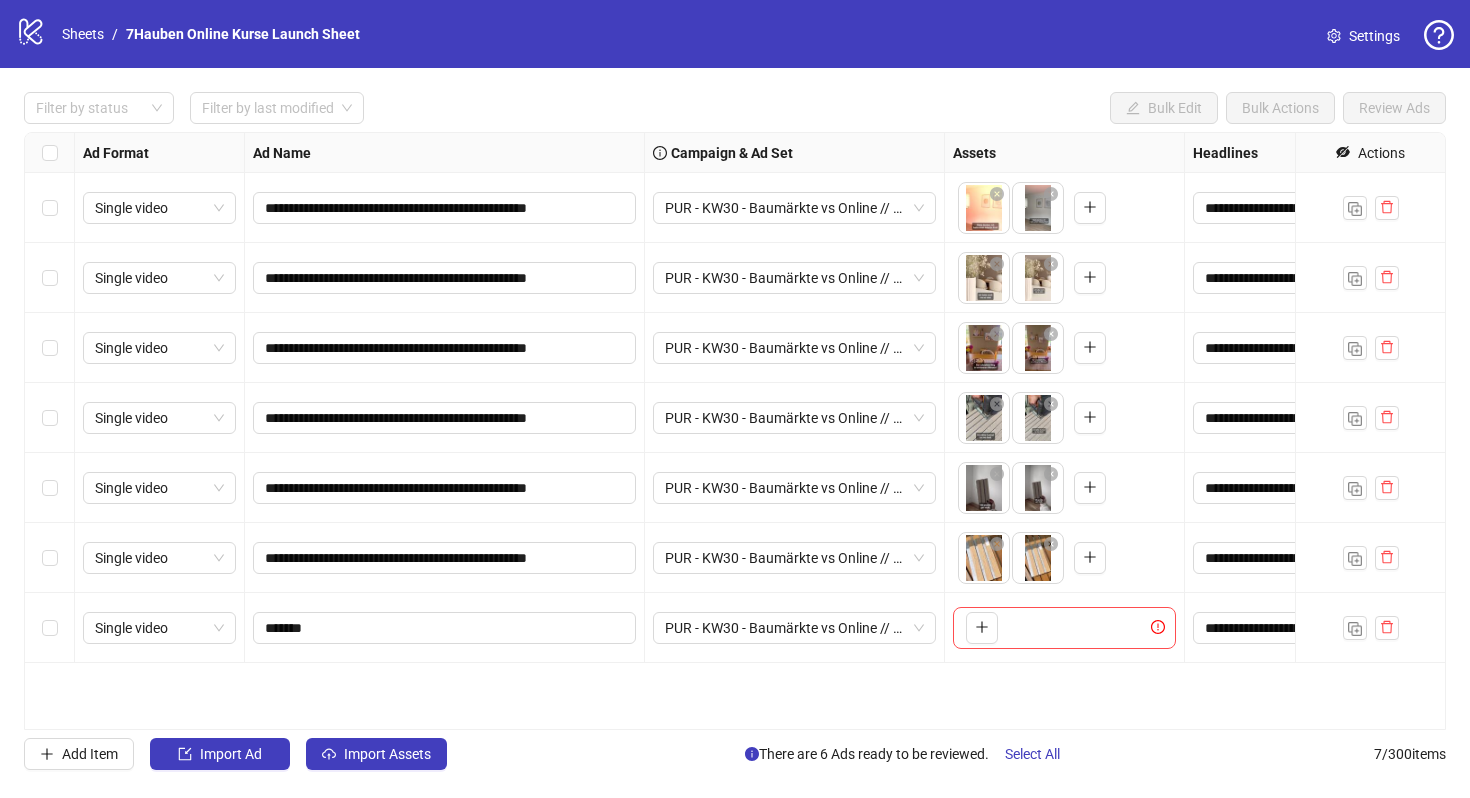 click on "PUR - KW30 - Baumärkte vs Online // 7DC // CLA excl. // ADV Broad - GER/AT - m/w - 25-65+ // Auto" at bounding box center [795, 628] 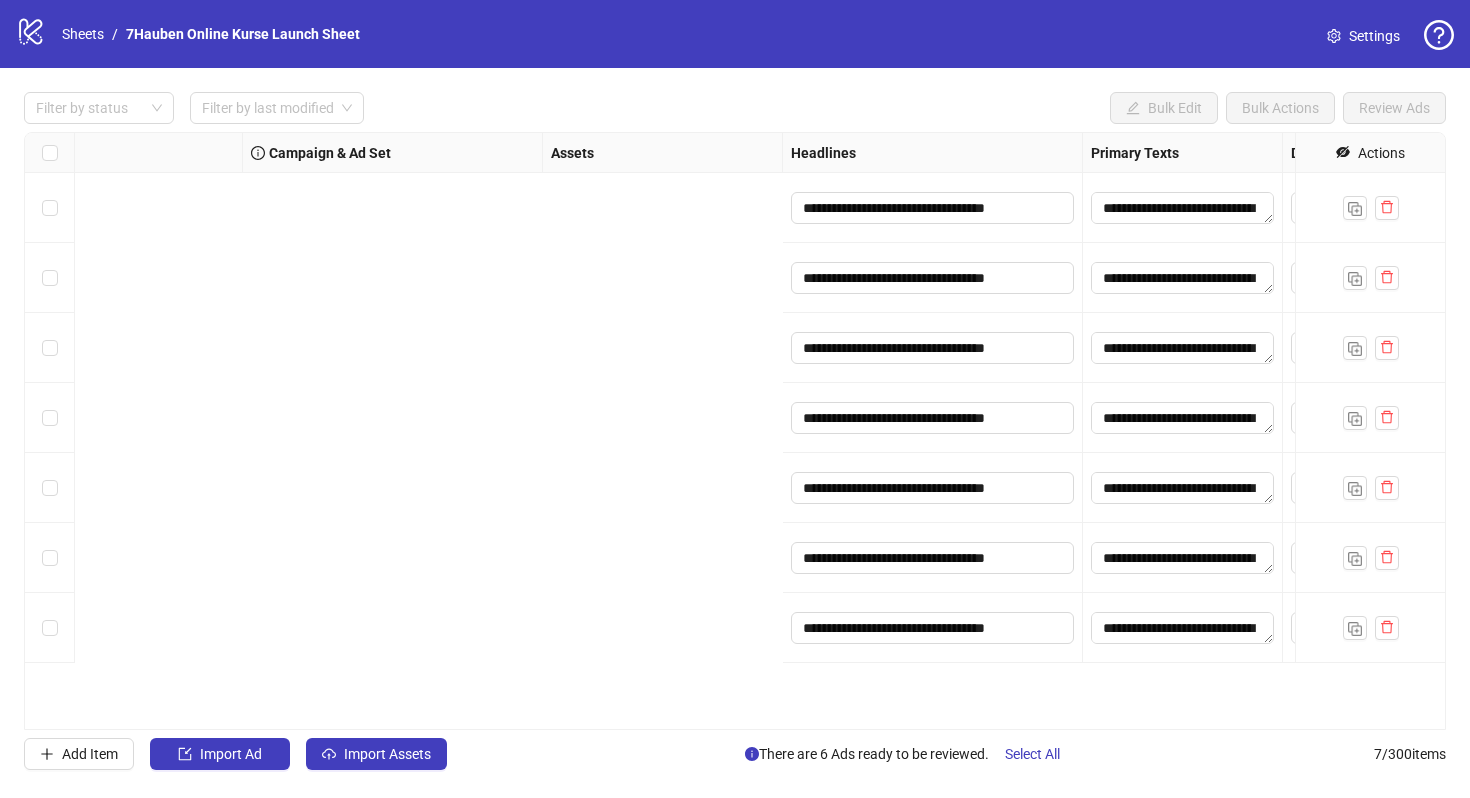 scroll, scrollTop: 0, scrollLeft: 0, axis: both 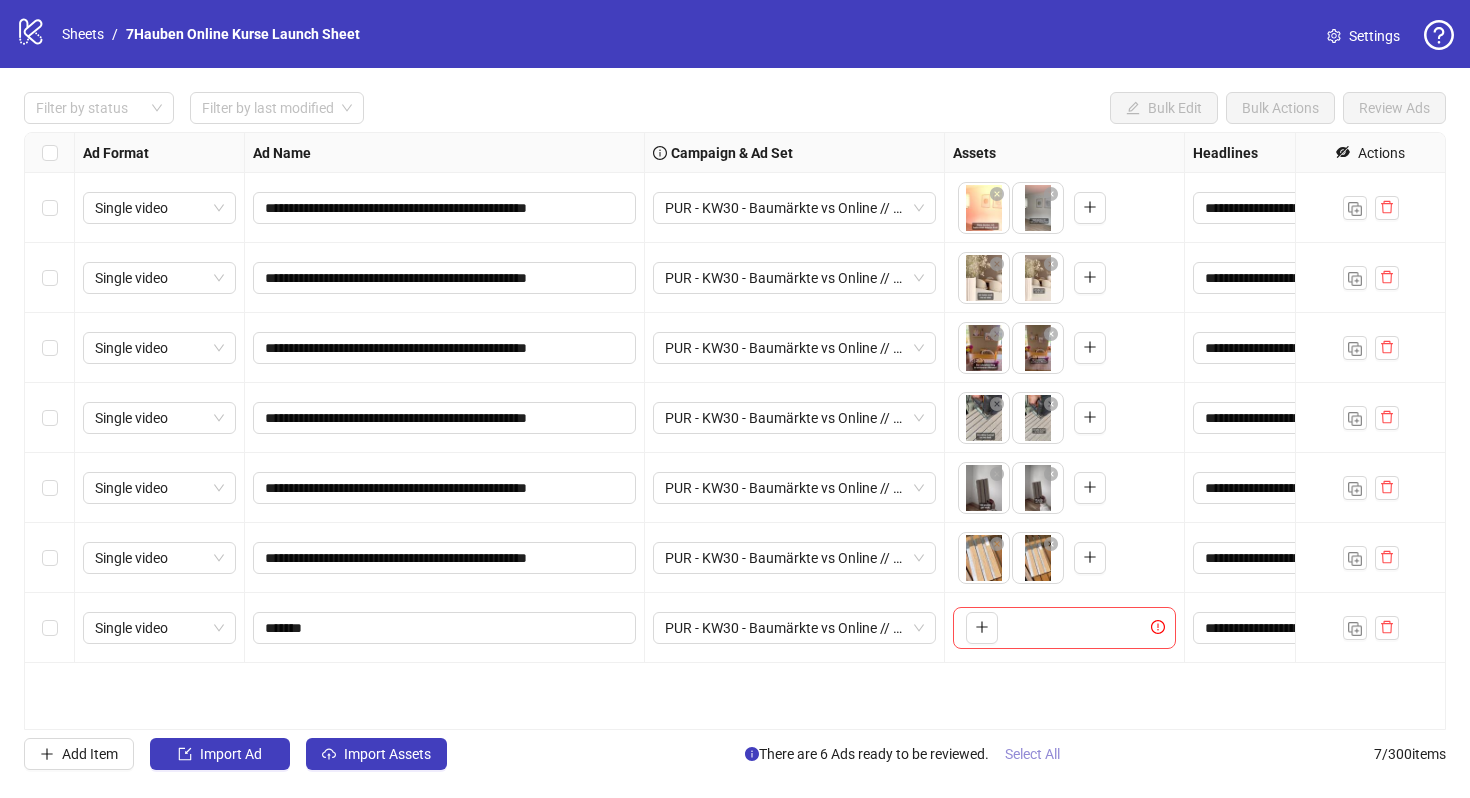 click on "Select All" at bounding box center [1032, 754] 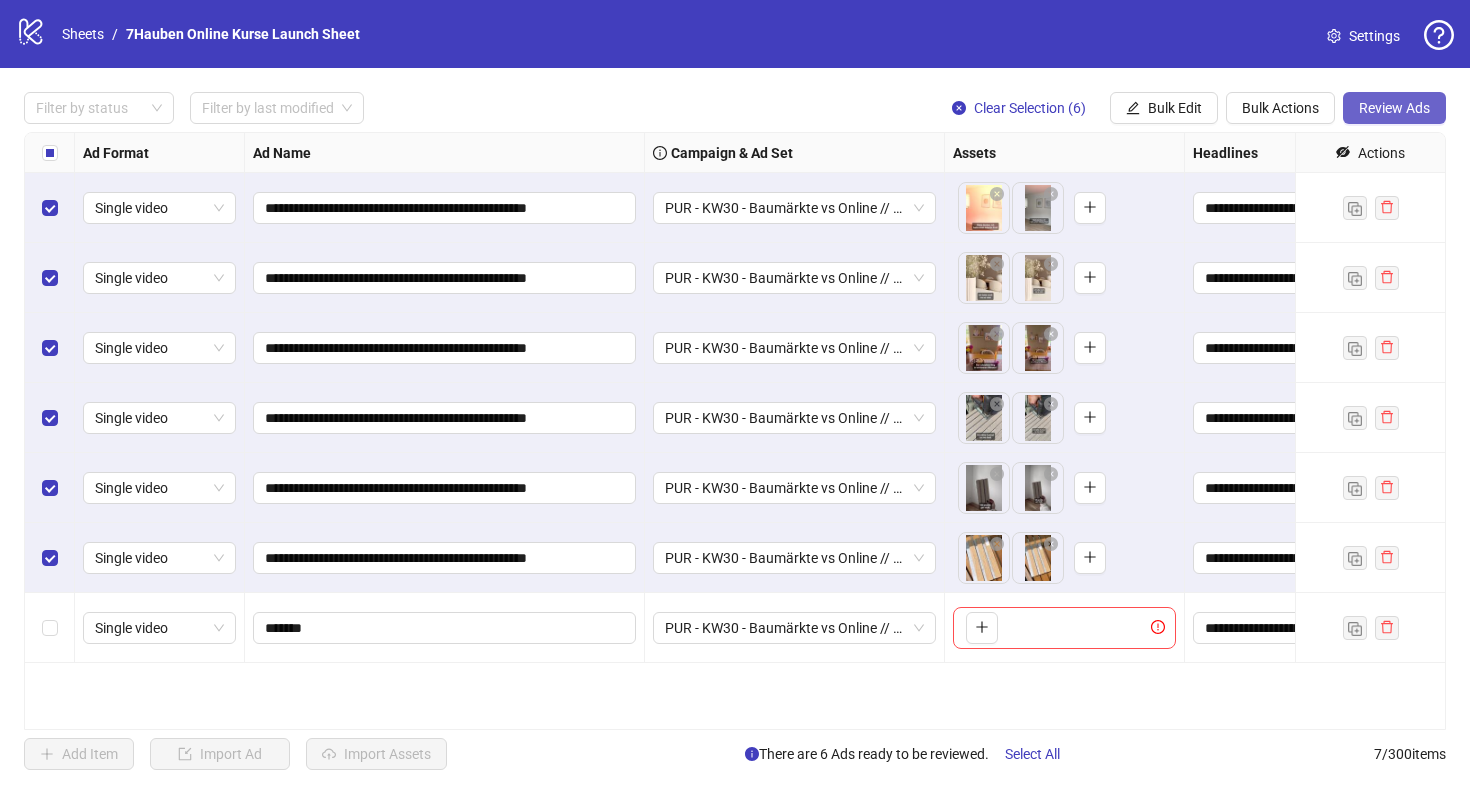 click on "Review Ads" at bounding box center (1394, 108) 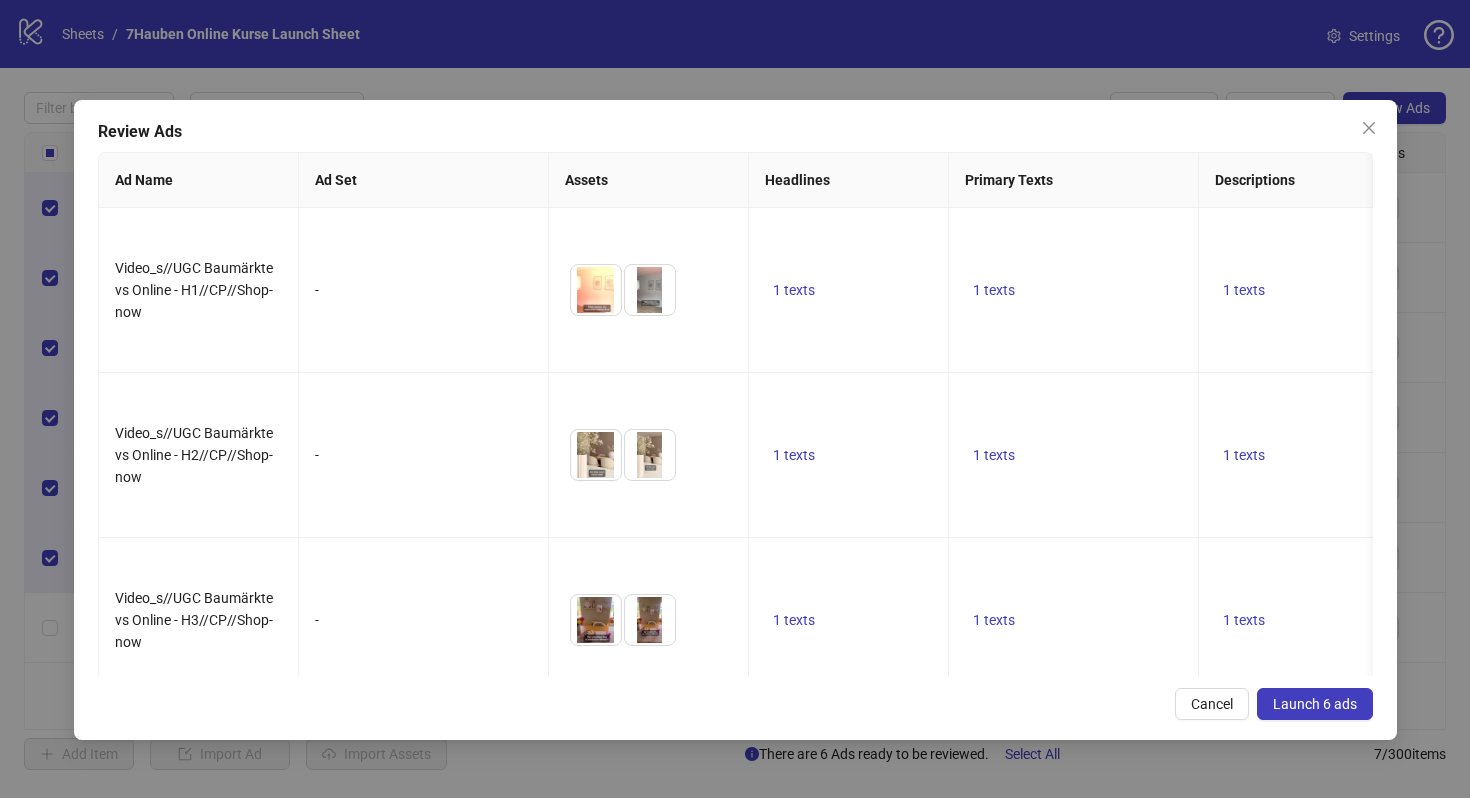 click on "Launch 6 ads" at bounding box center (1315, 704) 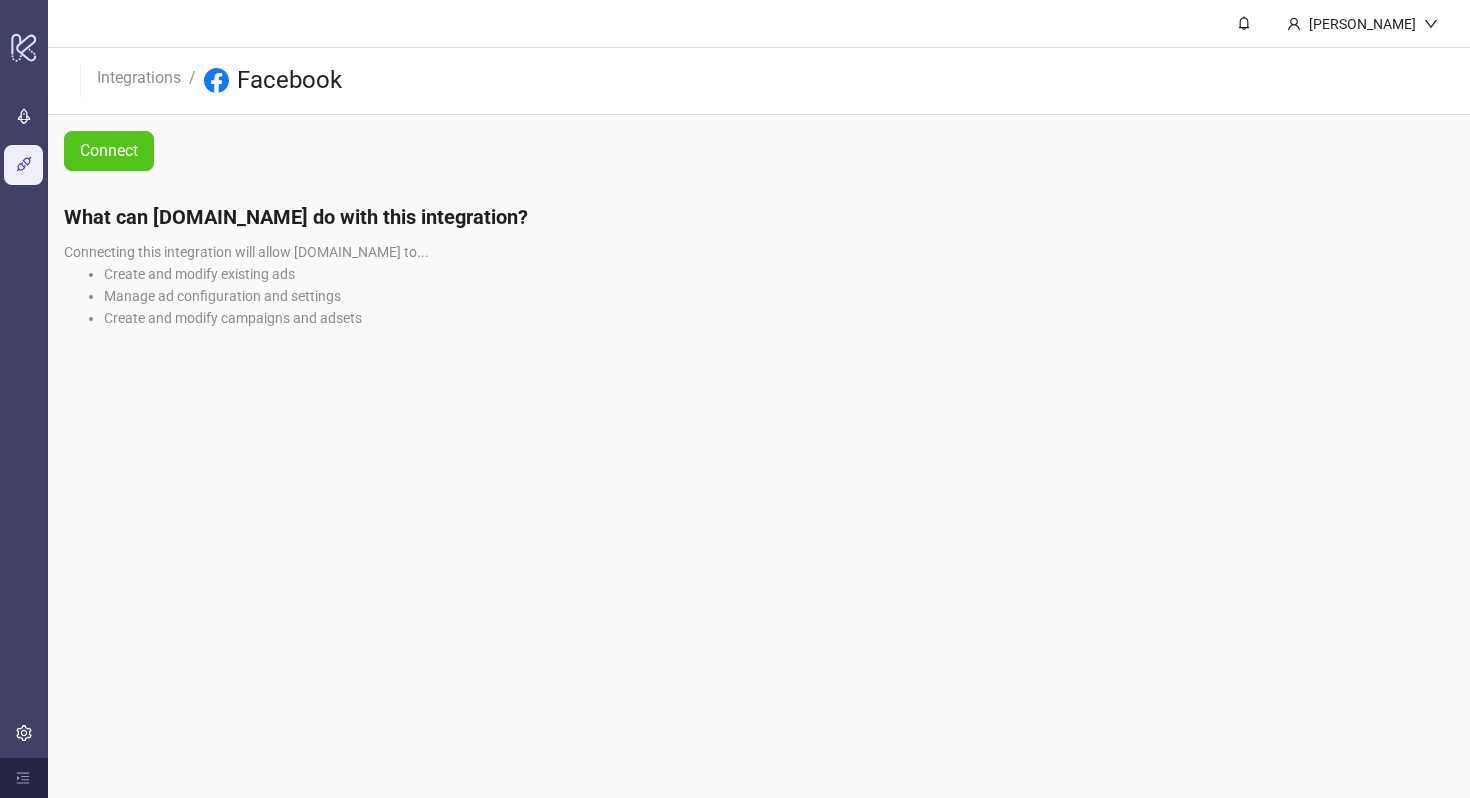 scroll, scrollTop: 0, scrollLeft: 0, axis: both 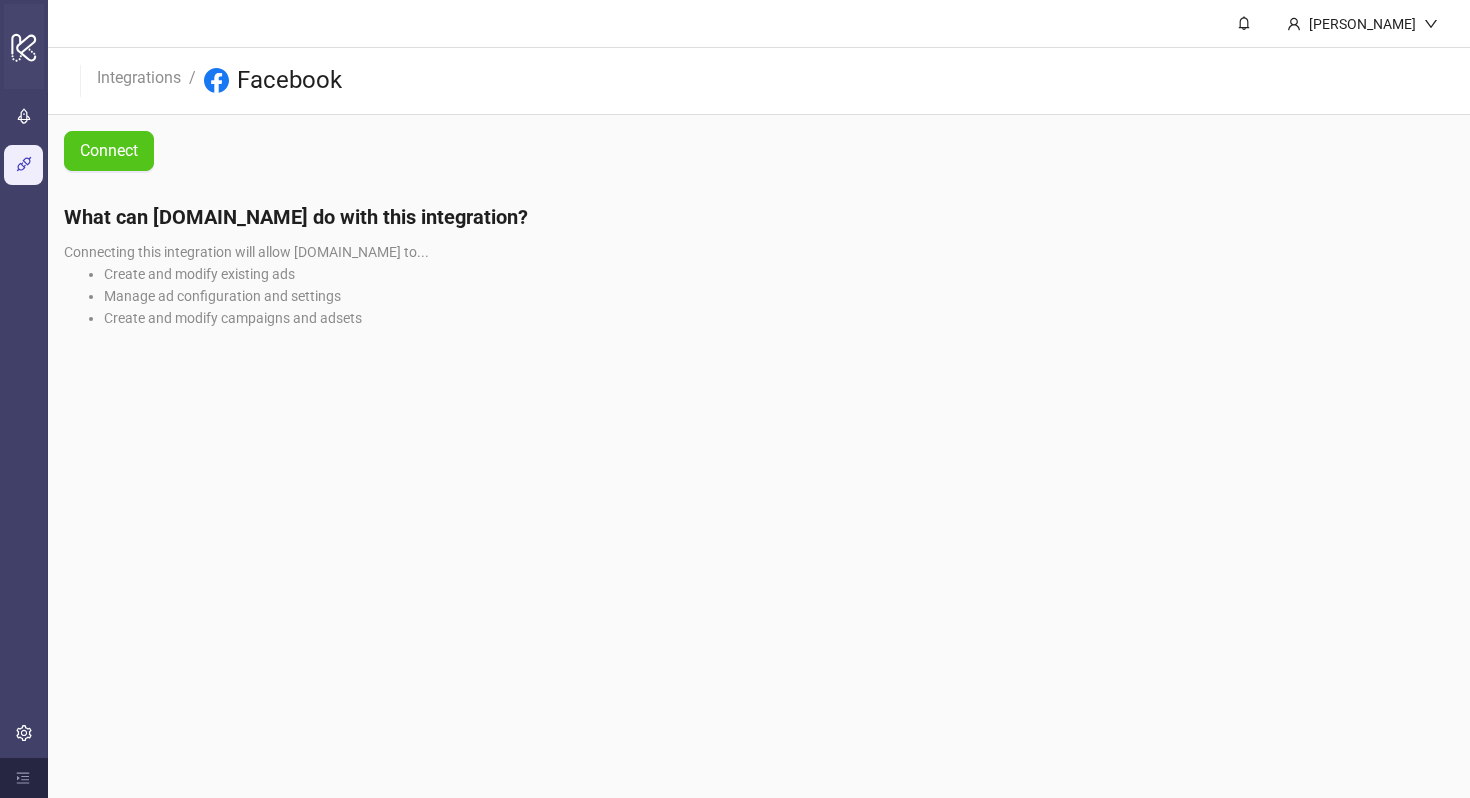 click on "logo/logo-mobile" 